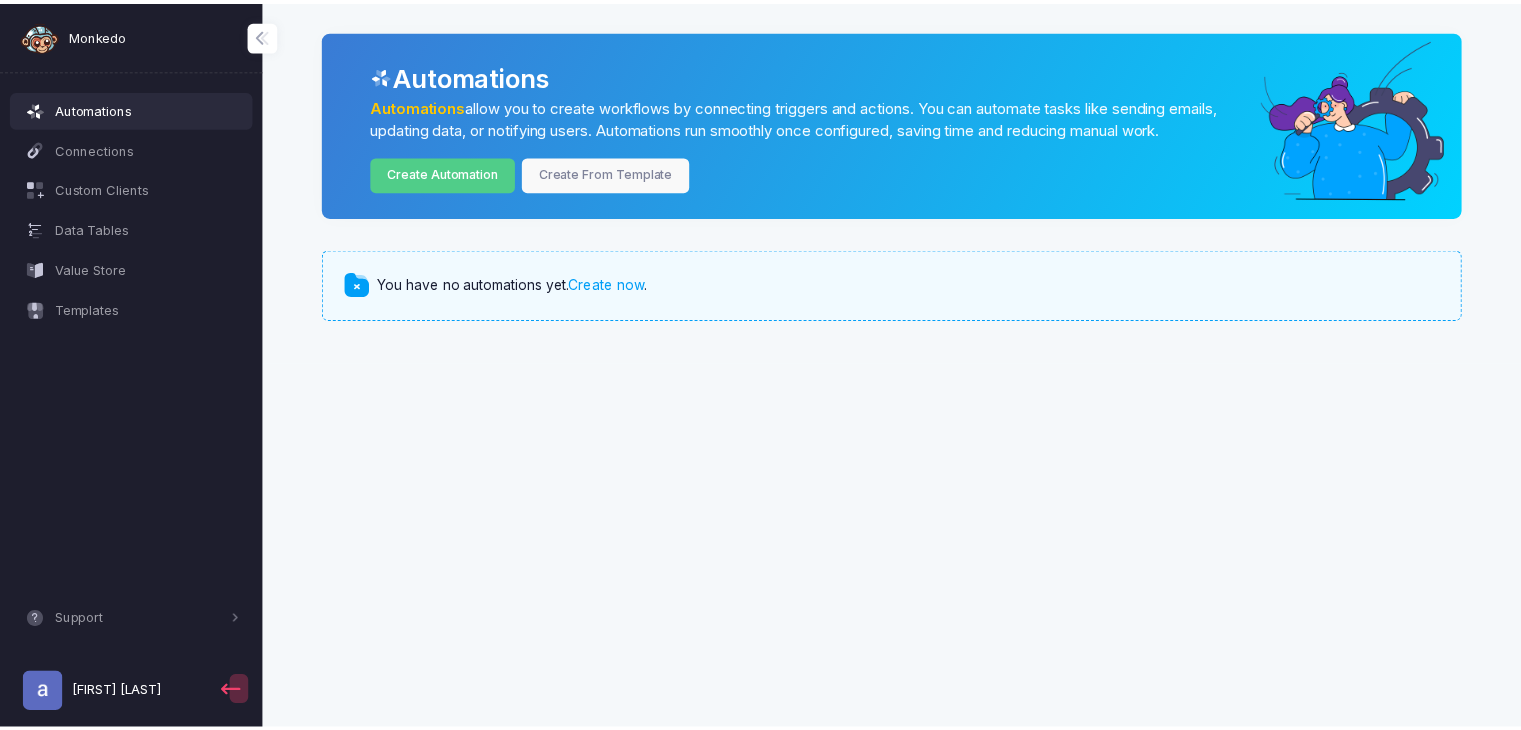 scroll, scrollTop: 0, scrollLeft: 0, axis: both 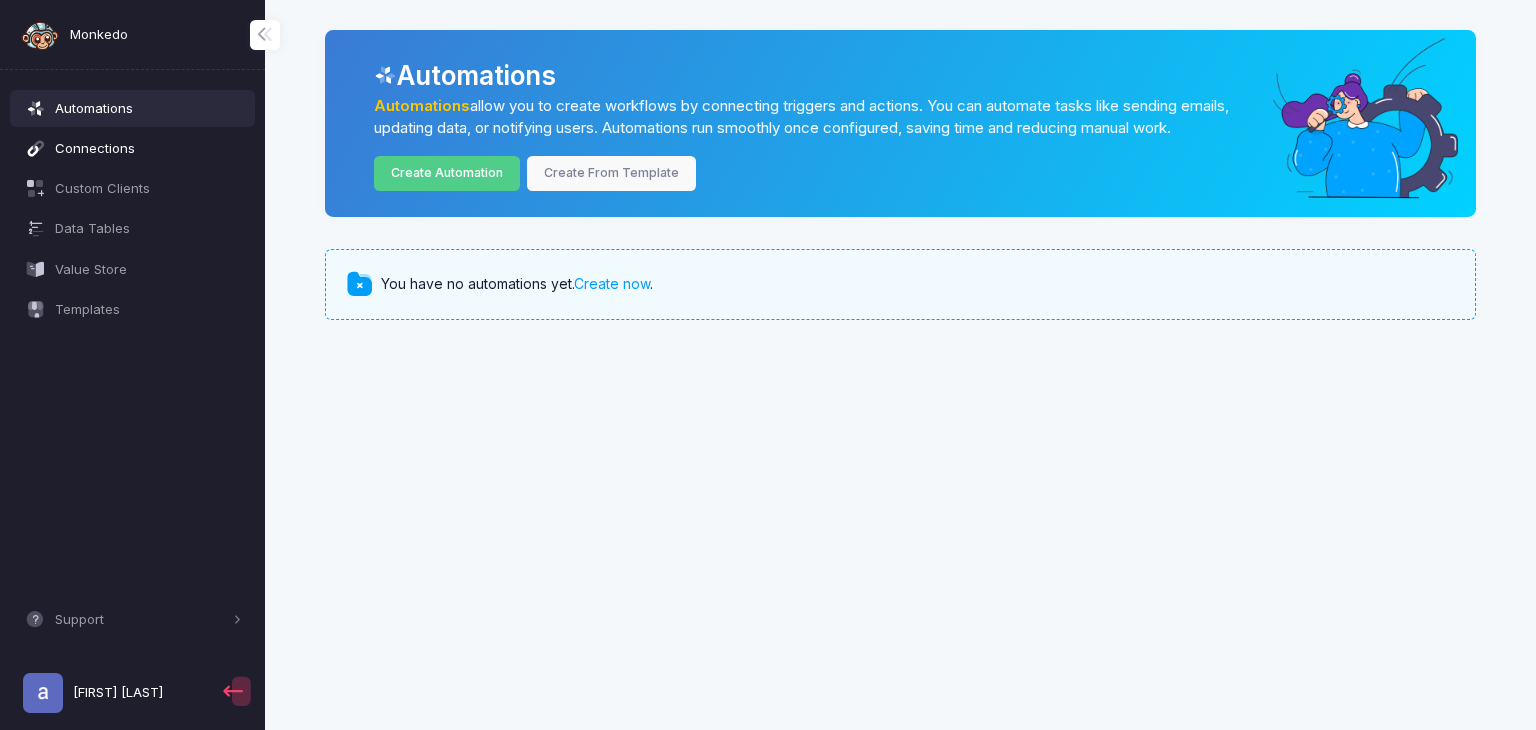 click on "Connections" at bounding box center [148, 149] 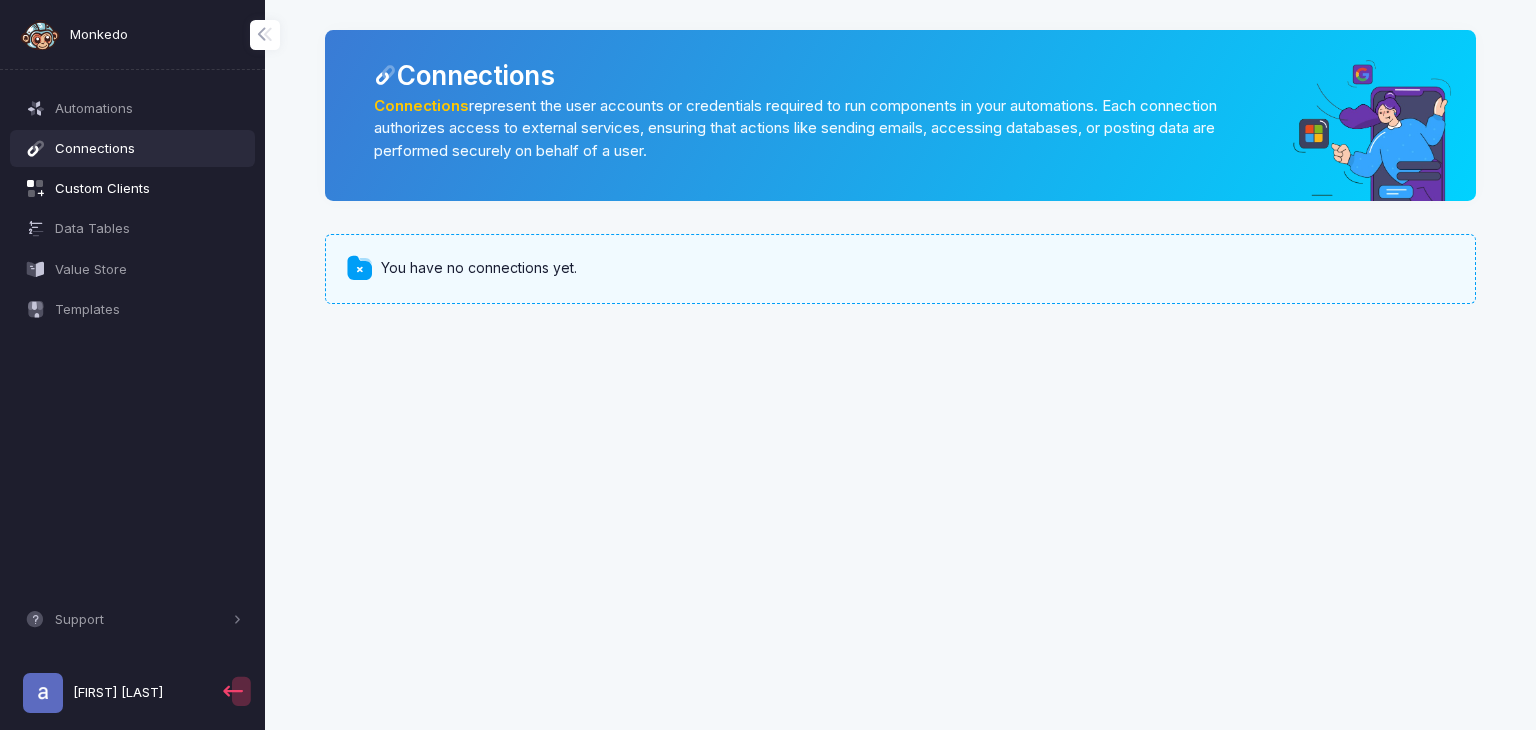 click on "Custom Clients" at bounding box center (148, 189) 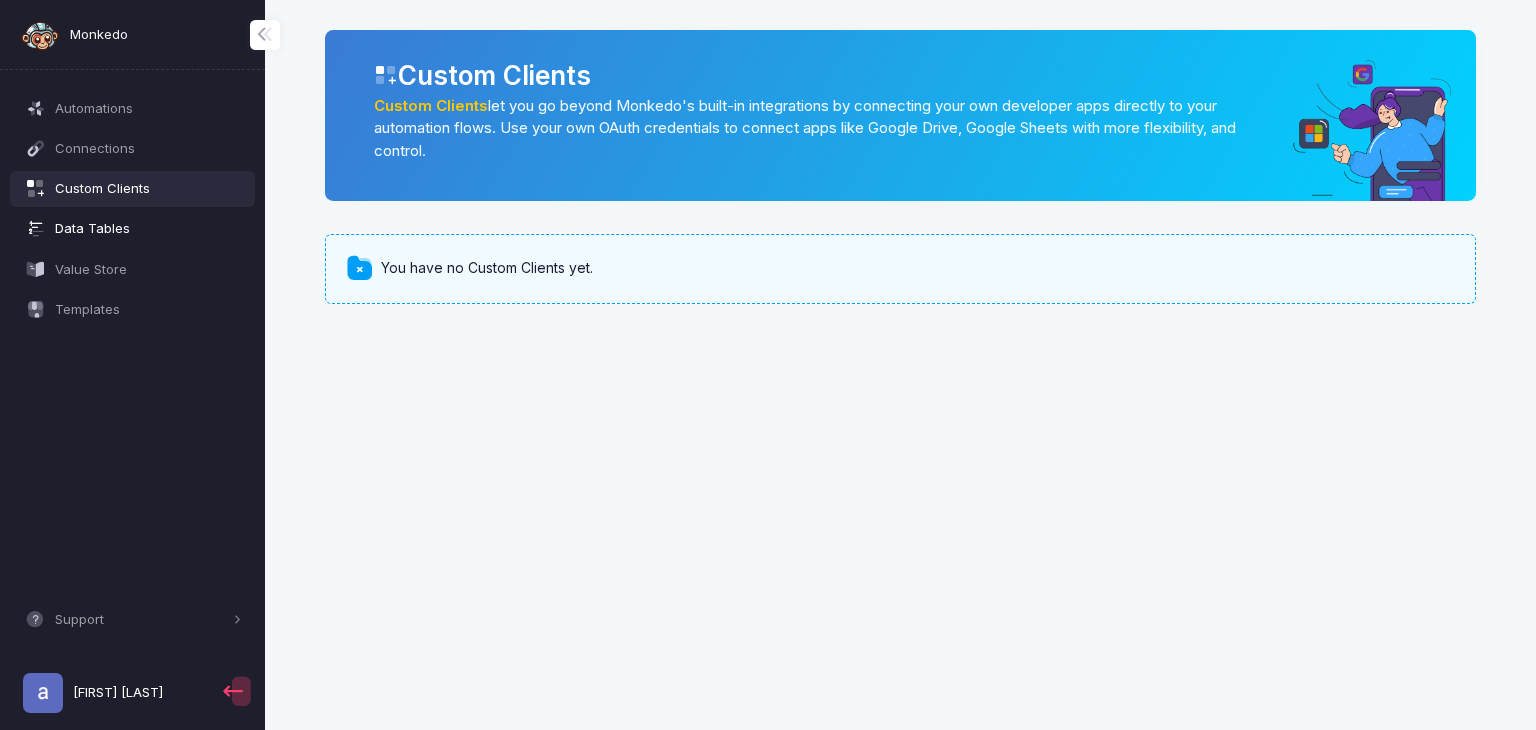 click on "Data Tables" at bounding box center [148, 229] 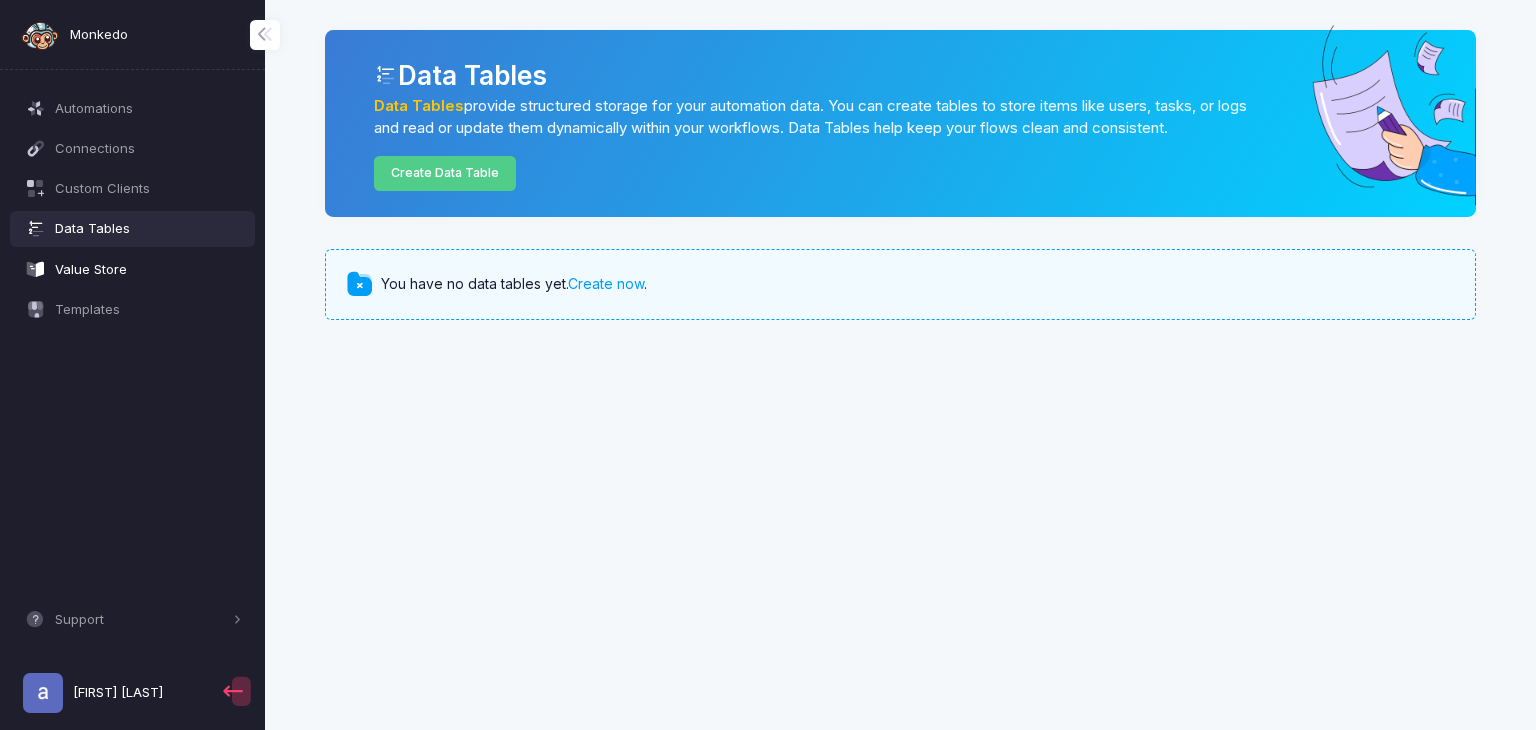 click on "Value Store" at bounding box center [133, 269] 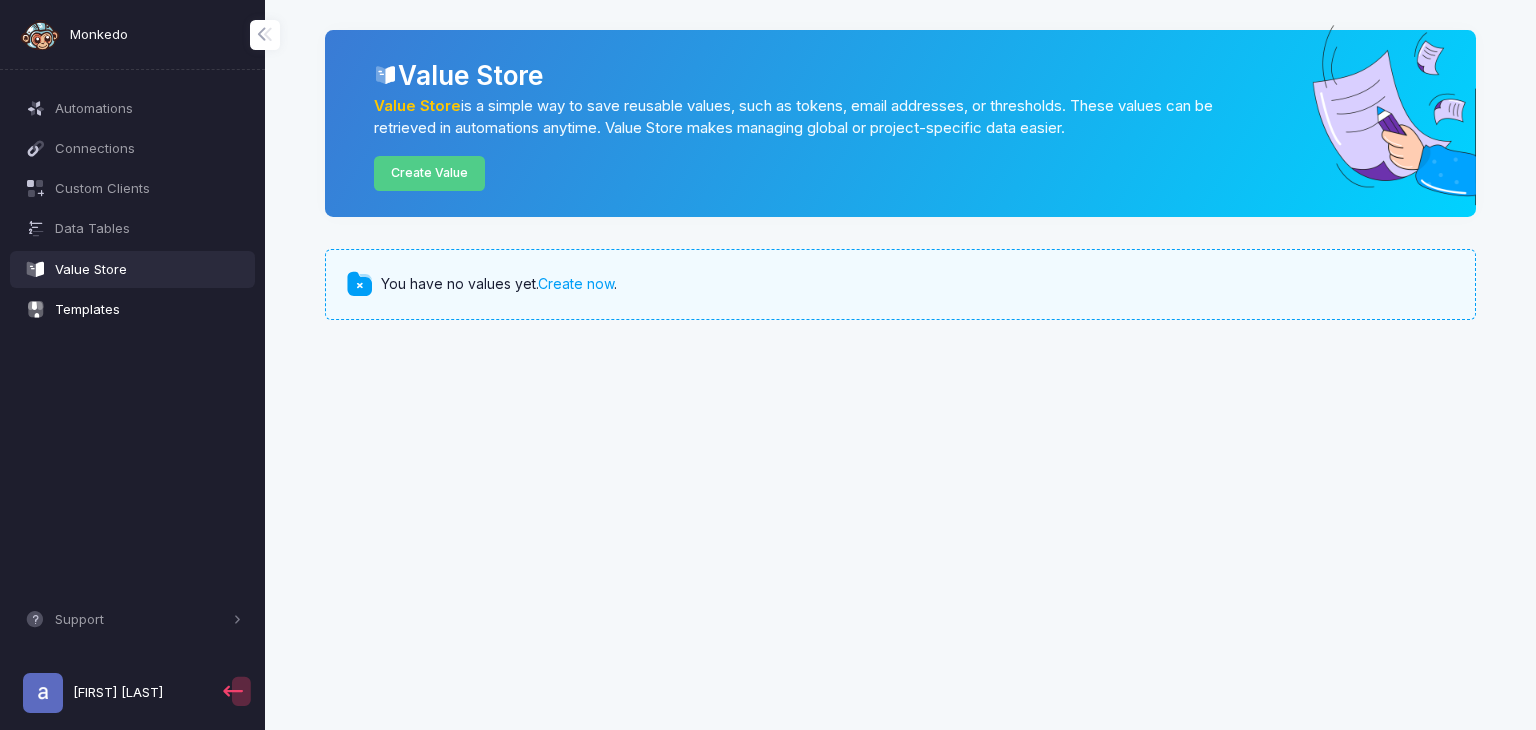 click on "Templates" at bounding box center [148, 310] 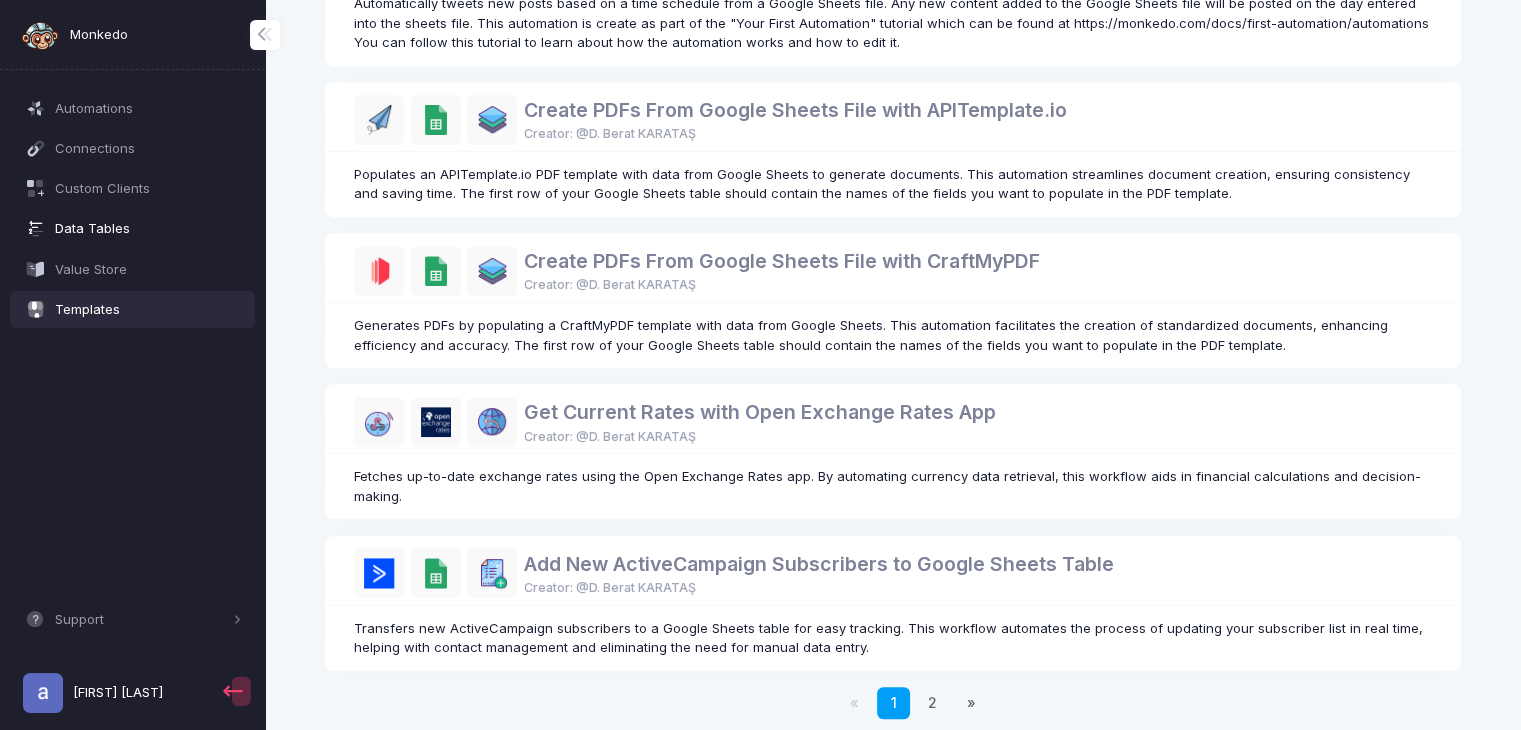 scroll, scrollTop: 1087, scrollLeft: 0, axis: vertical 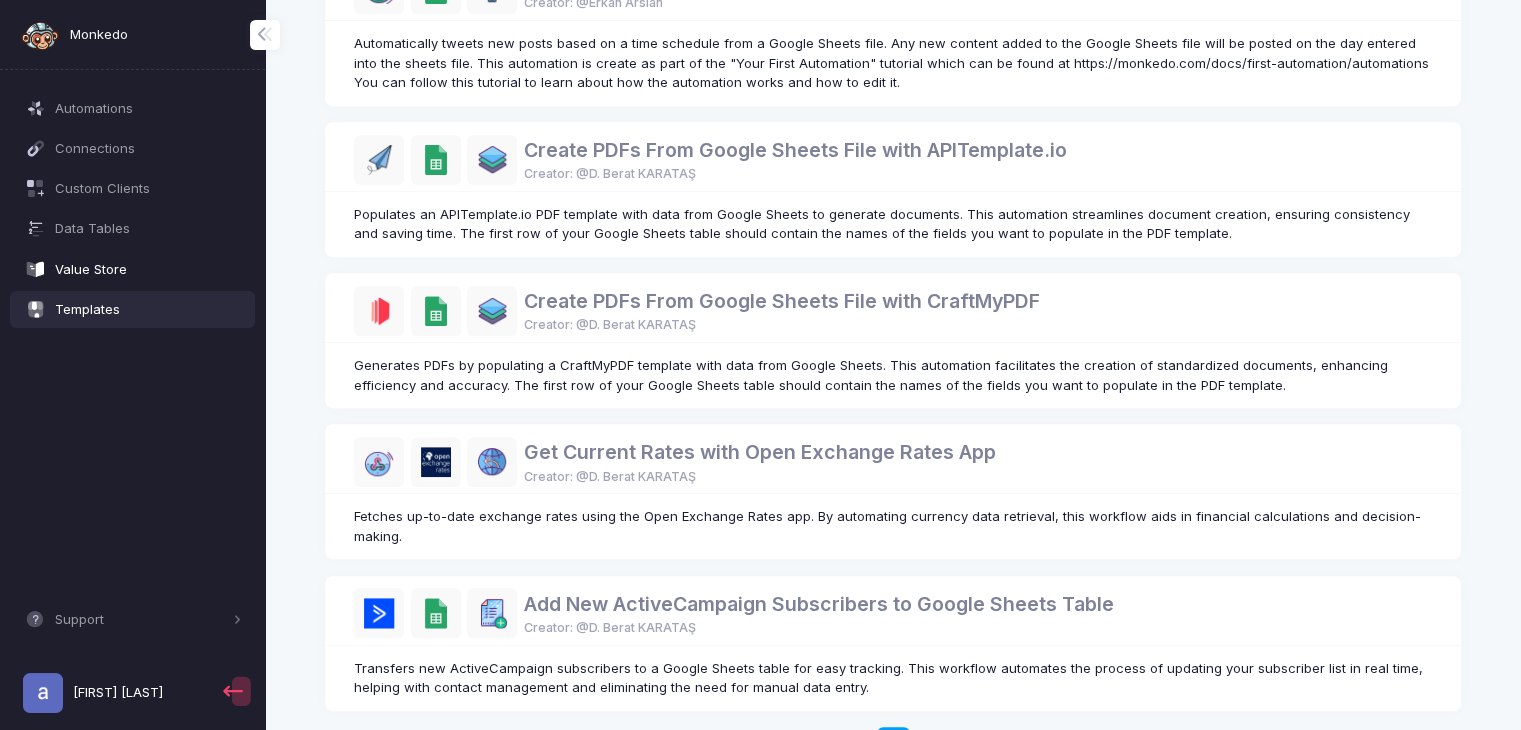 click on "Value Store" at bounding box center [133, 269] 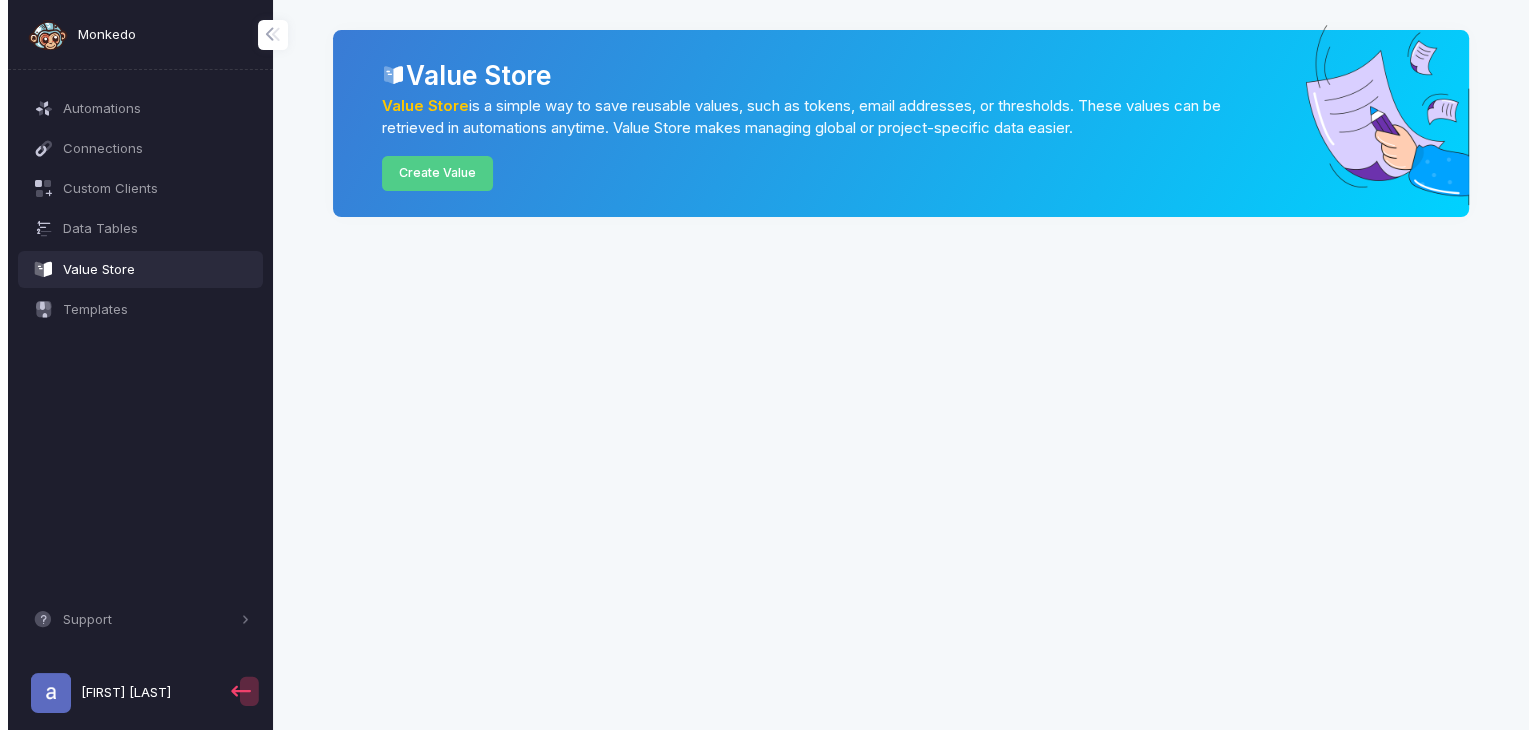 scroll, scrollTop: 0, scrollLeft: 0, axis: both 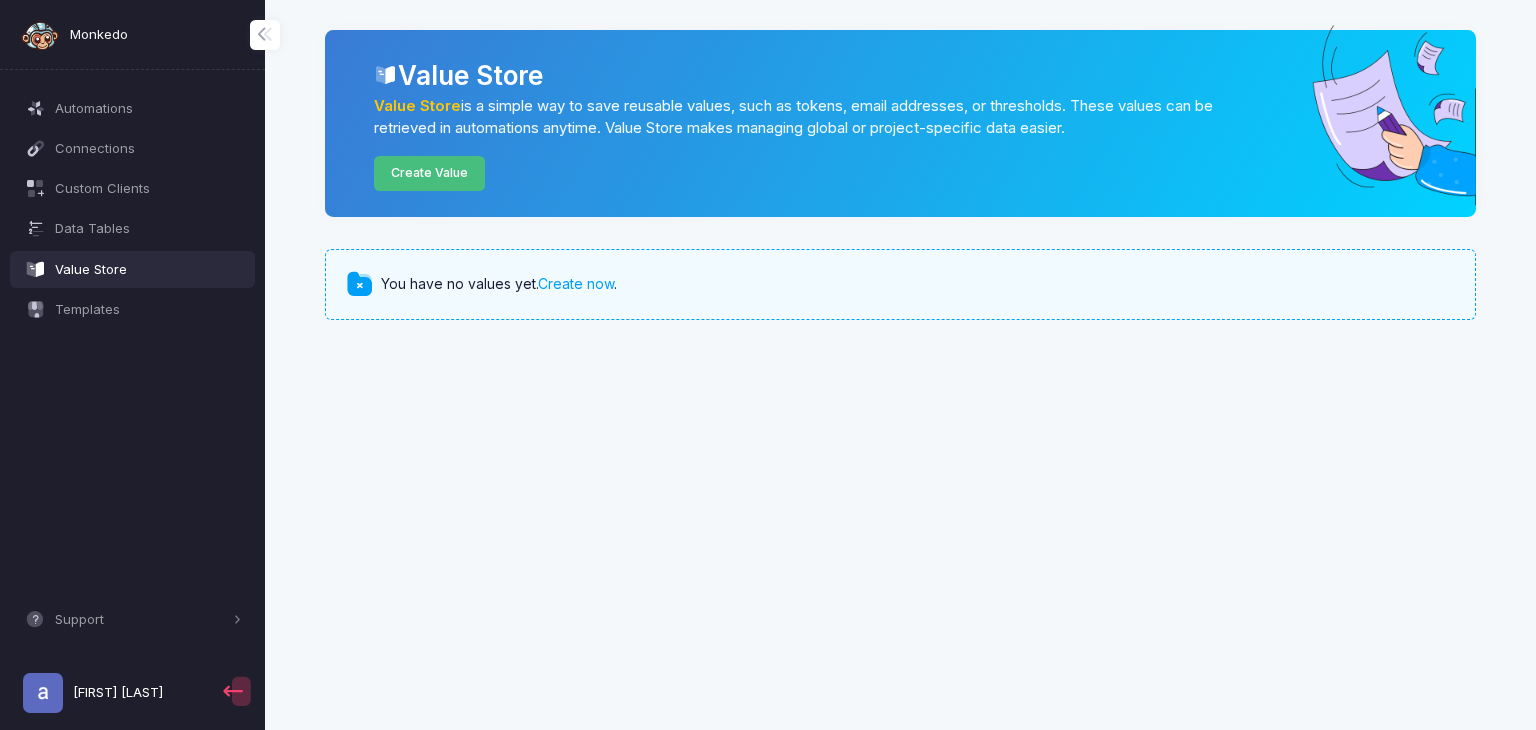 click on "Create Value" 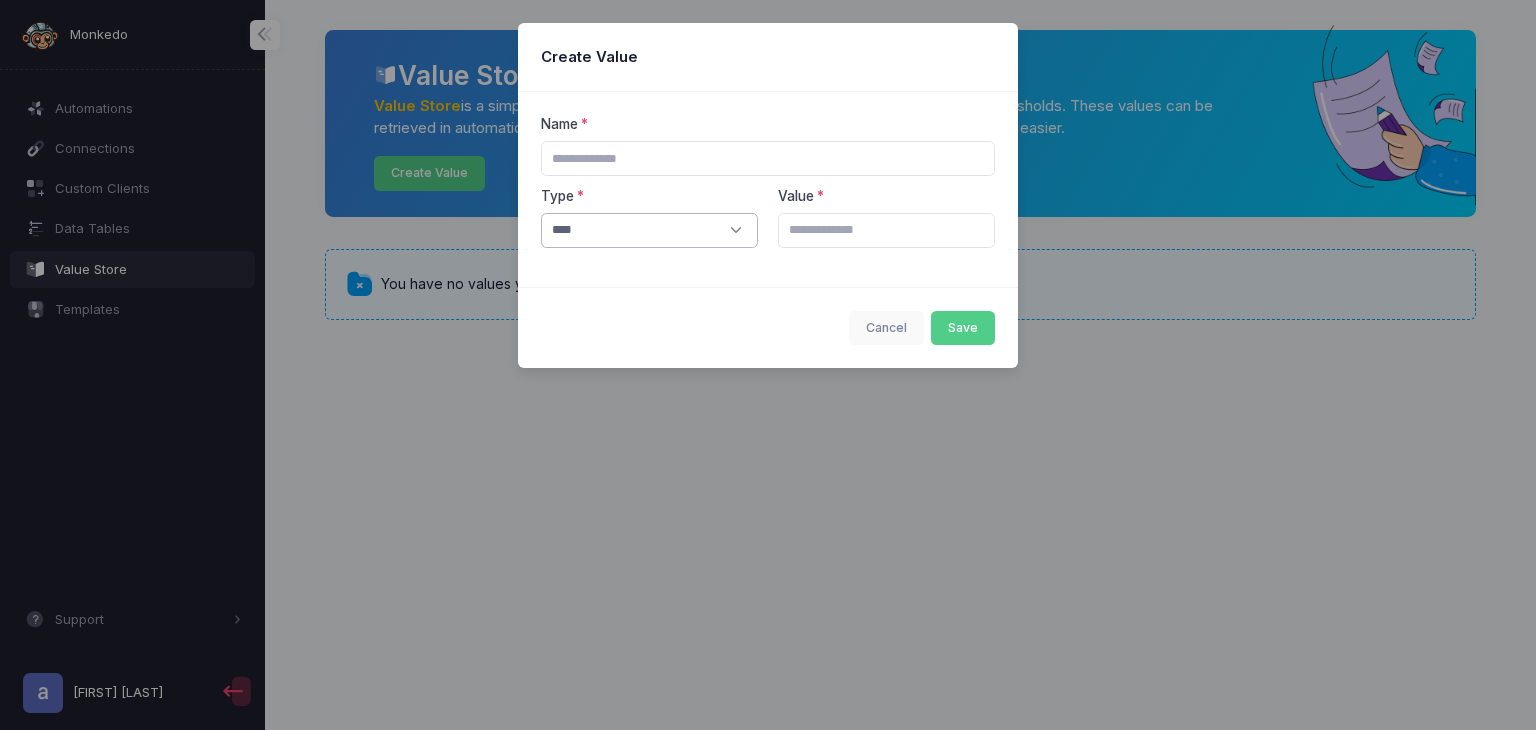 click on "[CREDIT CARD]" 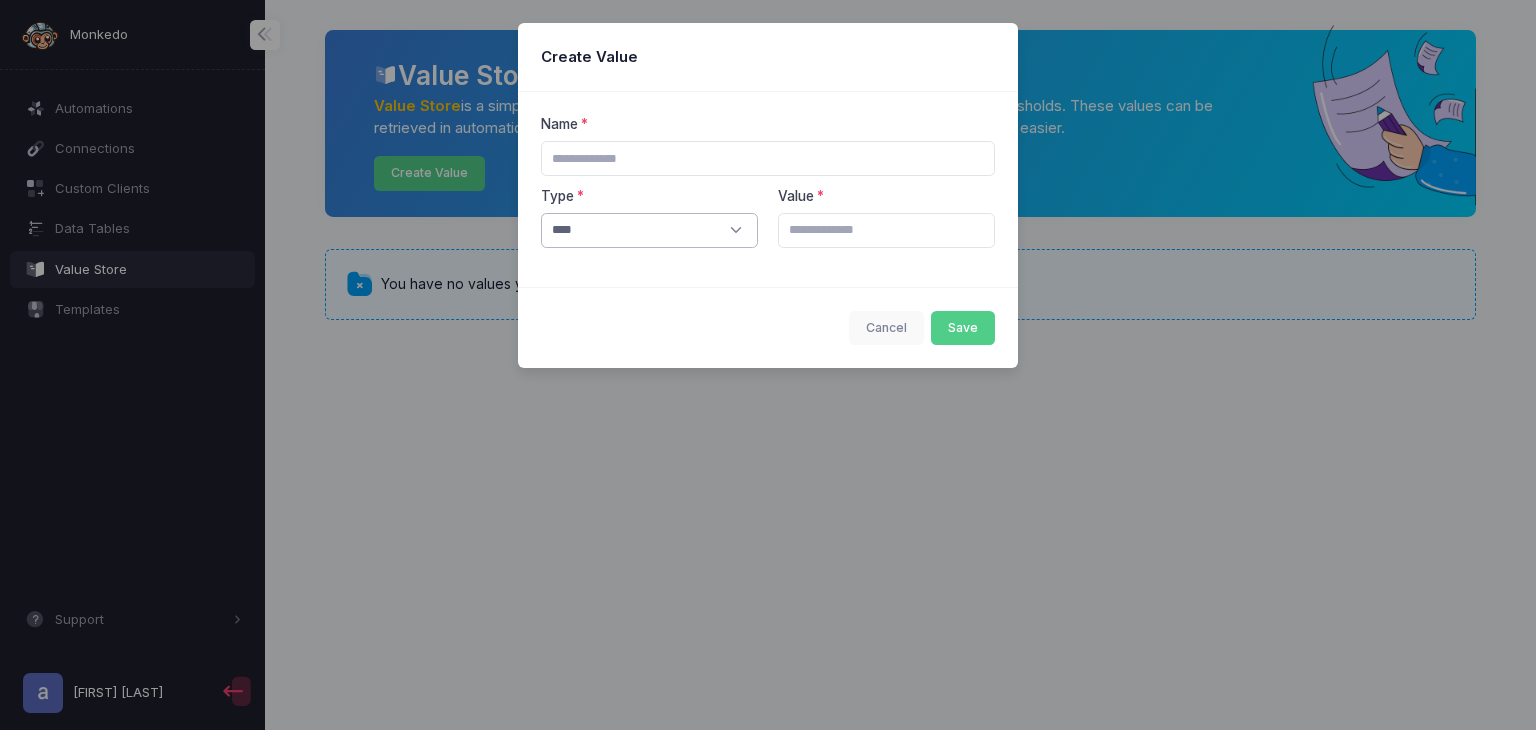 click on "[CREDIT CARD]" 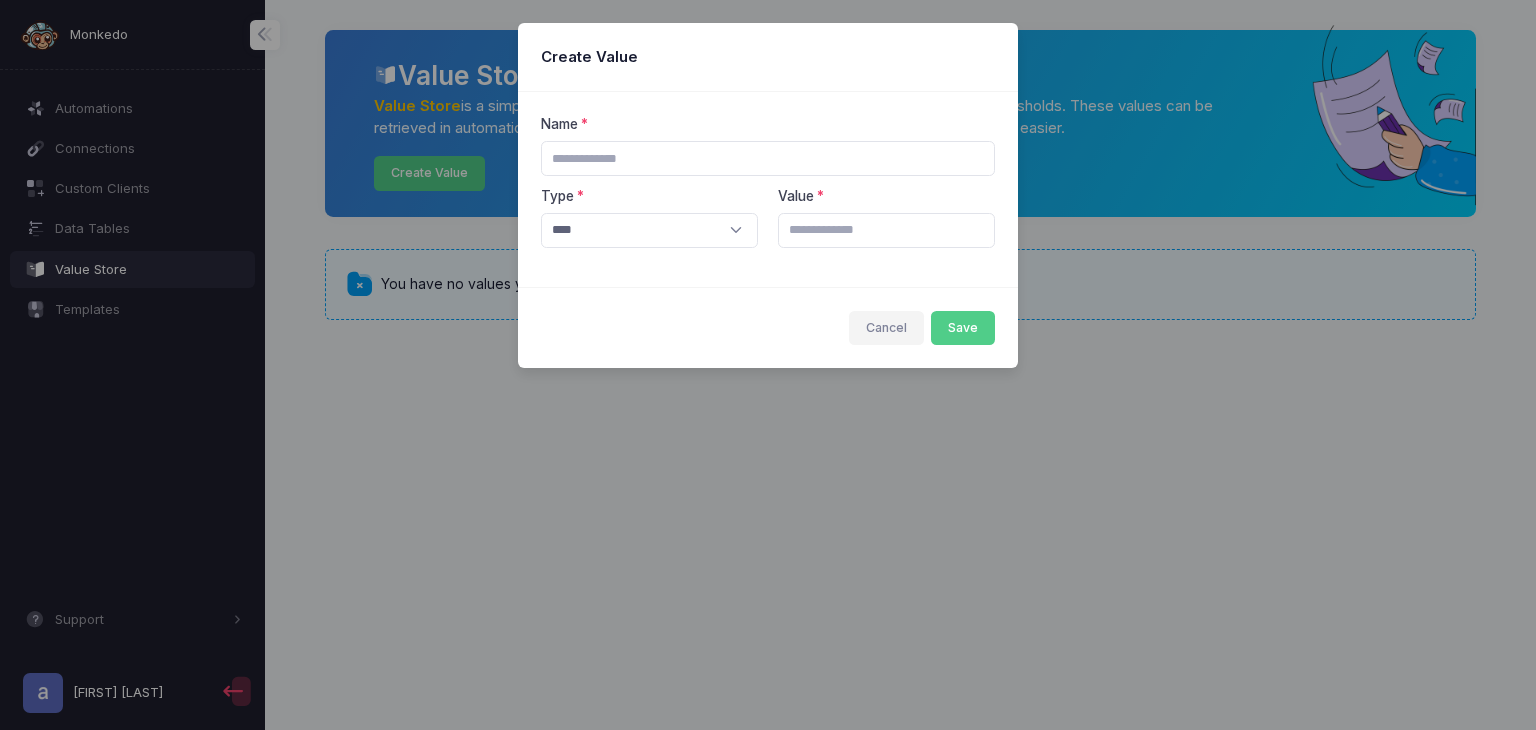 click on "Cancel" 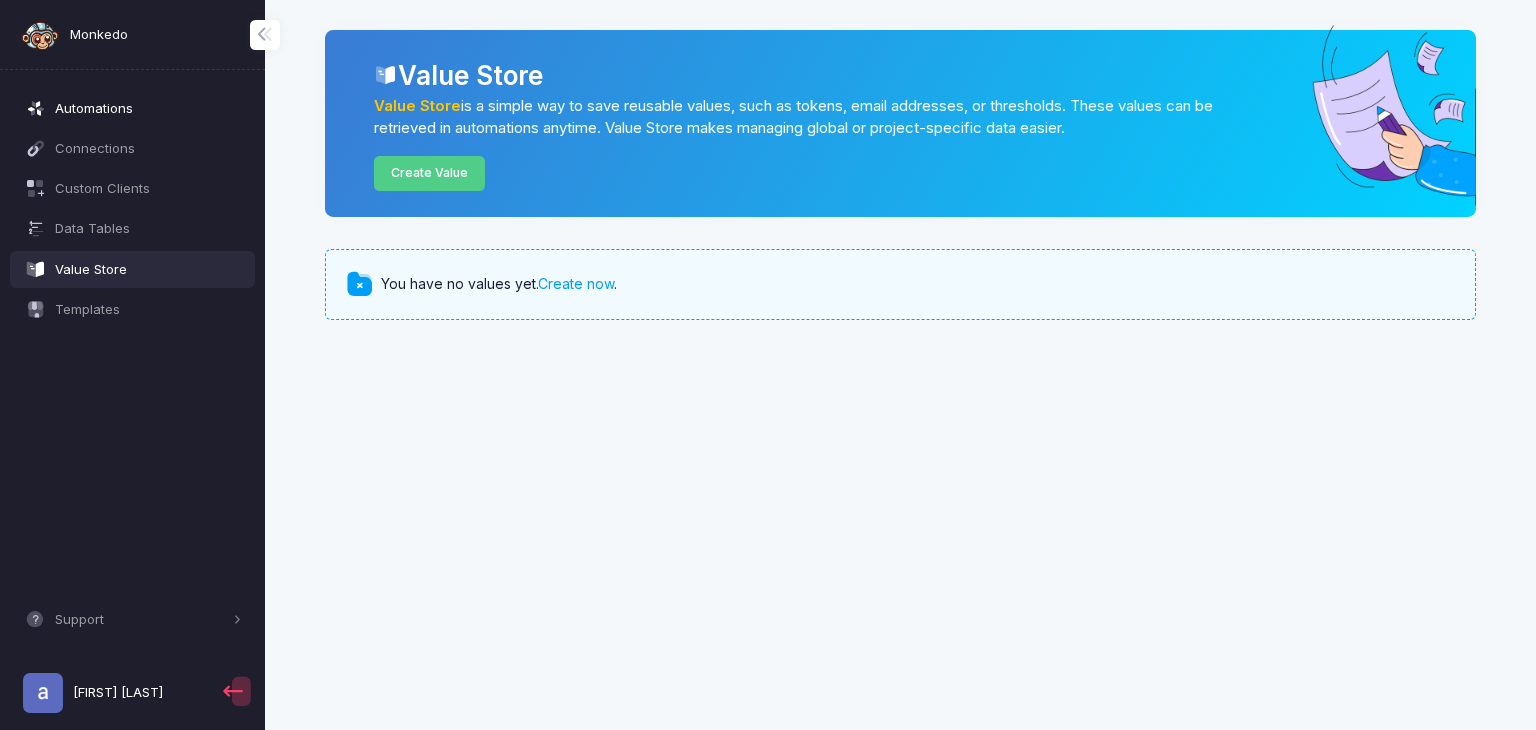 click on "Automations" at bounding box center [133, 108] 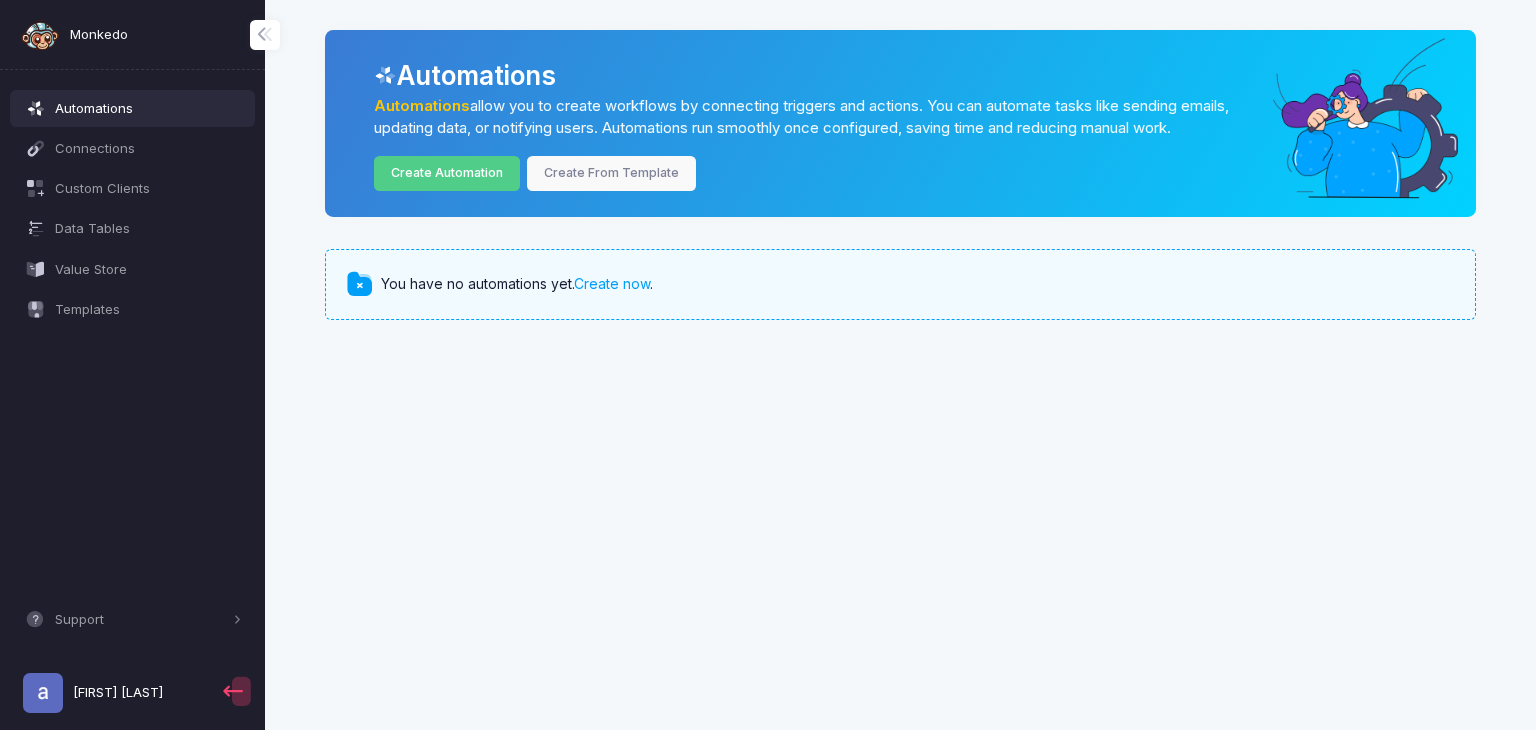 click on "Monkedo" at bounding box center (99, 35) 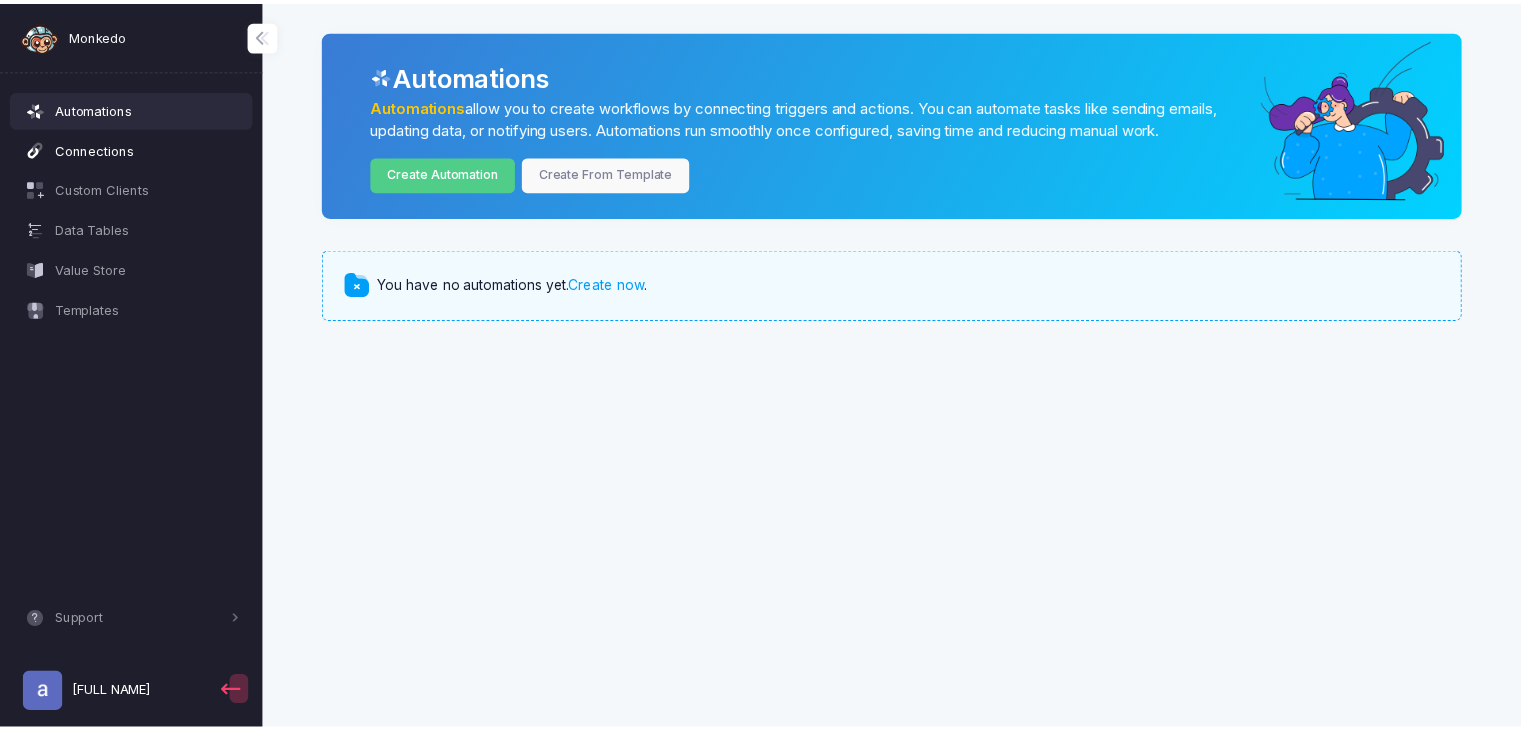 scroll, scrollTop: 0, scrollLeft: 0, axis: both 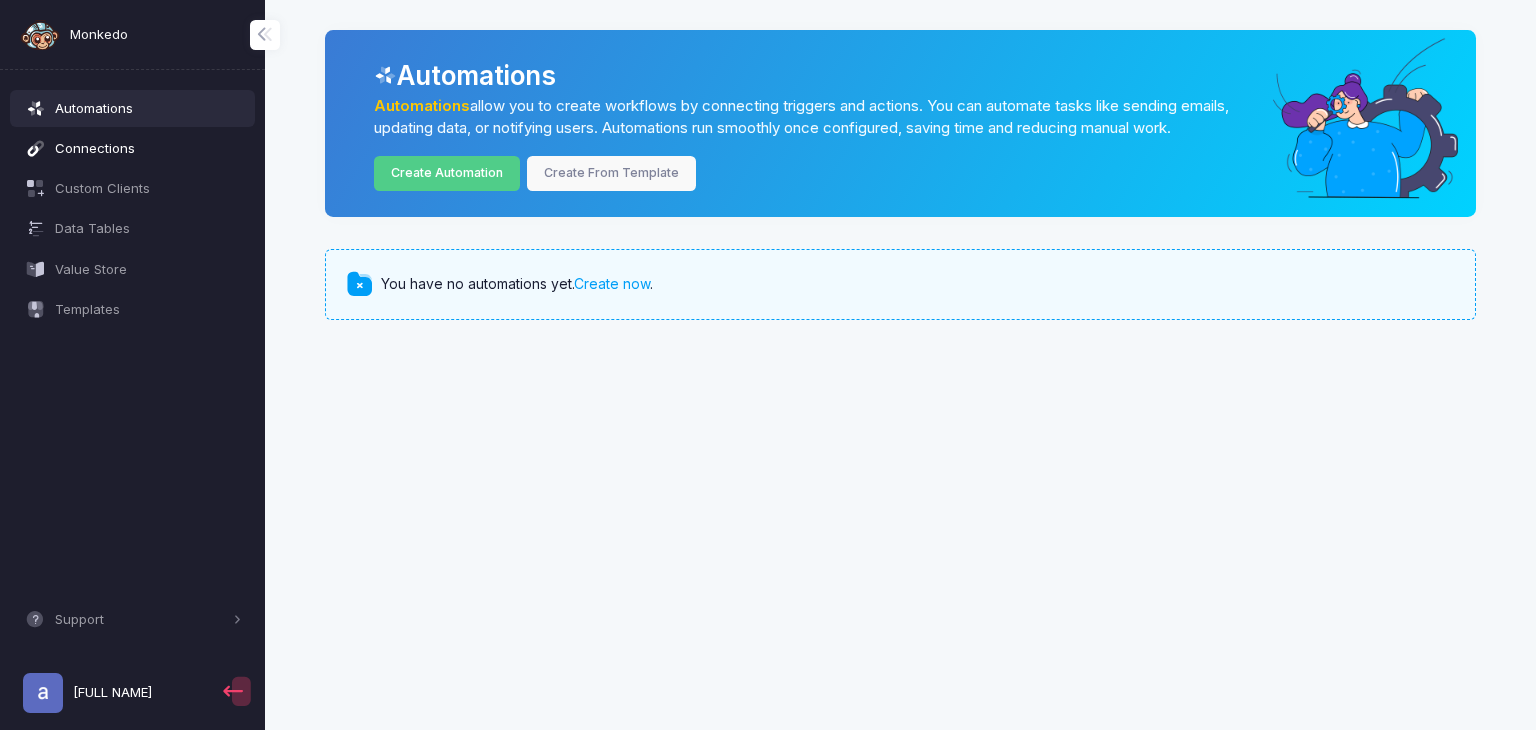 click on "Connections" at bounding box center (148, 149) 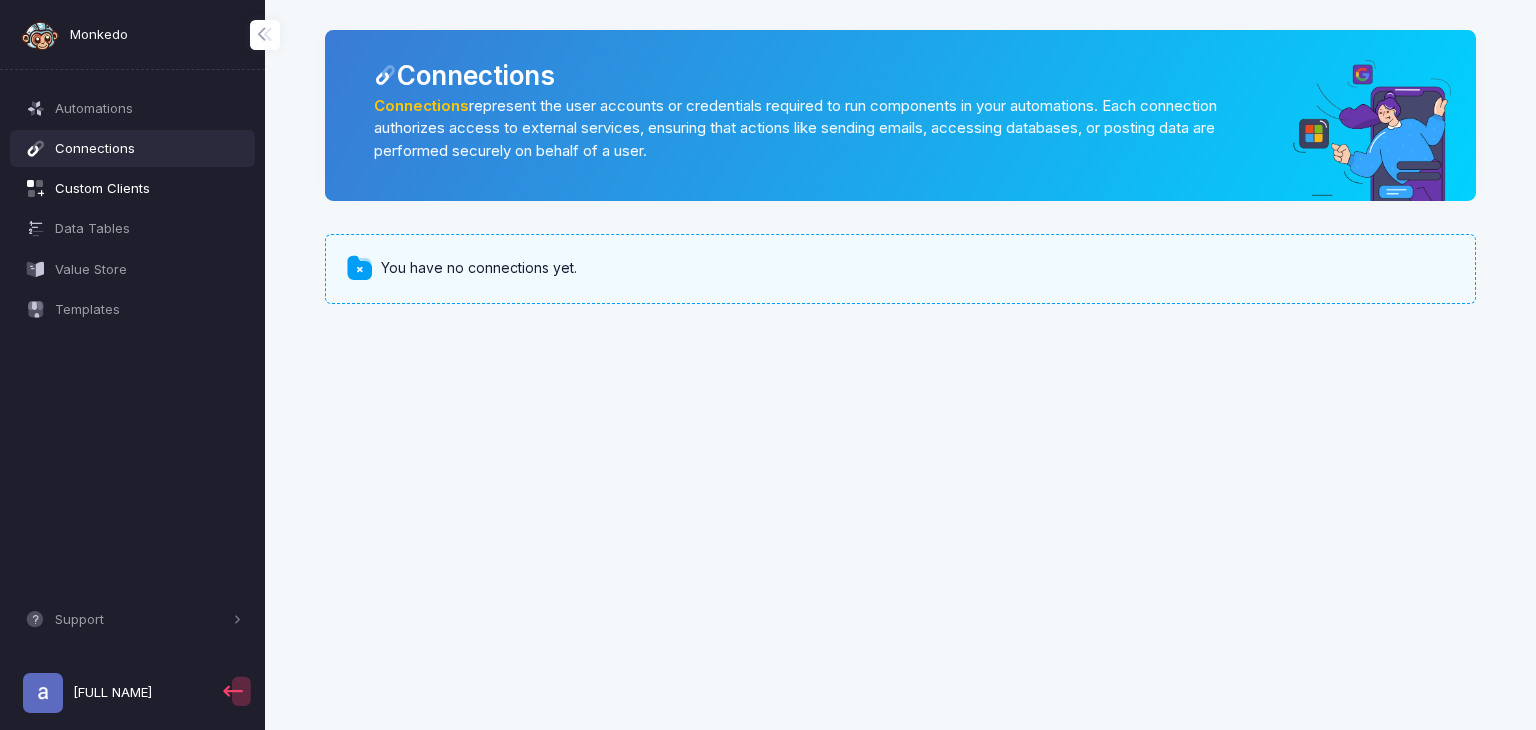 click on "Custom Clients" at bounding box center (148, 189) 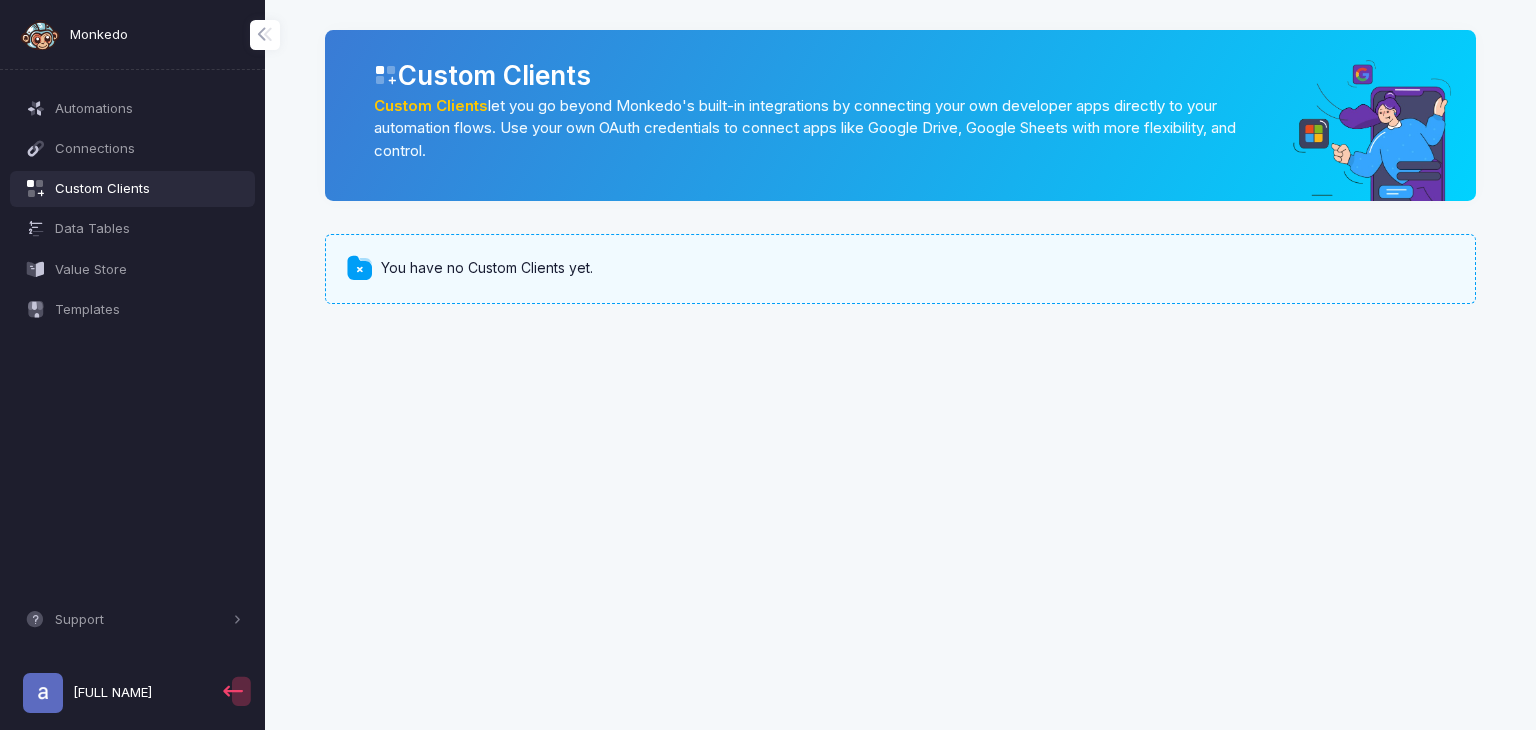 click 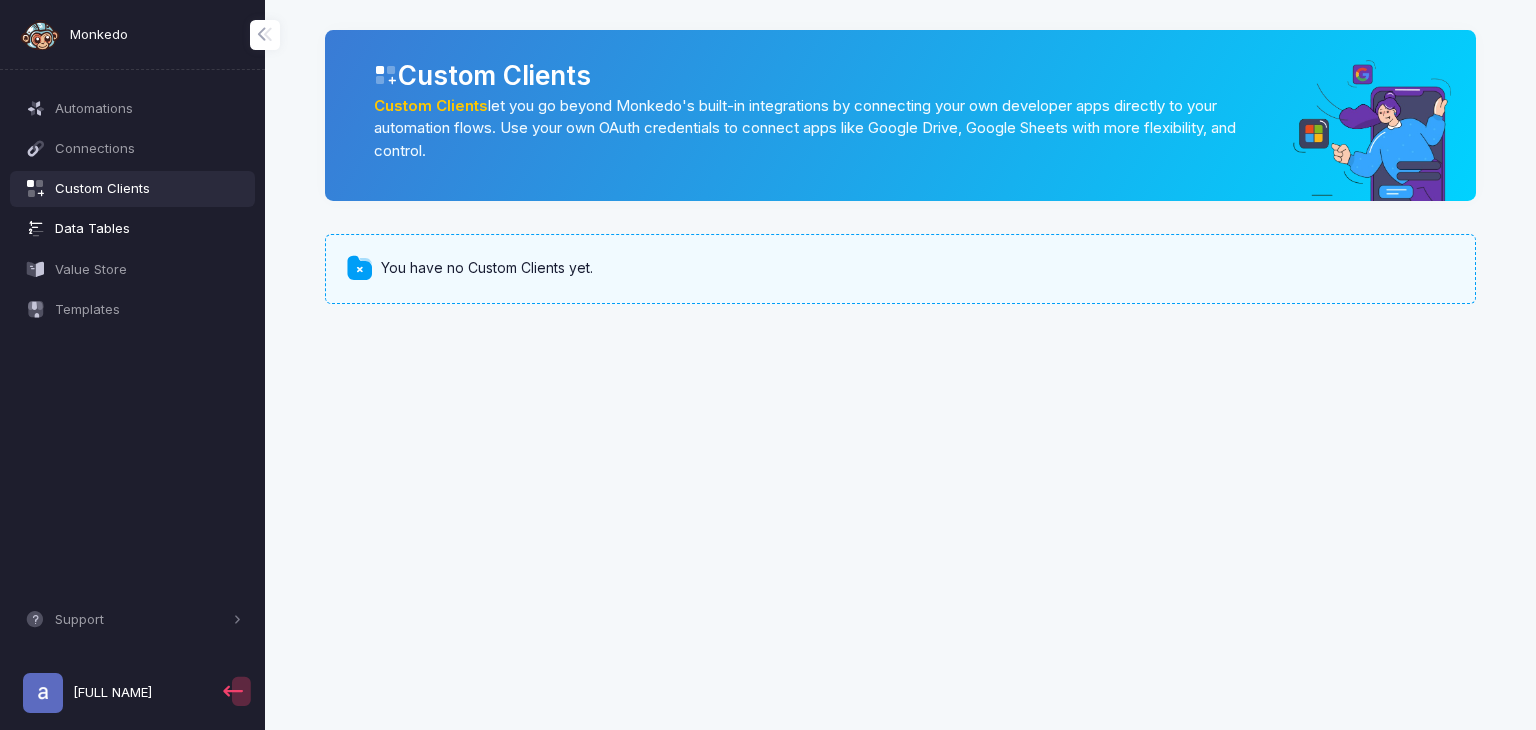 click on "Data Tables" at bounding box center (133, 229) 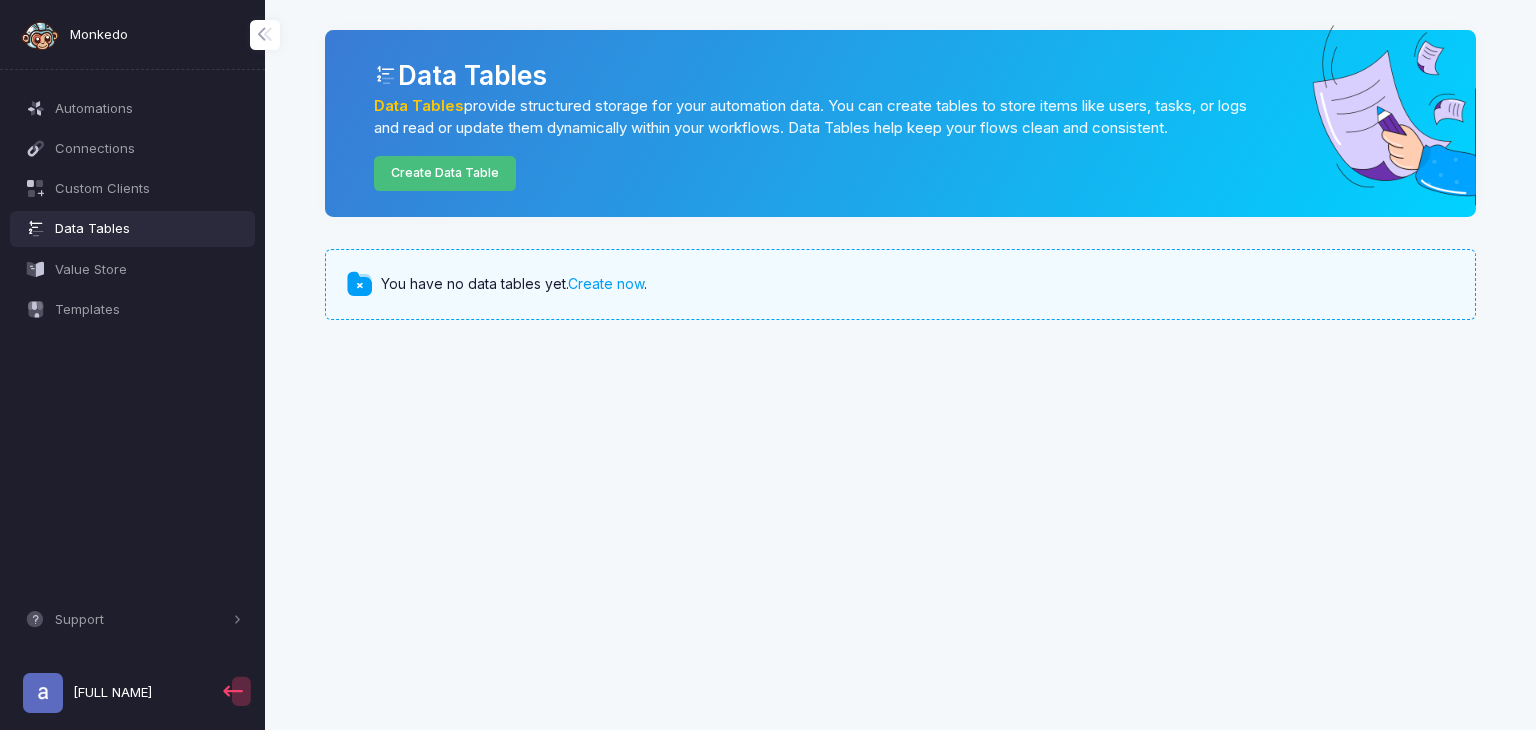 click on "Create Data Table" 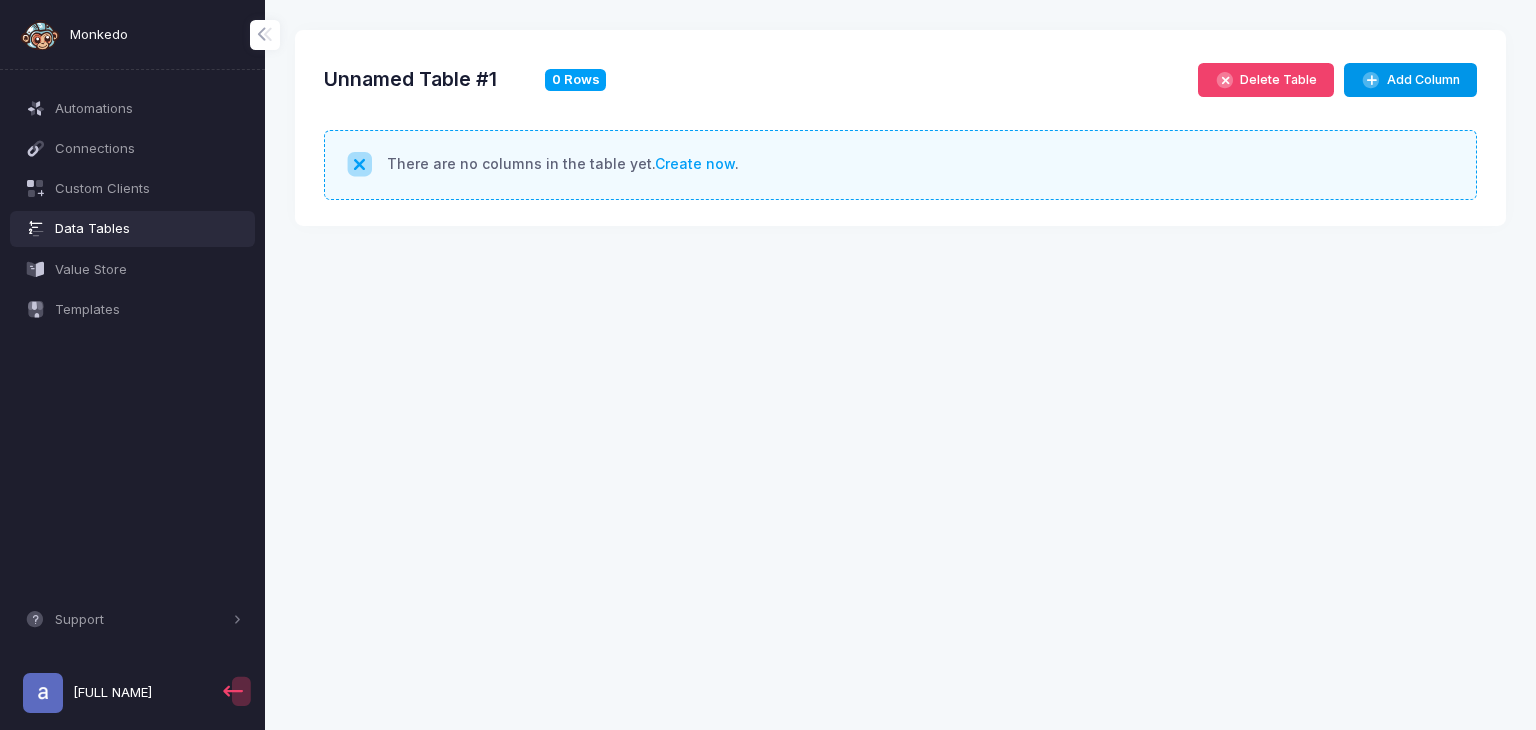 click on "Add Column" 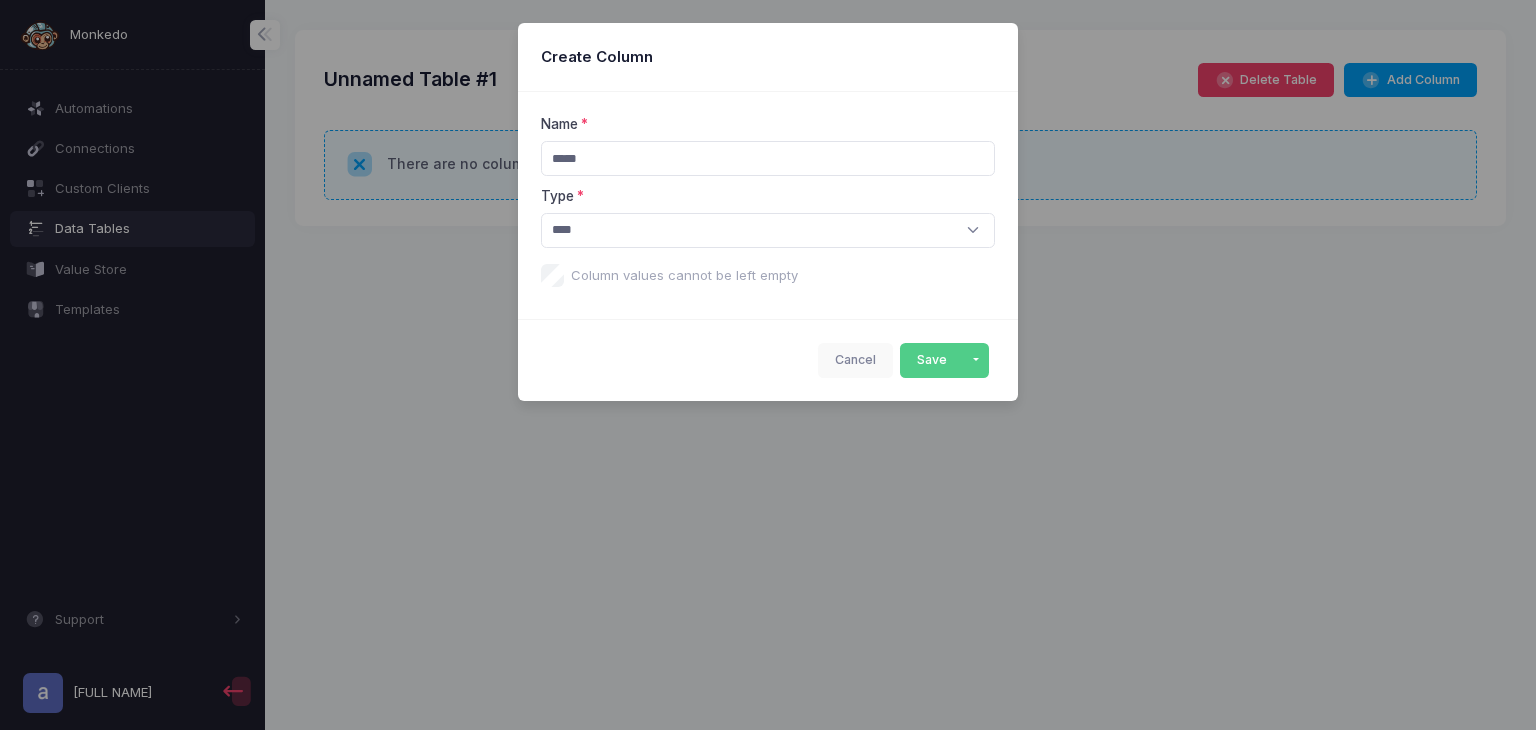 type on "*****" 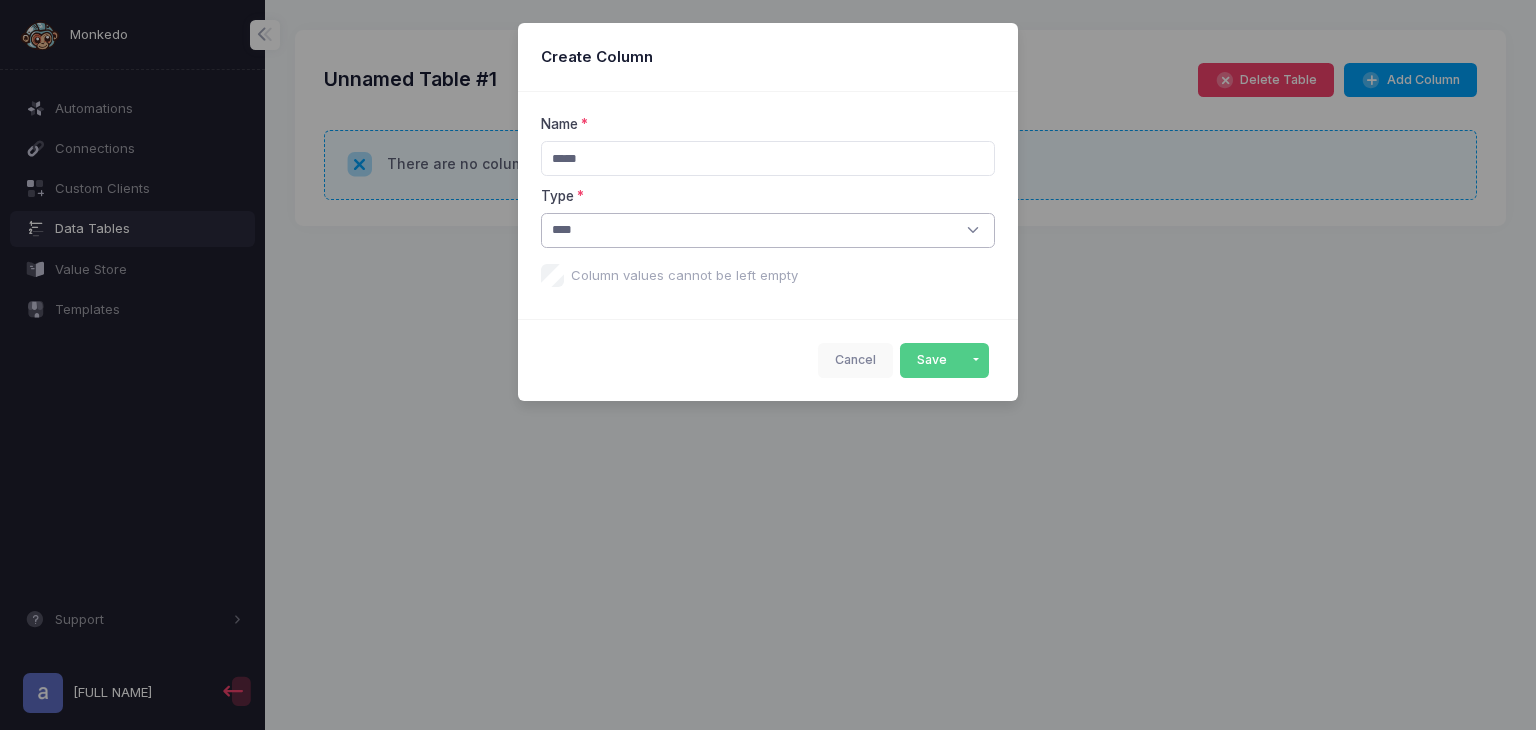 click on "**** ****** ****** **** **** **** ****** **** *****" 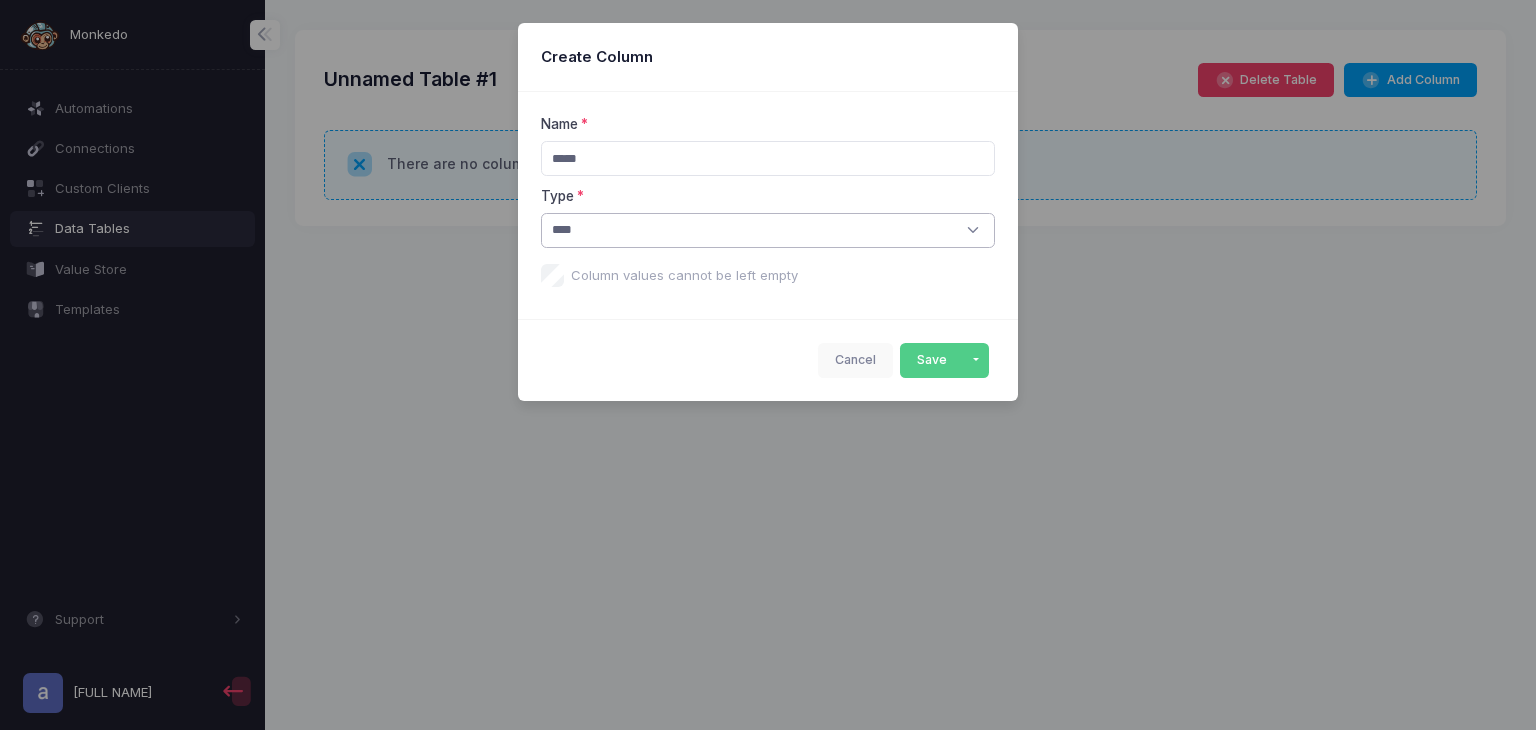 select on "*****" 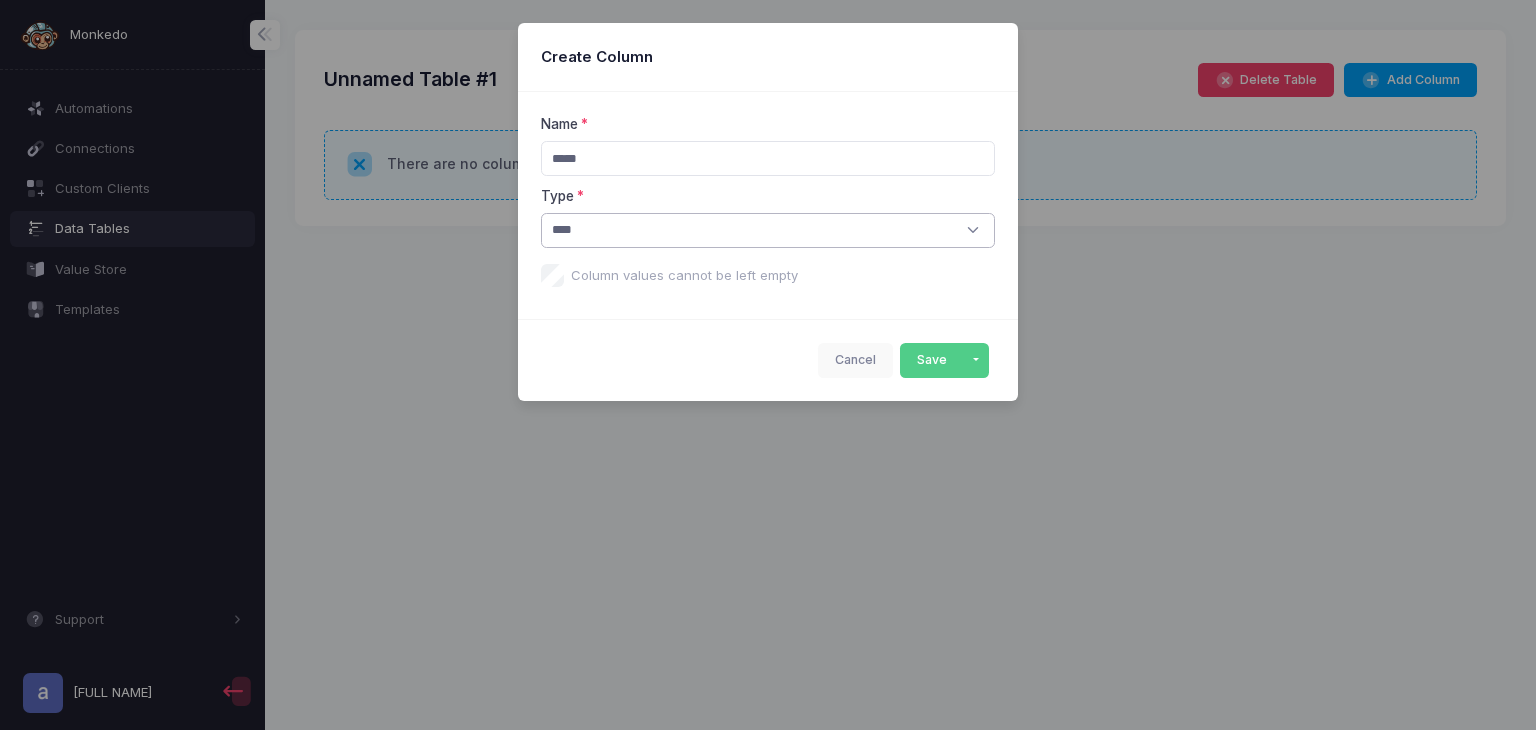 click on "**** ****** ****** **** **** **** ****** **** *****" 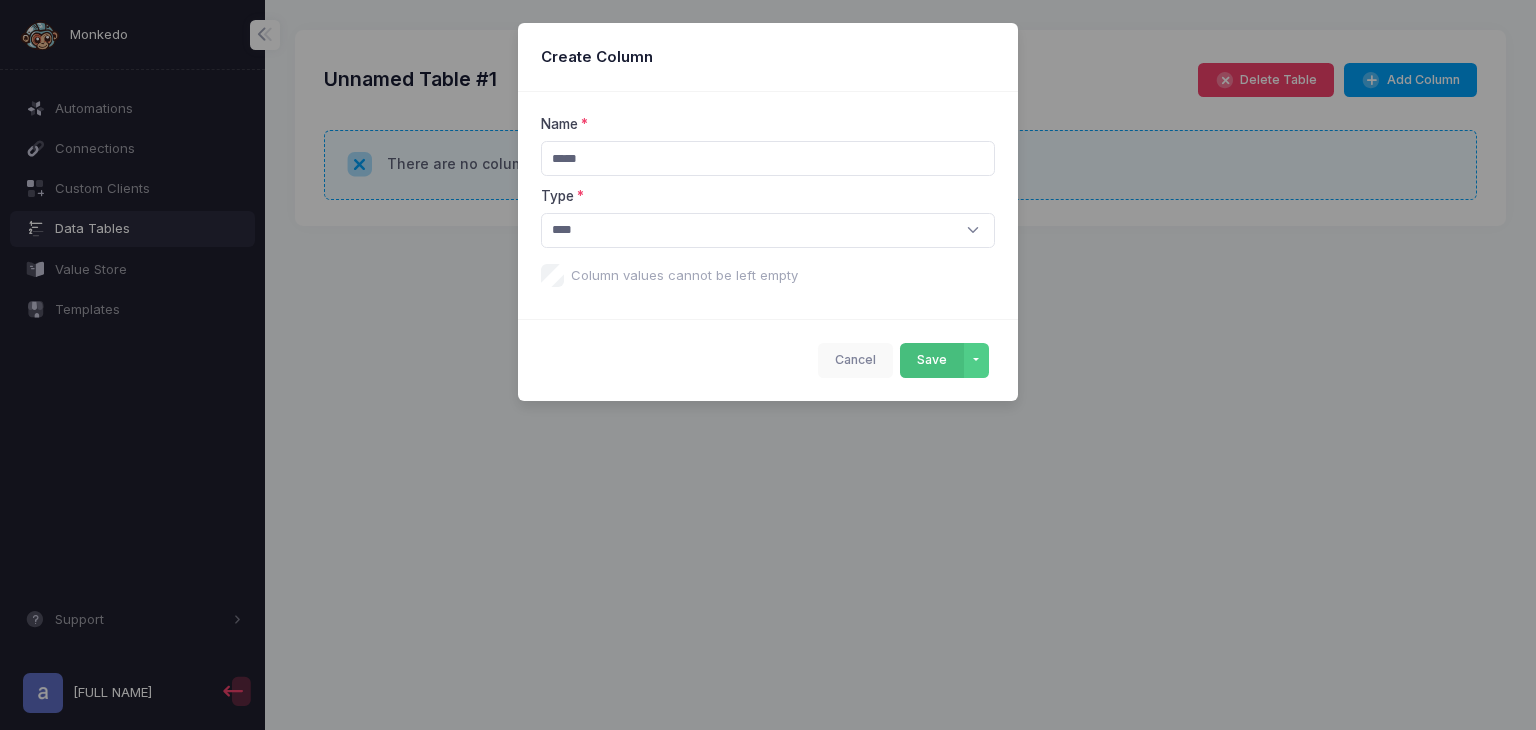 click on "Save" 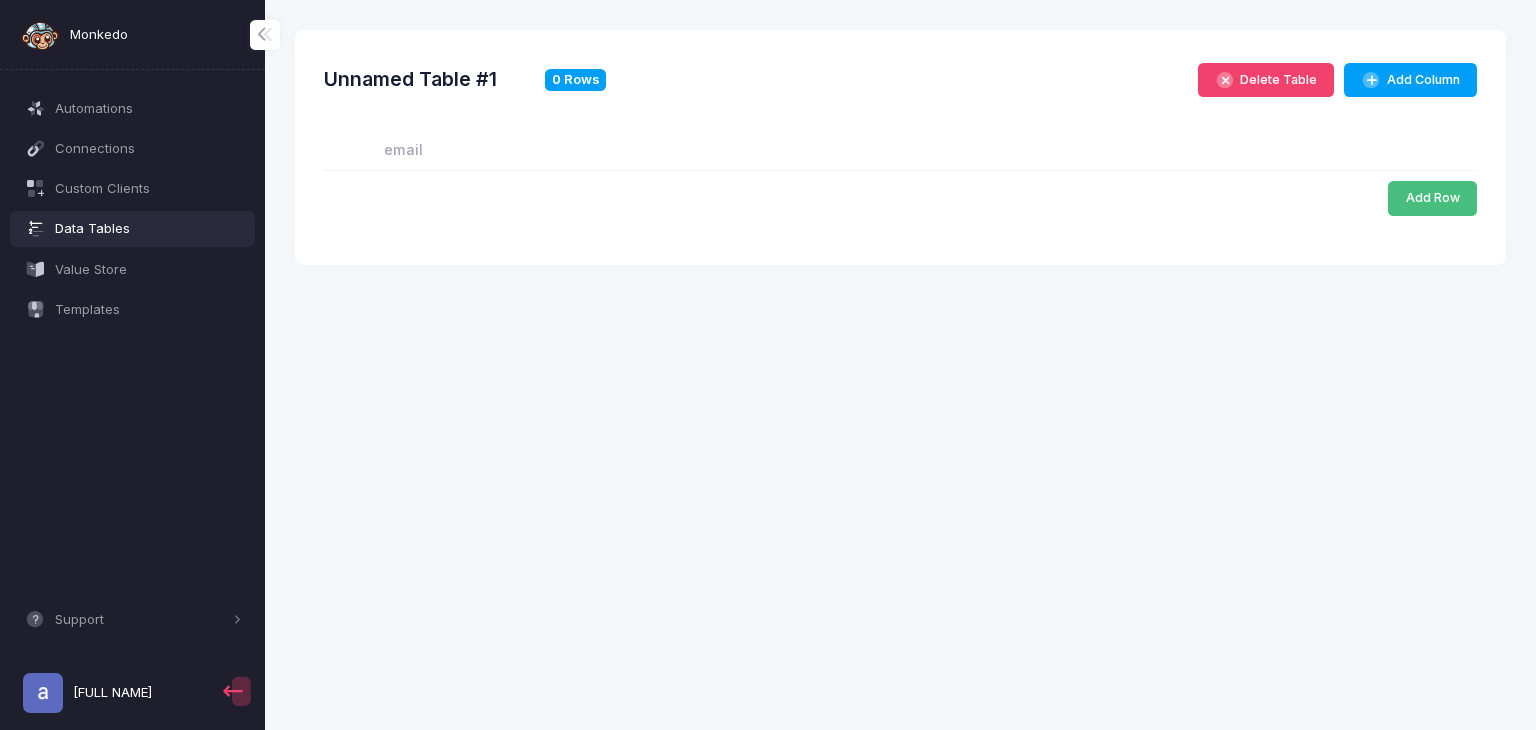 click on "Add Row" 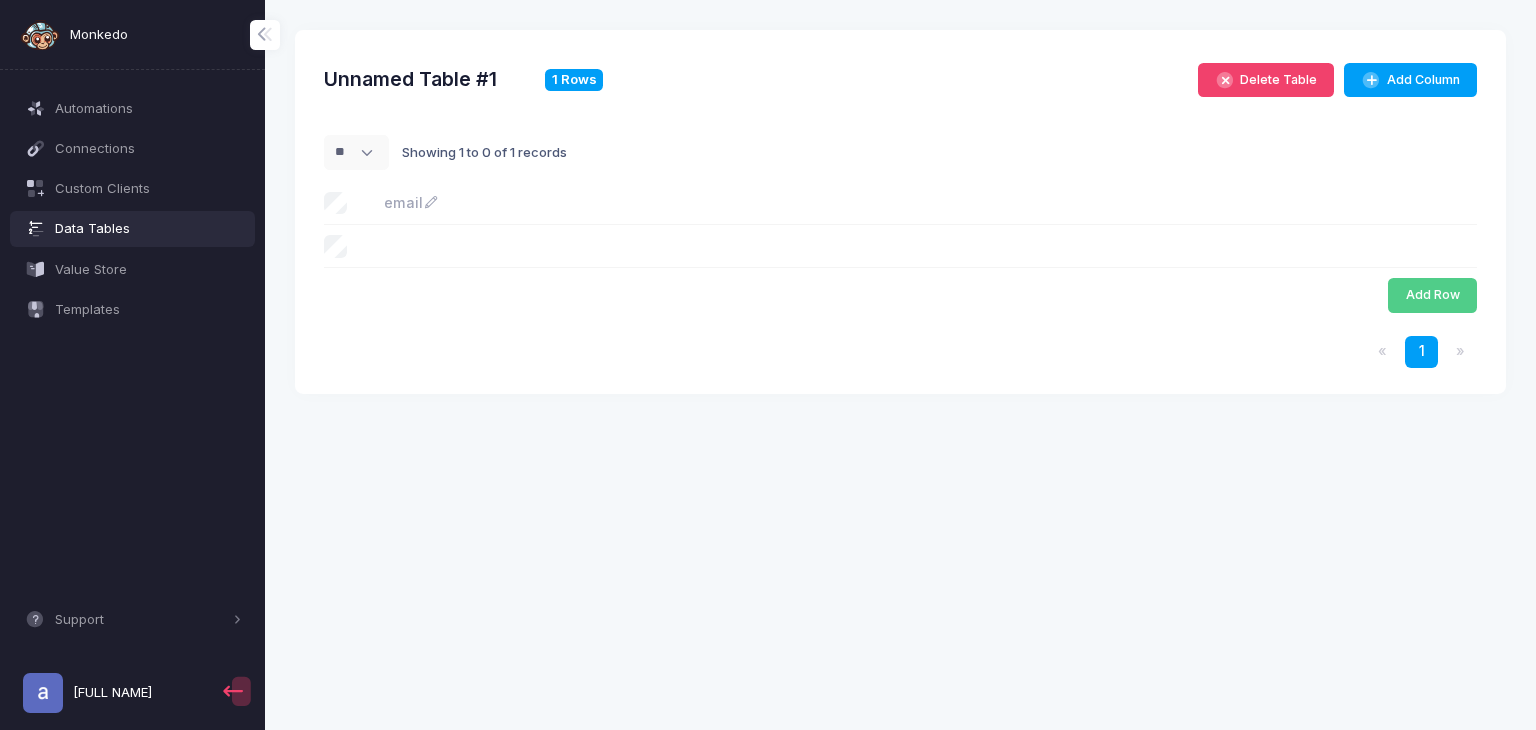 click on "email" 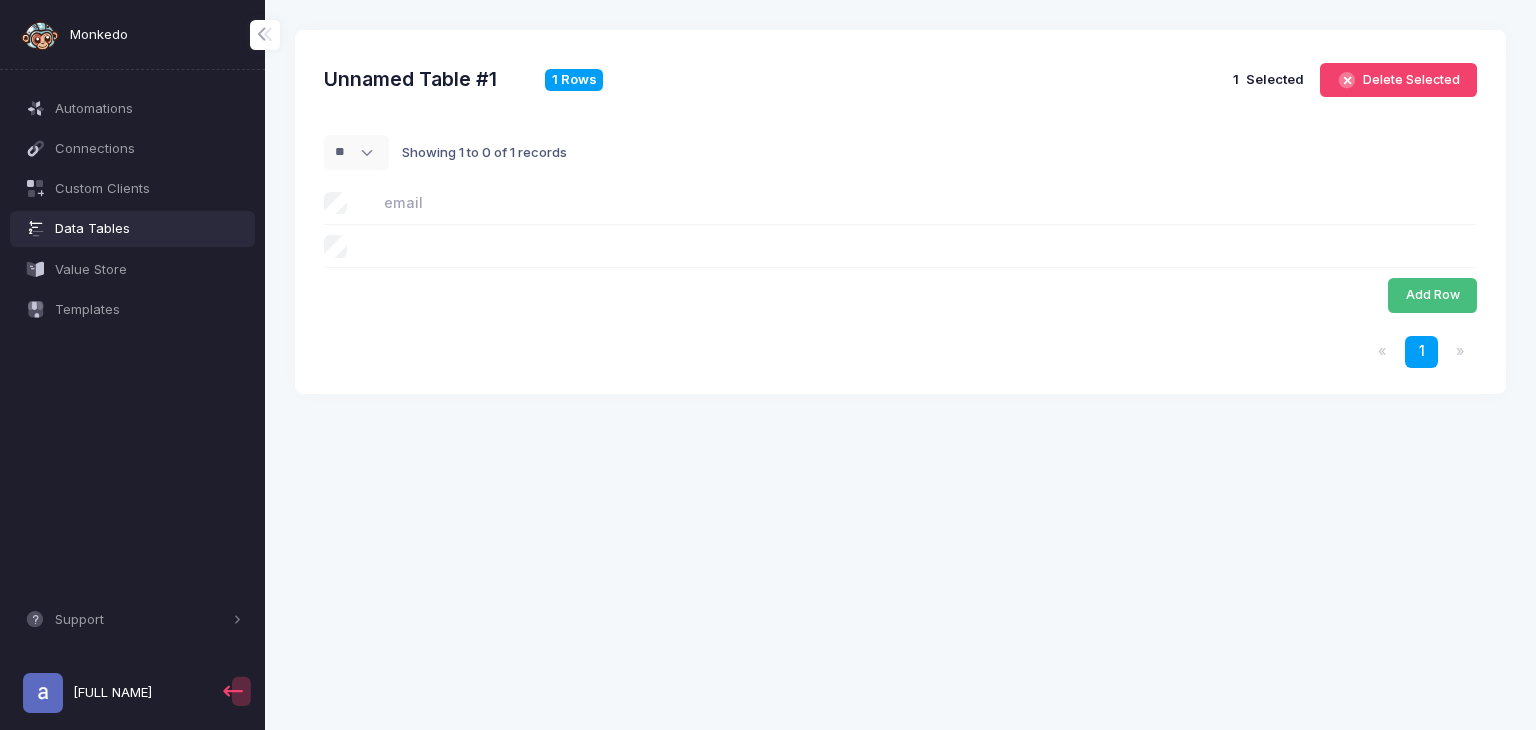 click on "Add Row" 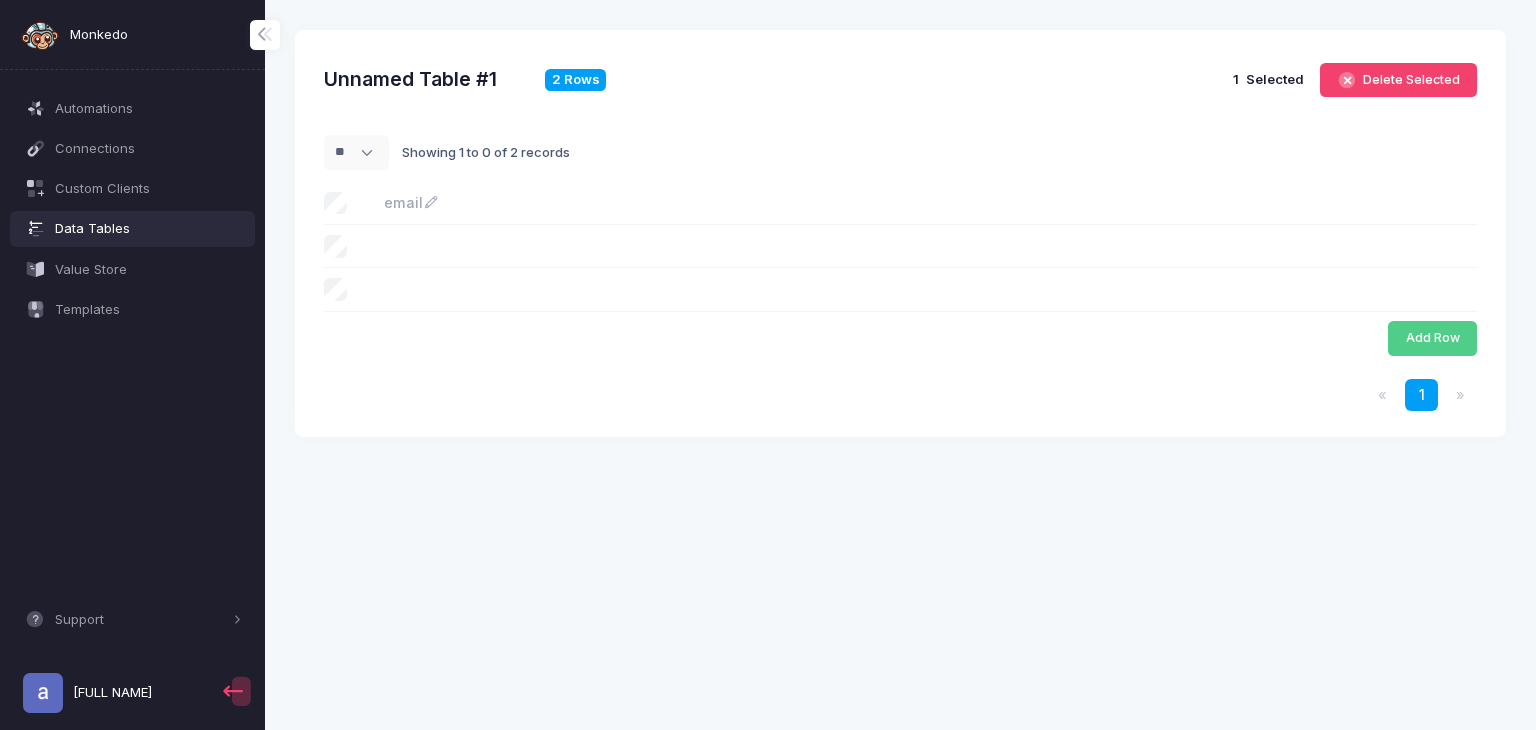click on "email" 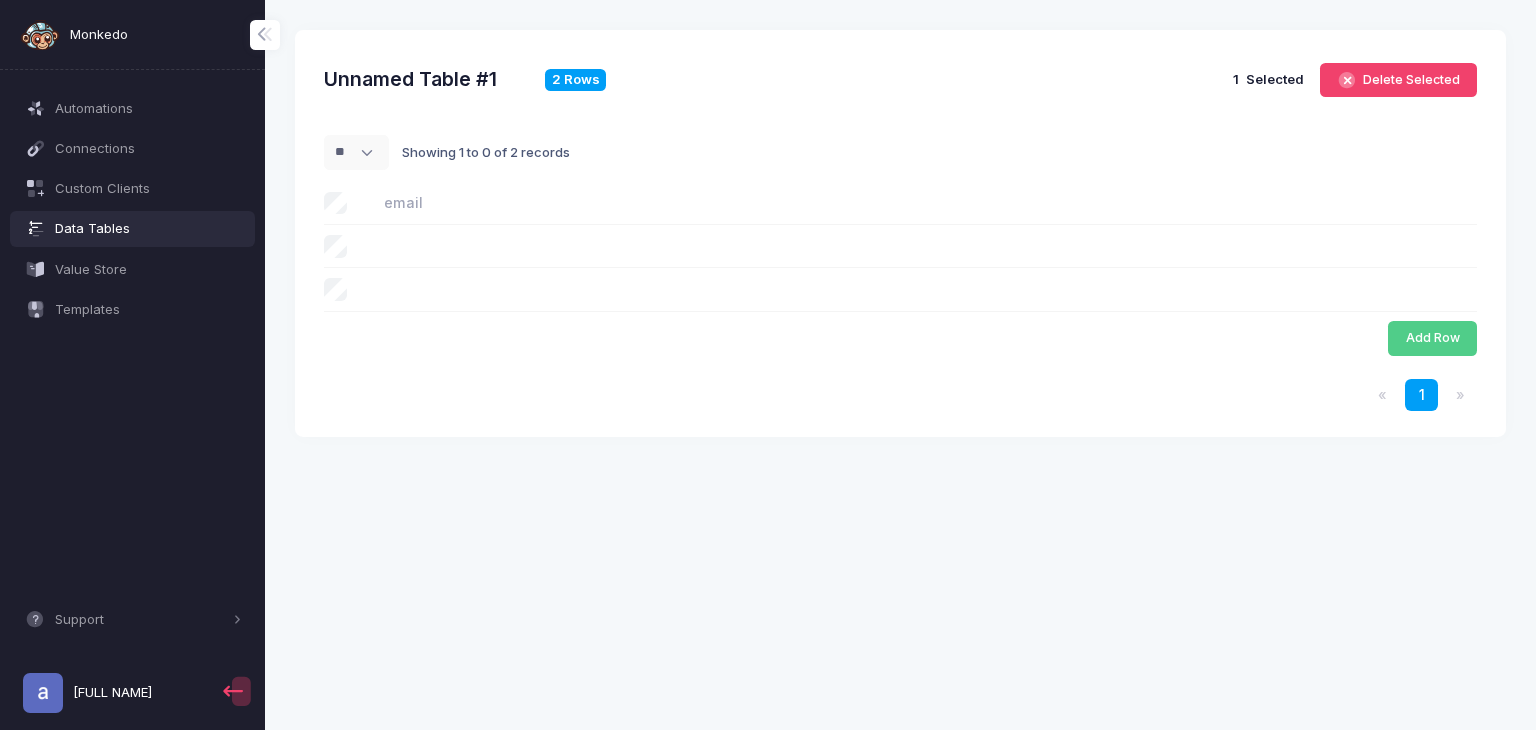 click 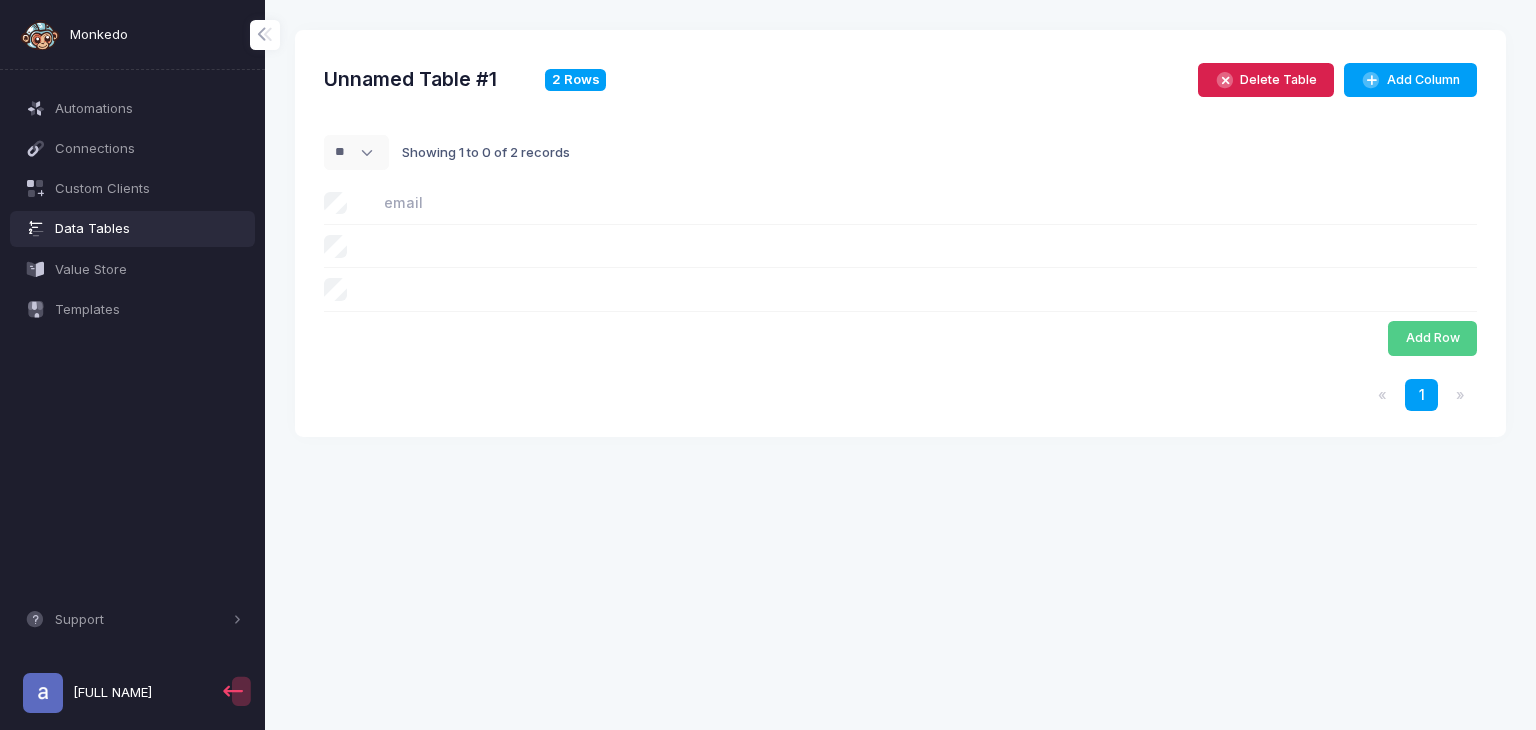 click on "Delete Table" 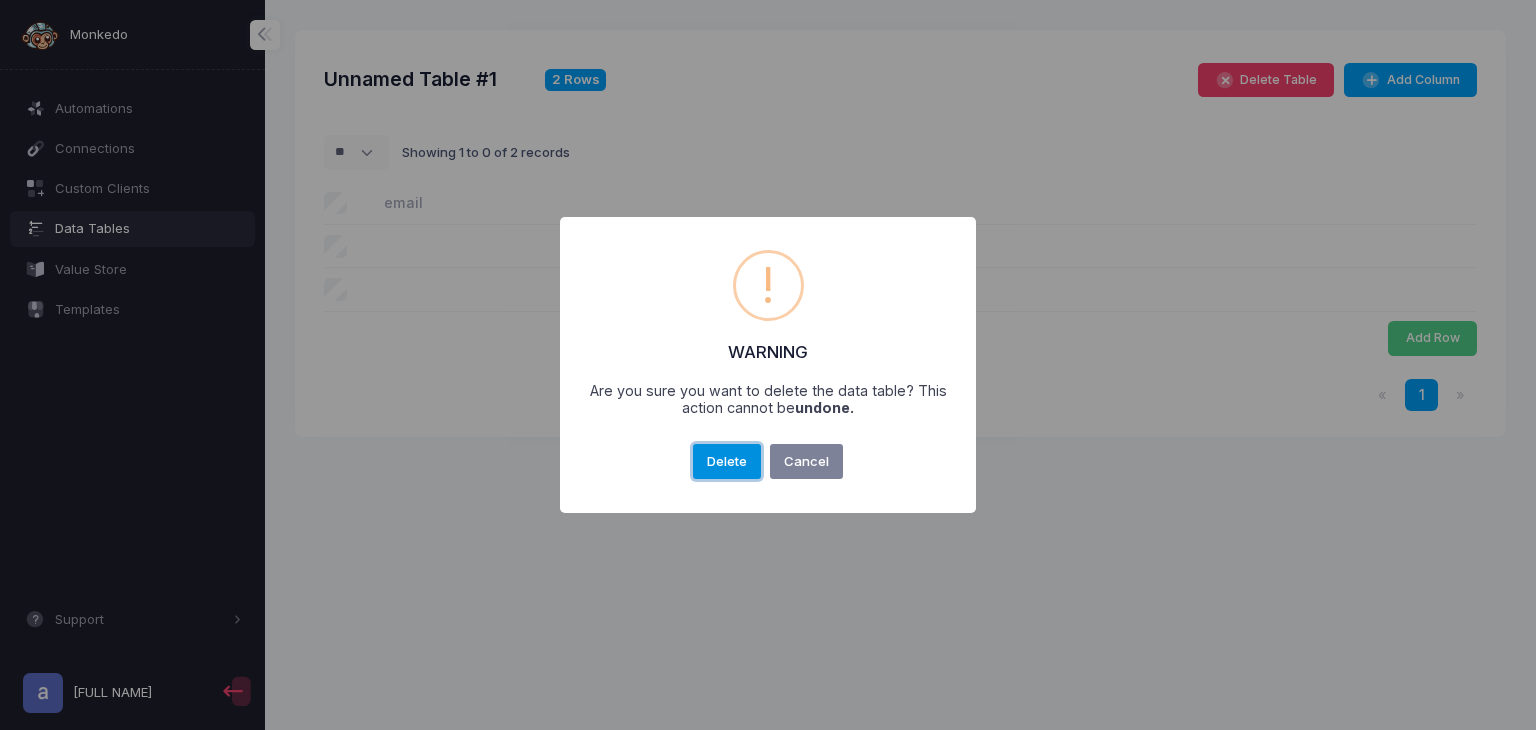 click on "Delete" at bounding box center [727, 462] 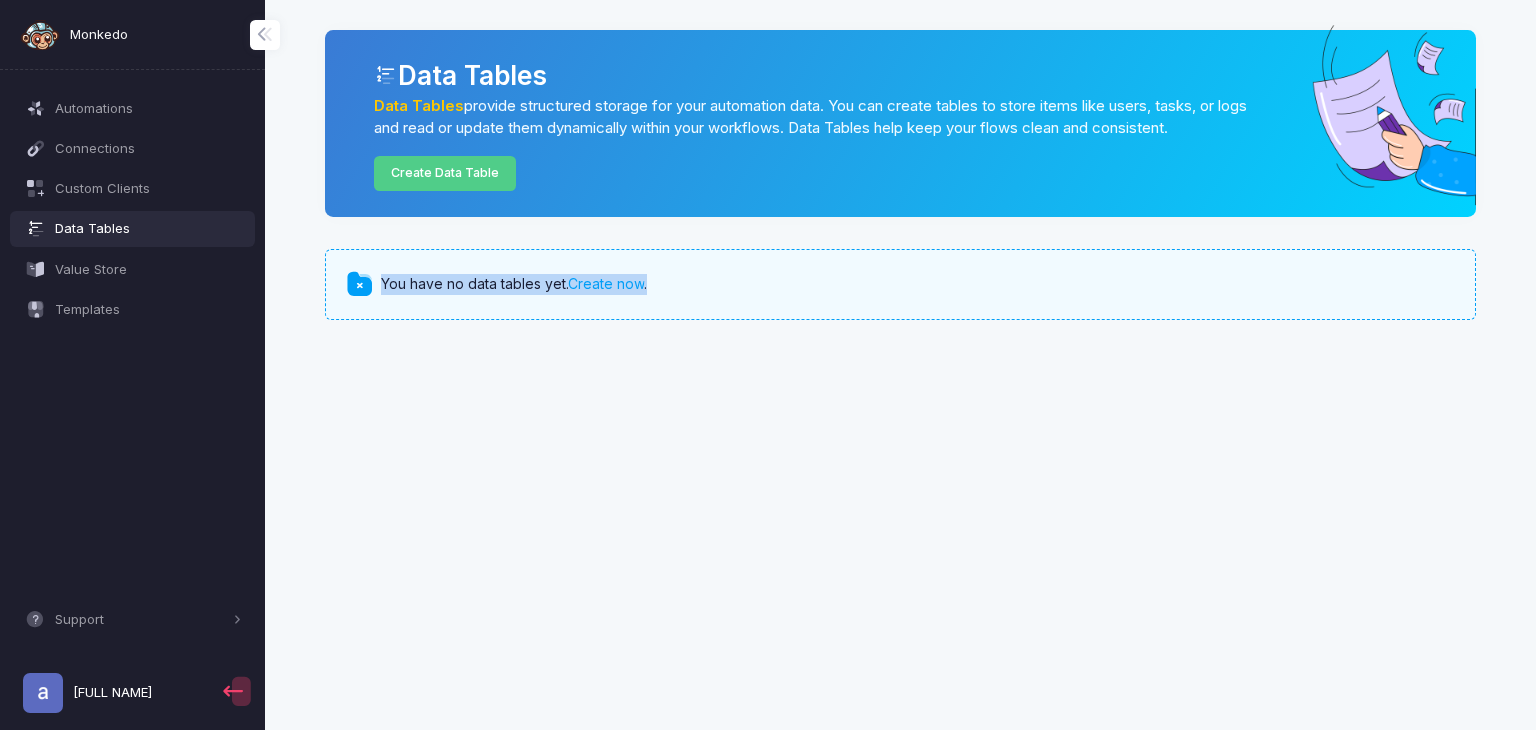 drag, startPoint x: 722, startPoint y: 477, endPoint x: 376, endPoint y: 403, distance: 353.82483 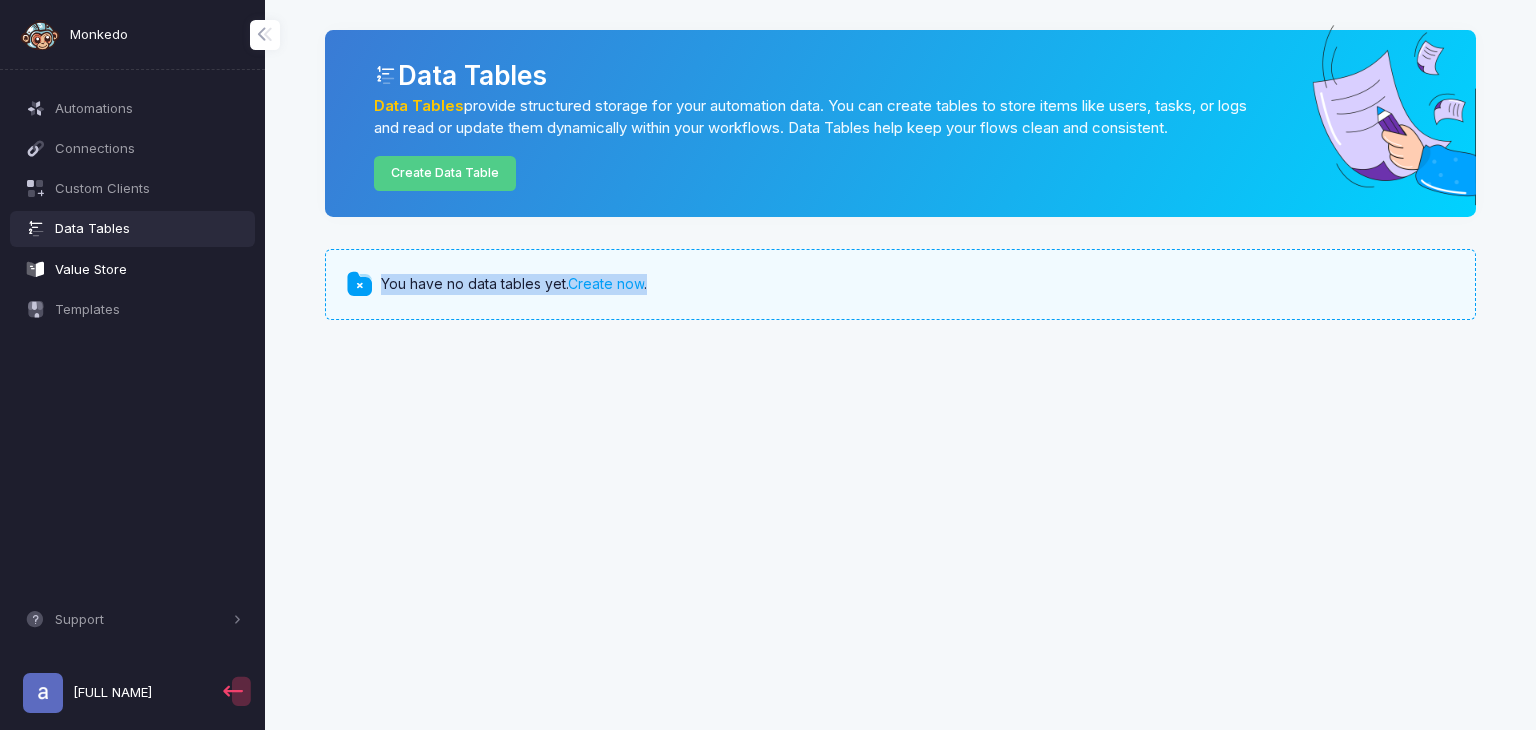 click on "Value Store" at bounding box center [148, 270] 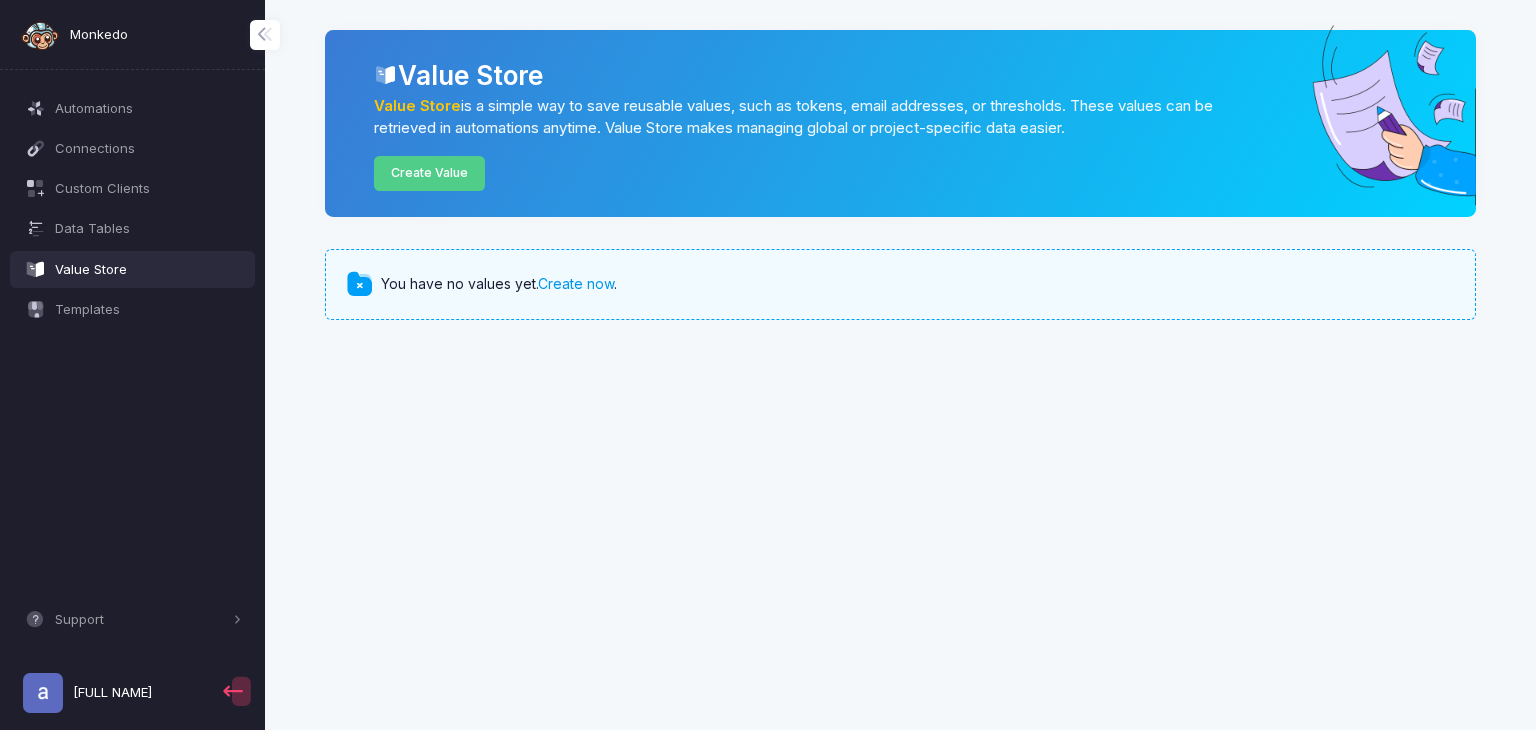 click on "Create now" 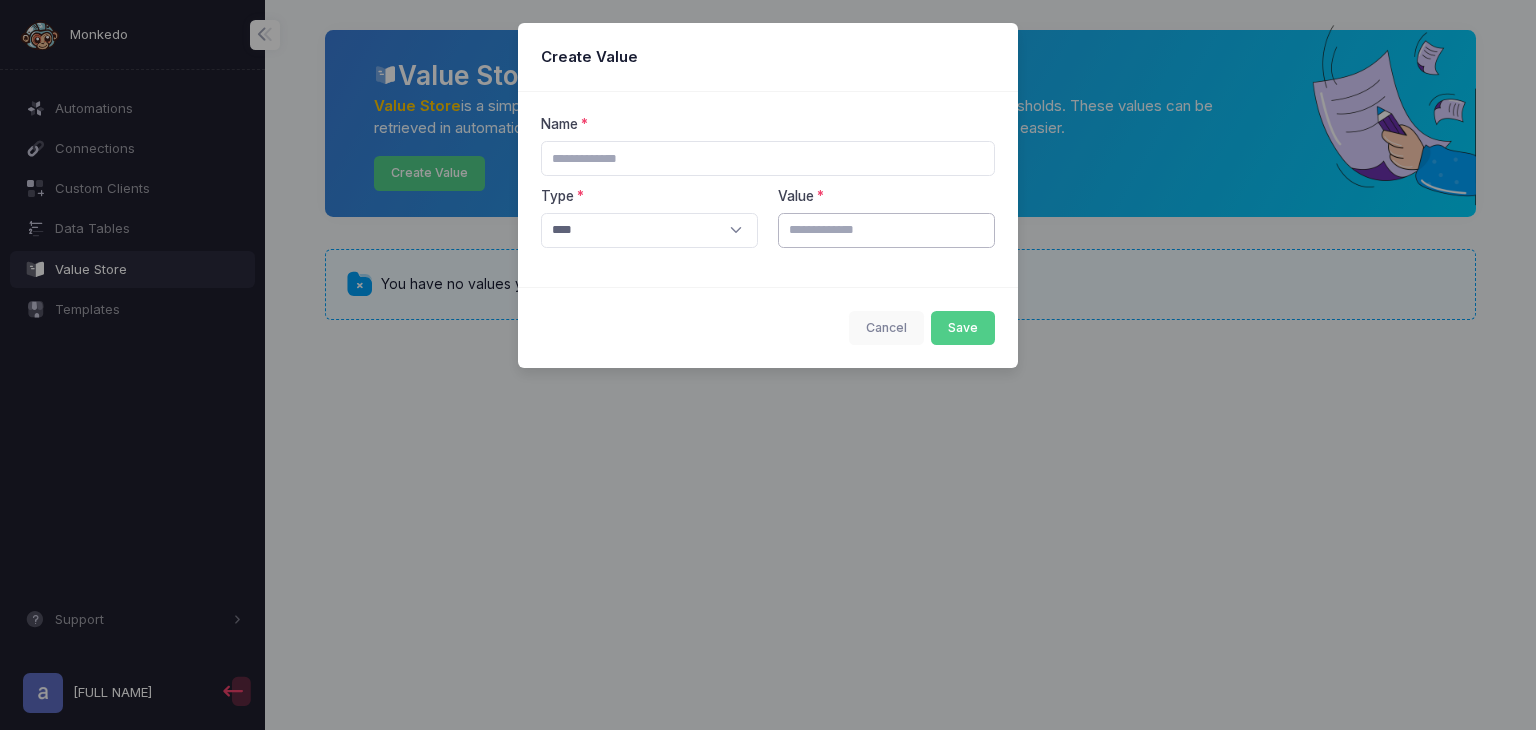 click 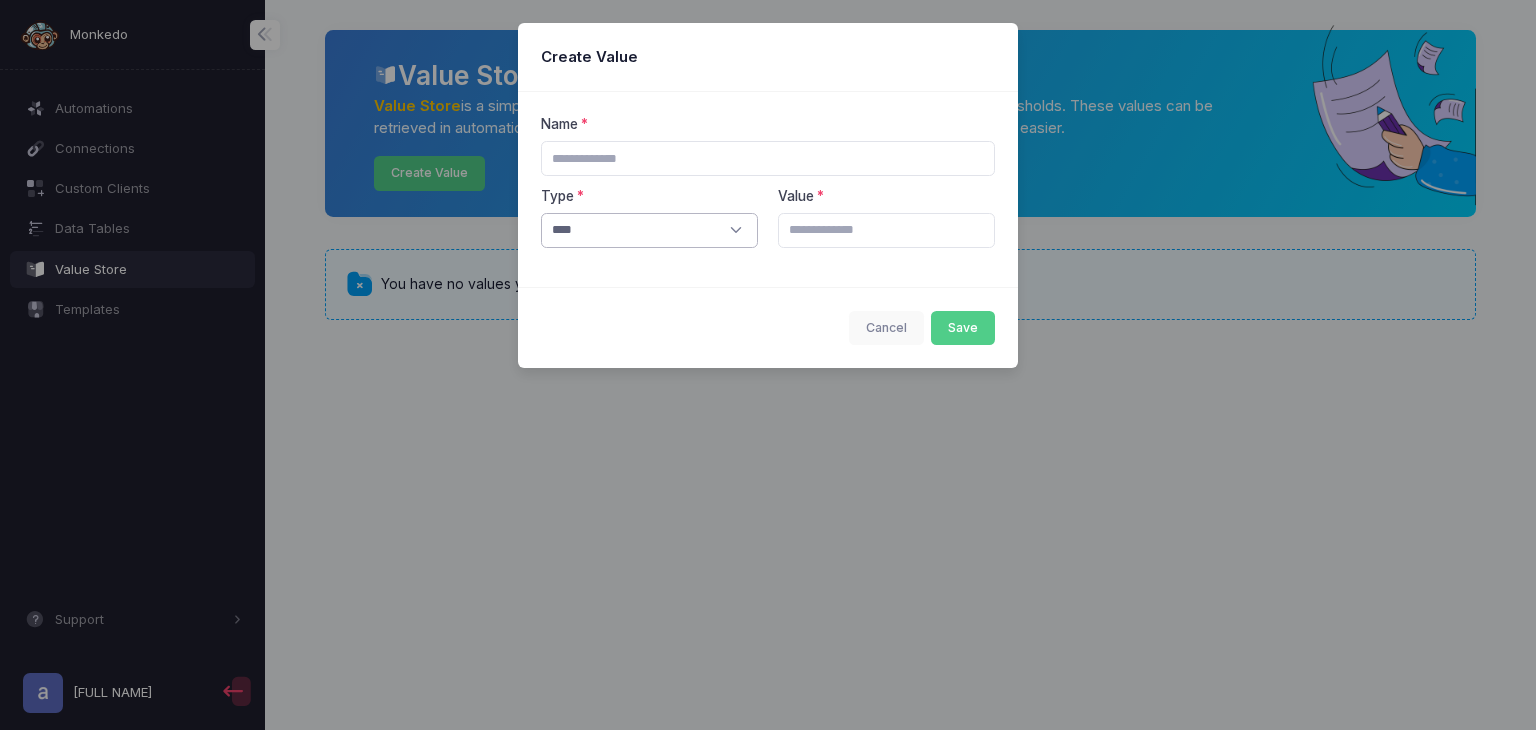 click on "[CREDIT CARD]" 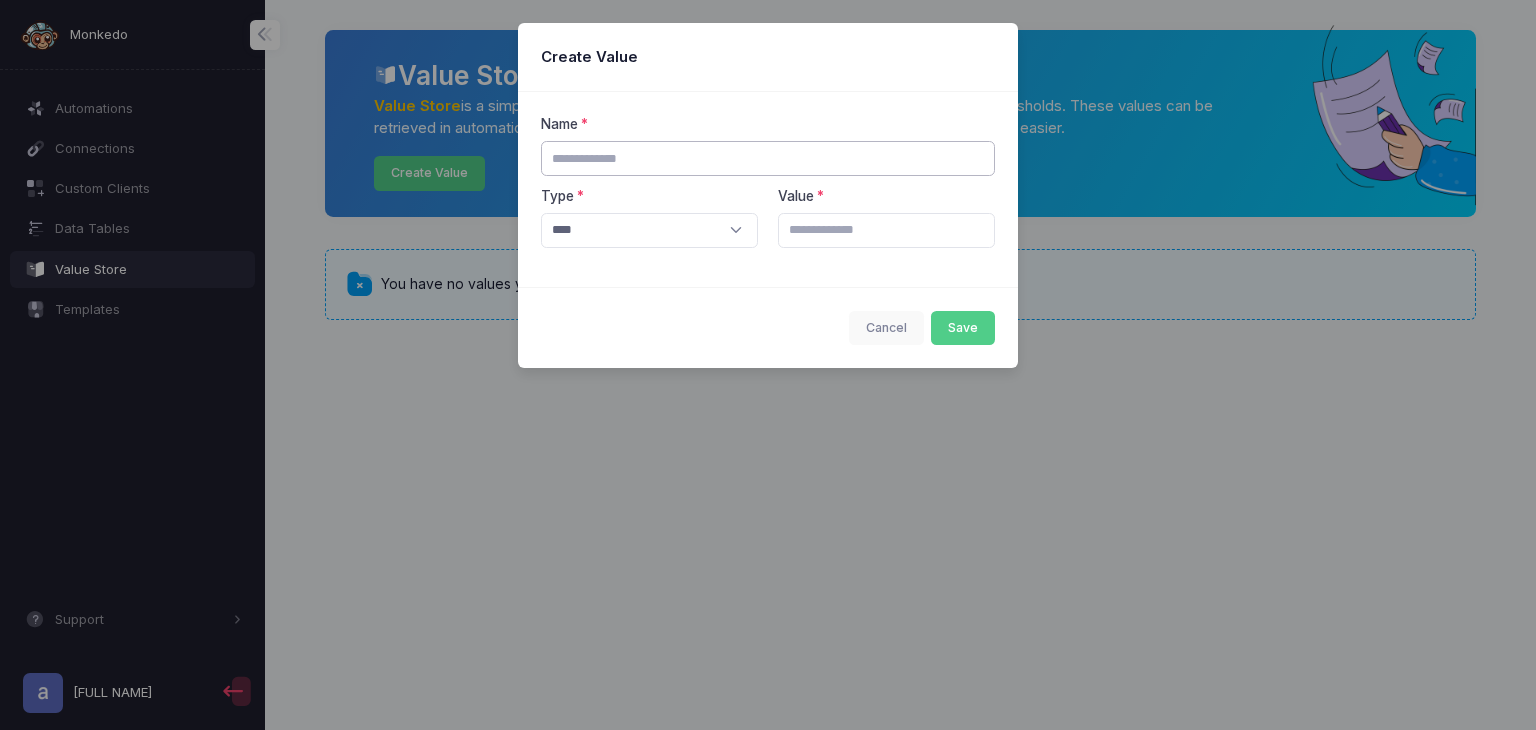 click 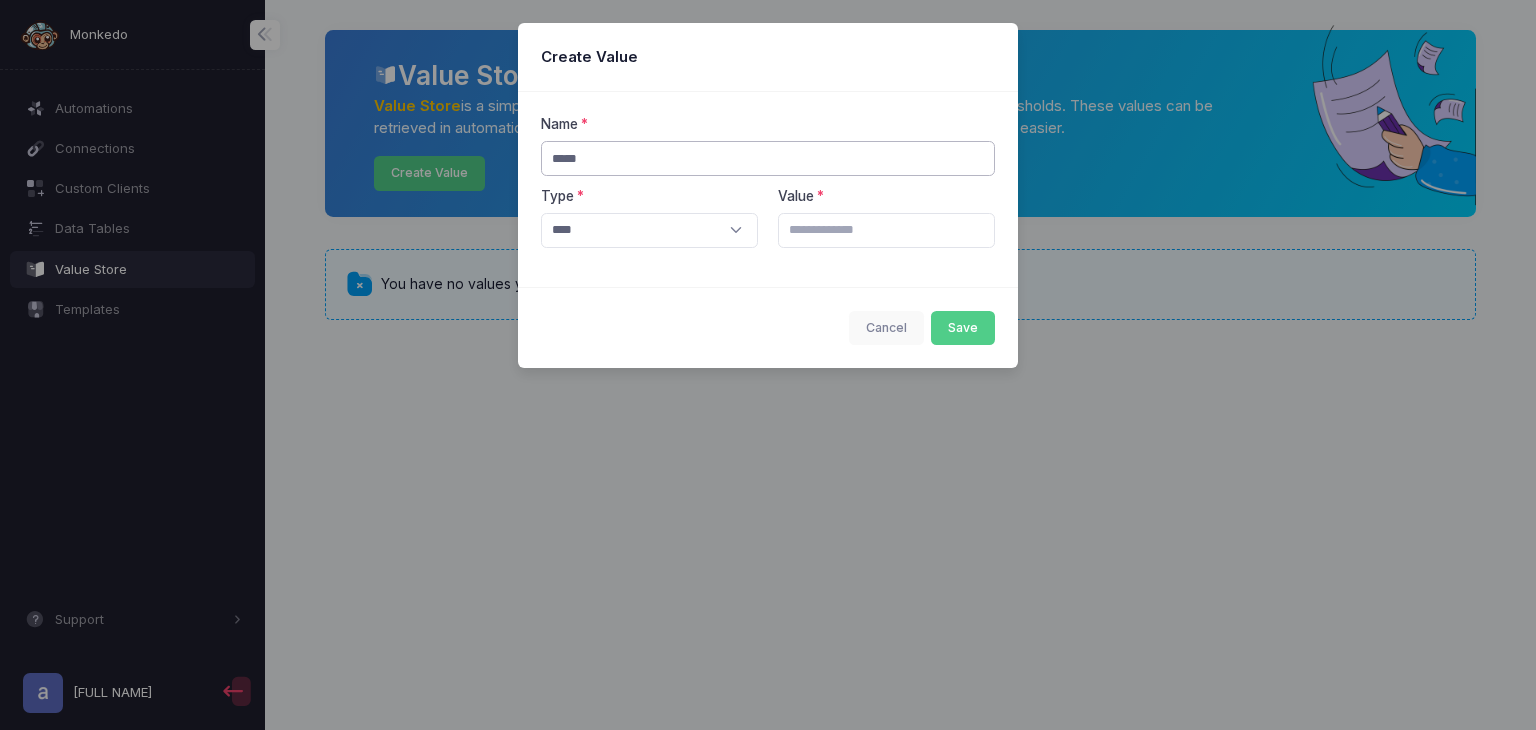 type on "*****" 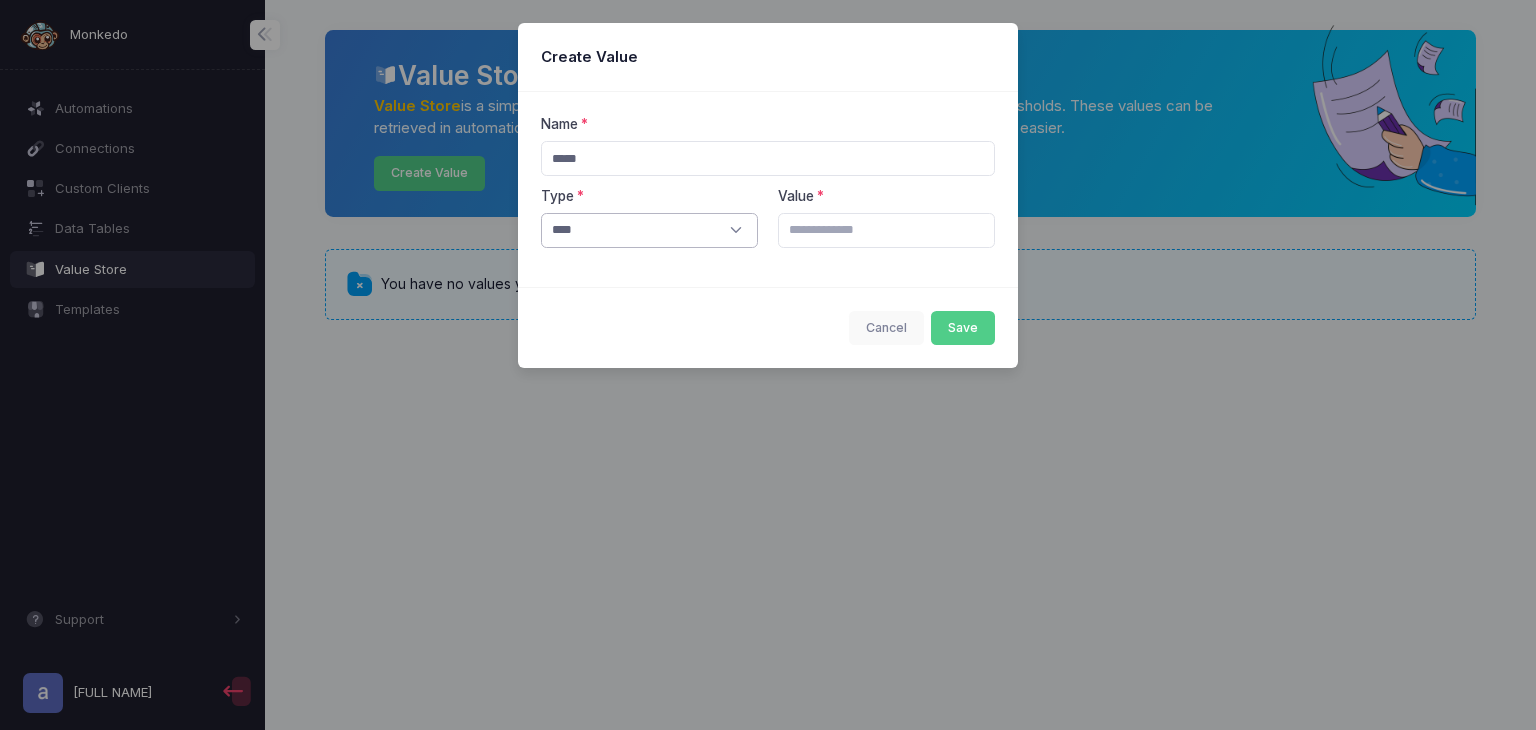 click on "[CREDIT CARD]" 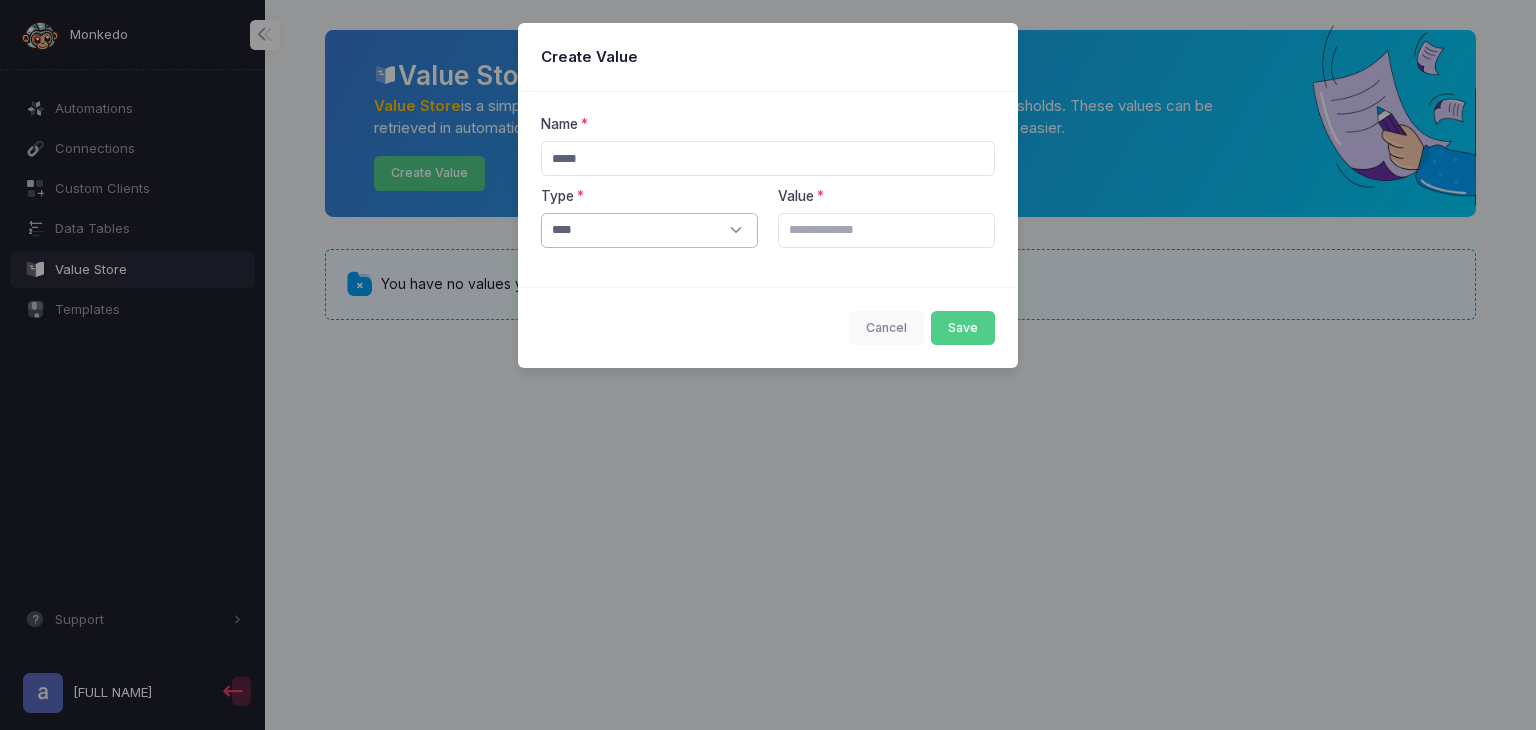 click on "[CREDIT CARD]" 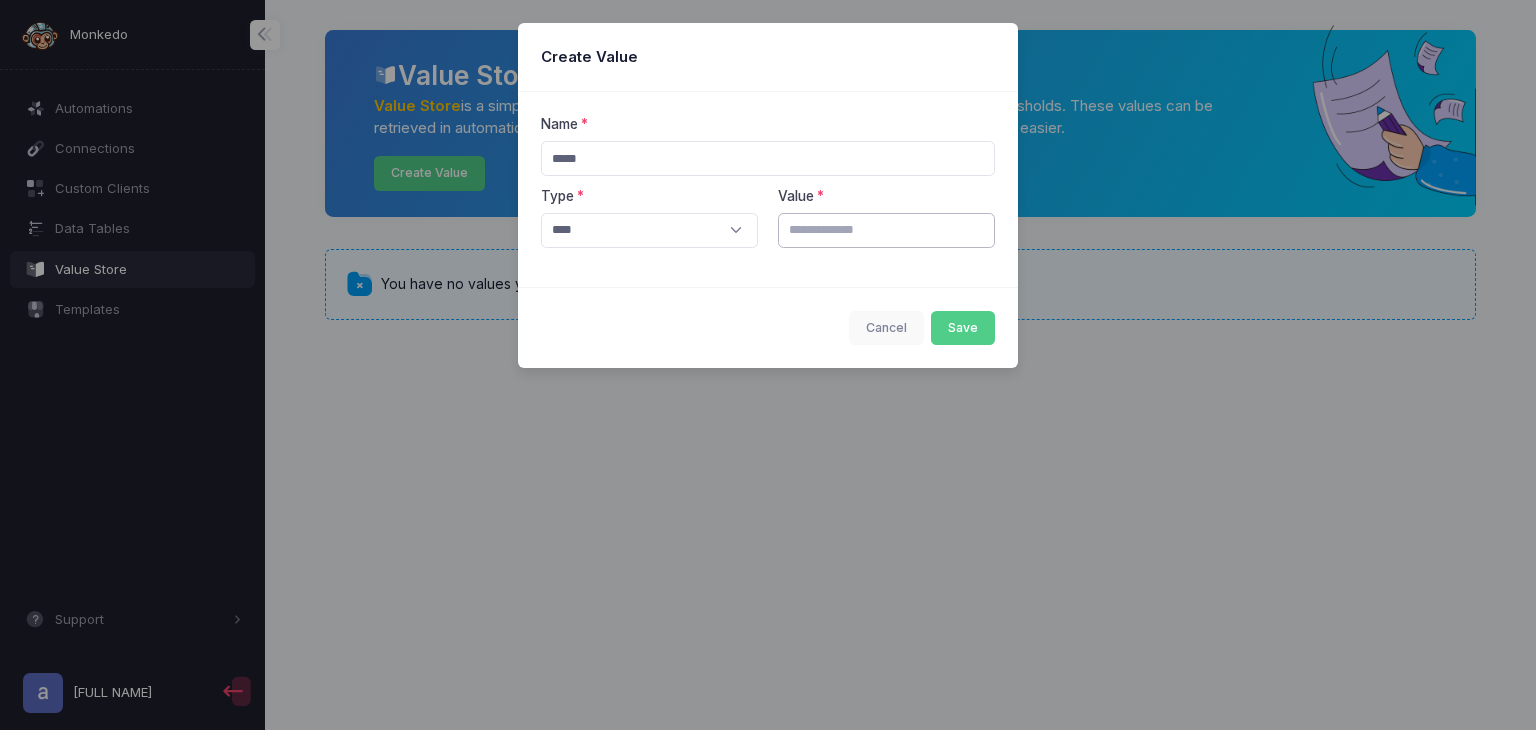 click 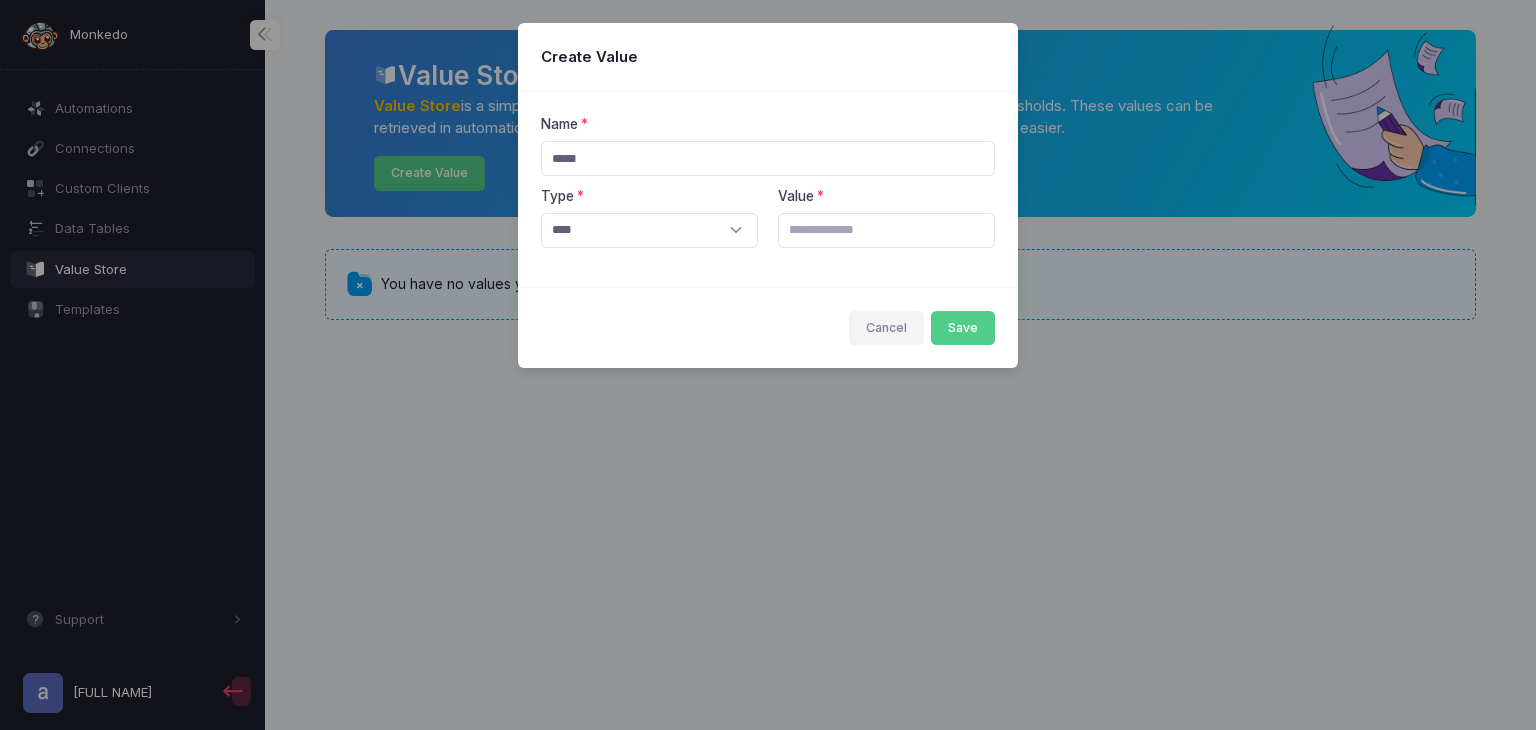 click on "Cancel" 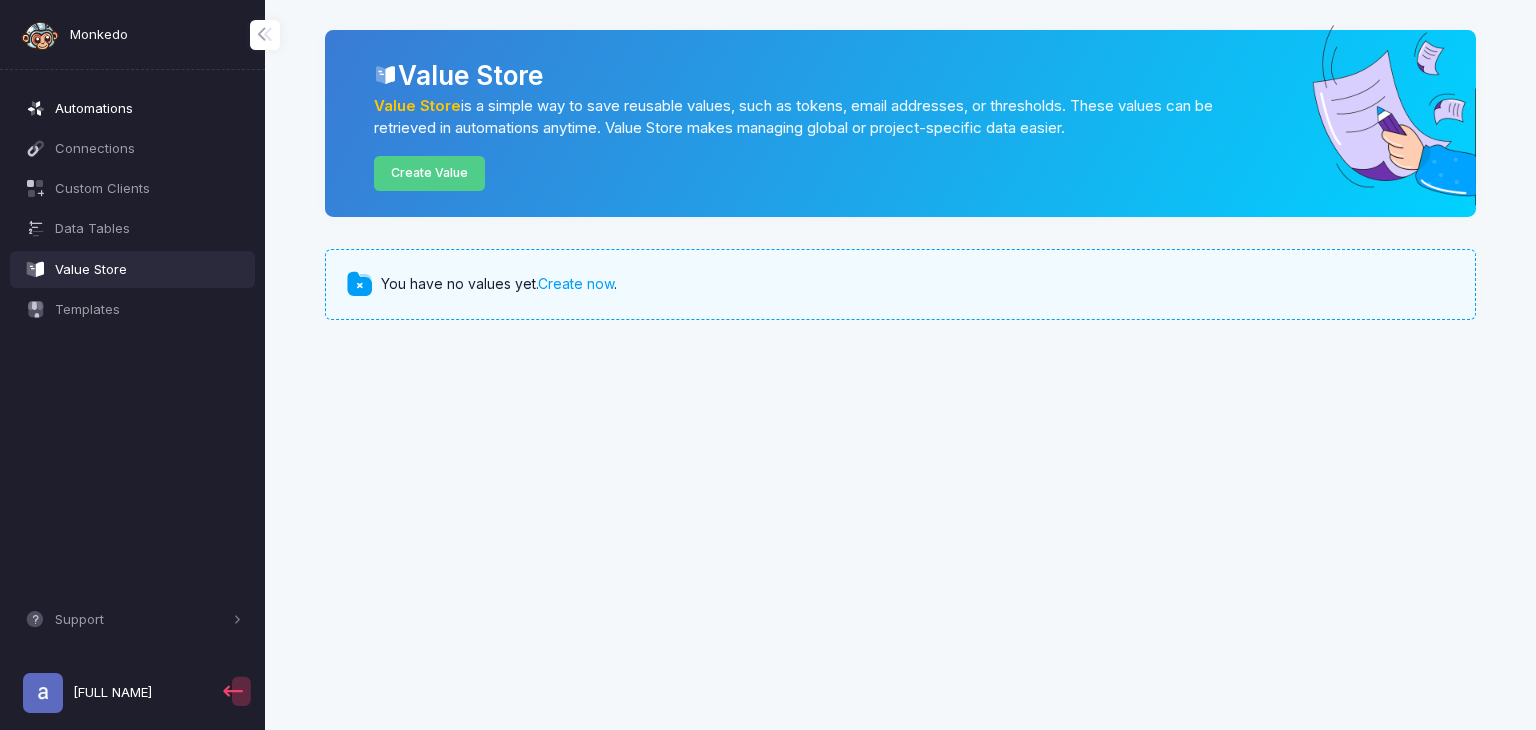 click on "Automations" at bounding box center (148, 109) 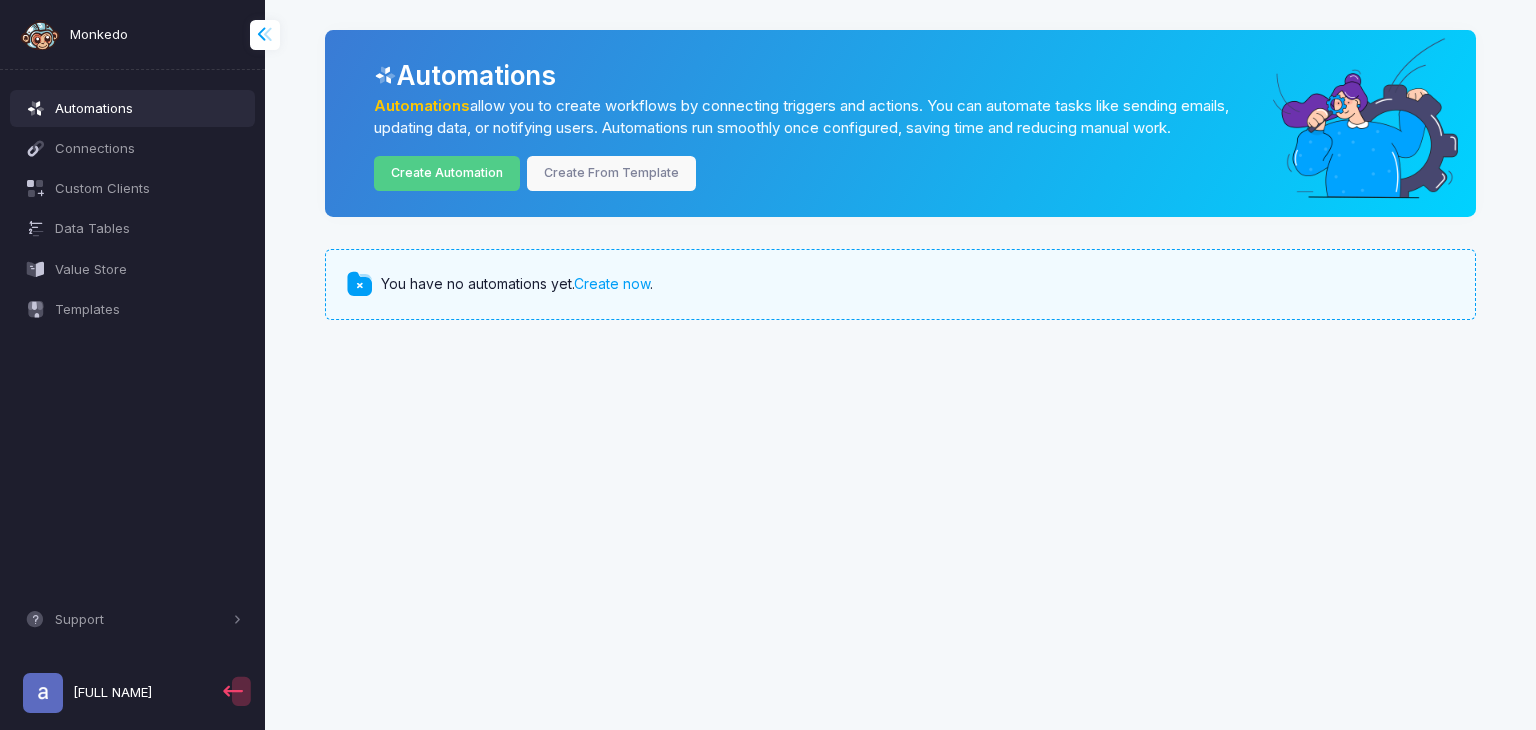 click at bounding box center [276, 34] 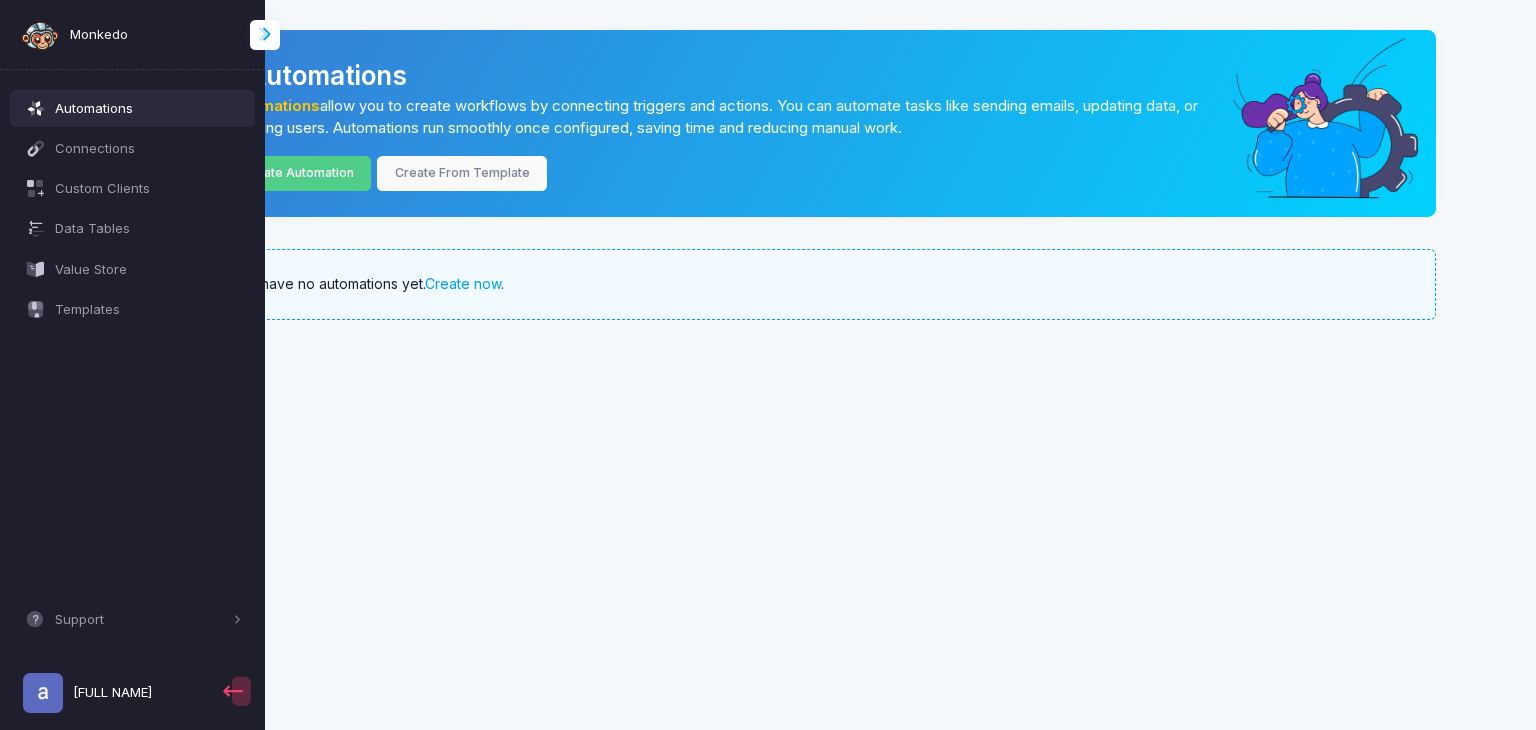 click at bounding box center [276, 34] 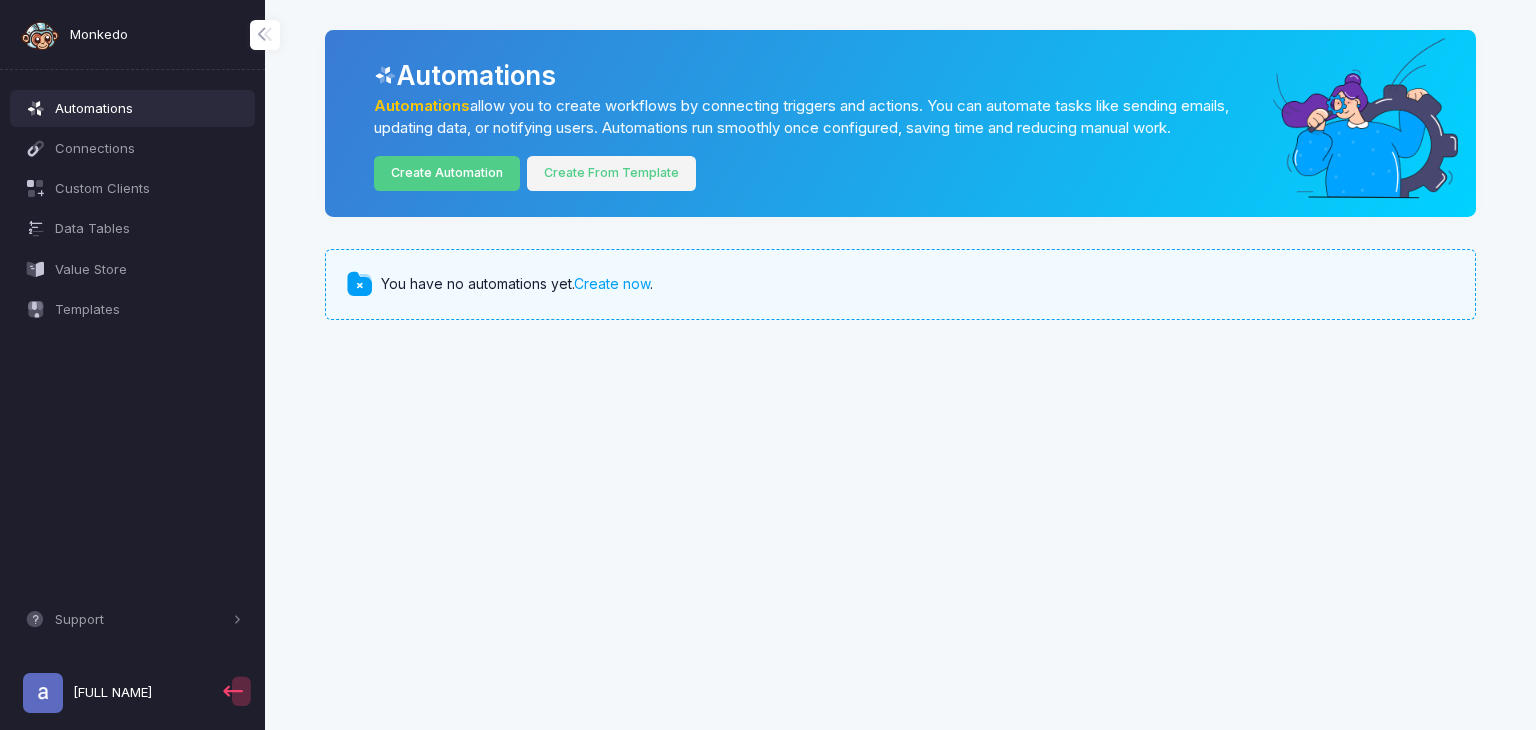 click on "Create From Template" 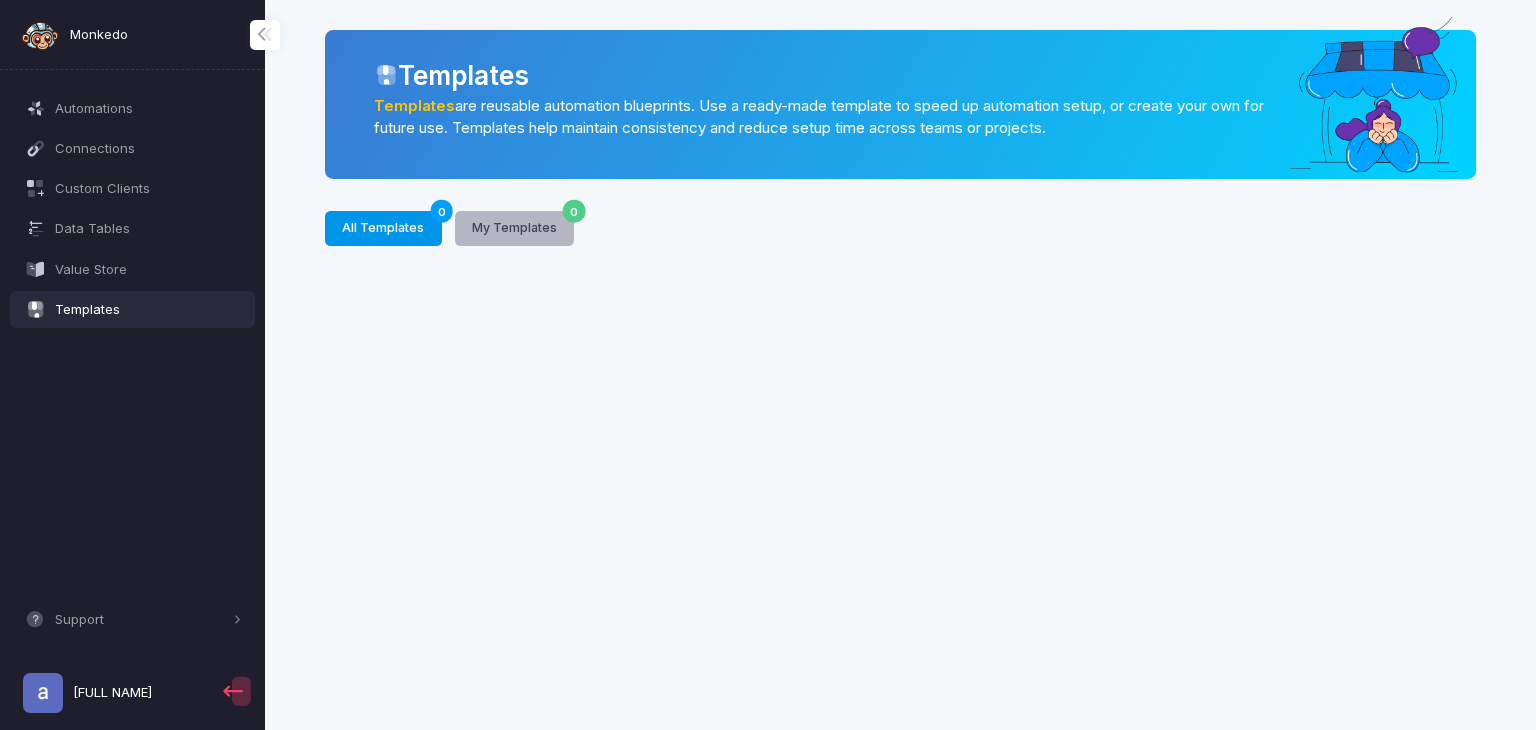click on "My Templates 0" 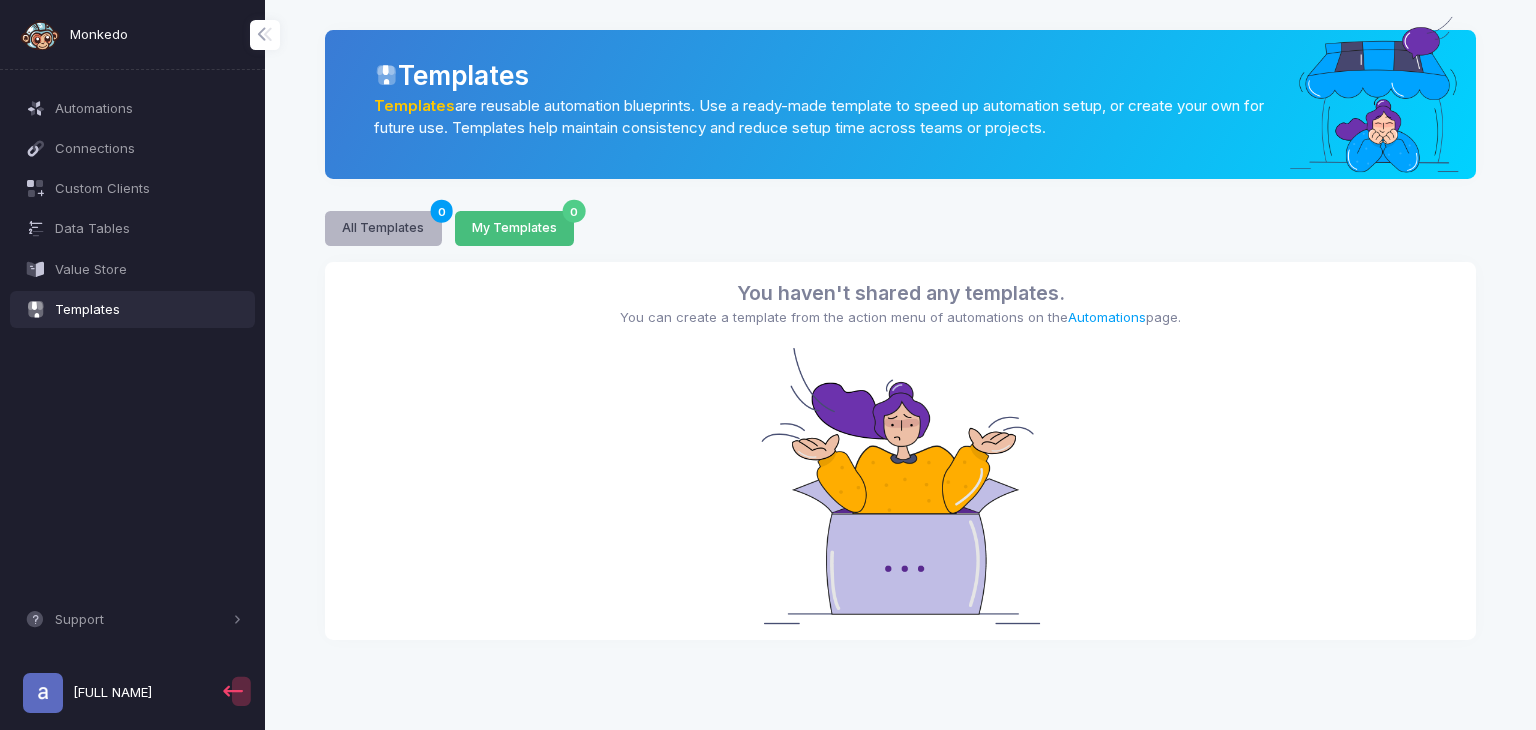 click on "All Templates 0" 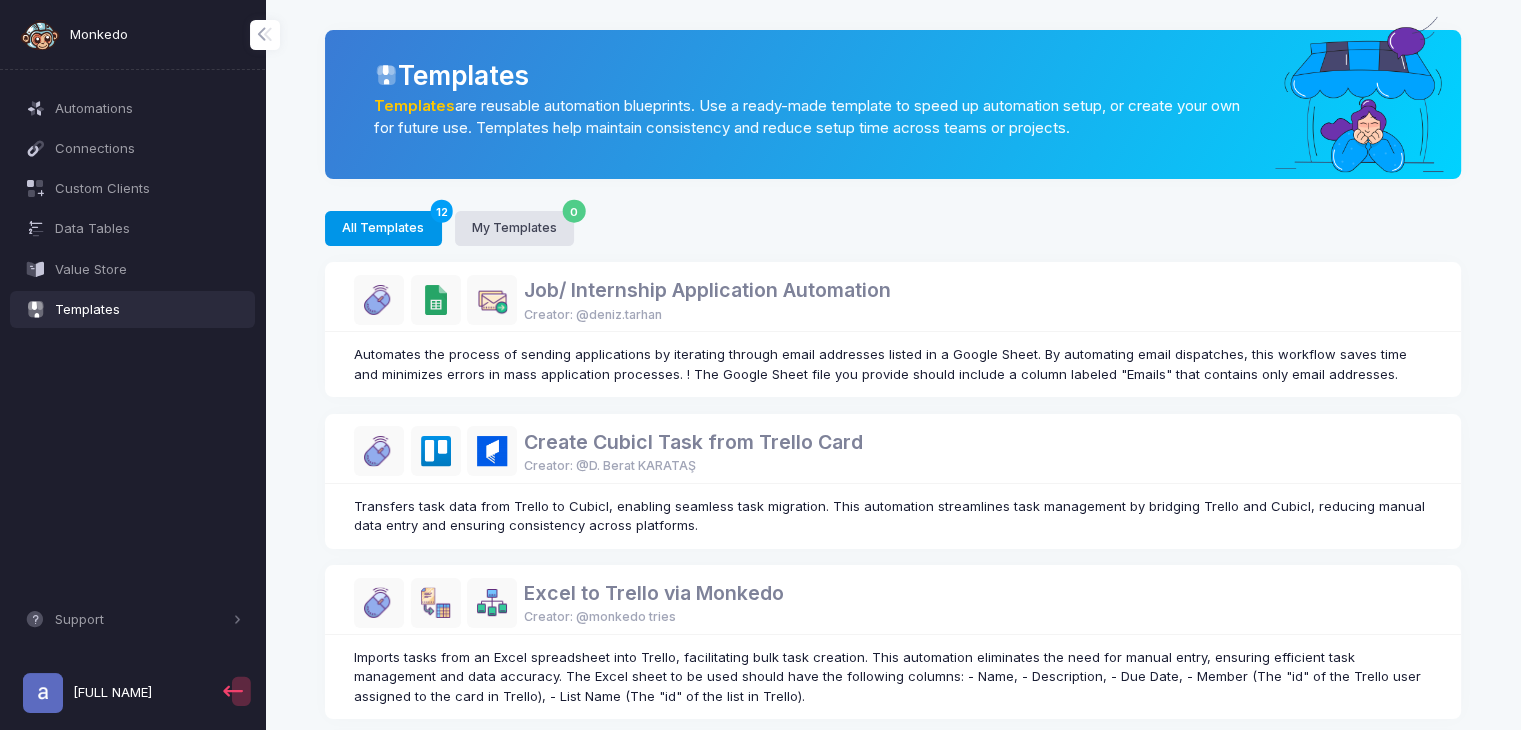 type 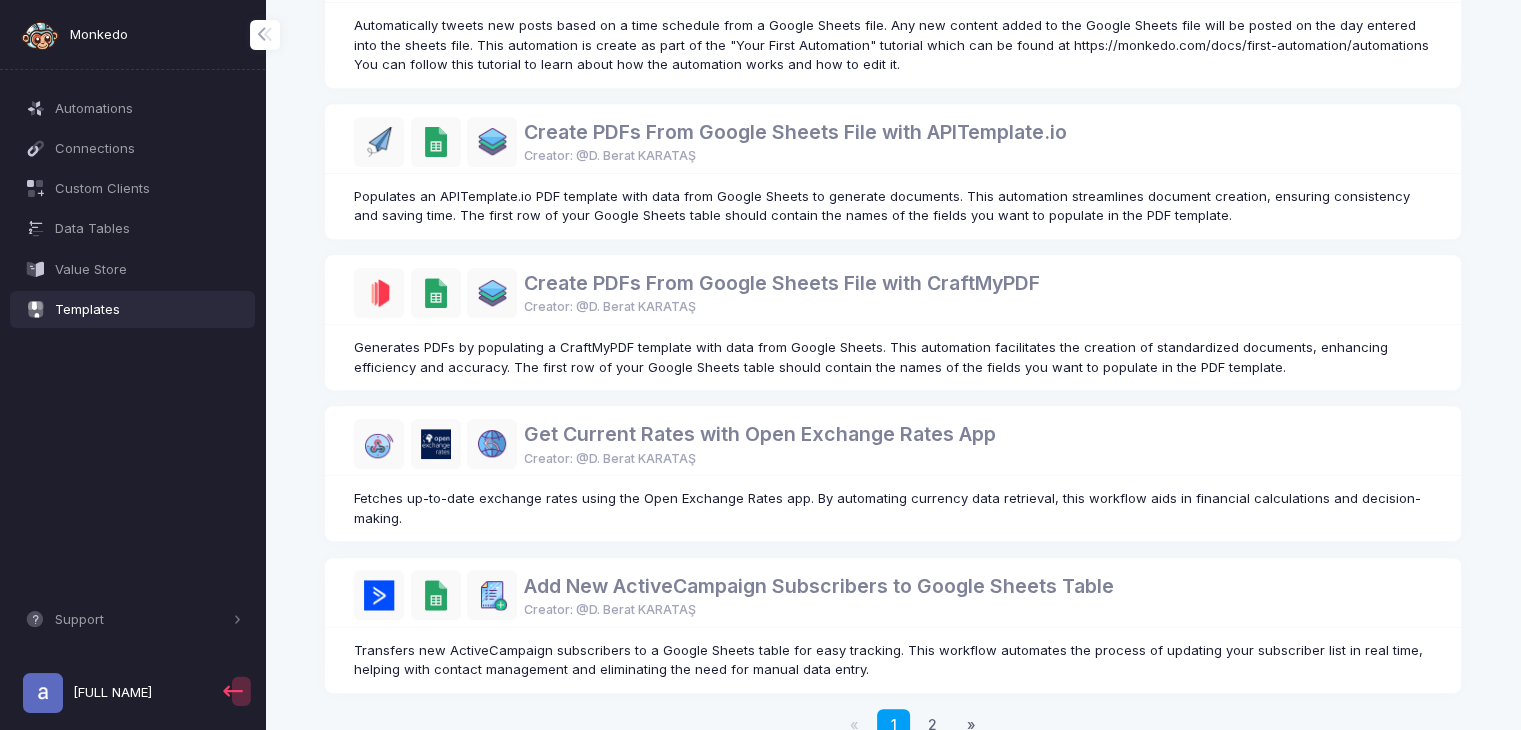 scroll, scrollTop: 1127, scrollLeft: 0, axis: vertical 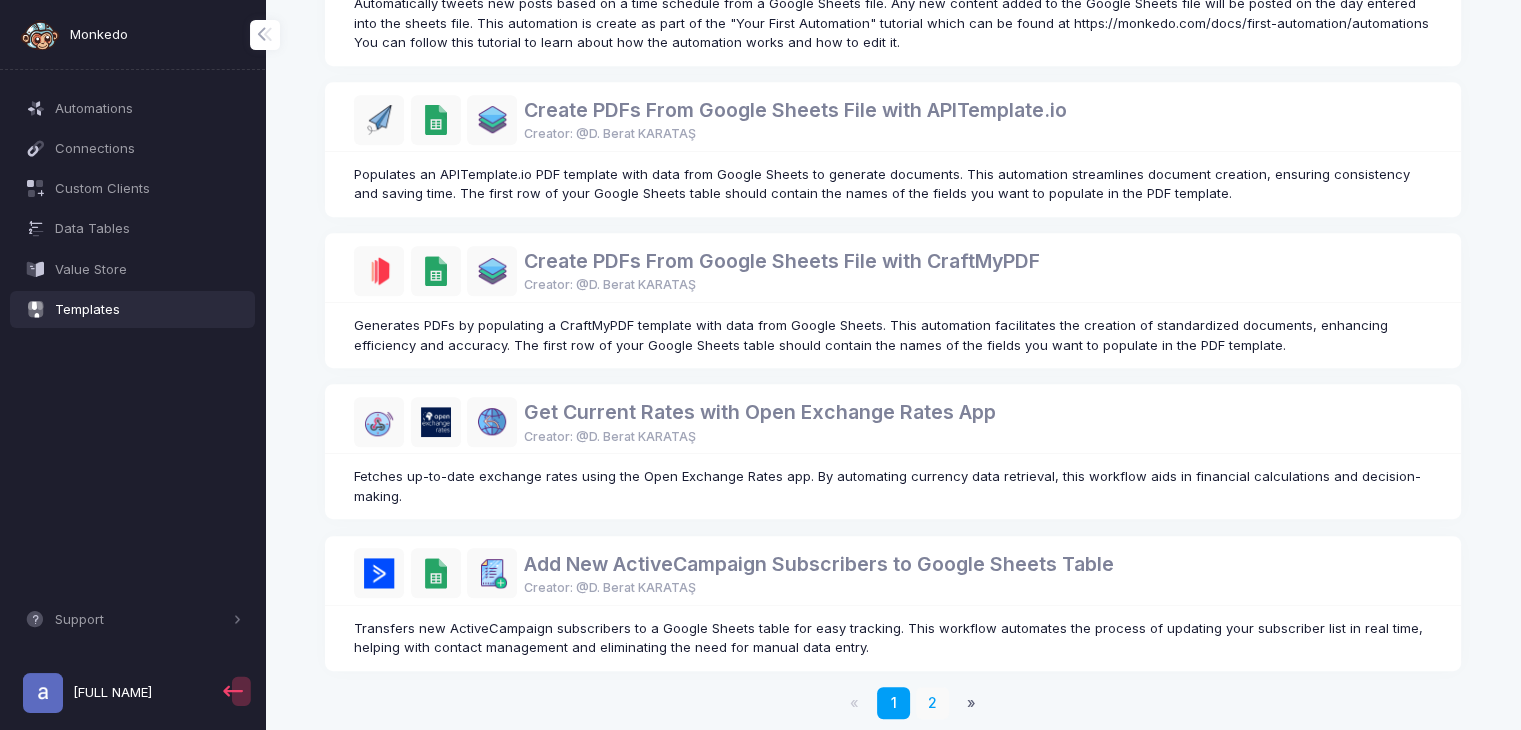 click on "2" 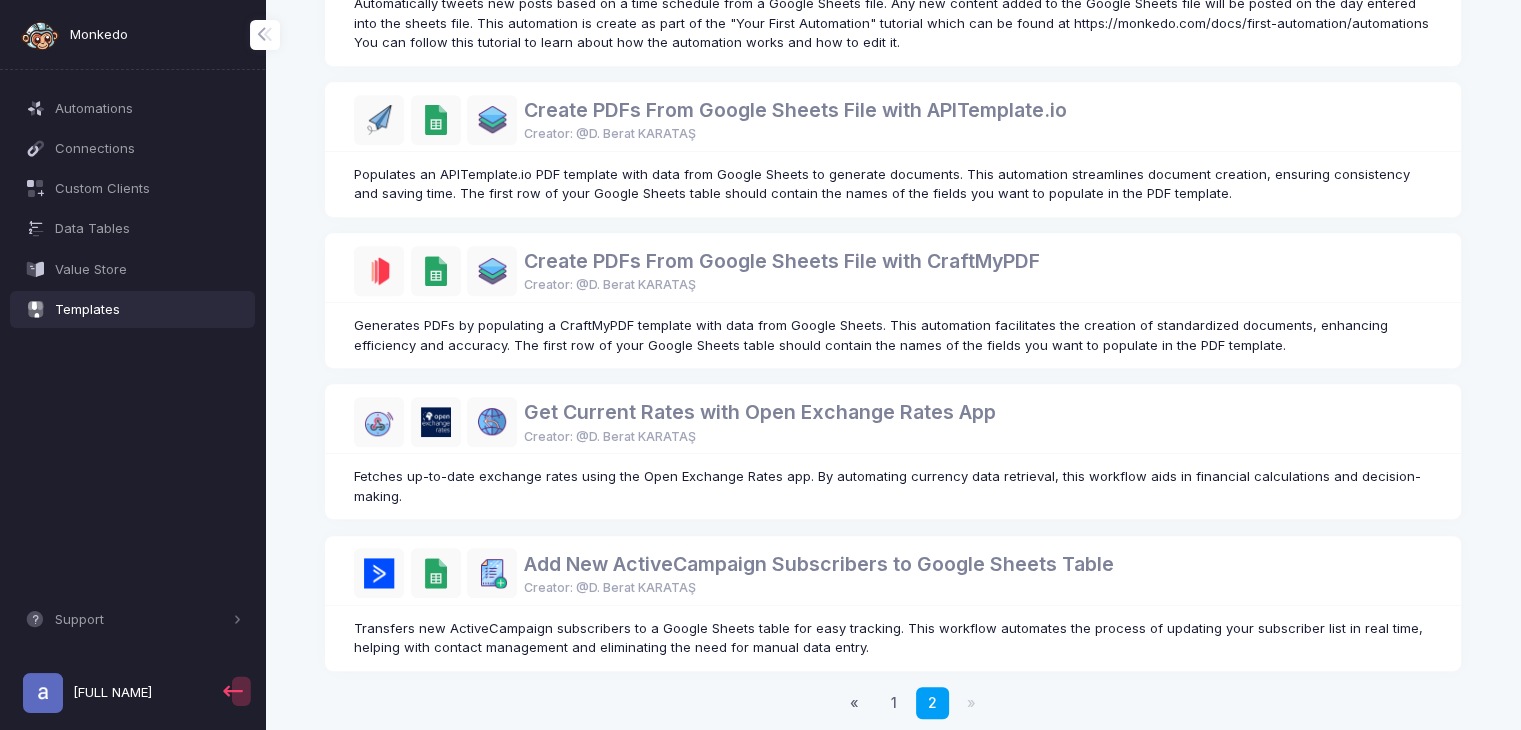 scroll, scrollTop: 0, scrollLeft: 0, axis: both 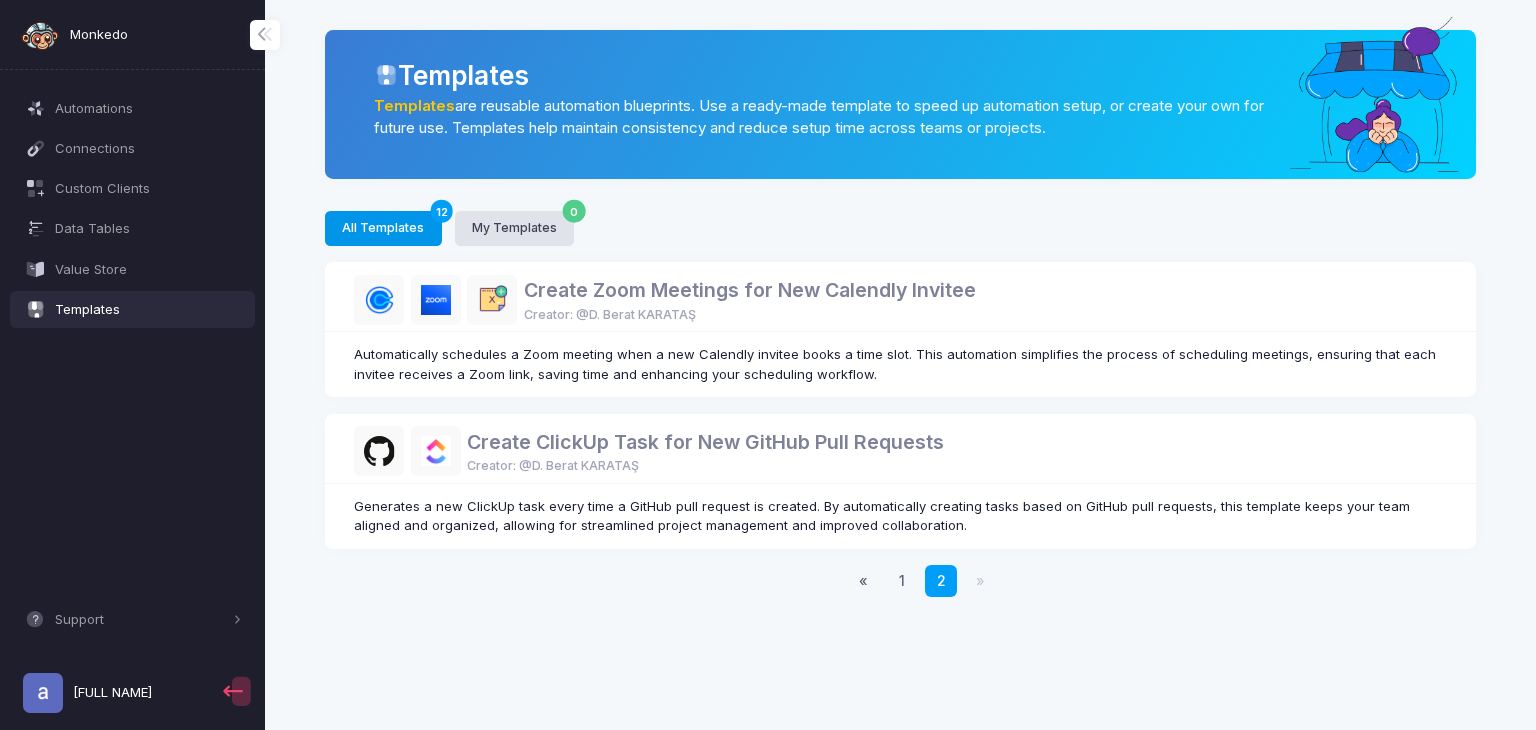 click on "All Templates 12" 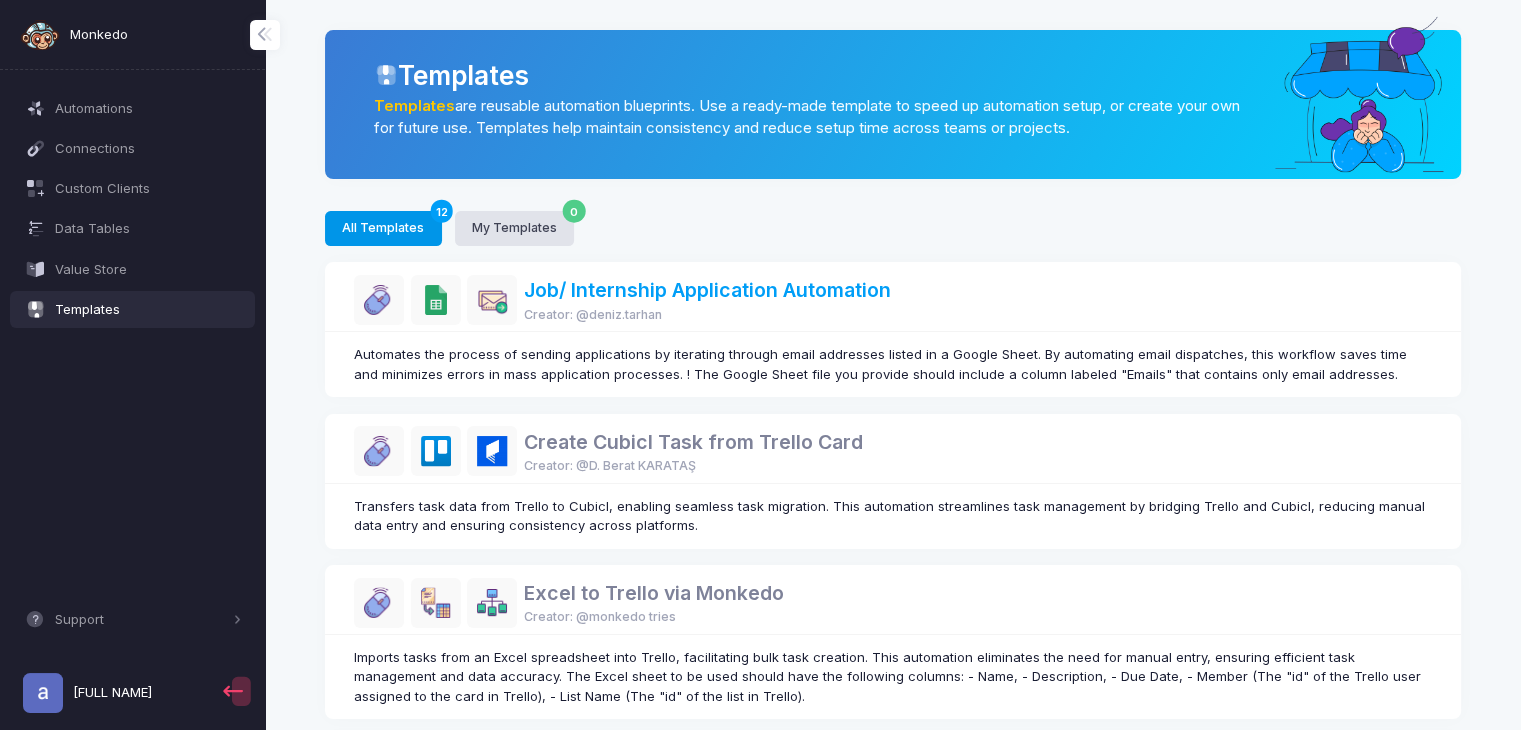 click on "Job/ Internship Application Automation" 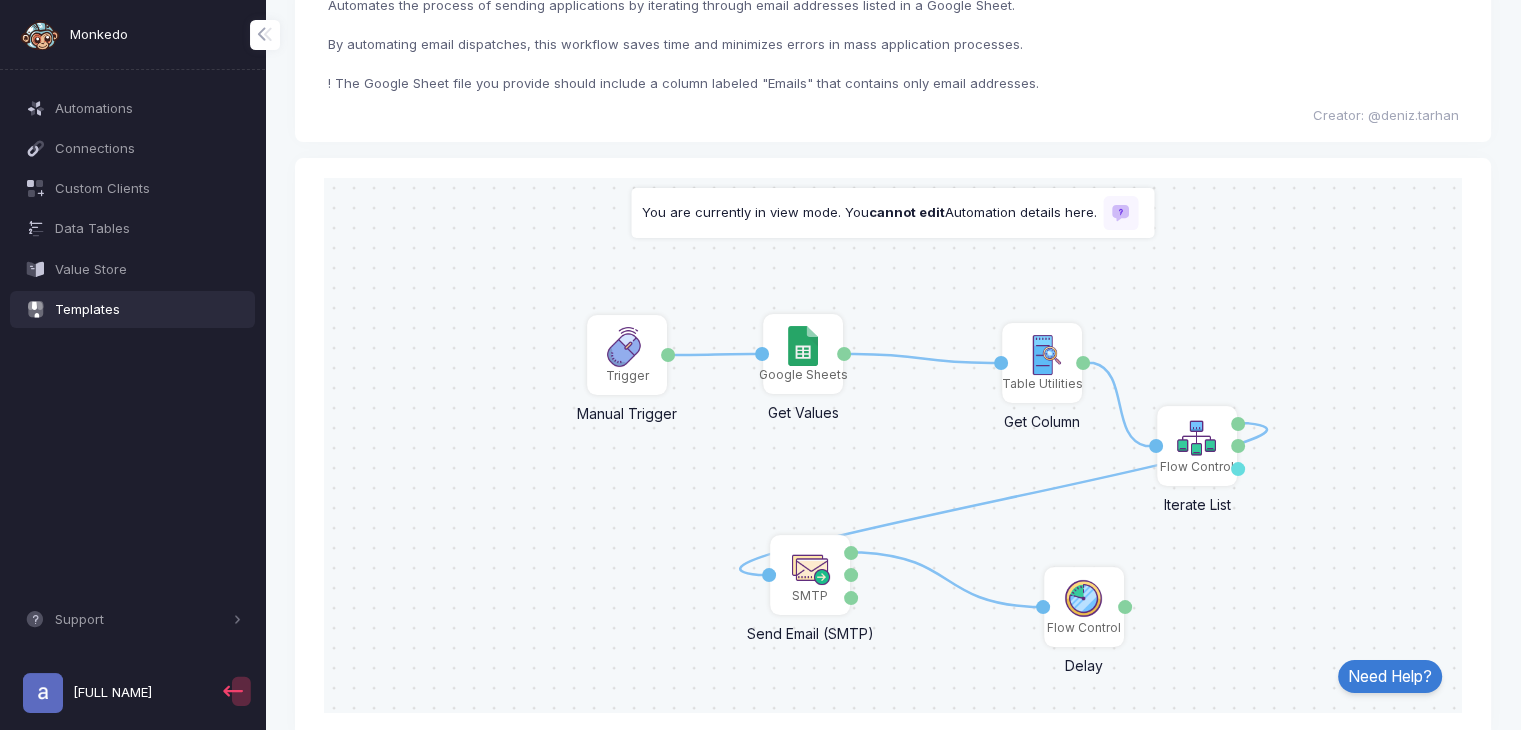 scroll, scrollTop: 120, scrollLeft: 0, axis: vertical 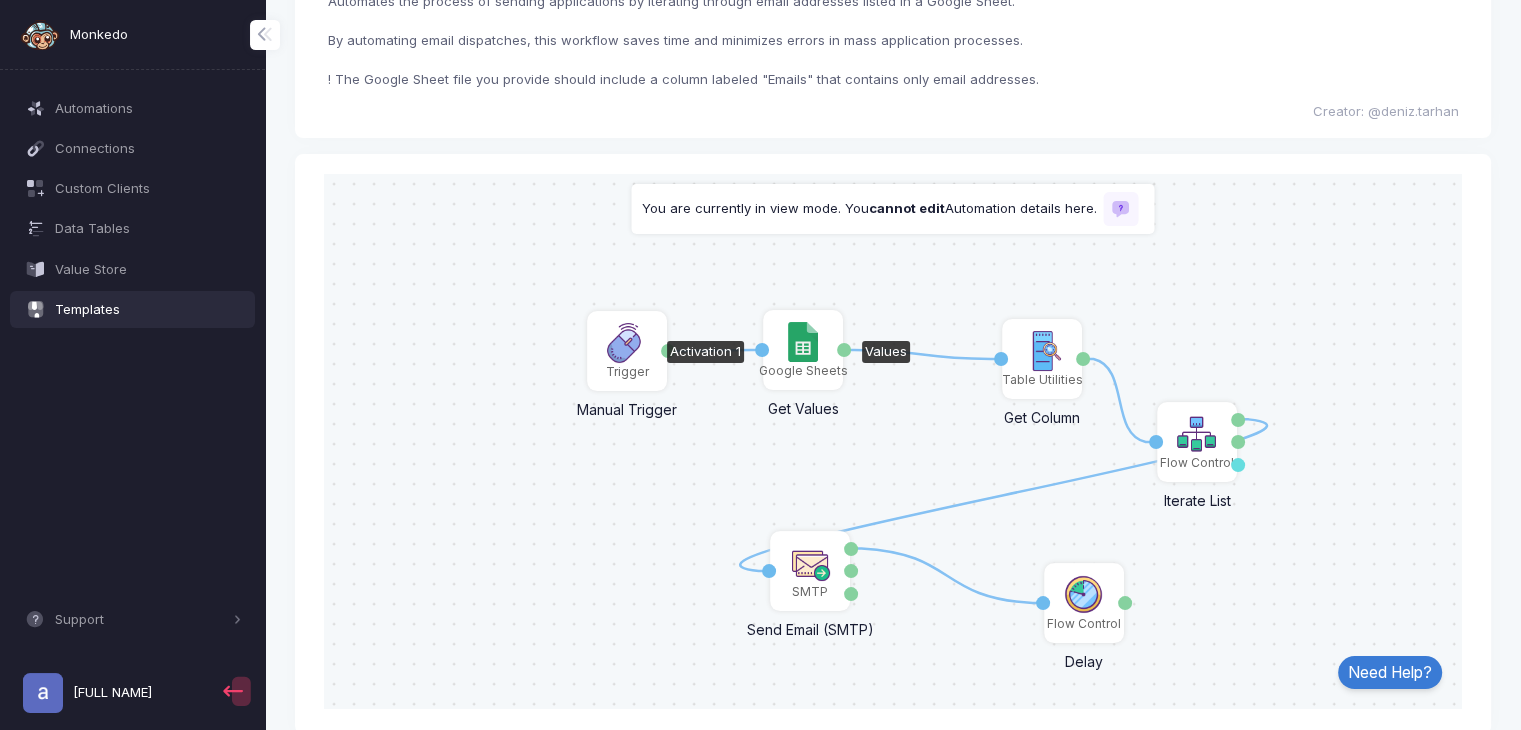 click 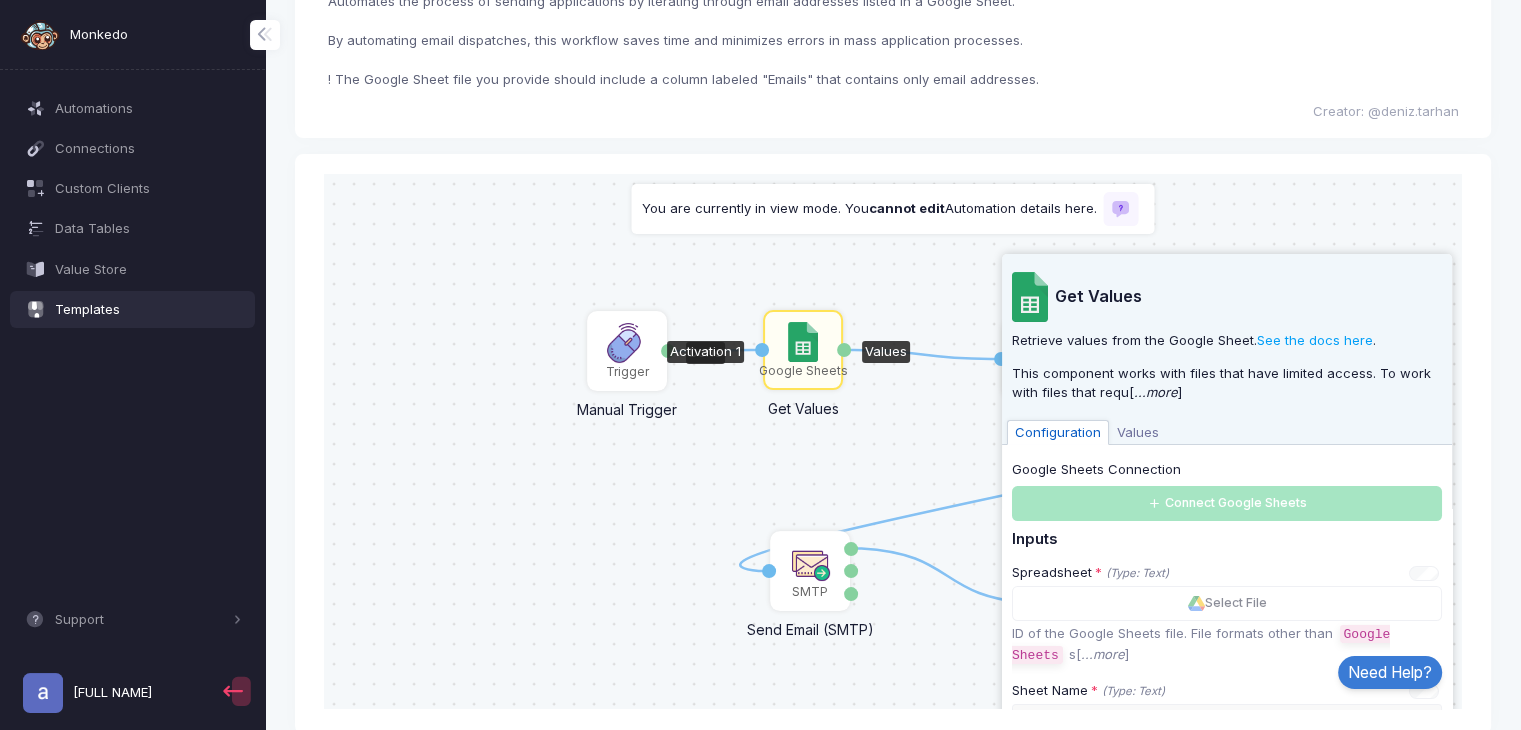 click on "Trigger" 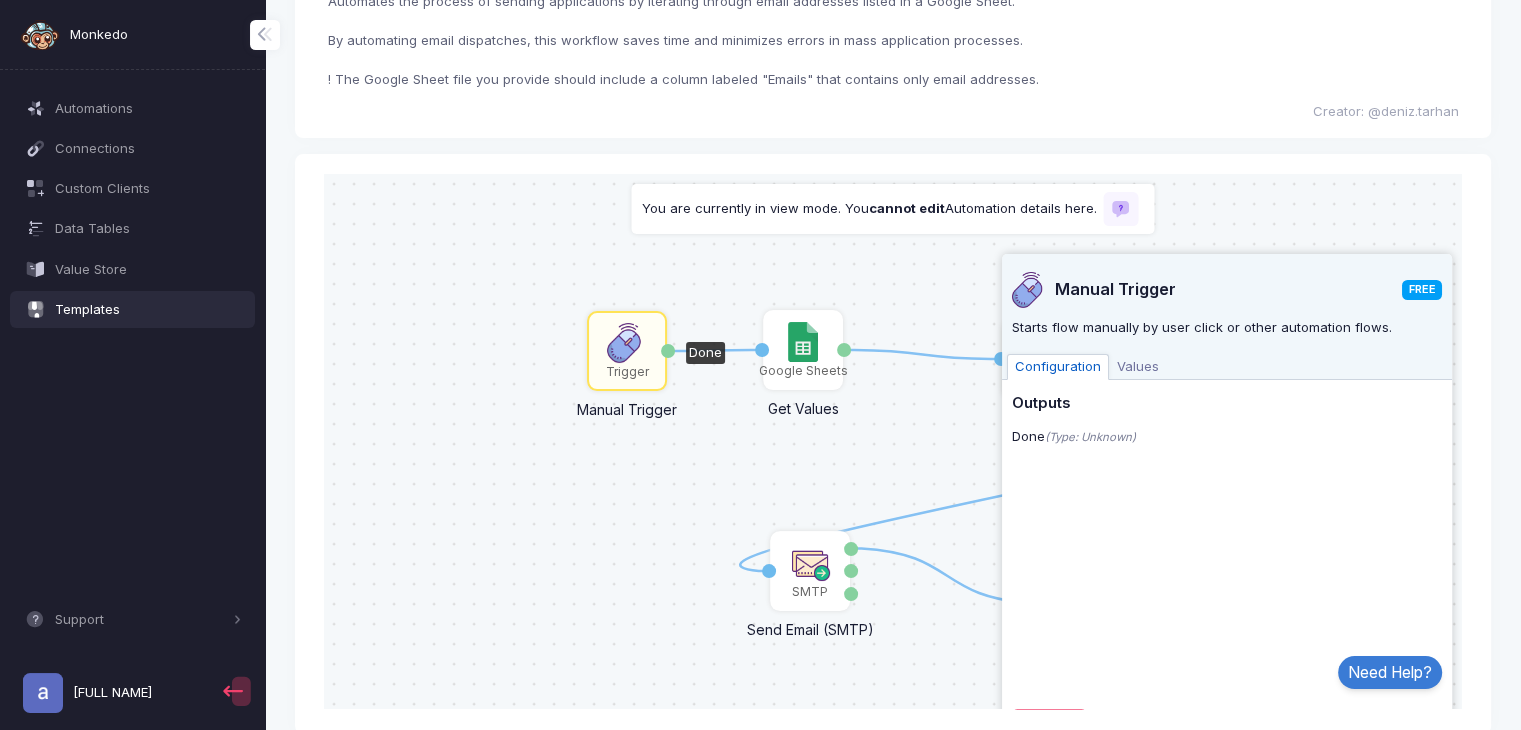 click on "Values" at bounding box center [1138, 366] 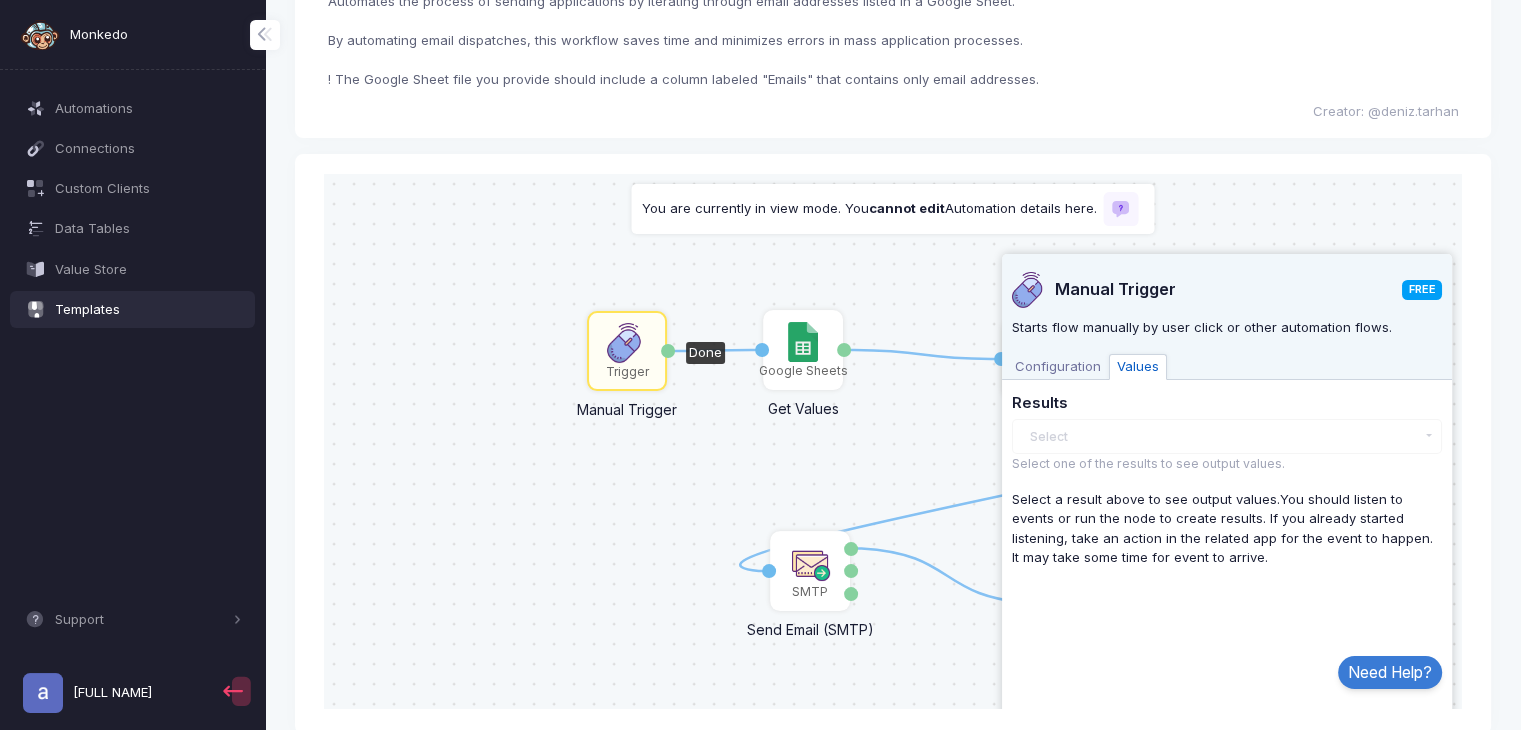 click on "Select  There are no results yet." 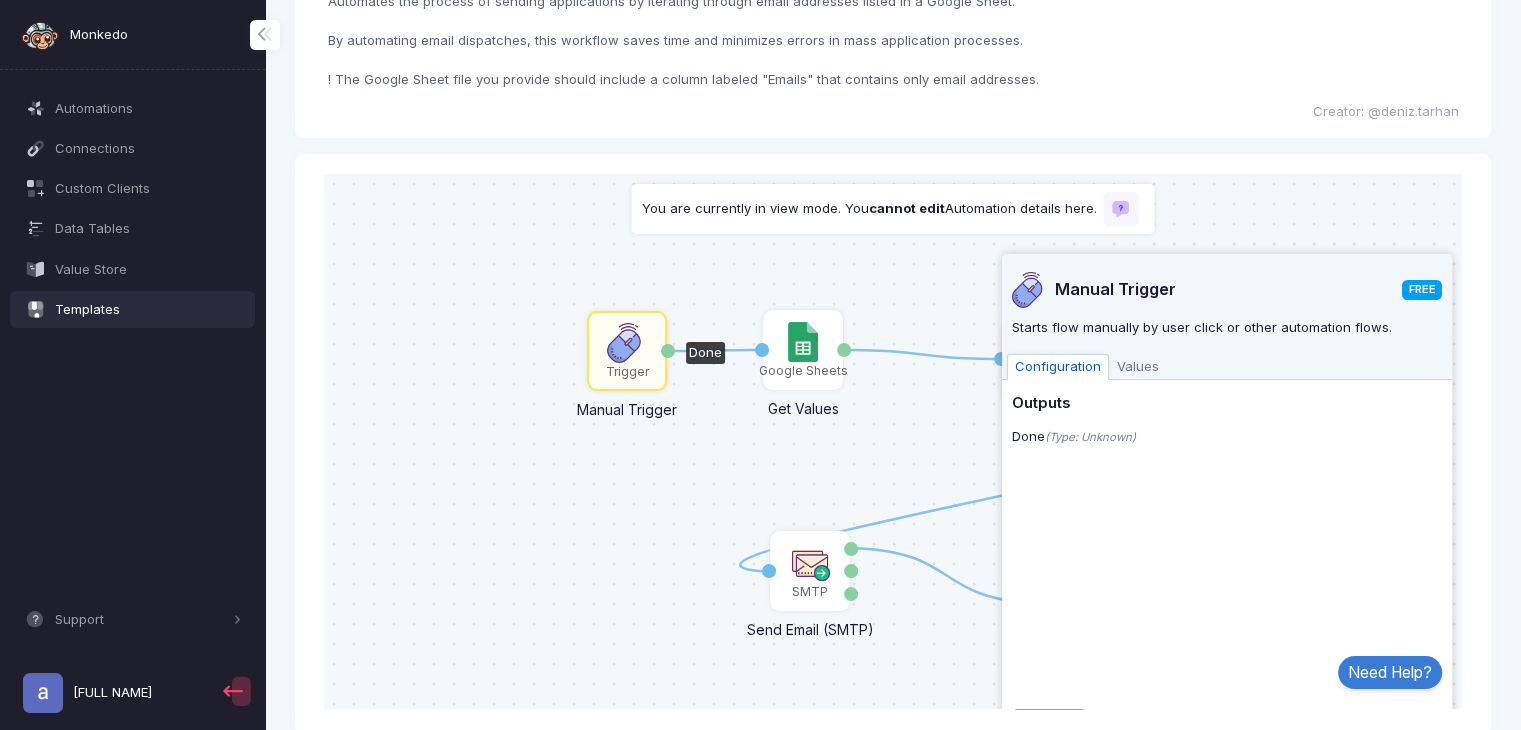 click on "Values" at bounding box center (1138, 366) 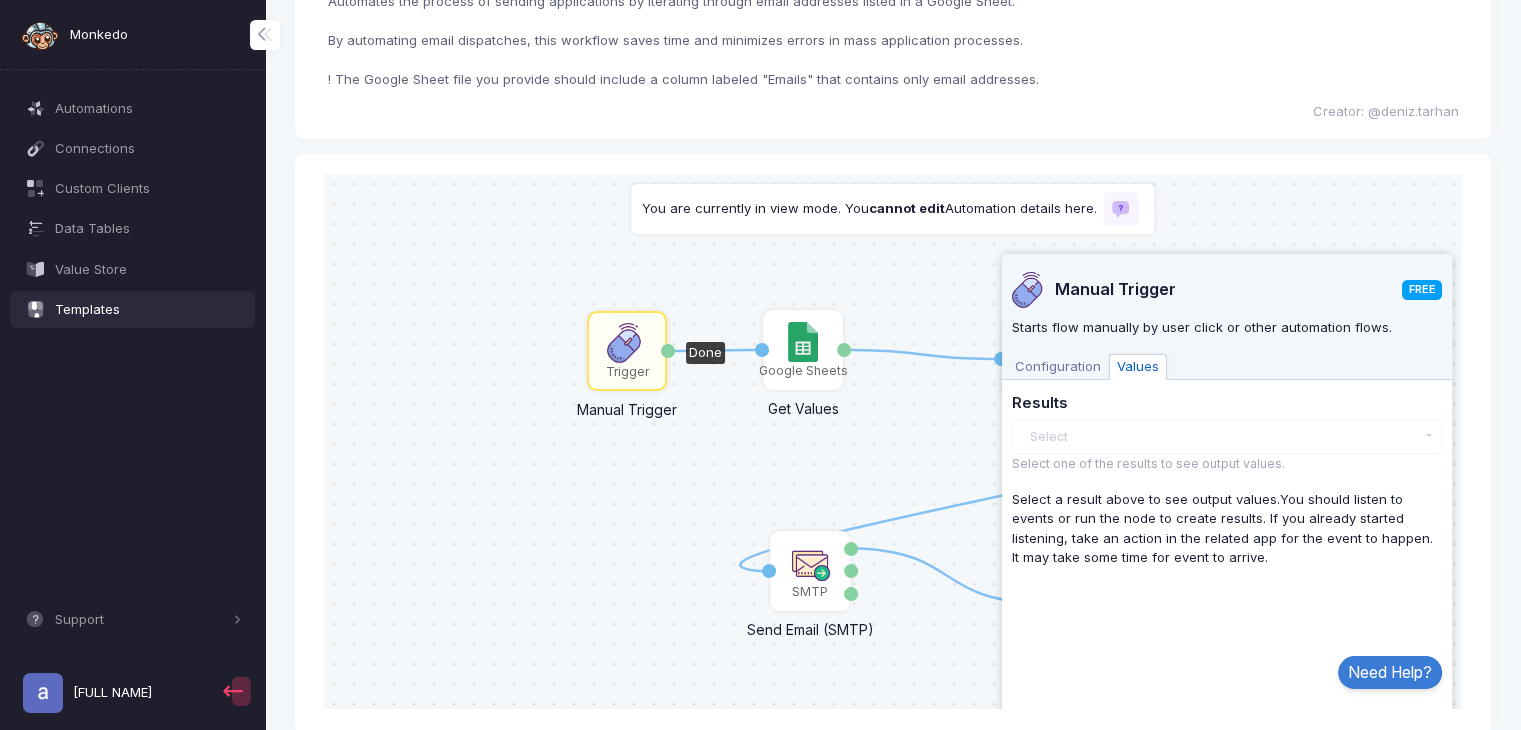click on "Select one of the results to see output values." 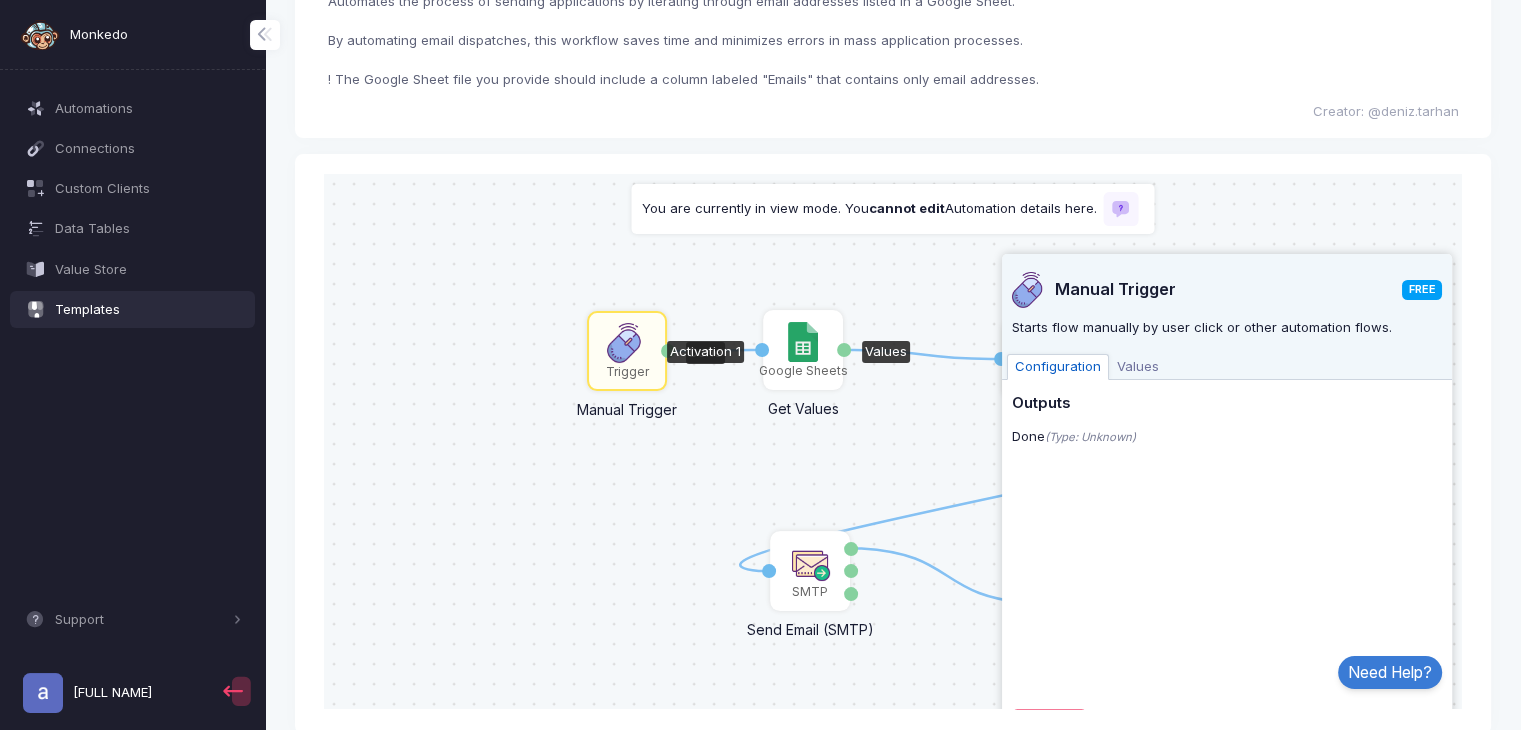 click on "Google Sheets" 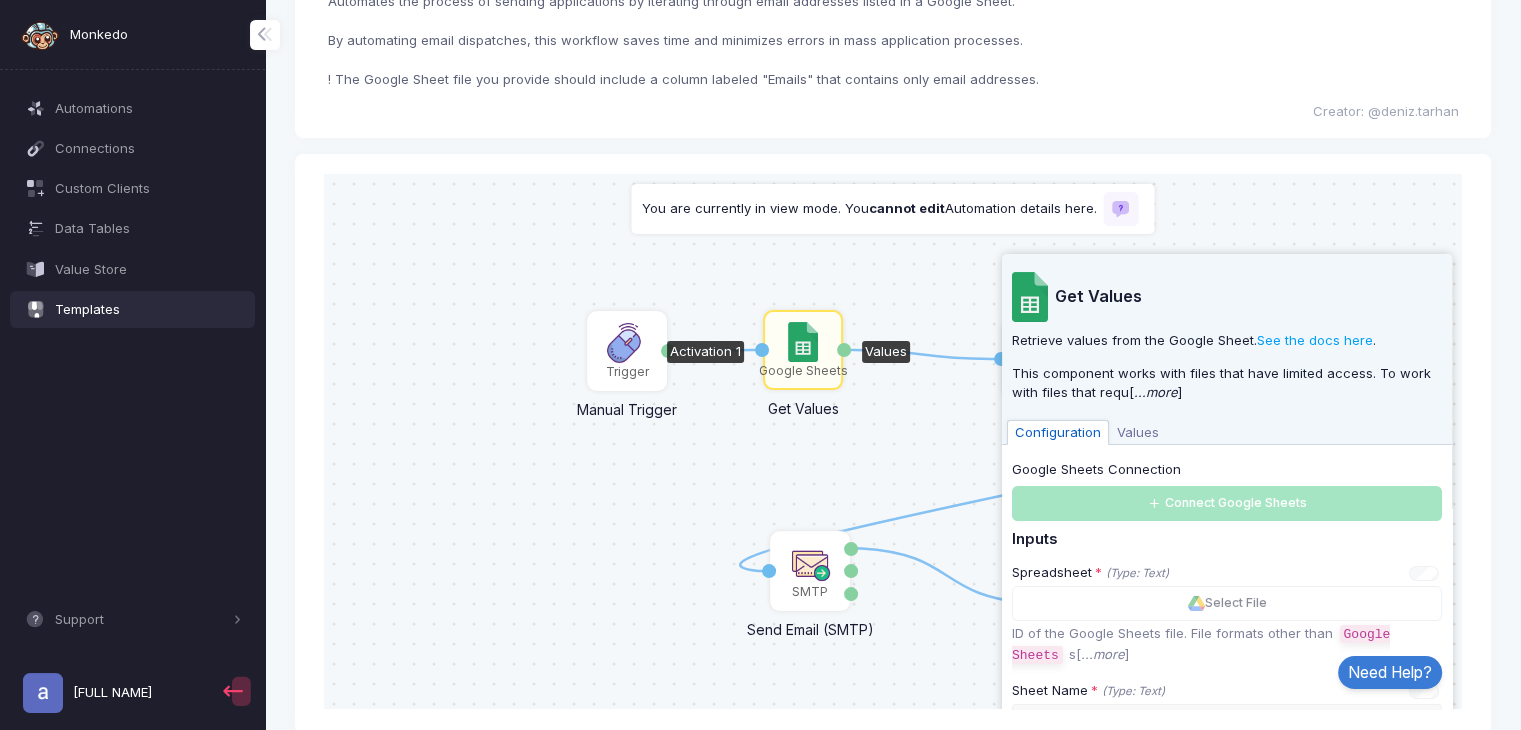 click on "Google Sheets Connection  Connect Google Sheets" 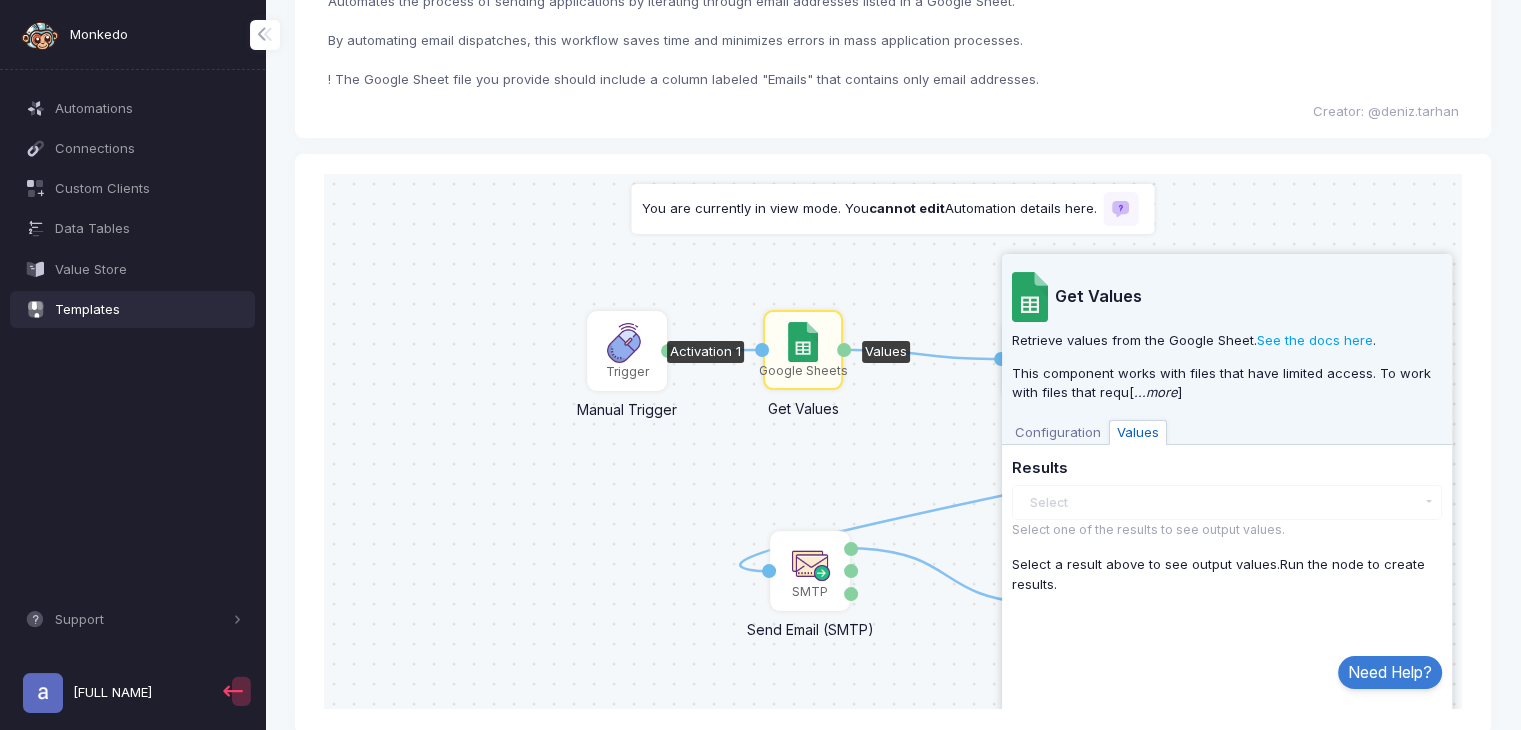 click on "Select  There are no results yet." 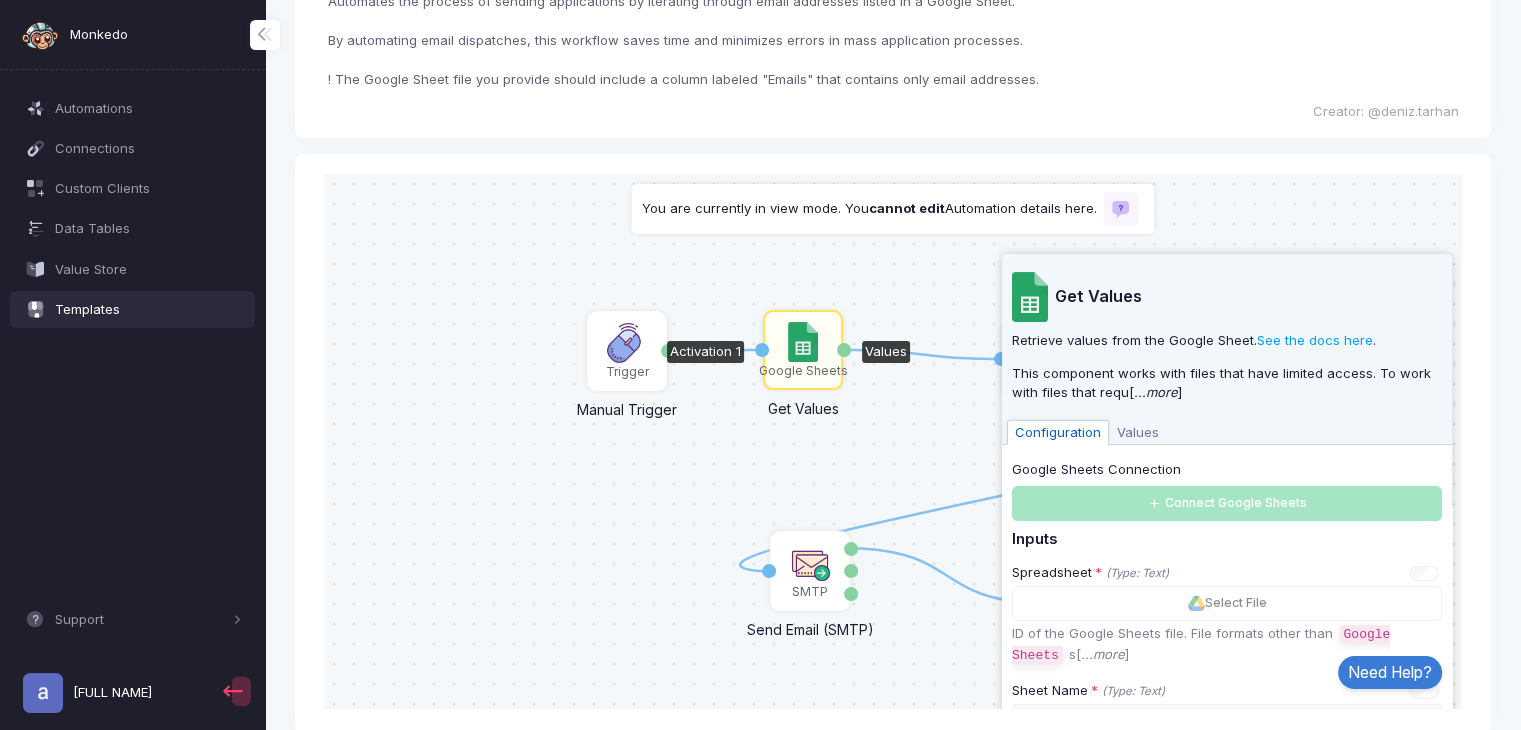 click on "Google Sheets Connection  Connect Google Sheets" 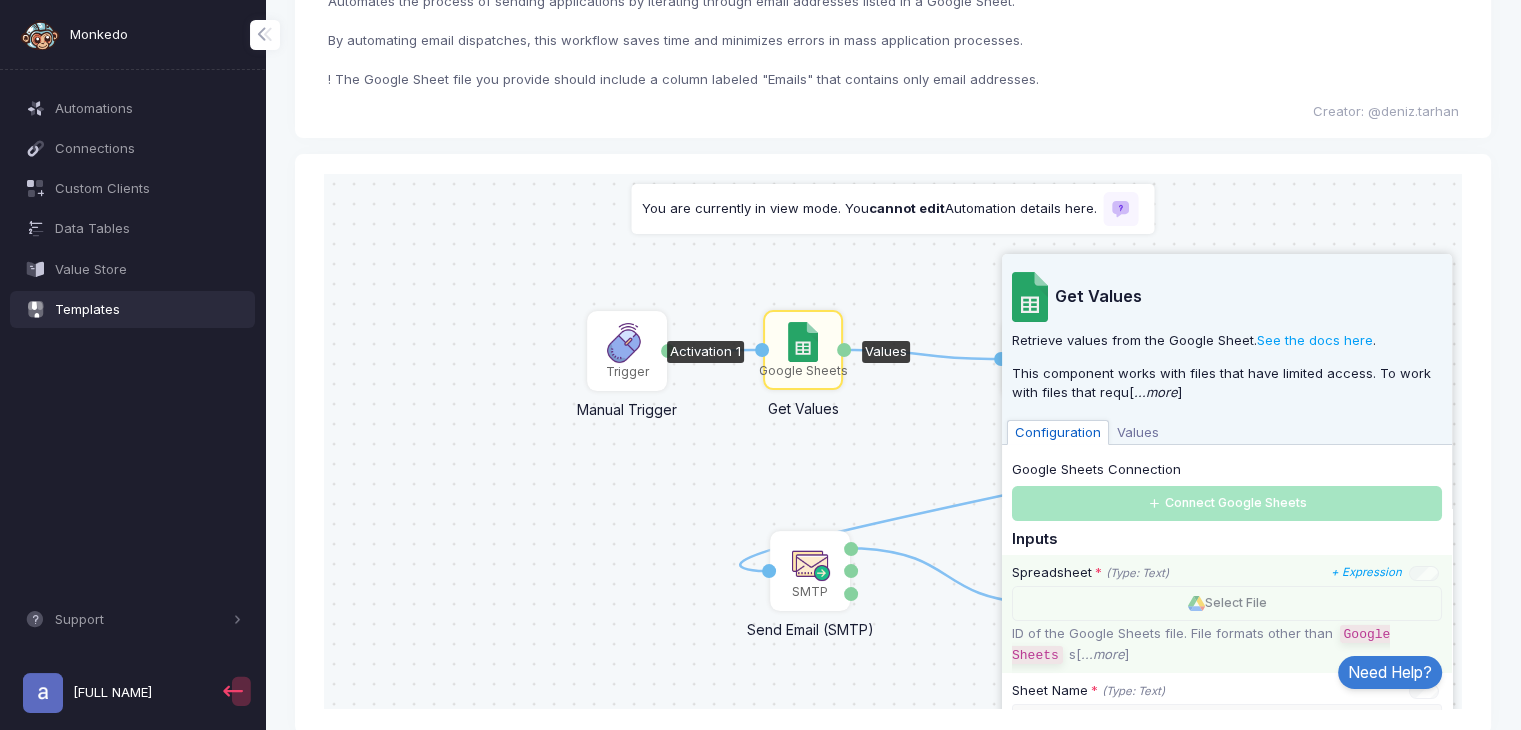 click on "Select File" 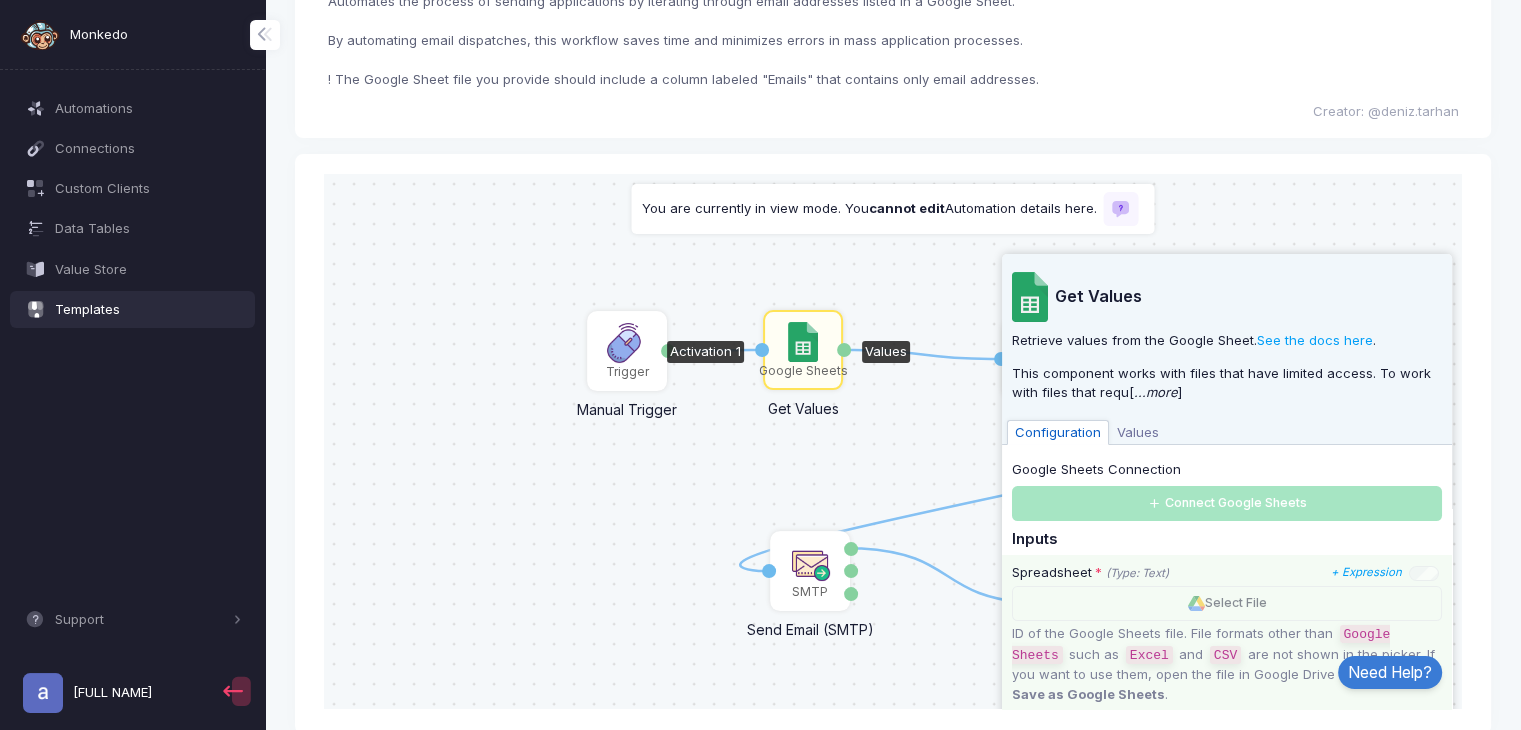 click on "Select File" 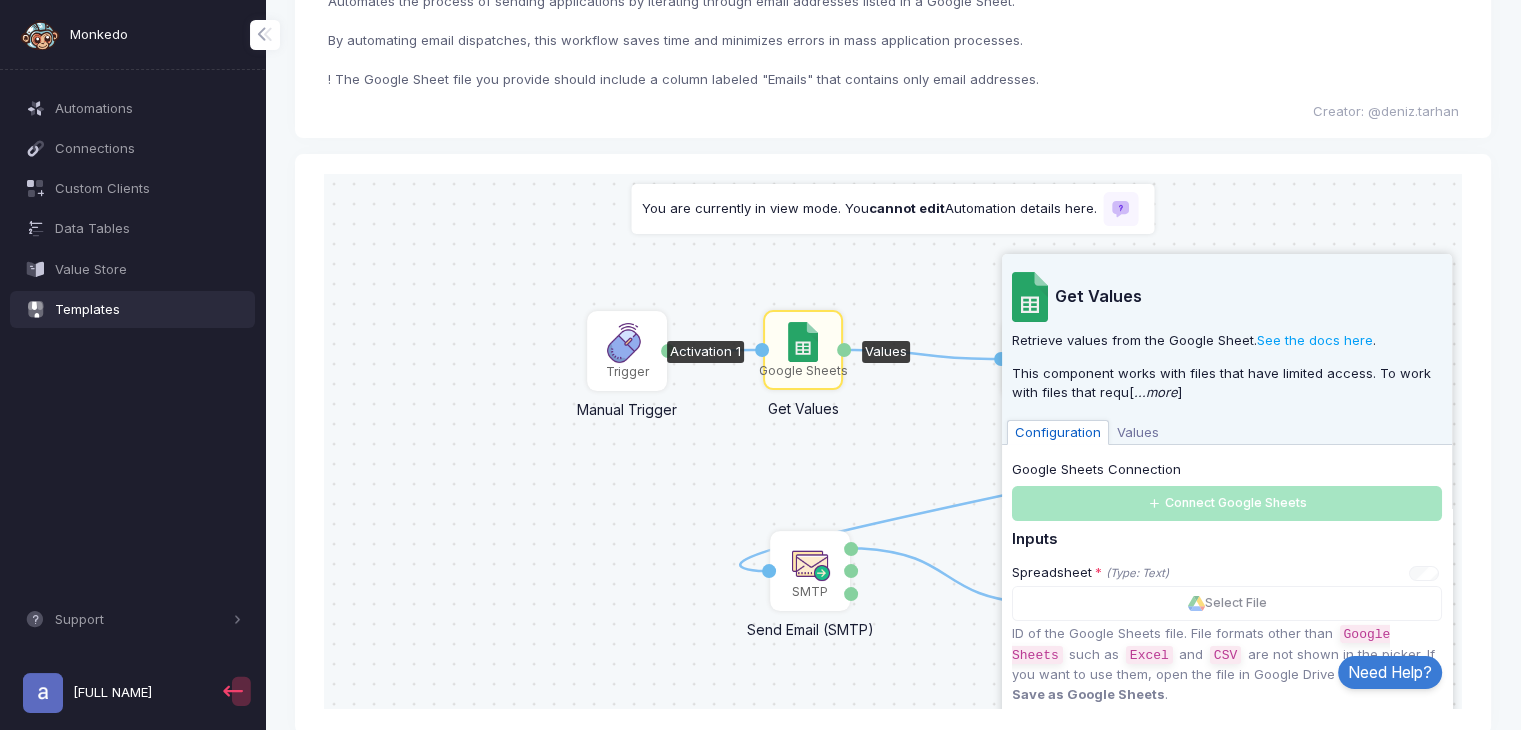 click on "Google Sheets Connection  Connect Google Sheets" 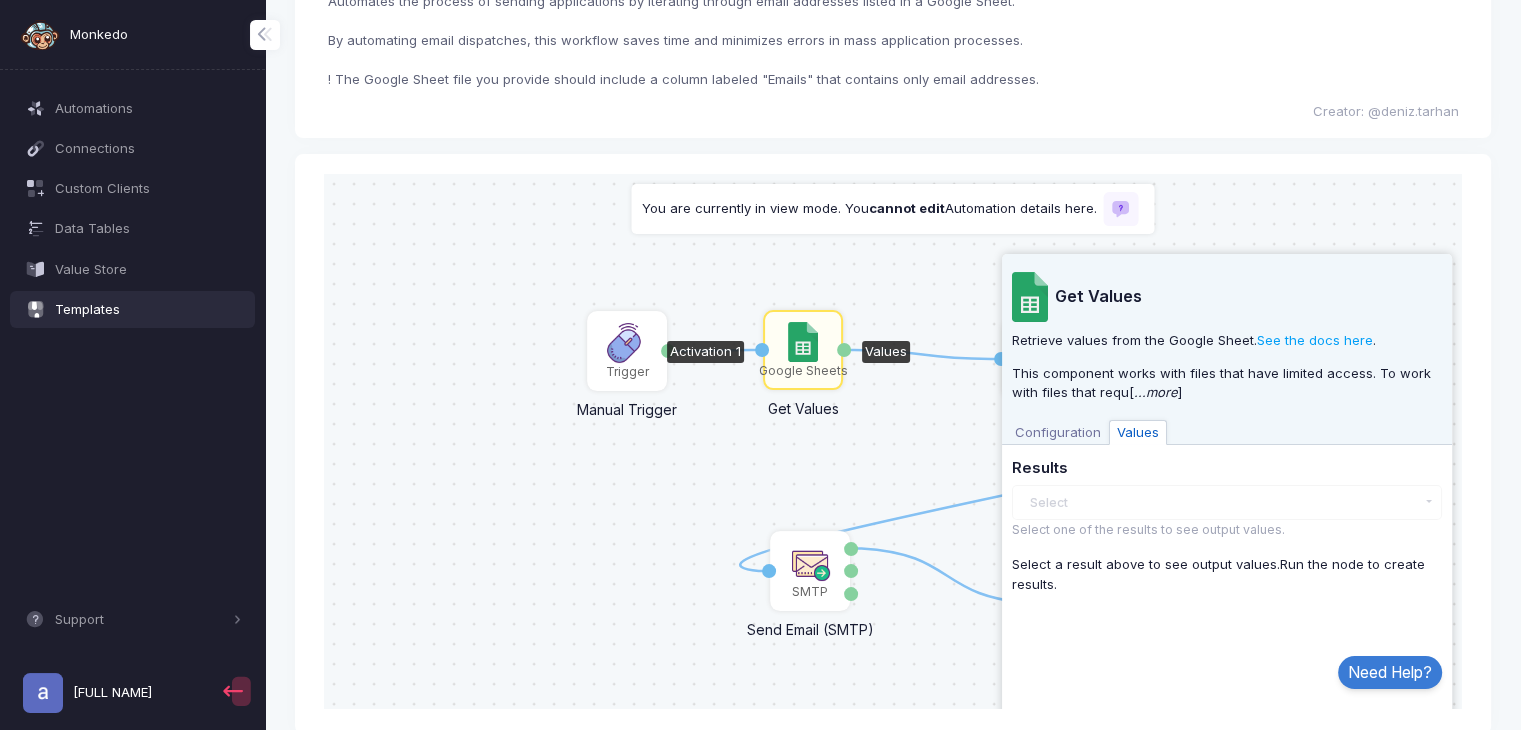 click on "1 1 1 1 1 Trigger Manual Trigger Done Google Sheets Get Values Activation 1 Values SMTP Send Email (SMTP) To Accepted Rejected Data Flow Control Delay Value Value Table Utilities Get Column Table Column Flow Control Iterate List List Item Number Done" 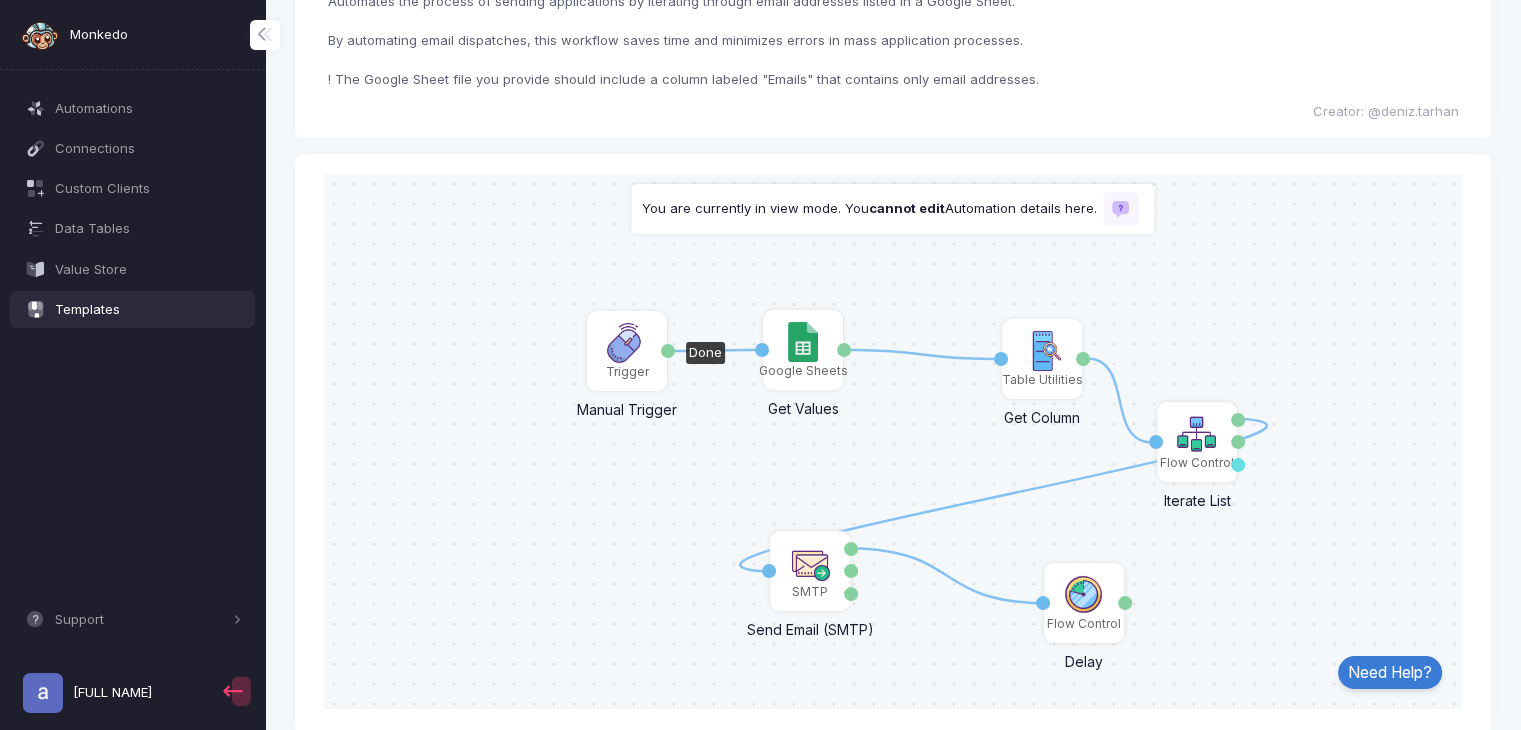 click 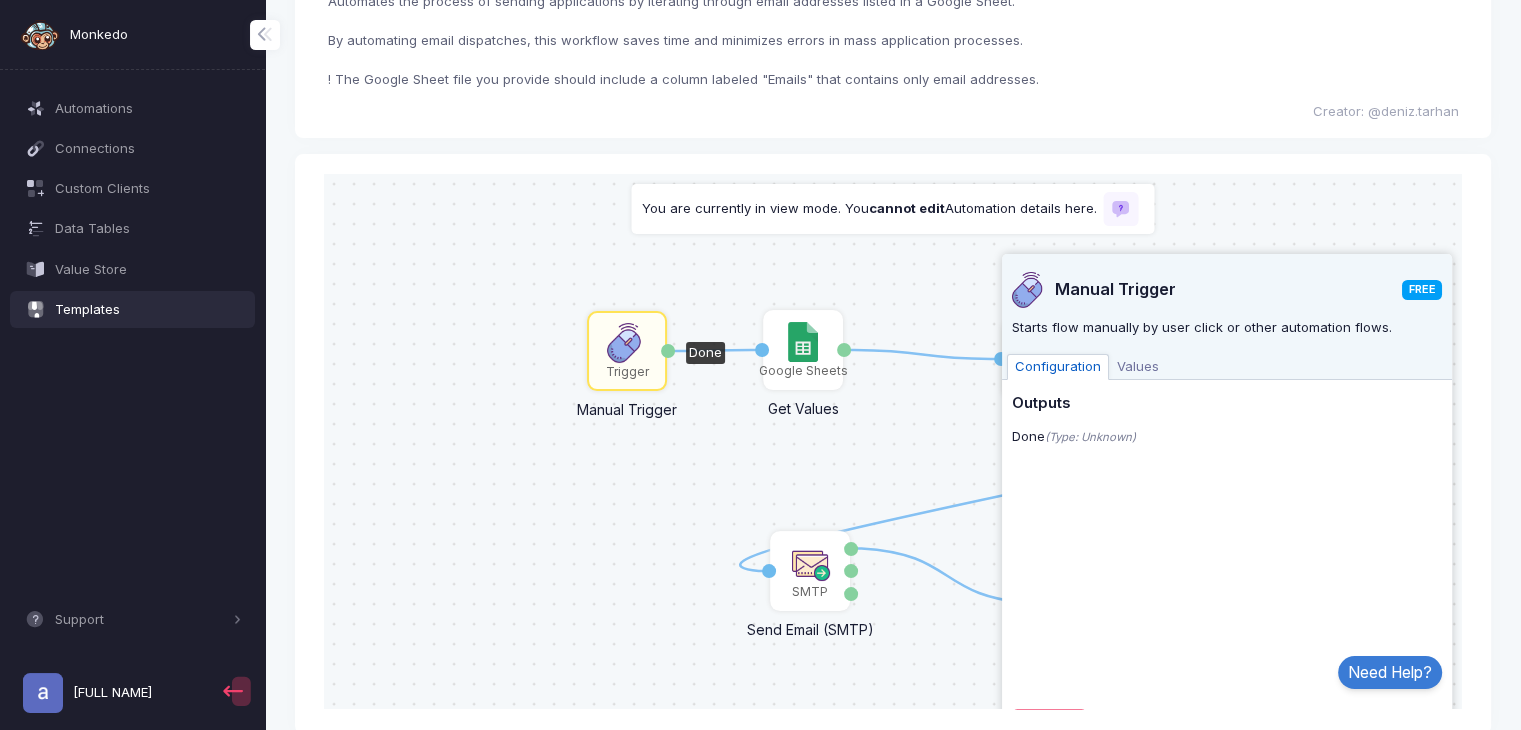 click on "Configuration" at bounding box center (1058, 366) 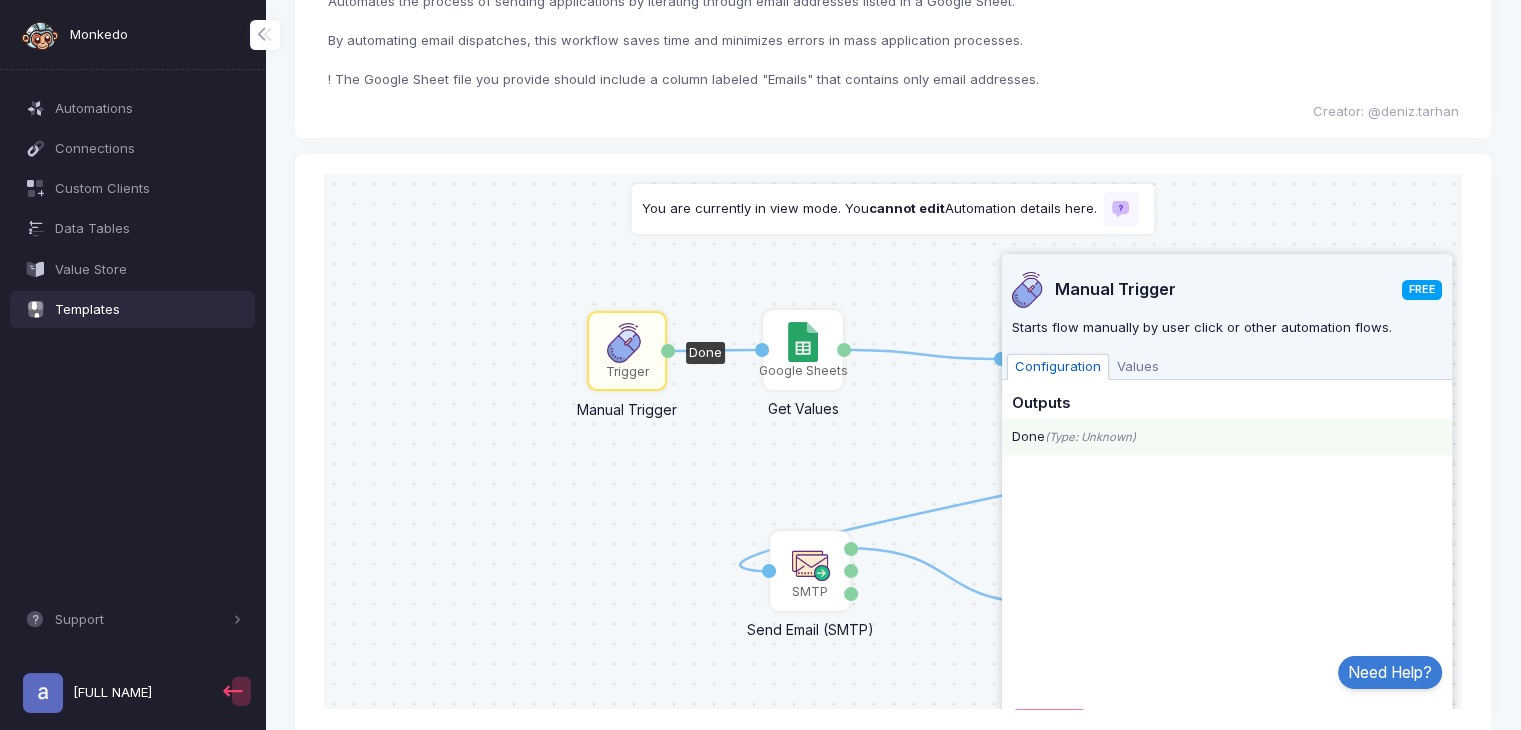 click on "Done  (Type: Unknown)" 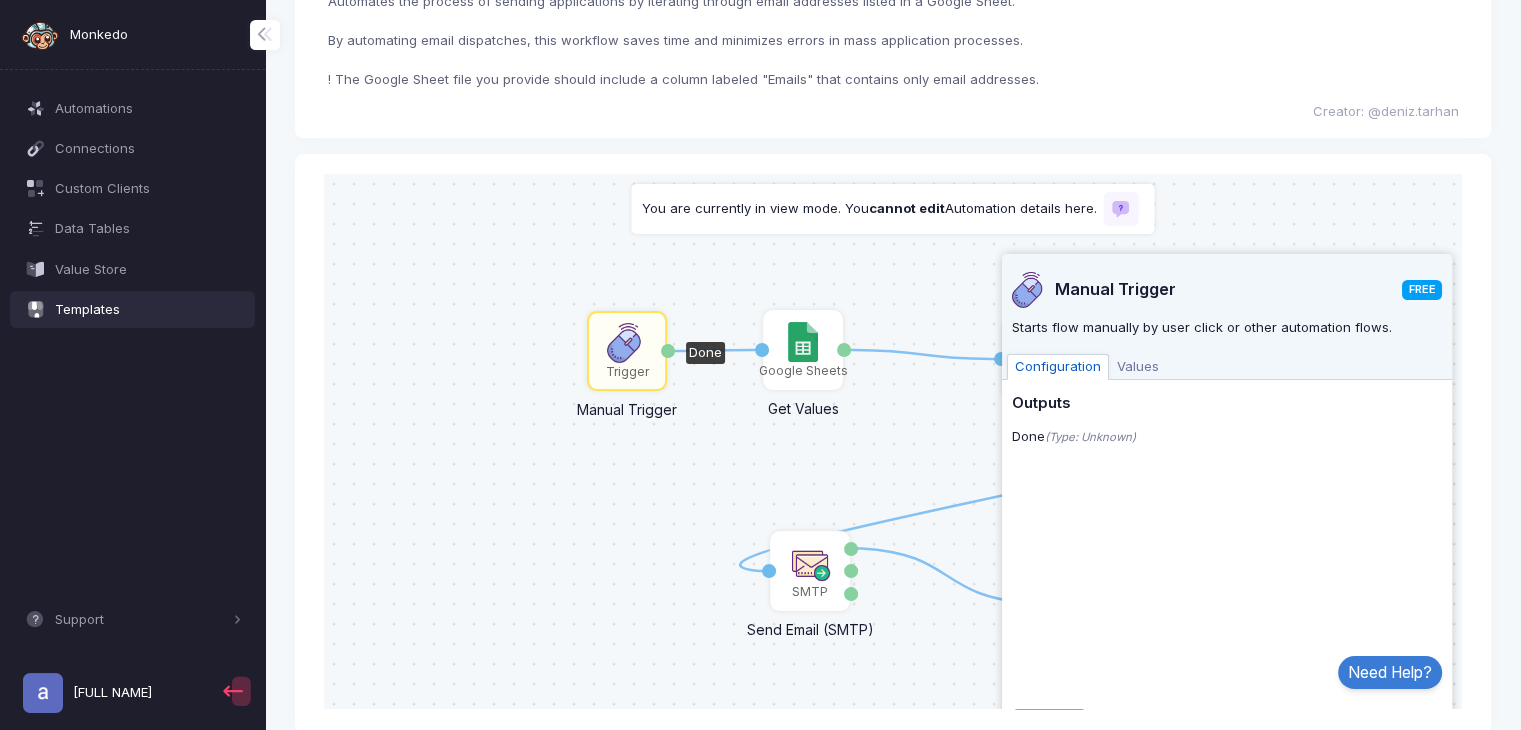 click on "Values" at bounding box center [1138, 366] 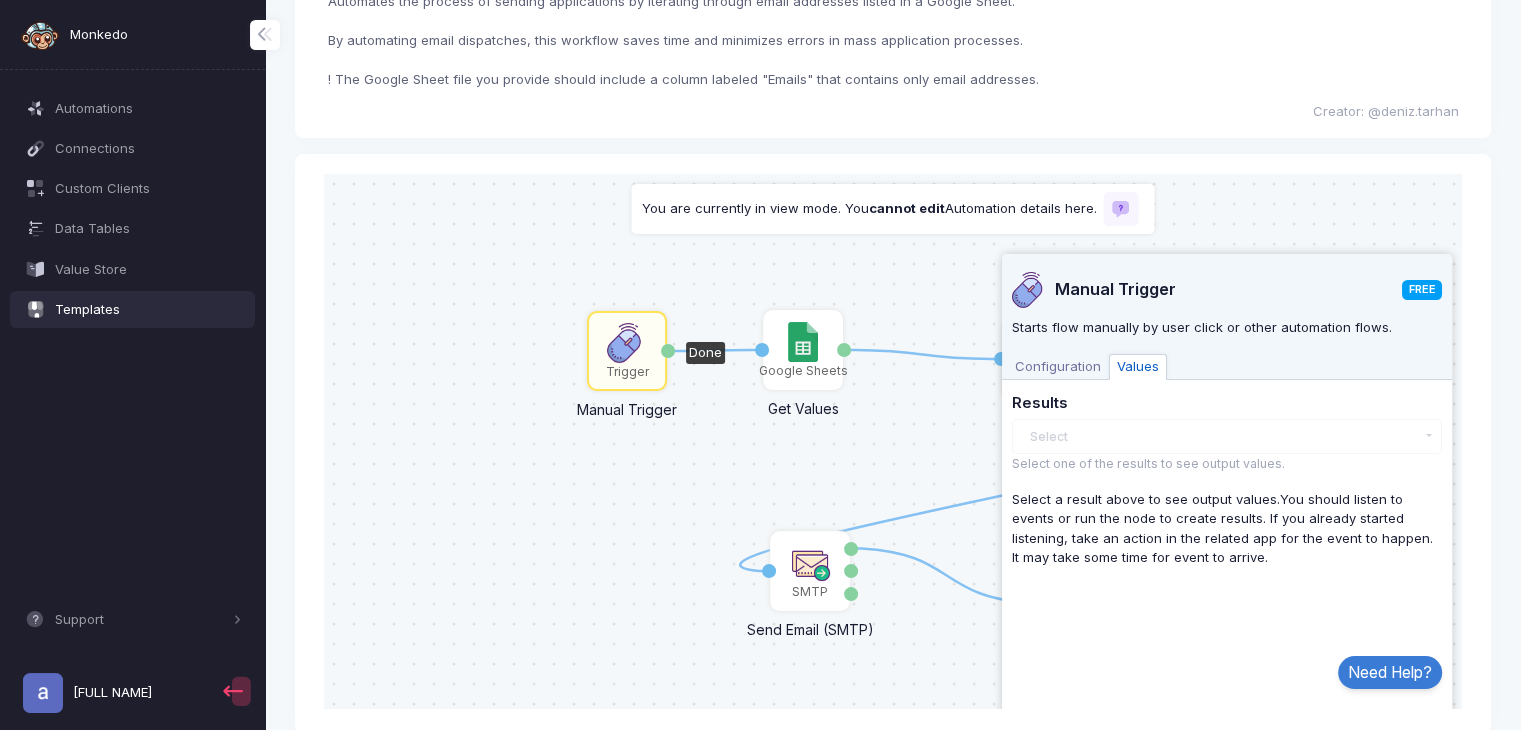 click on "Done" 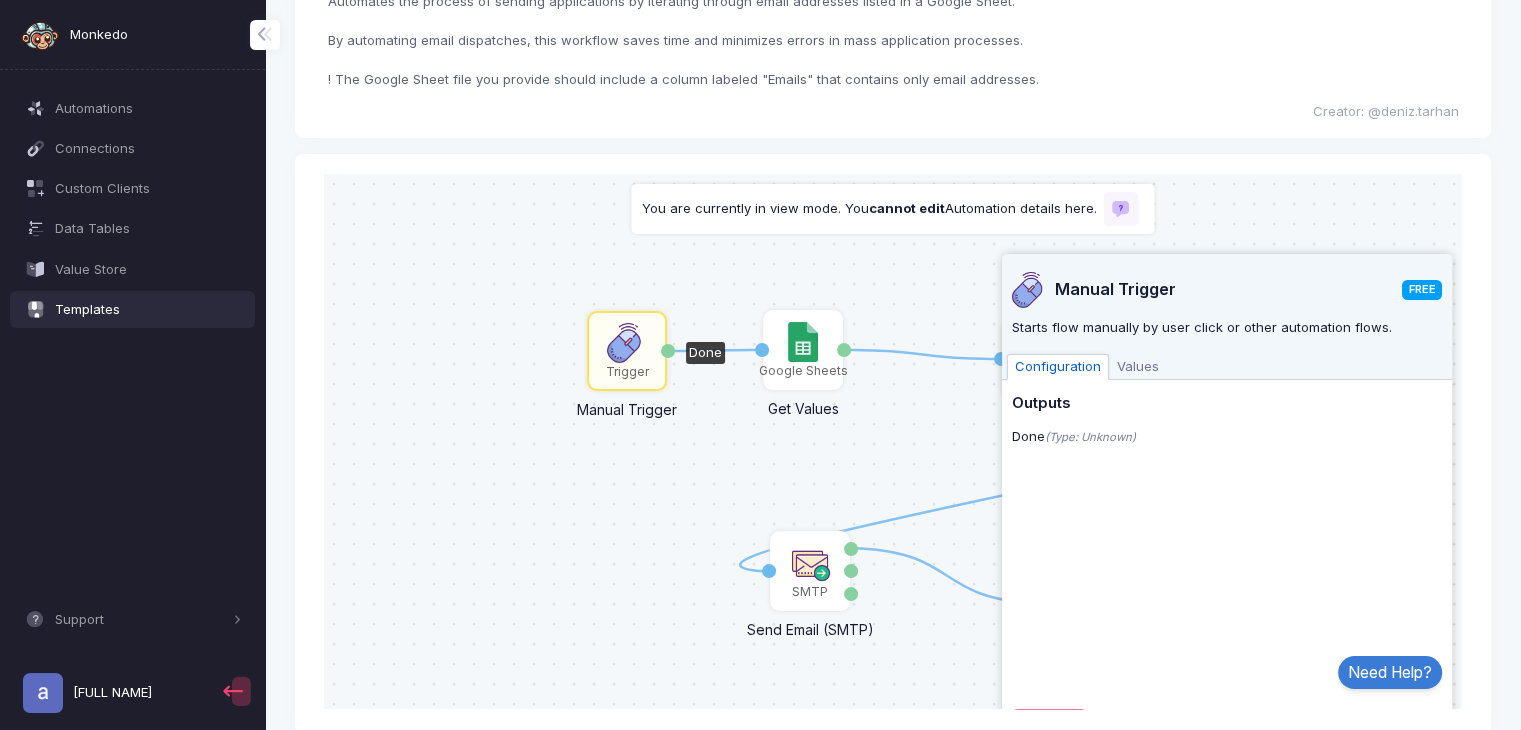 click on "Values" at bounding box center (1138, 366) 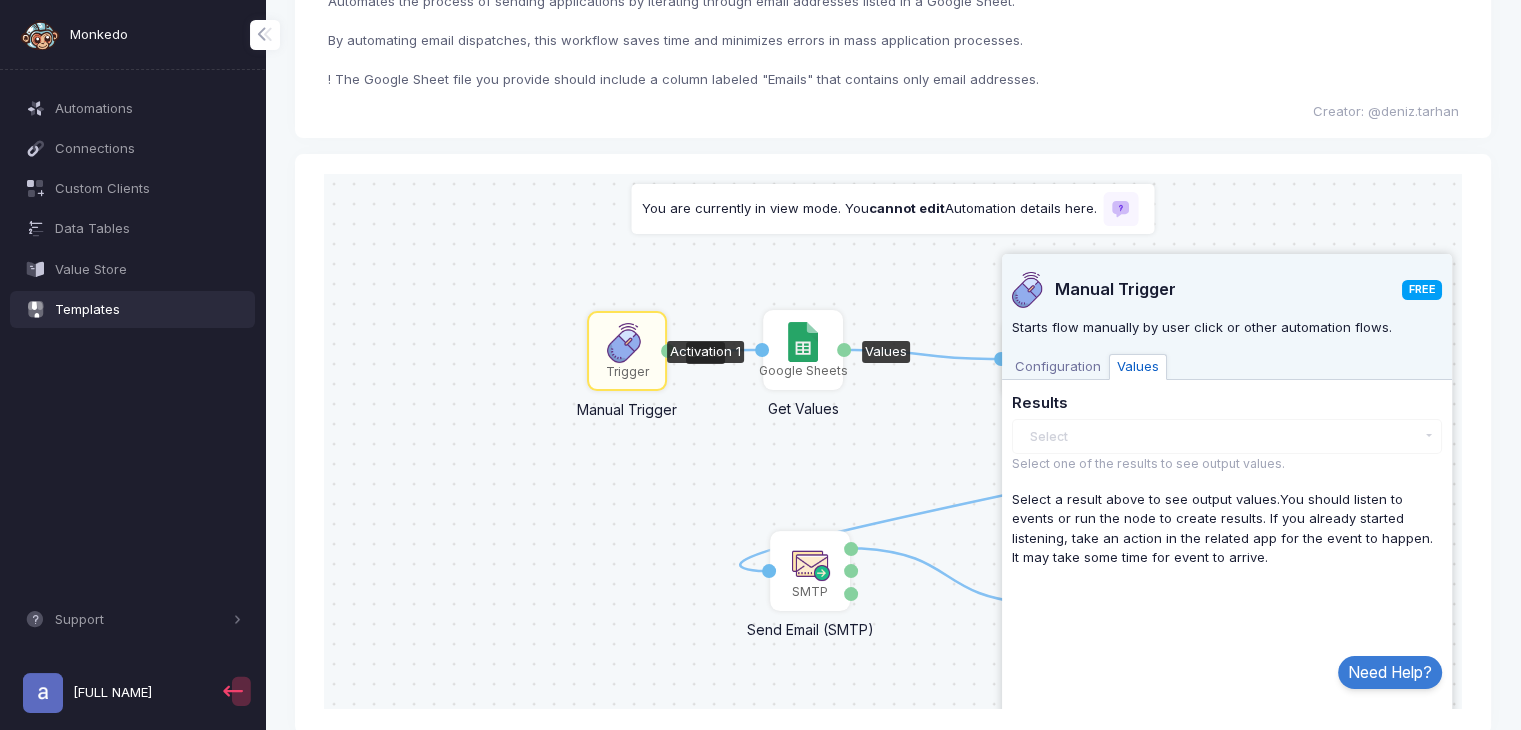 click on "Google Sheets" 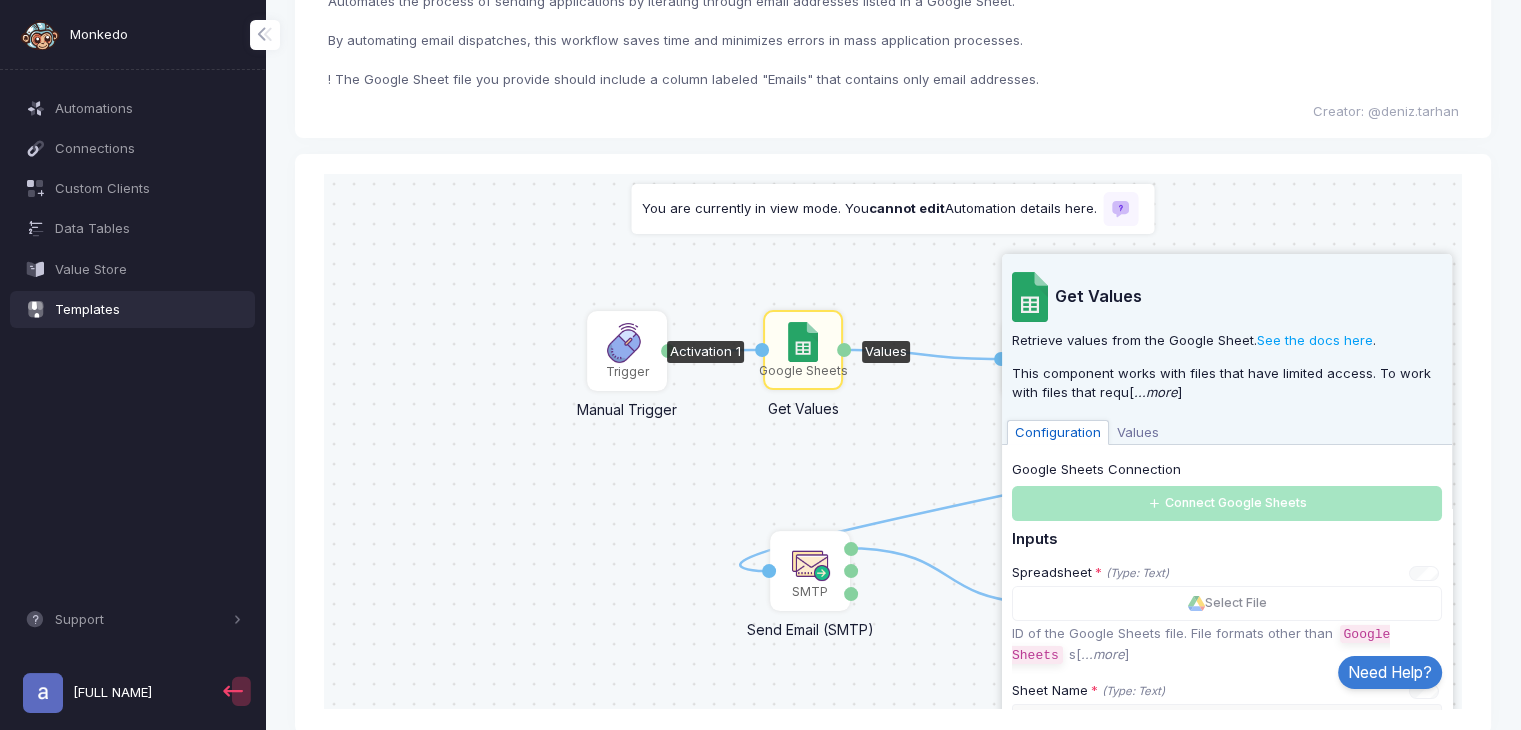 click on "Google Sheets Connection  Connect Google Sheets" 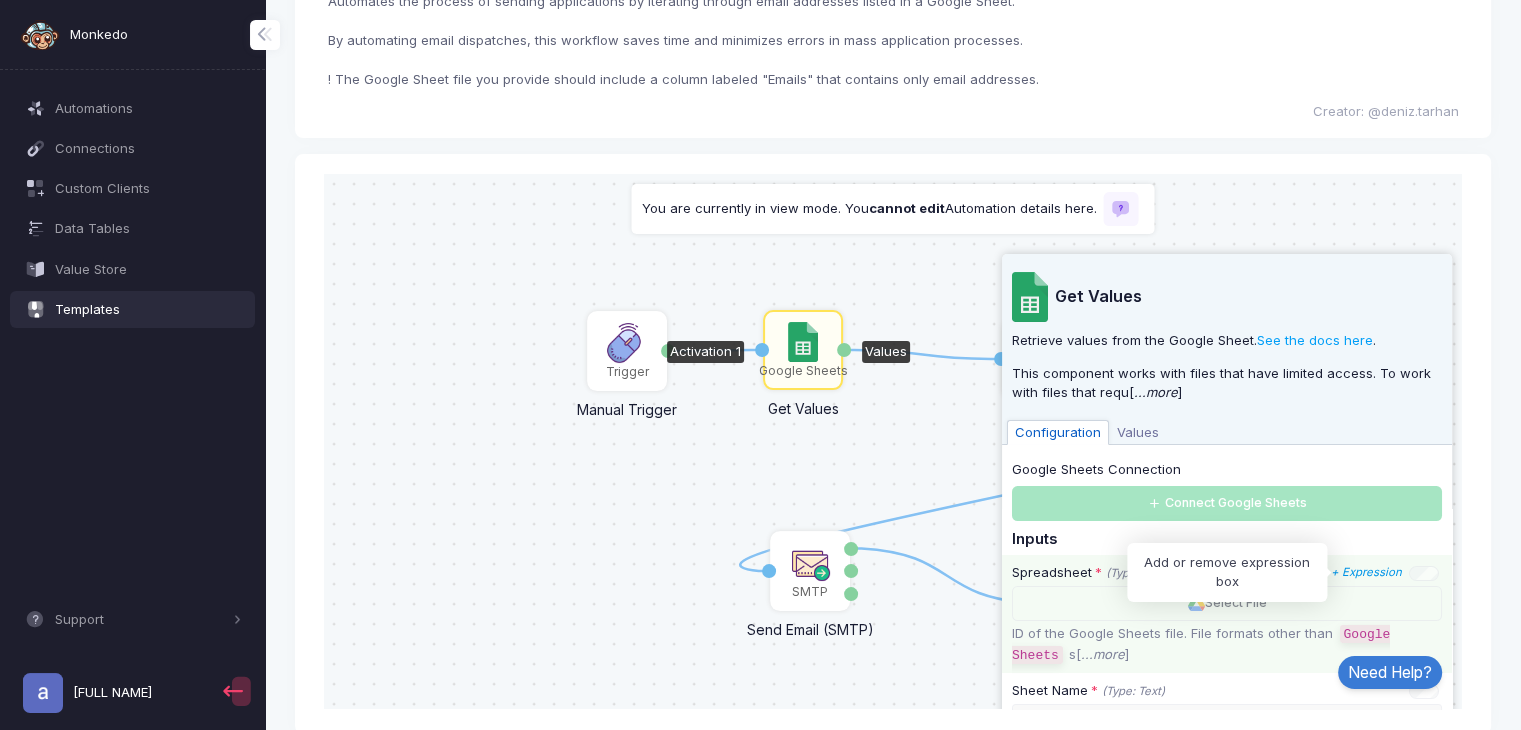 click on "+ Expression" 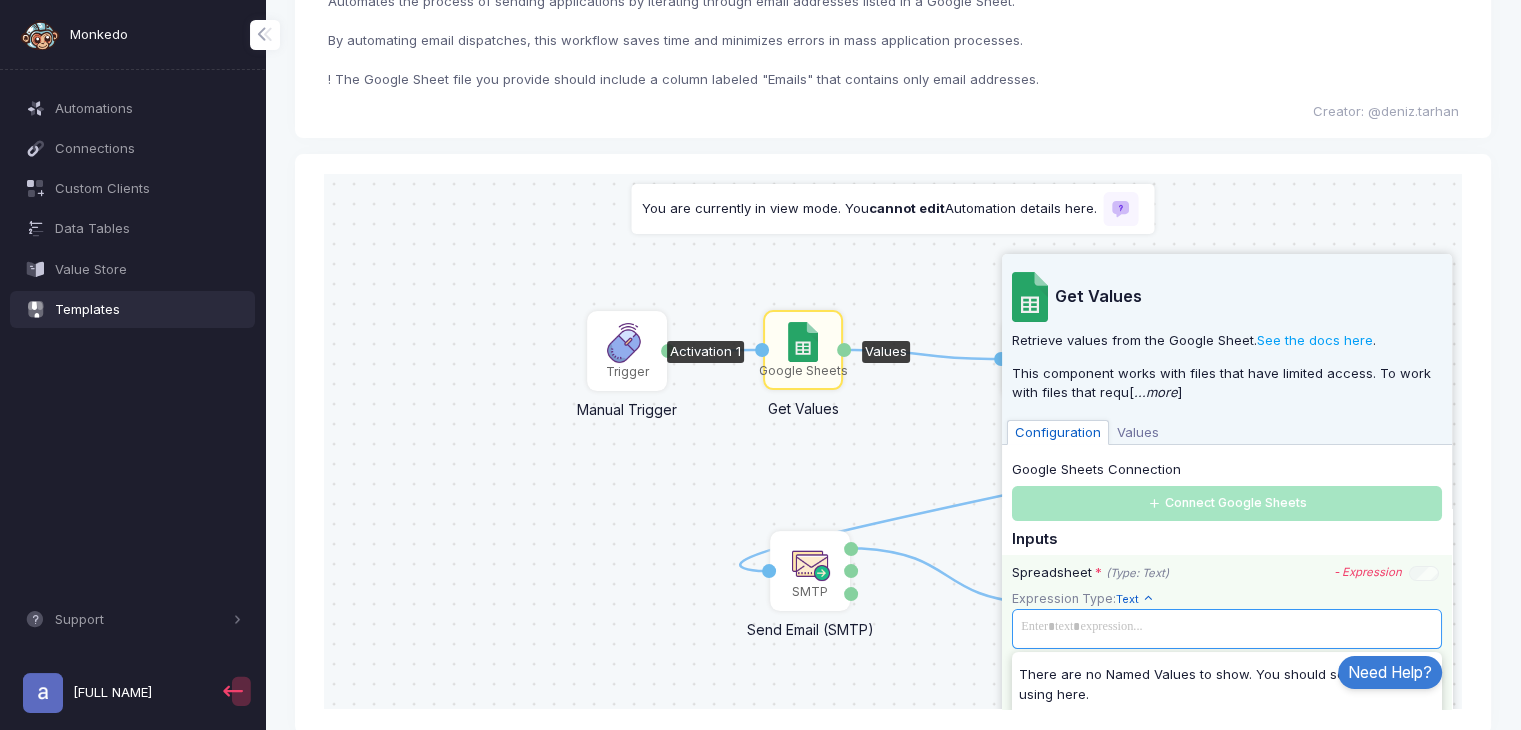 click 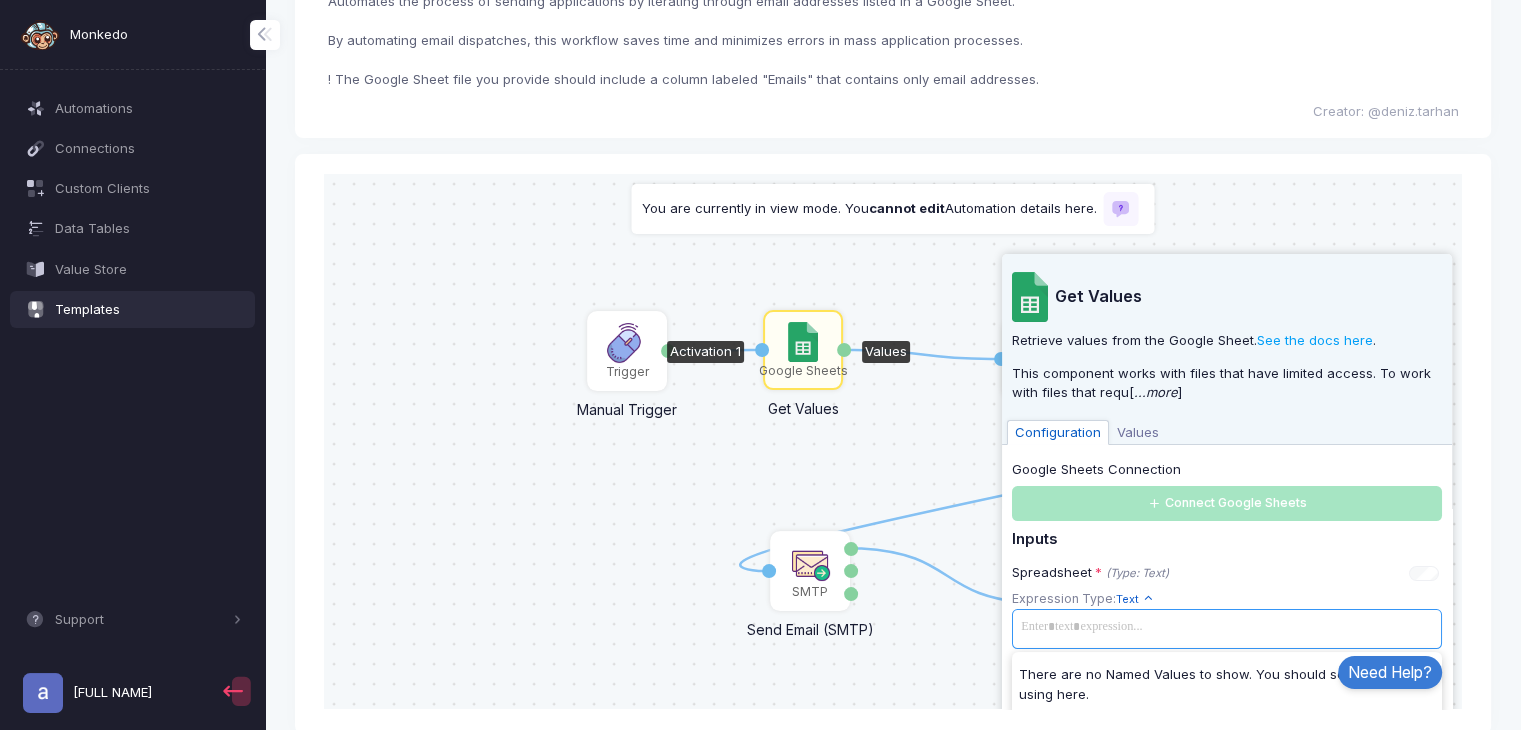 scroll, scrollTop: 154, scrollLeft: 0, axis: vertical 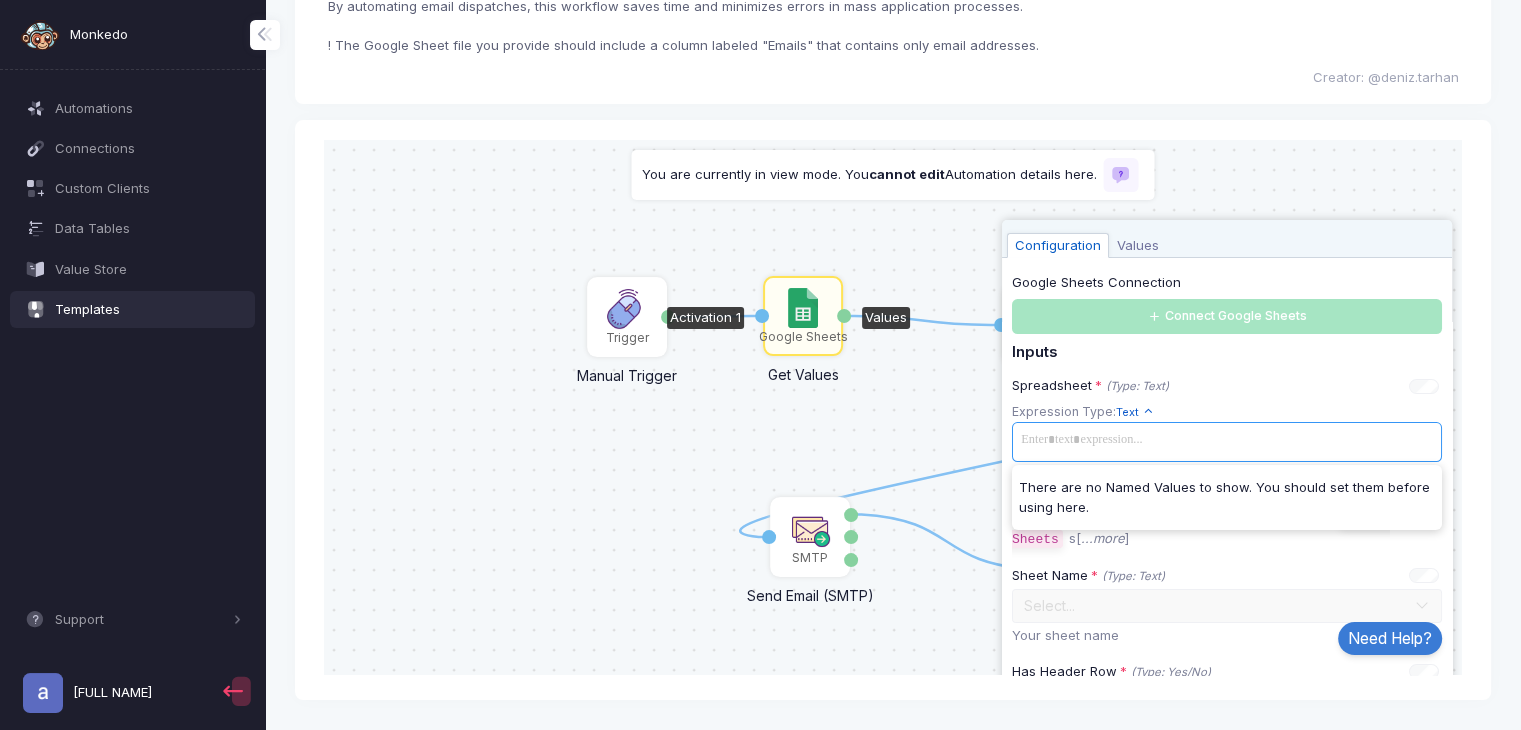 drag, startPoint x: 1441, startPoint y: 440, endPoint x: 1795, endPoint y: 658, distance: 415.7403 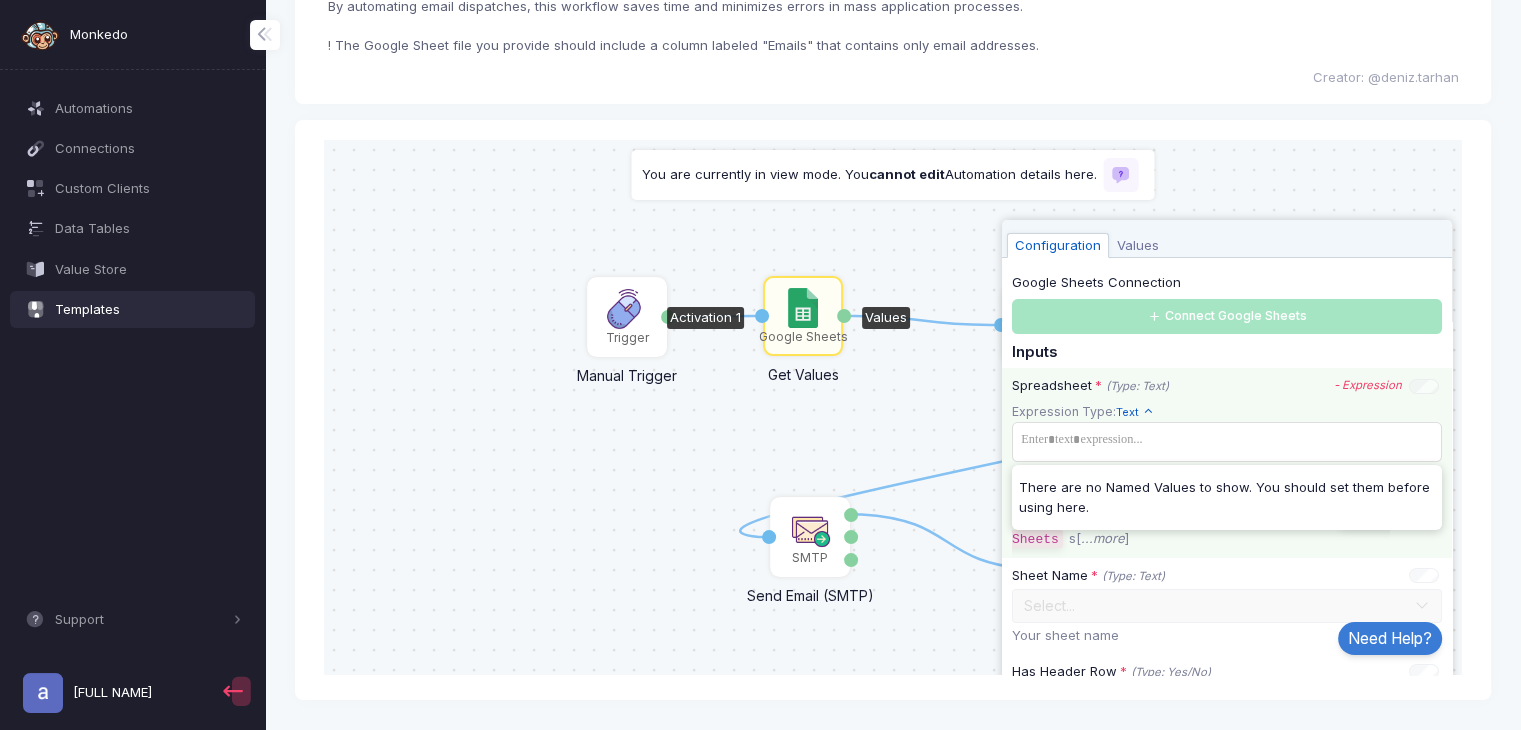 click on "Expression Type:   Text  Text Allows you to create a new text by combining text values. Math Allows you to performing operations on numerical values. Access Allows you to access the inner values of data such as Entity, List, or Table.
​
There are no Named Values to show. You should set them before using here. You can combine input values with custom text. Type any text and/or select from suggestions." 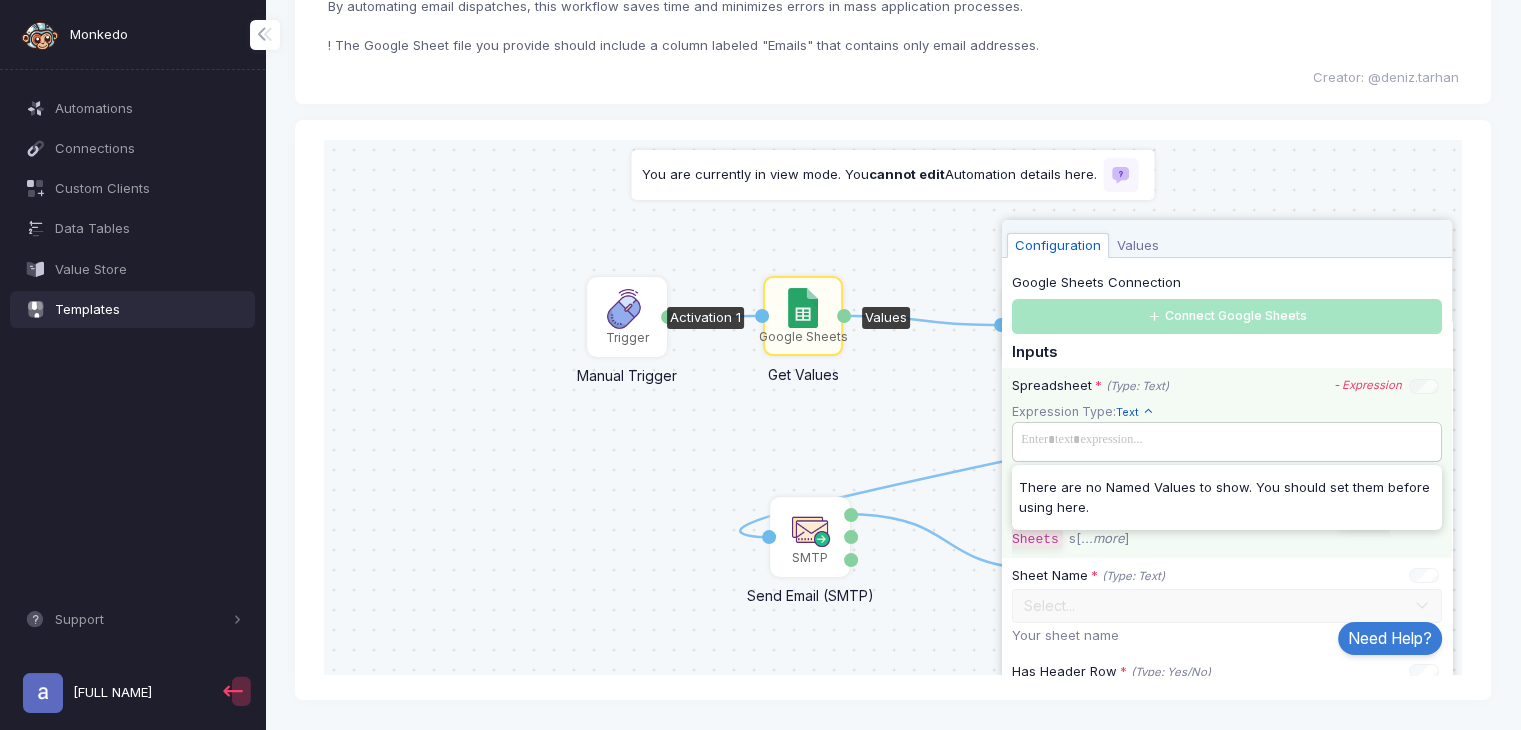 click 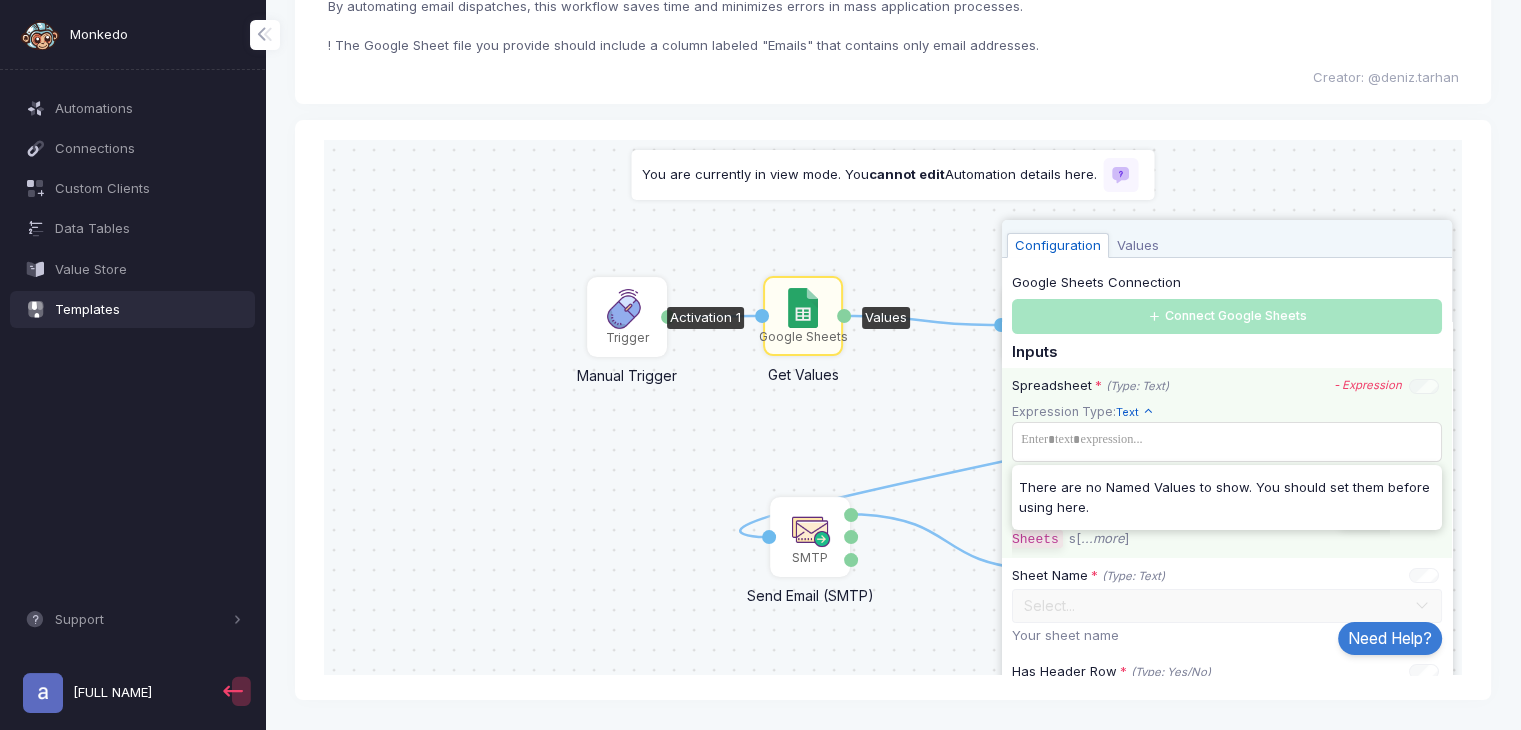 click 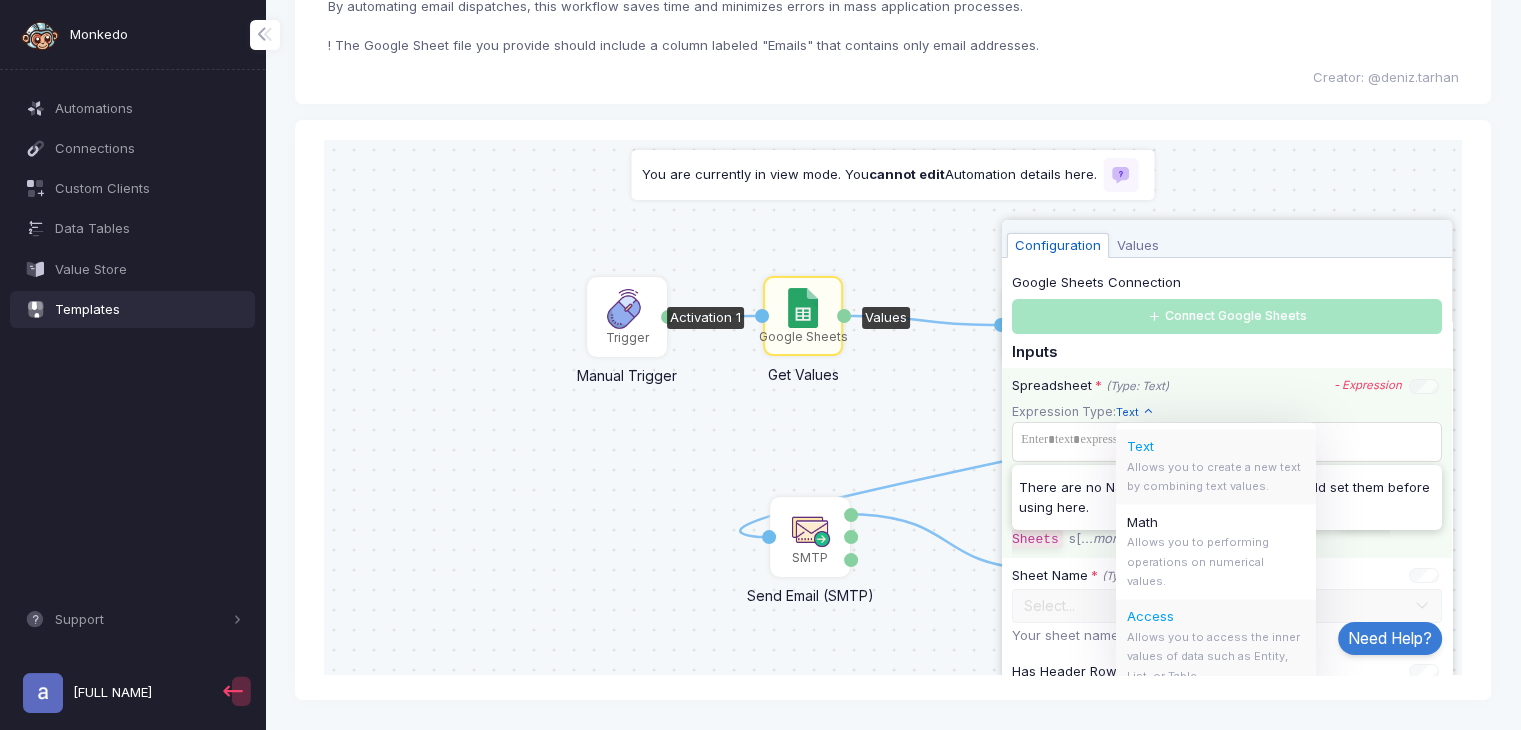 drag, startPoint x: 1214, startPoint y: 593, endPoint x: 1213, endPoint y: 628, distance: 35.014282 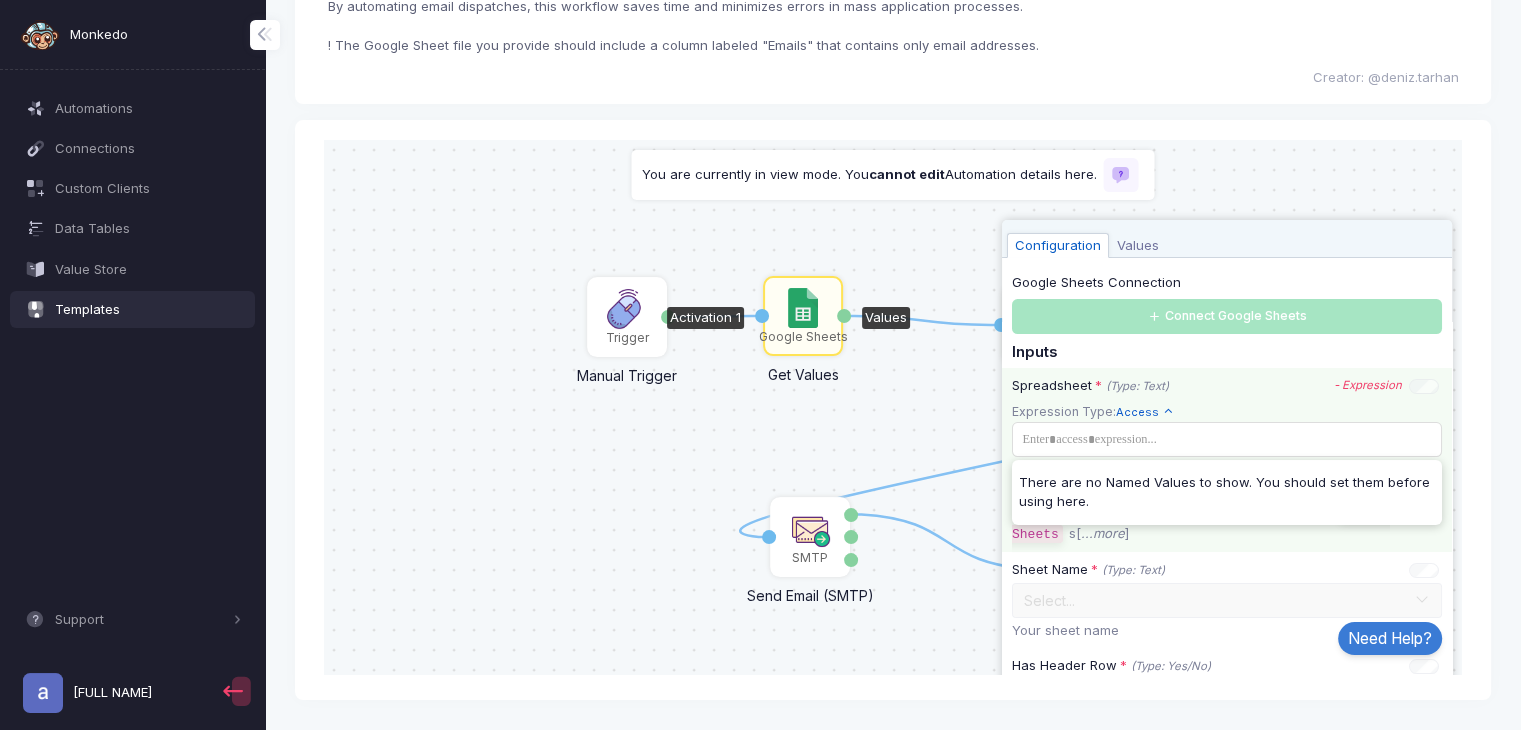 click on "Activation 1" 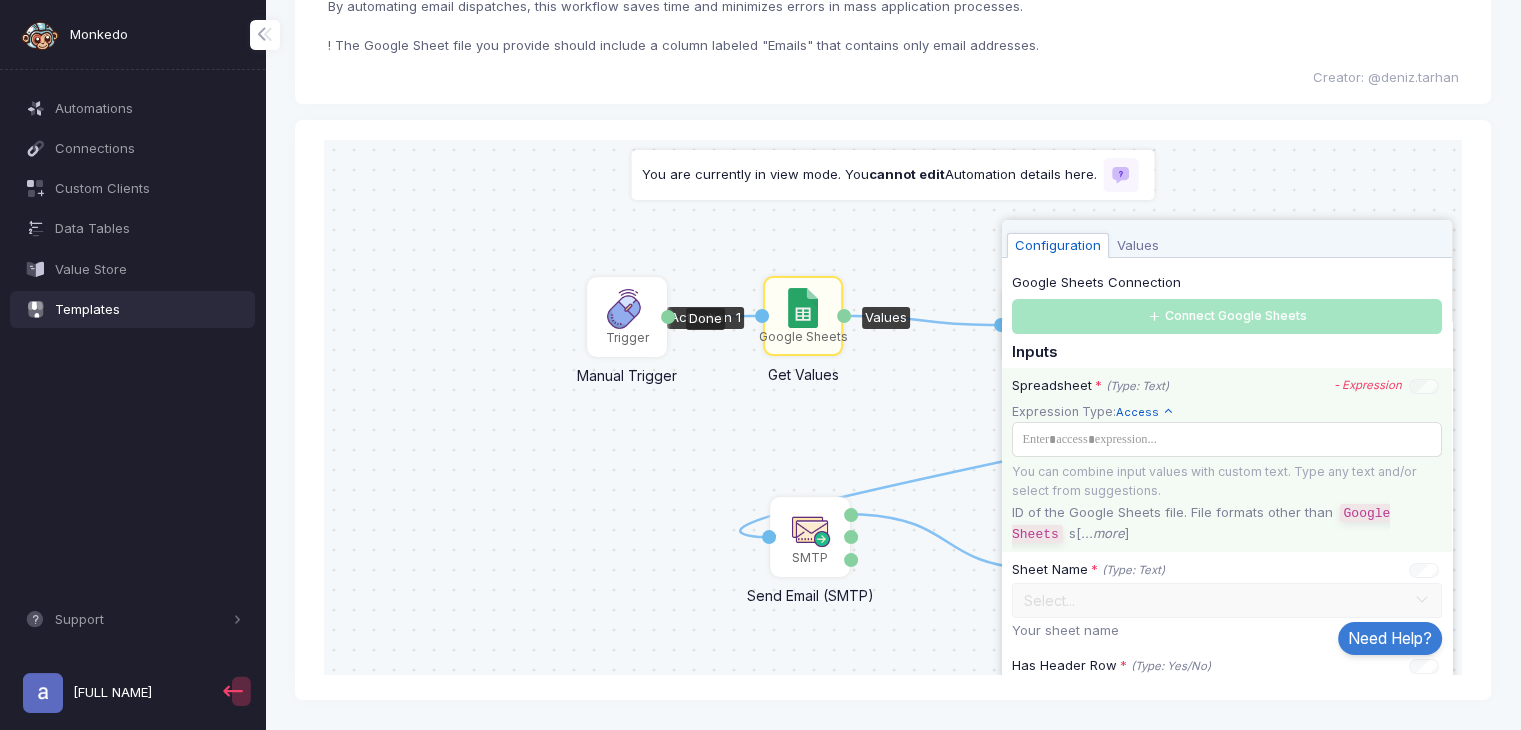 click 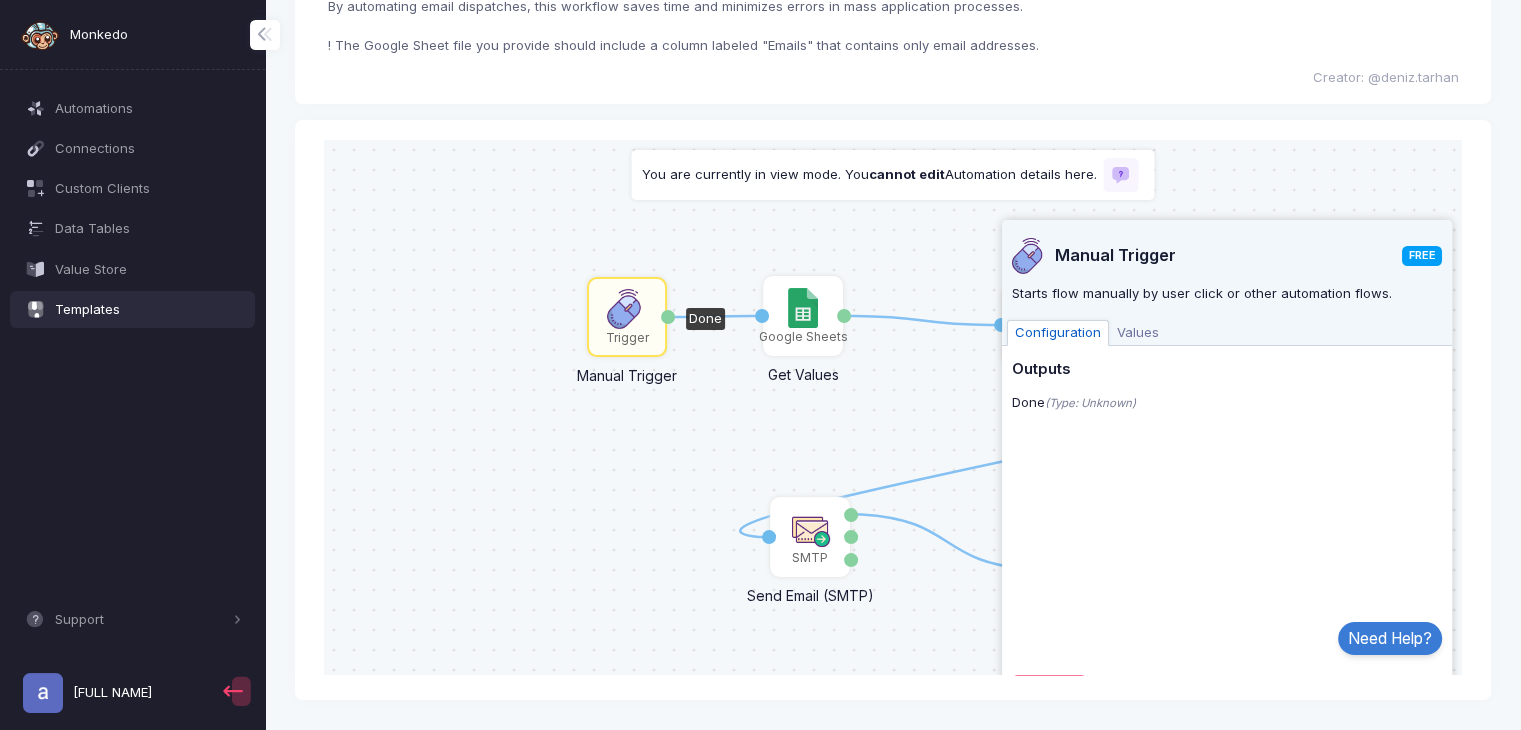 click 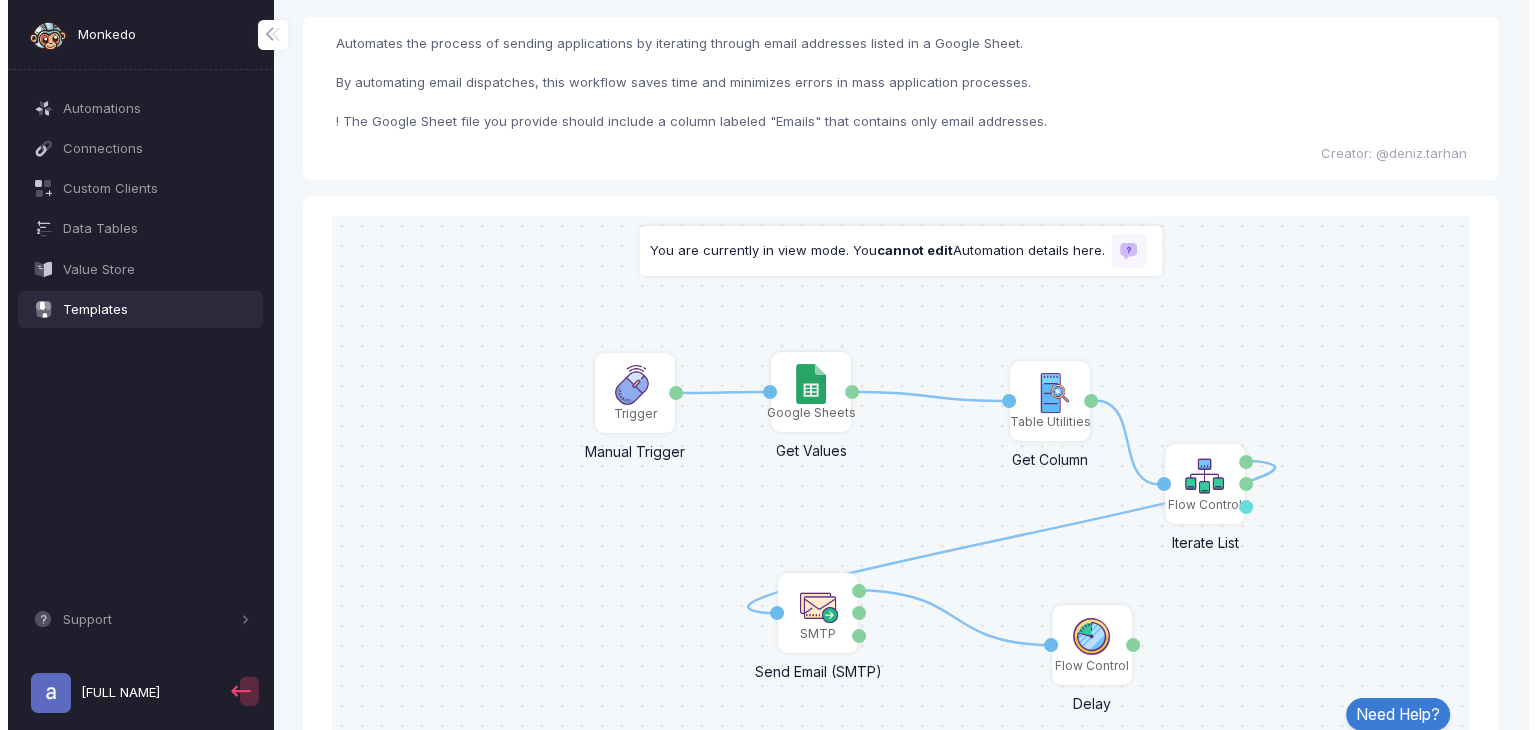 scroll, scrollTop: 0, scrollLeft: 0, axis: both 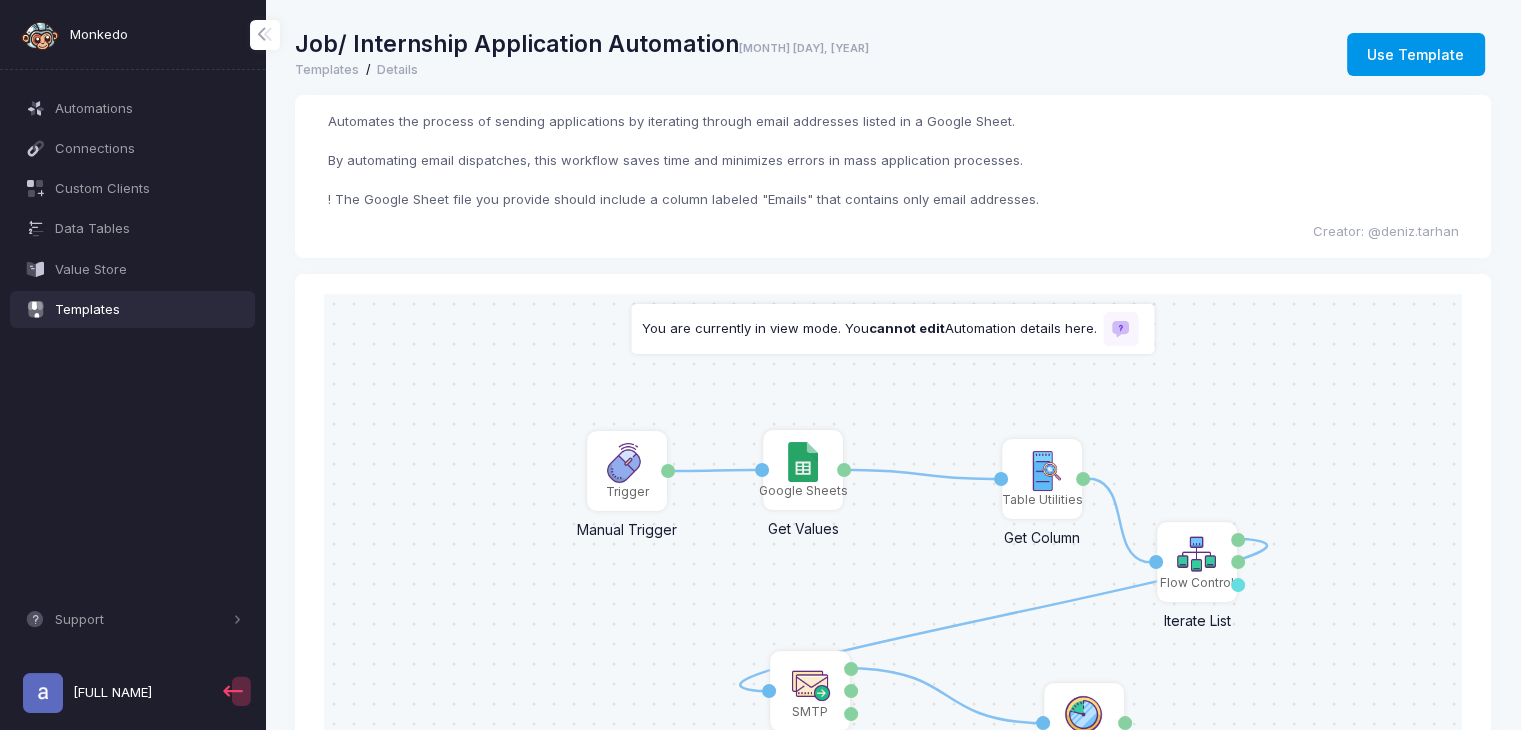 click on "Use Template" 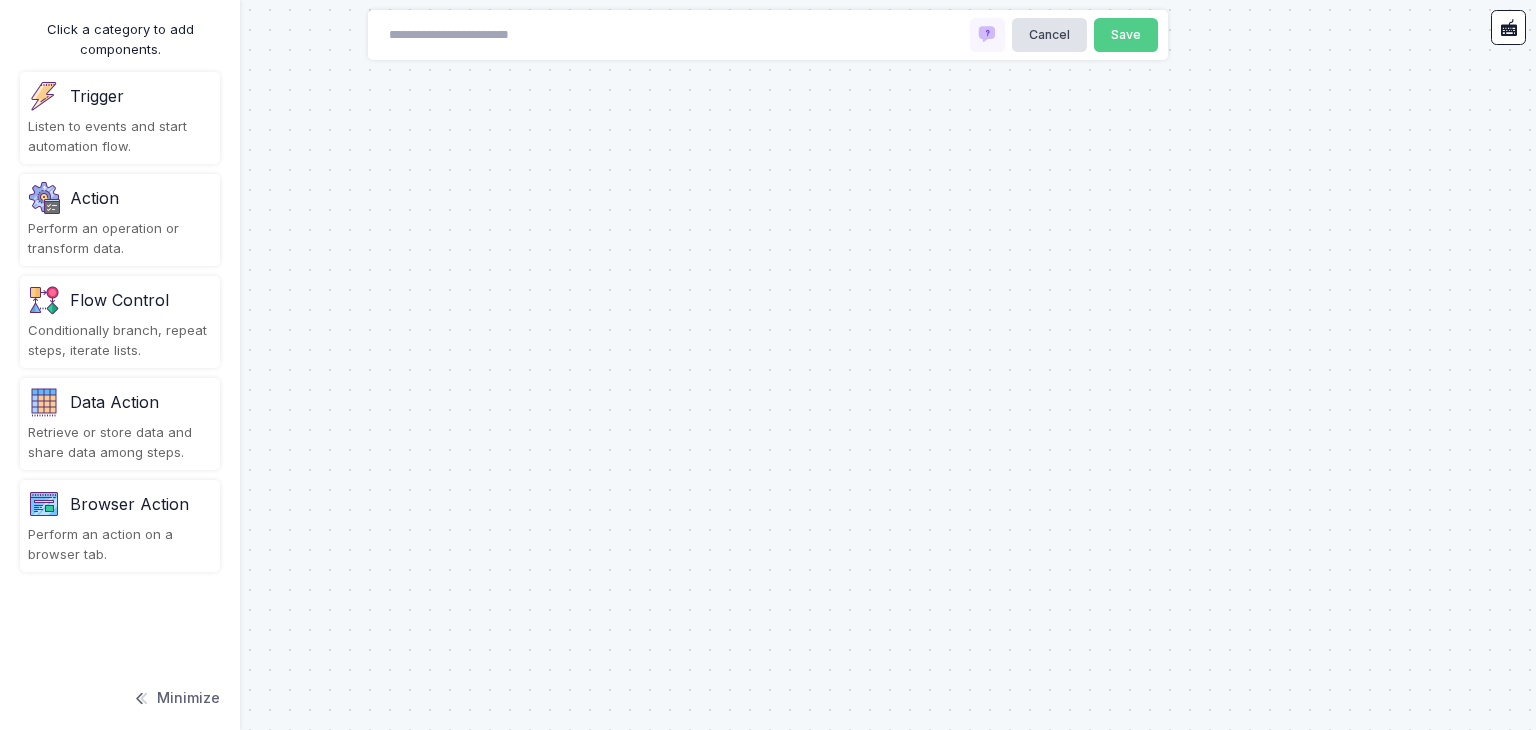 type on "**********" 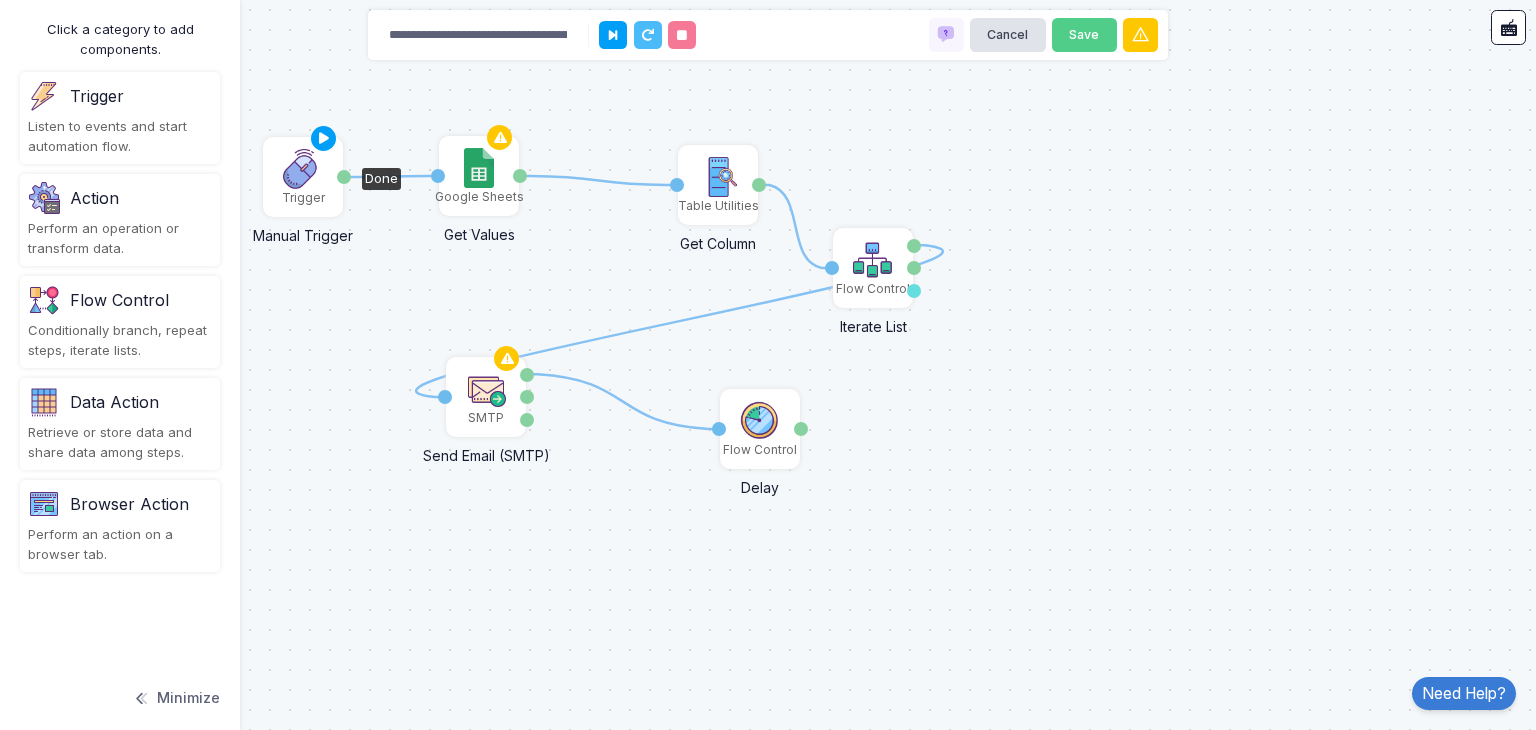 click on "Trigger" 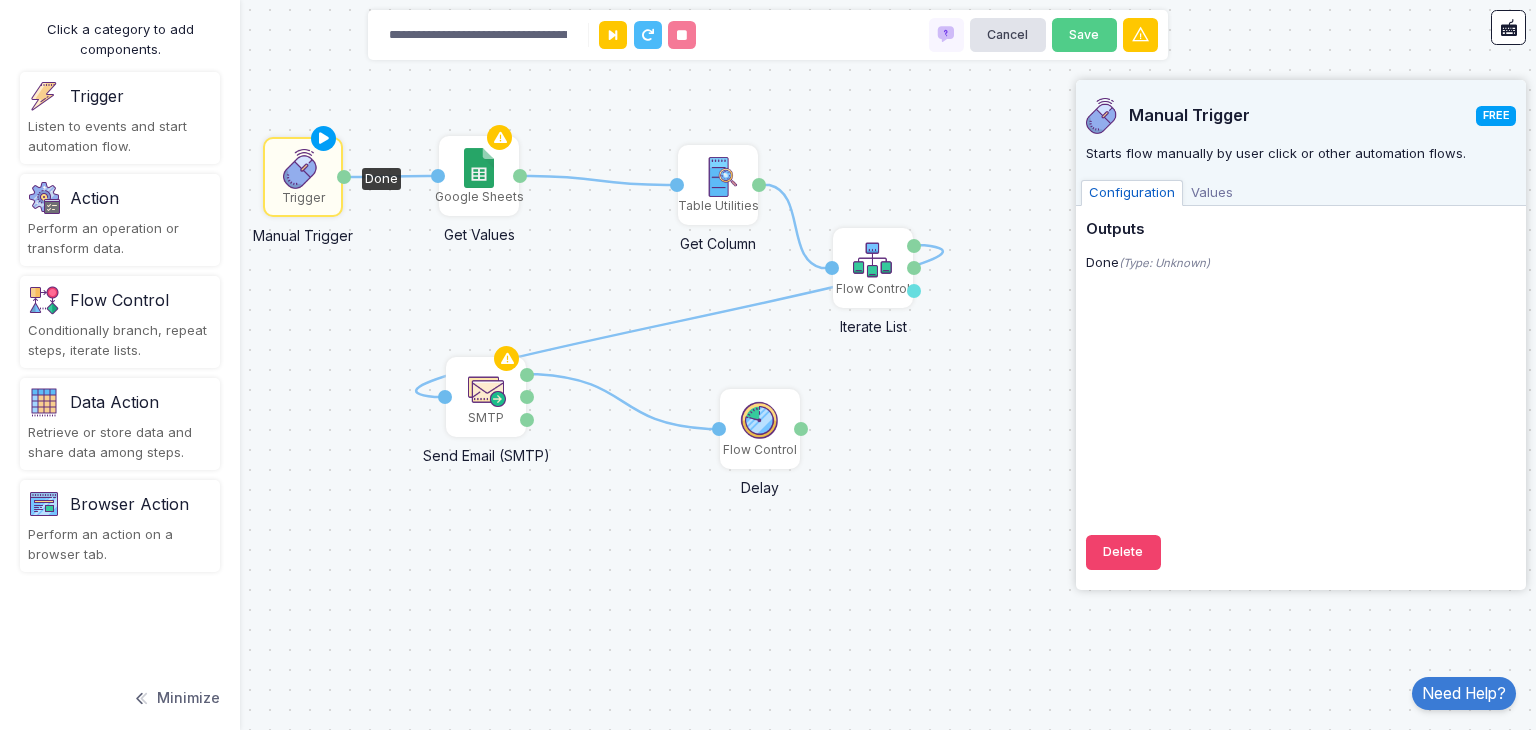 click on "Listen to events and start automation flow." at bounding box center (120, 136) 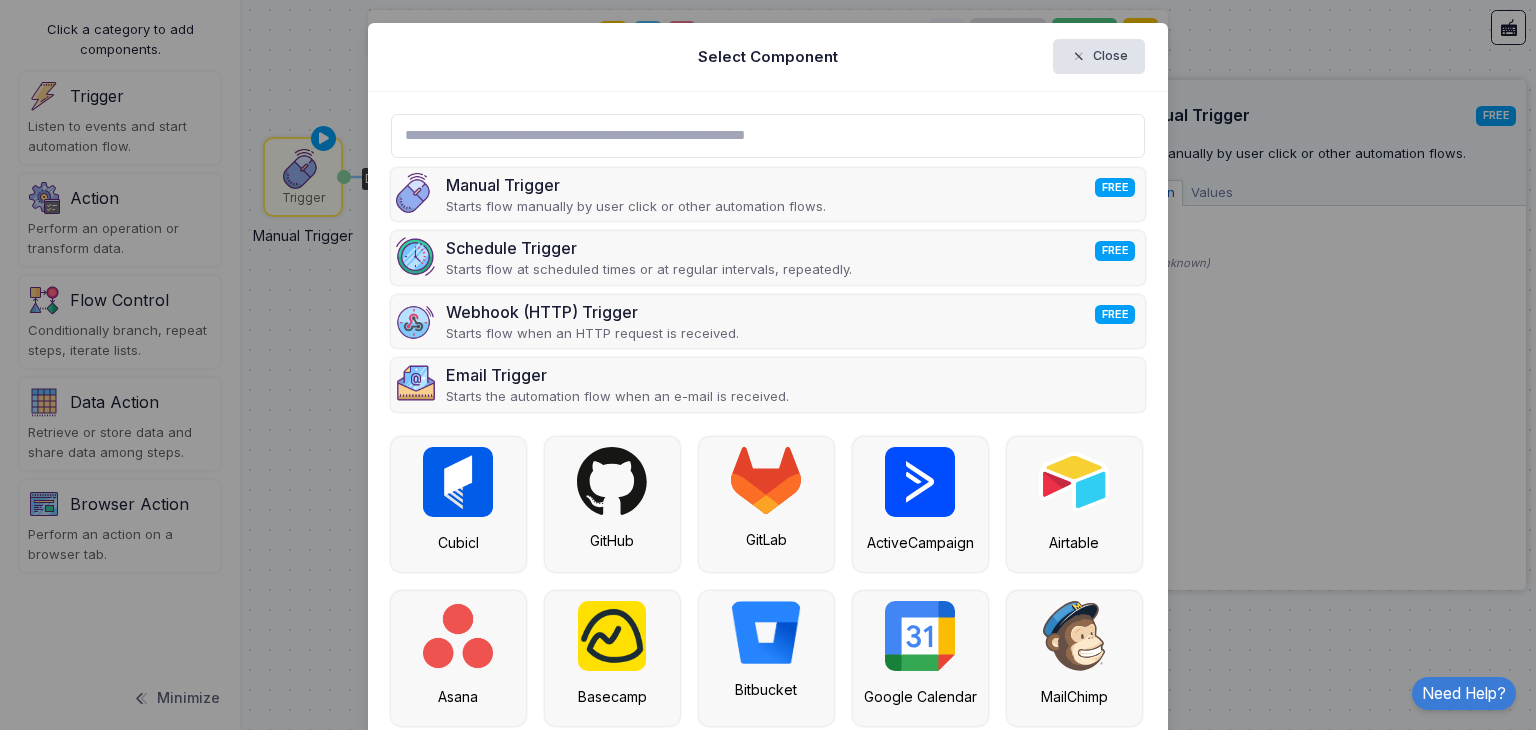 click 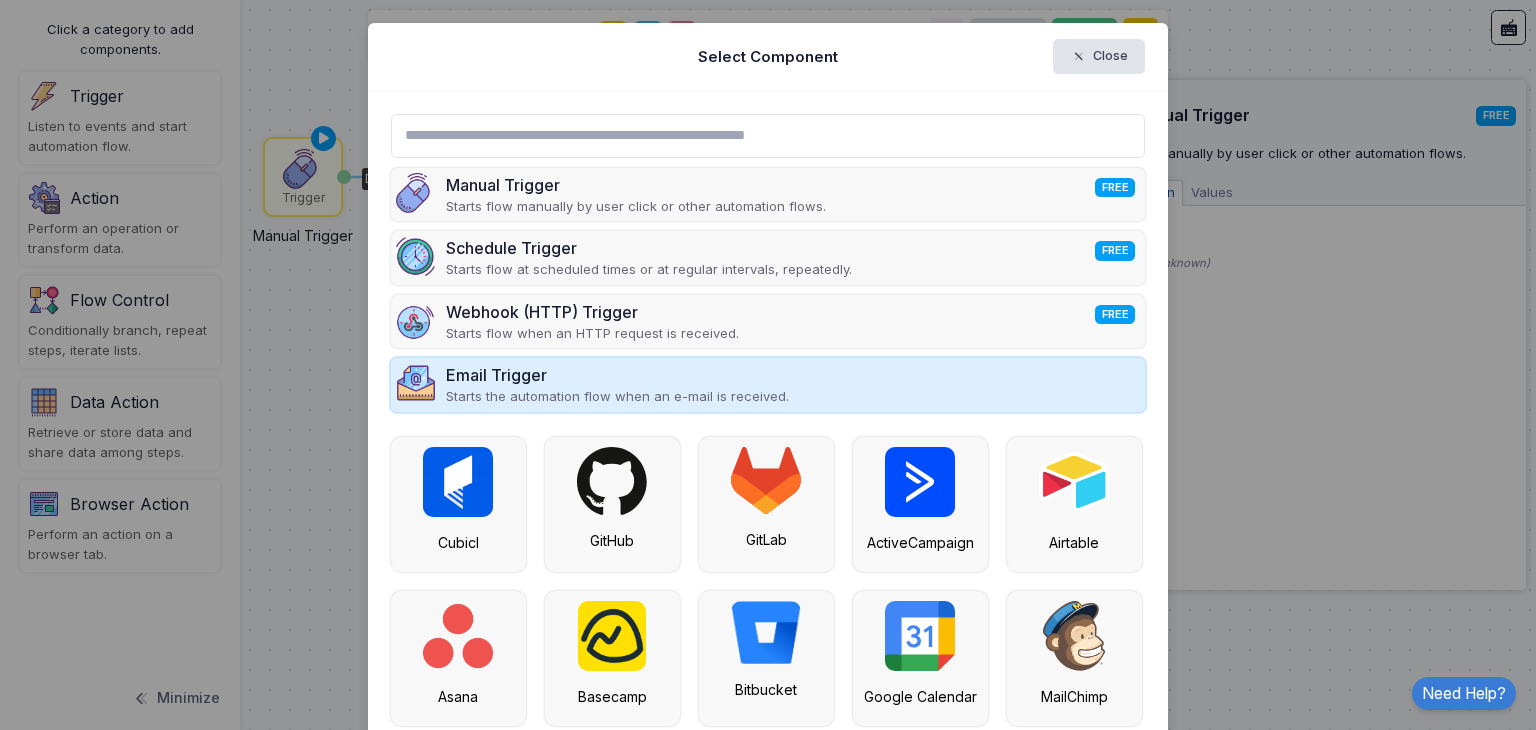 click on "Email Trigger  Starts the automation flow when an e-mail is received." at bounding box center [768, 385] 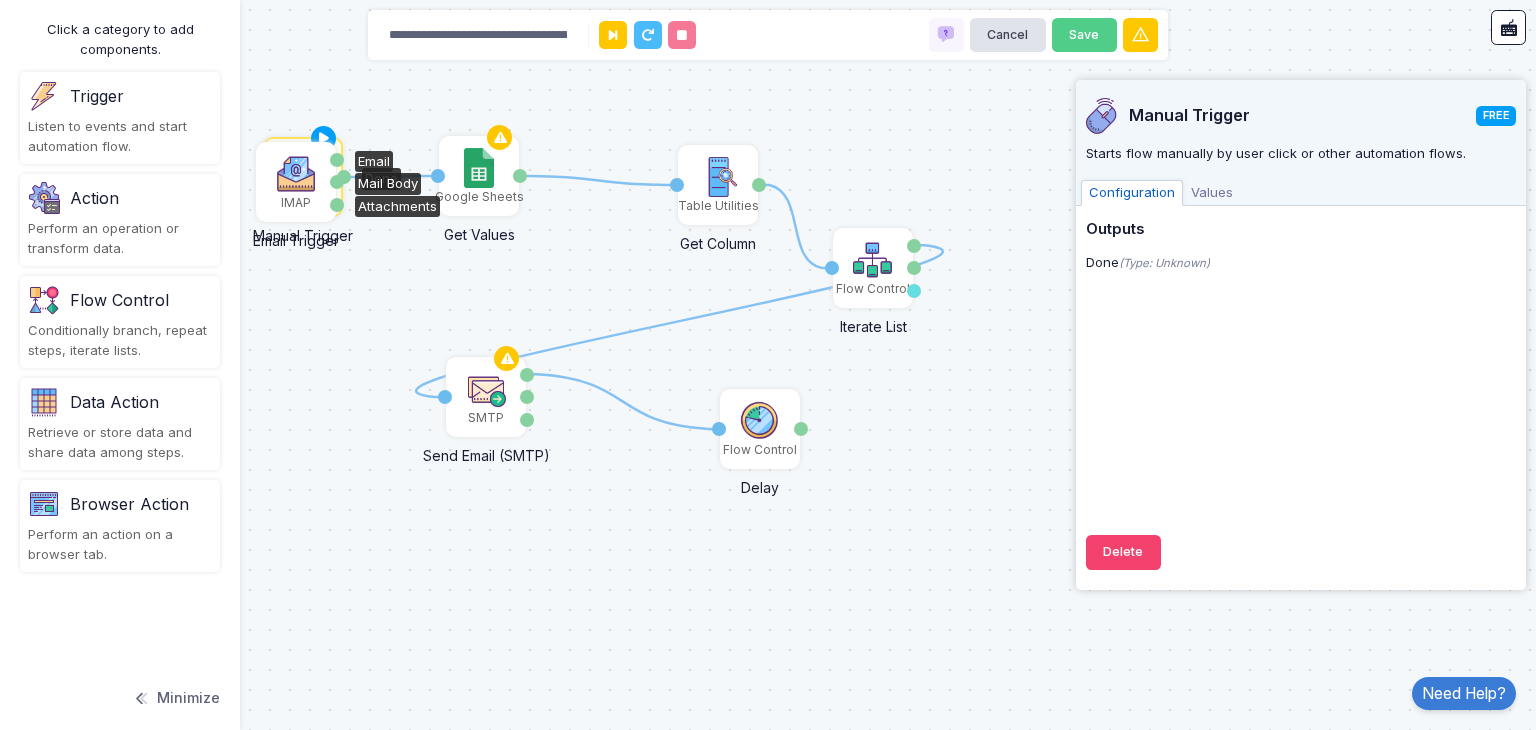 drag, startPoint x: 638, startPoint y: 233, endPoint x: 299, endPoint y: 182, distance: 342.81482 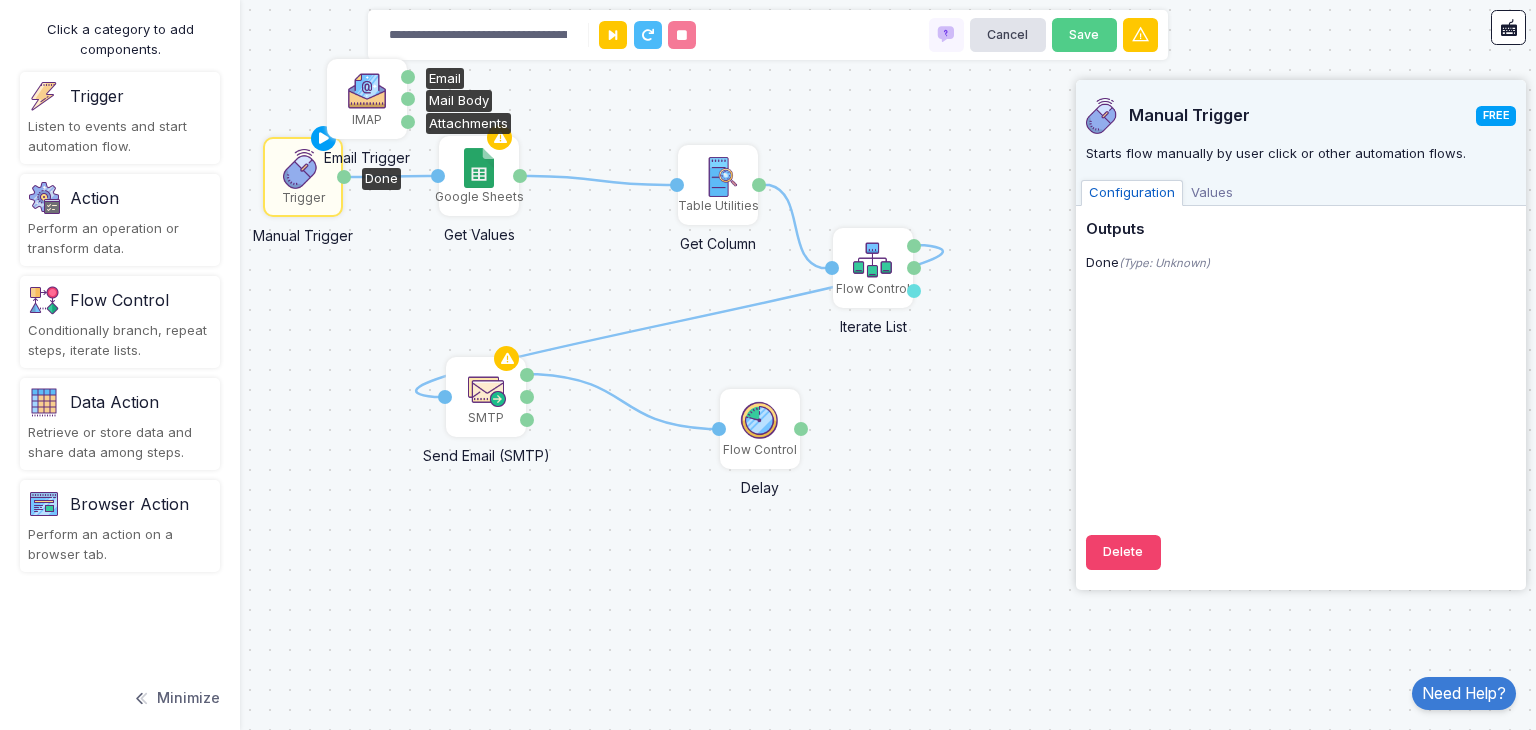 drag, startPoint x: 296, startPoint y: 203, endPoint x: 364, endPoint y: 121, distance: 106.52699 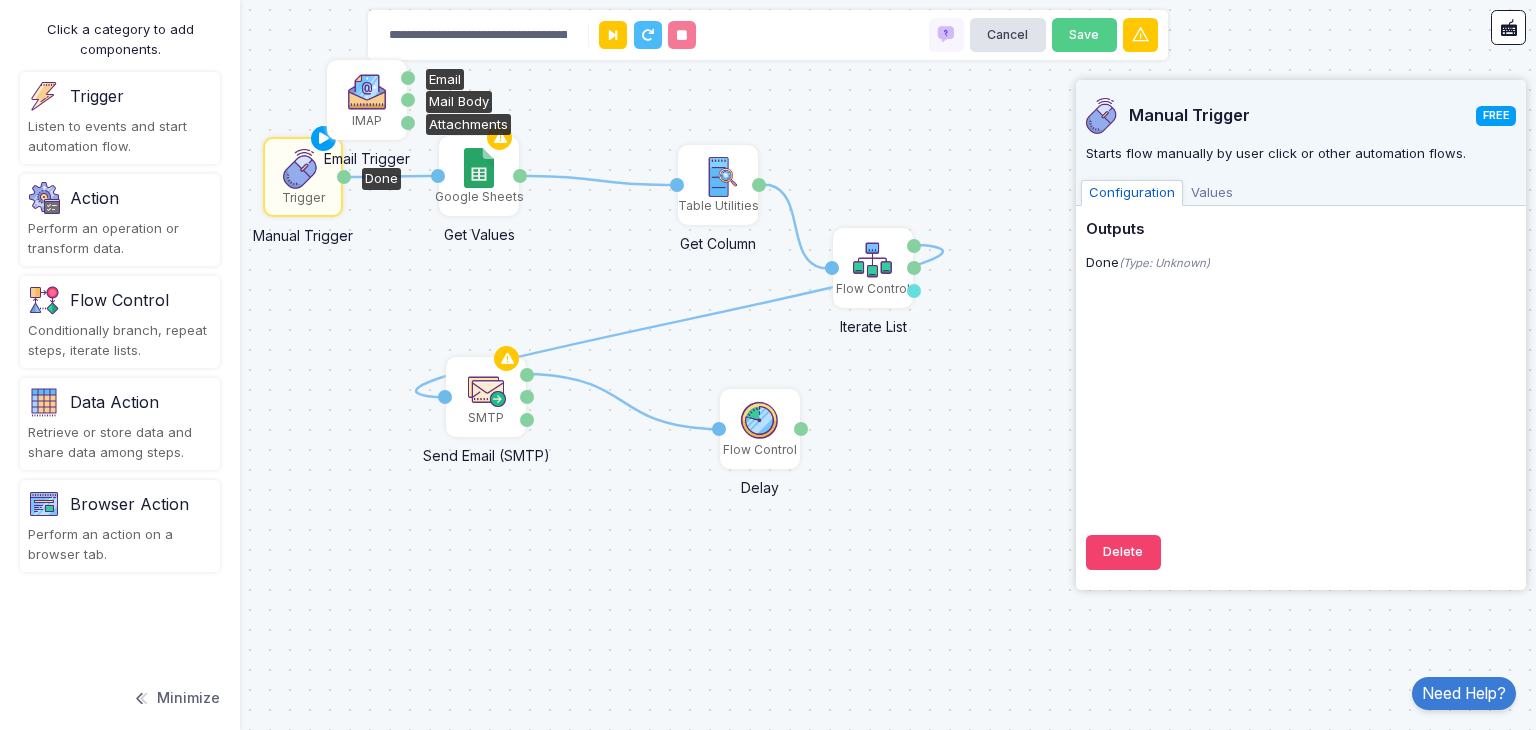 click on "IMAP" 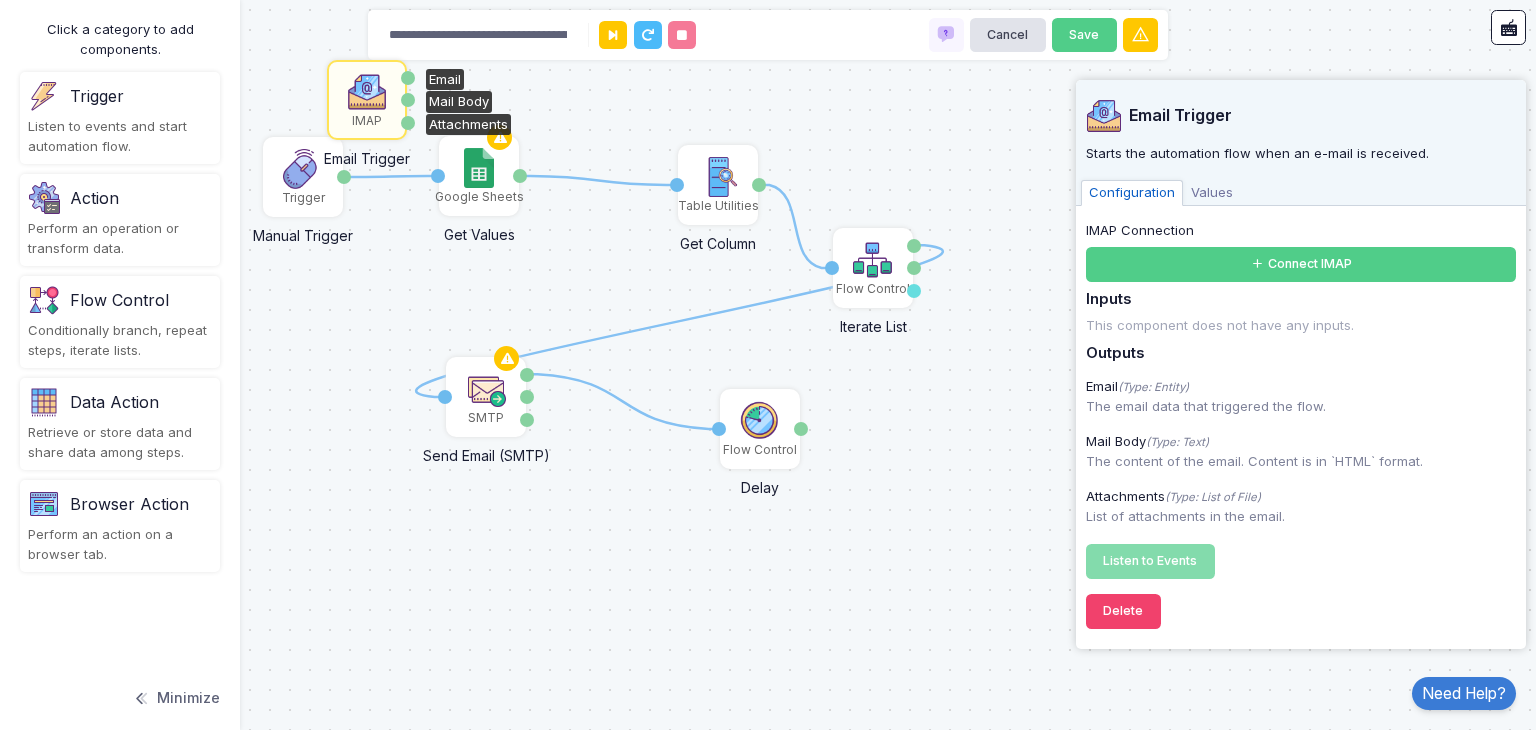 click on "IMAP" 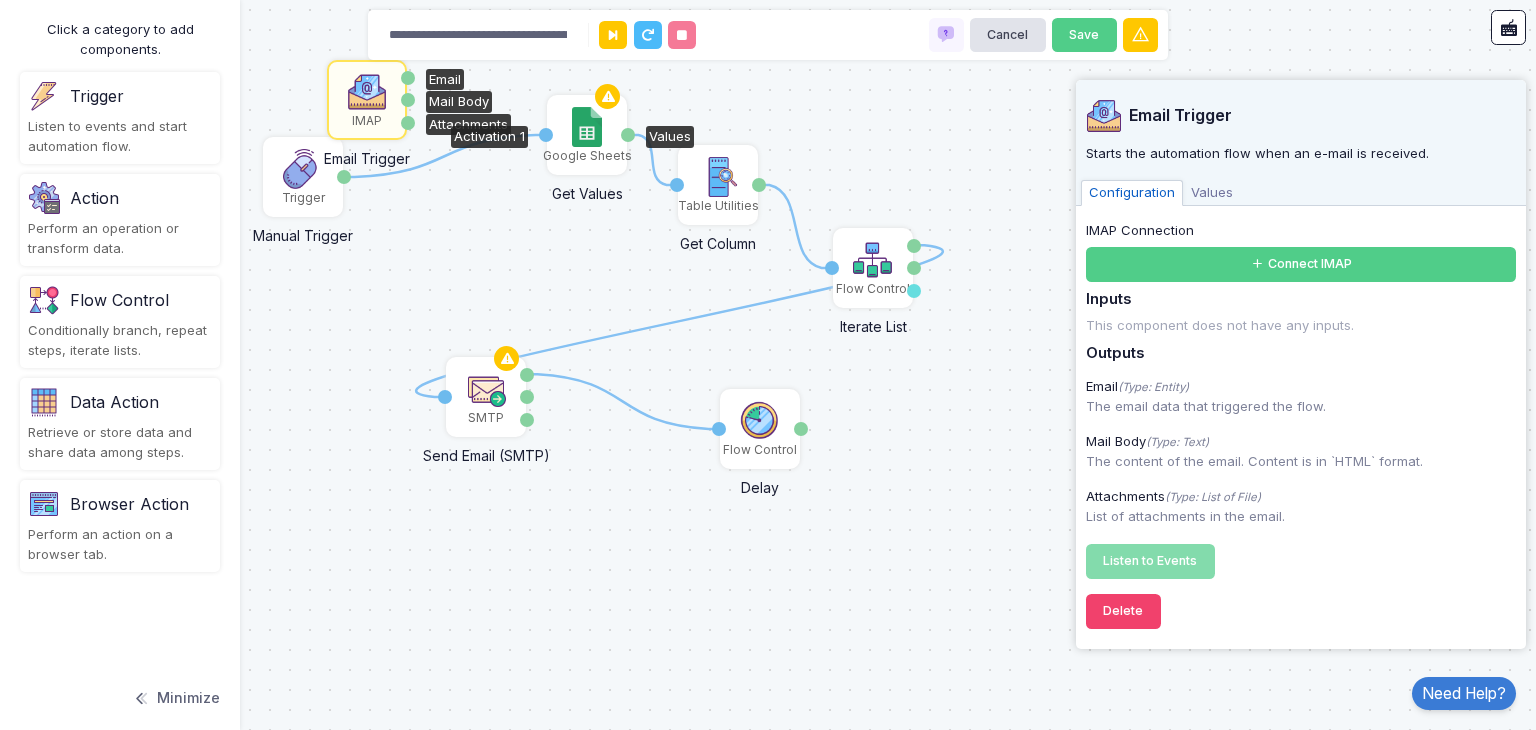 drag, startPoint x: 492, startPoint y: 180, endPoint x: 599, endPoint y: 141, distance: 113.88591 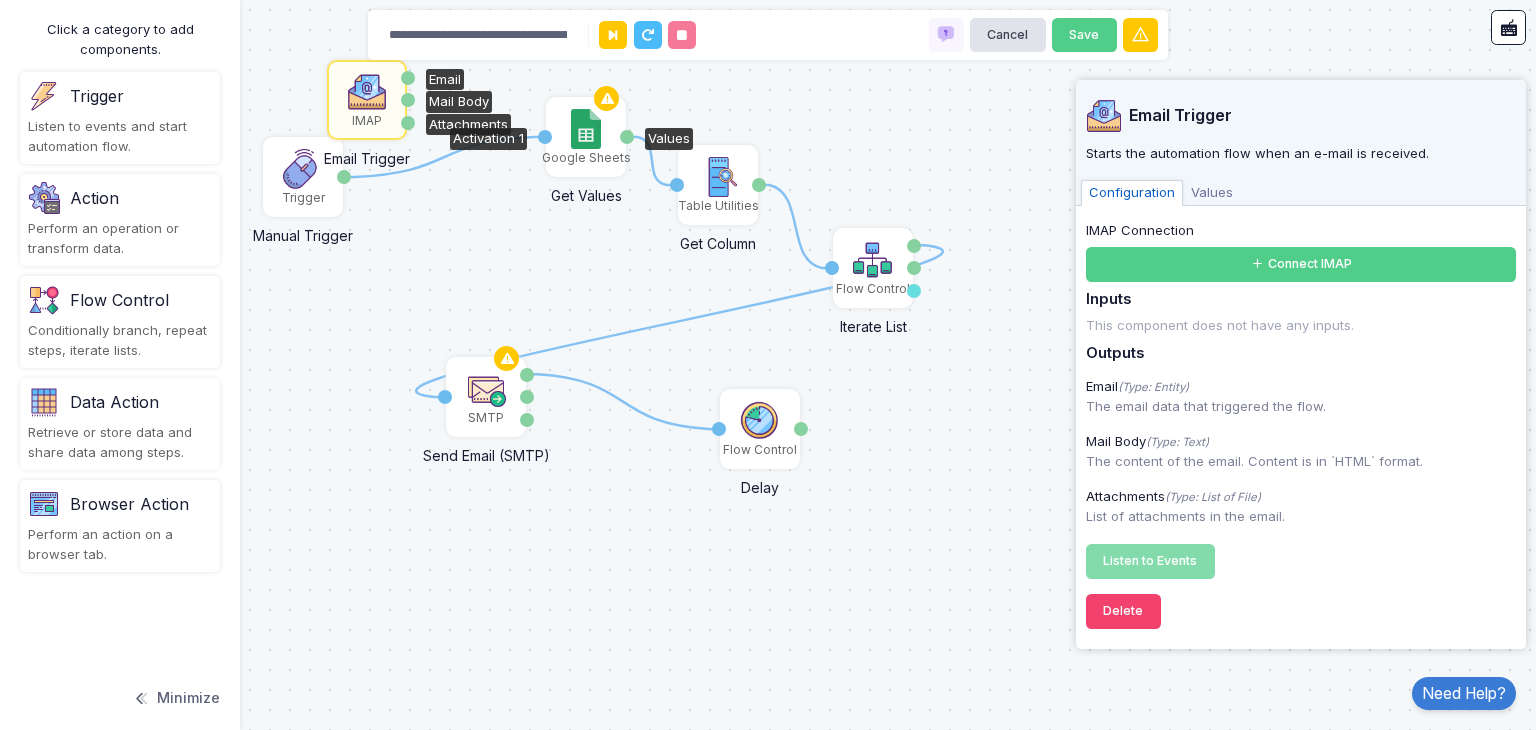 click 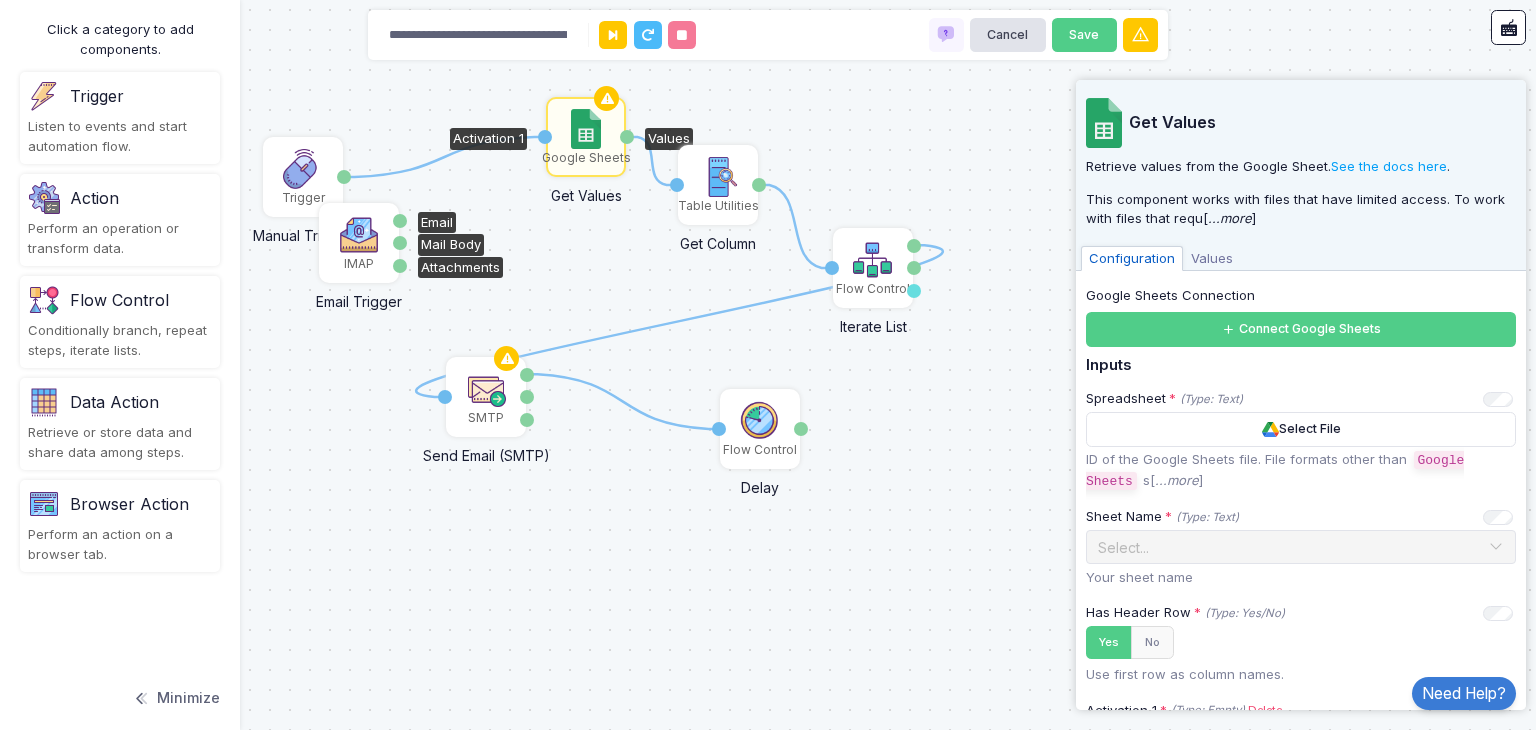 drag, startPoint x: 376, startPoint y: 130, endPoint x: 369, endPoint y: 273, distance: 143.17122 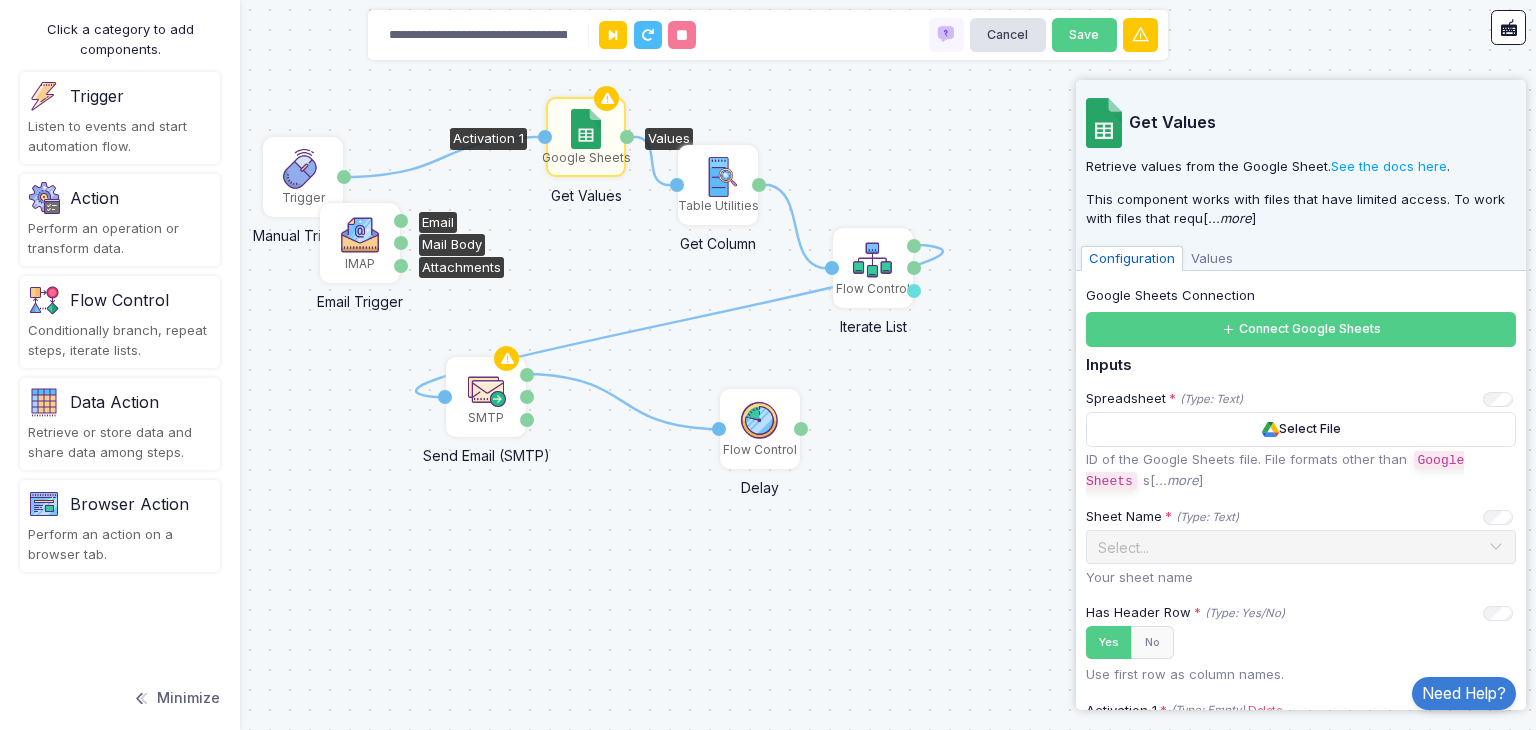 click on "IMAP" 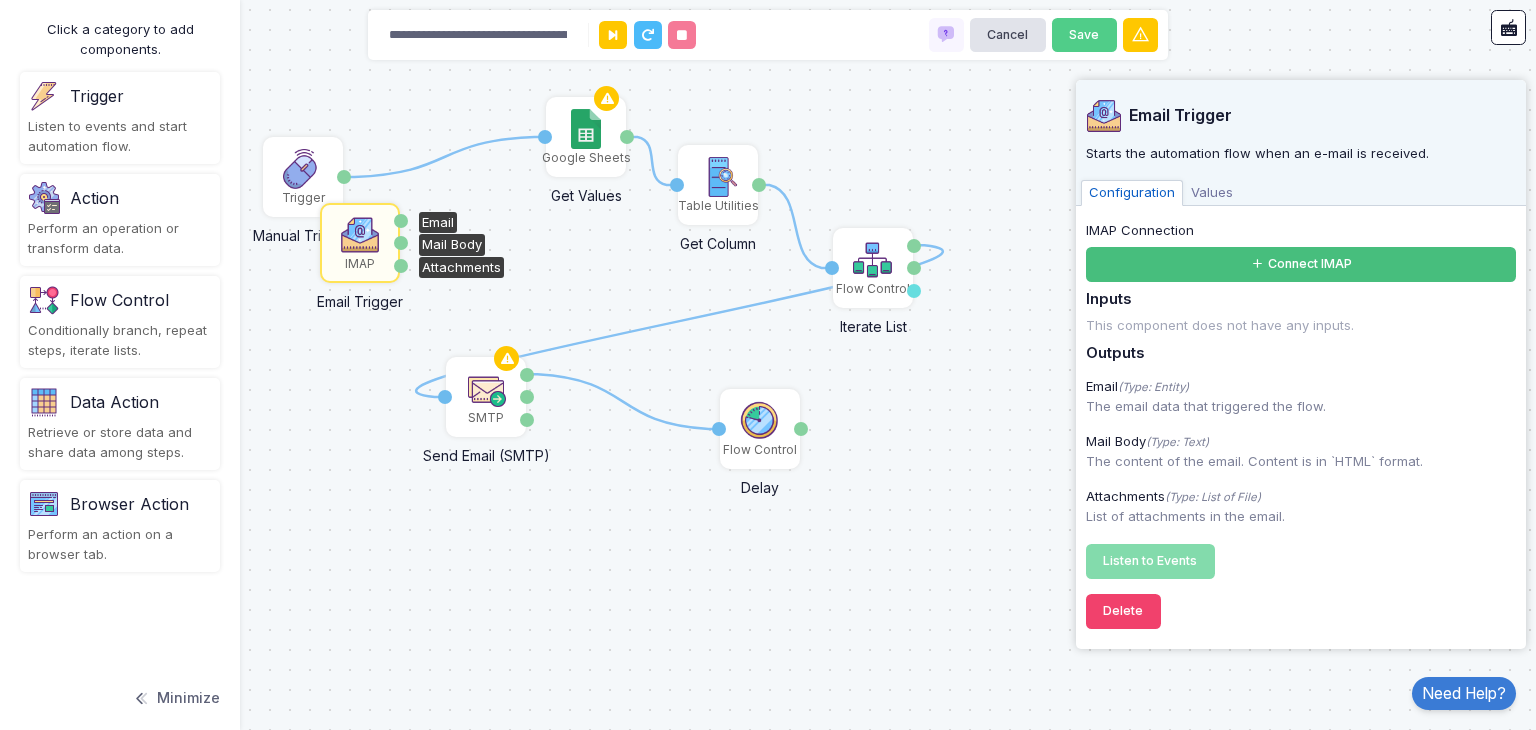 click 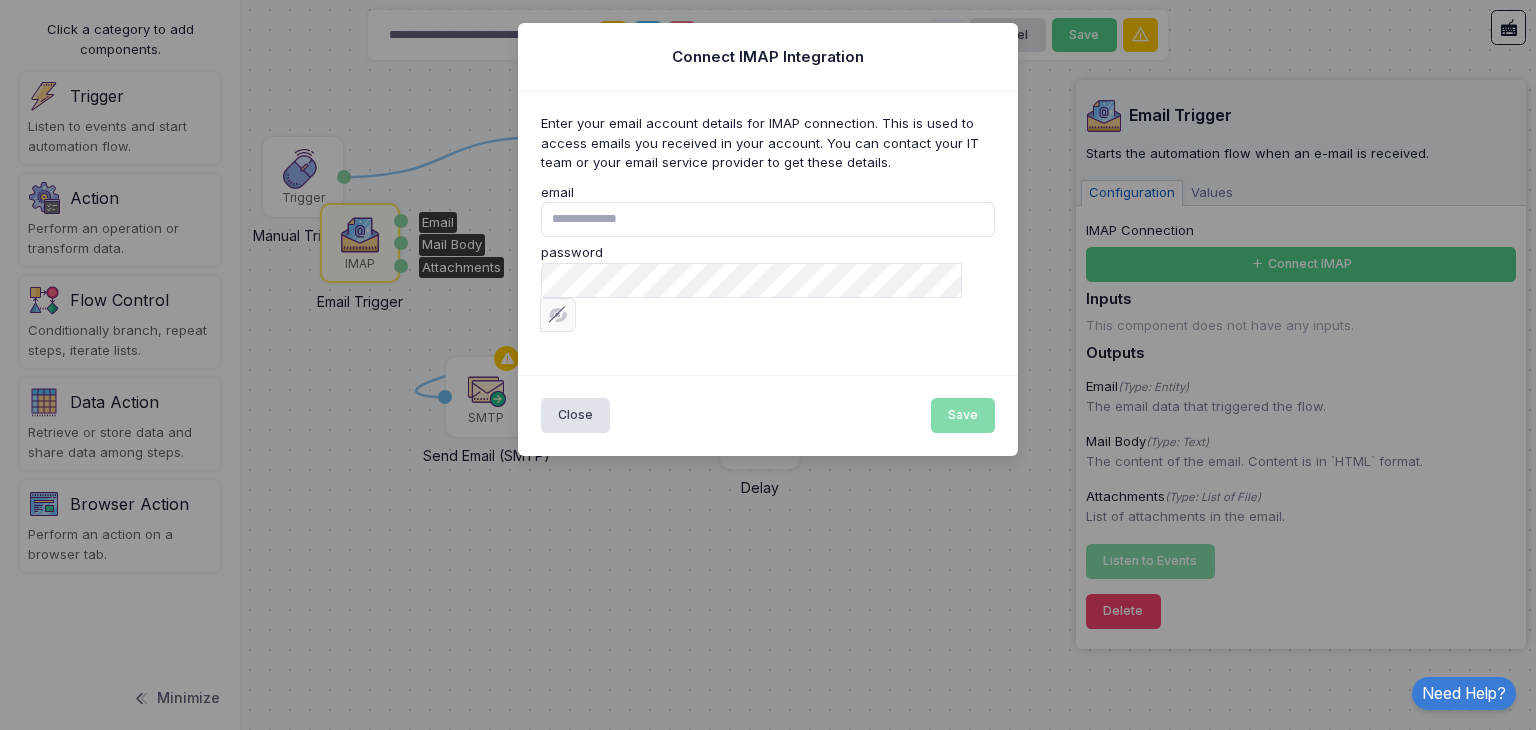 click on "email" at bounding box center [768, 219] 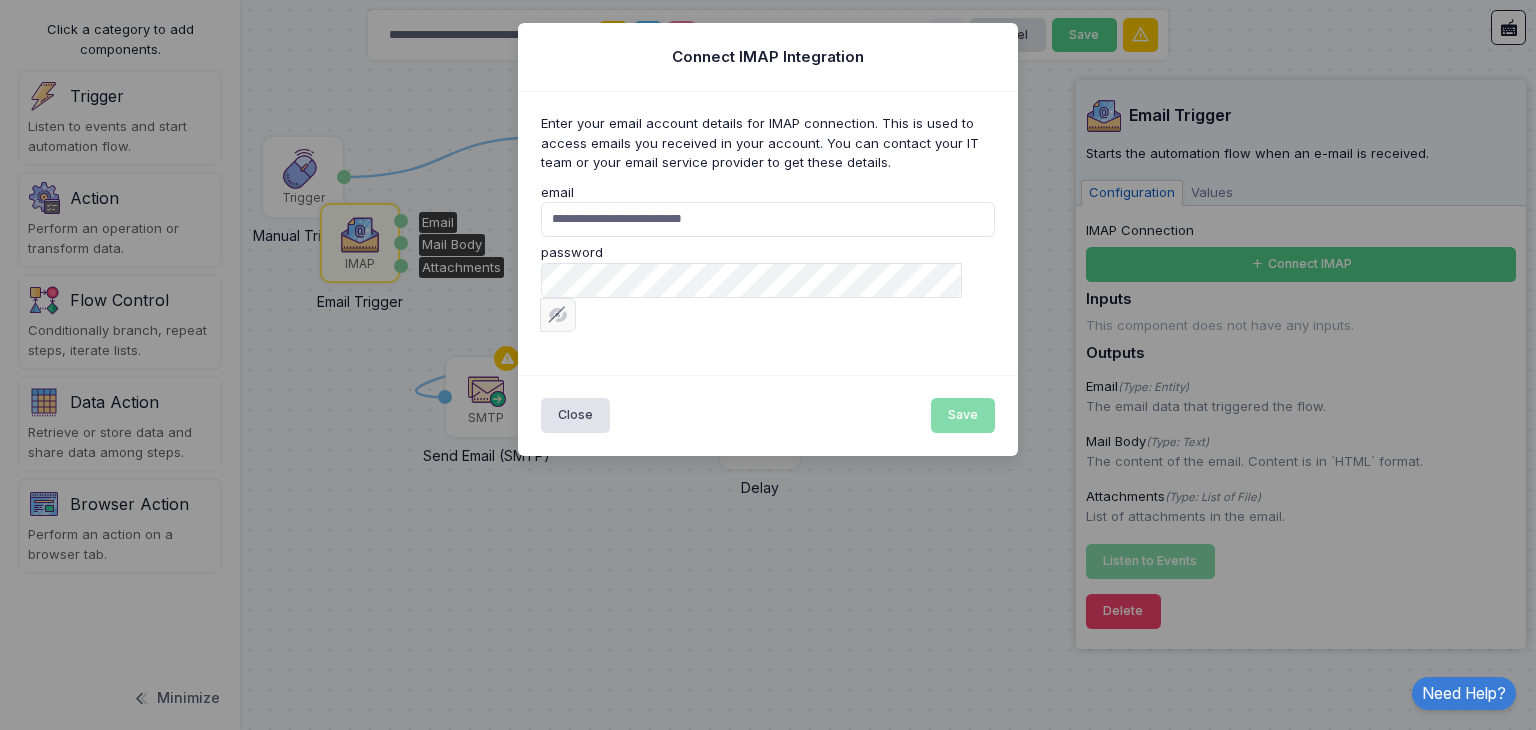type on "**********" 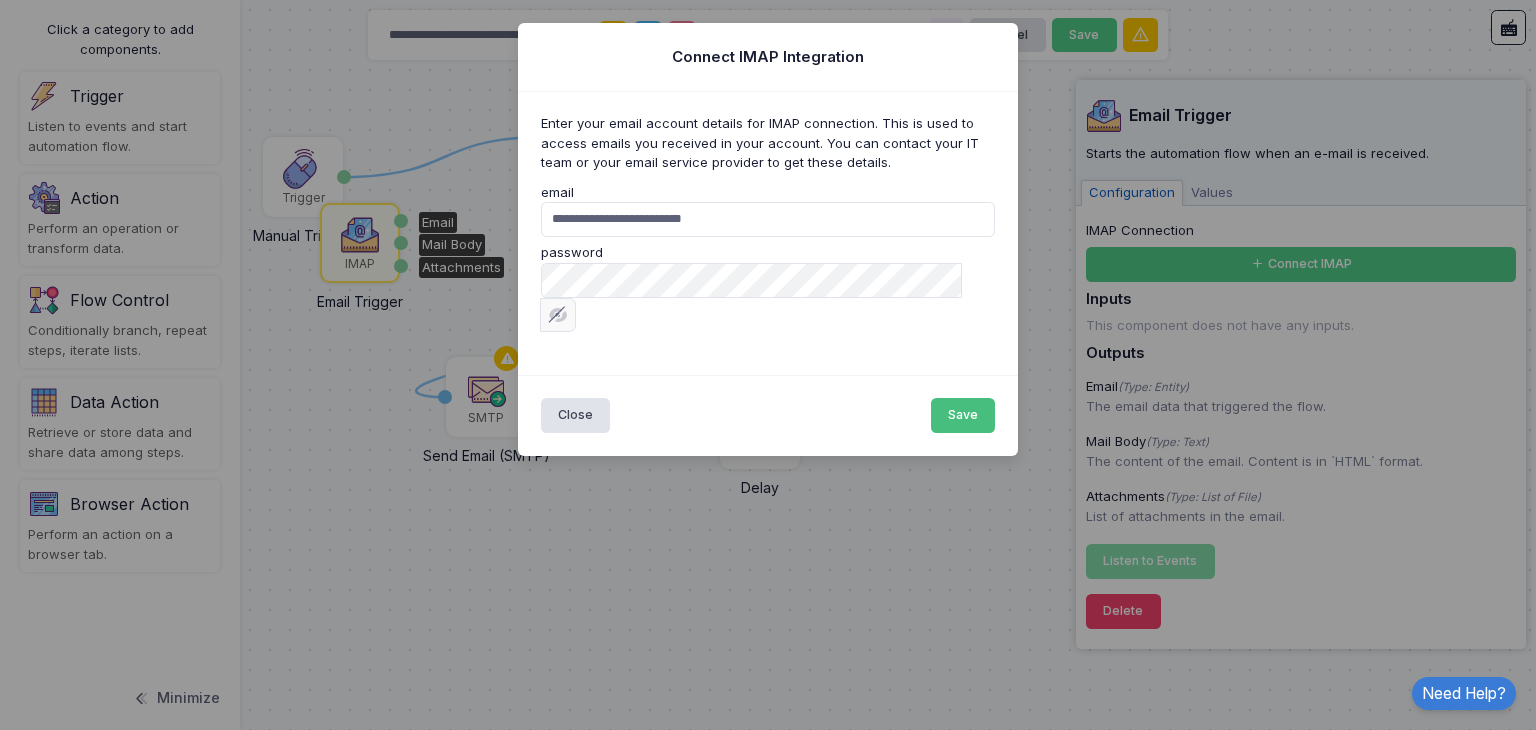 click on "Save" 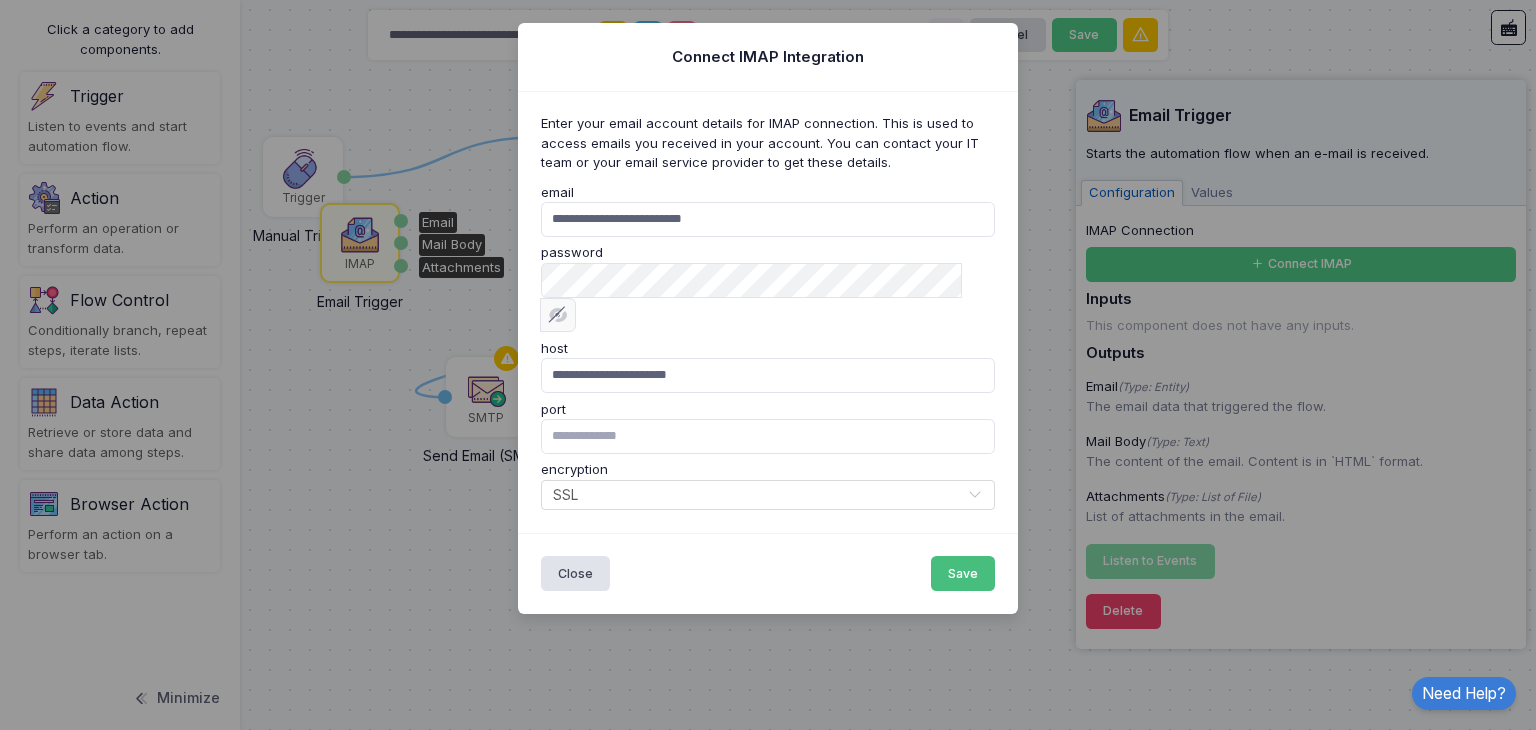 click on "Save" 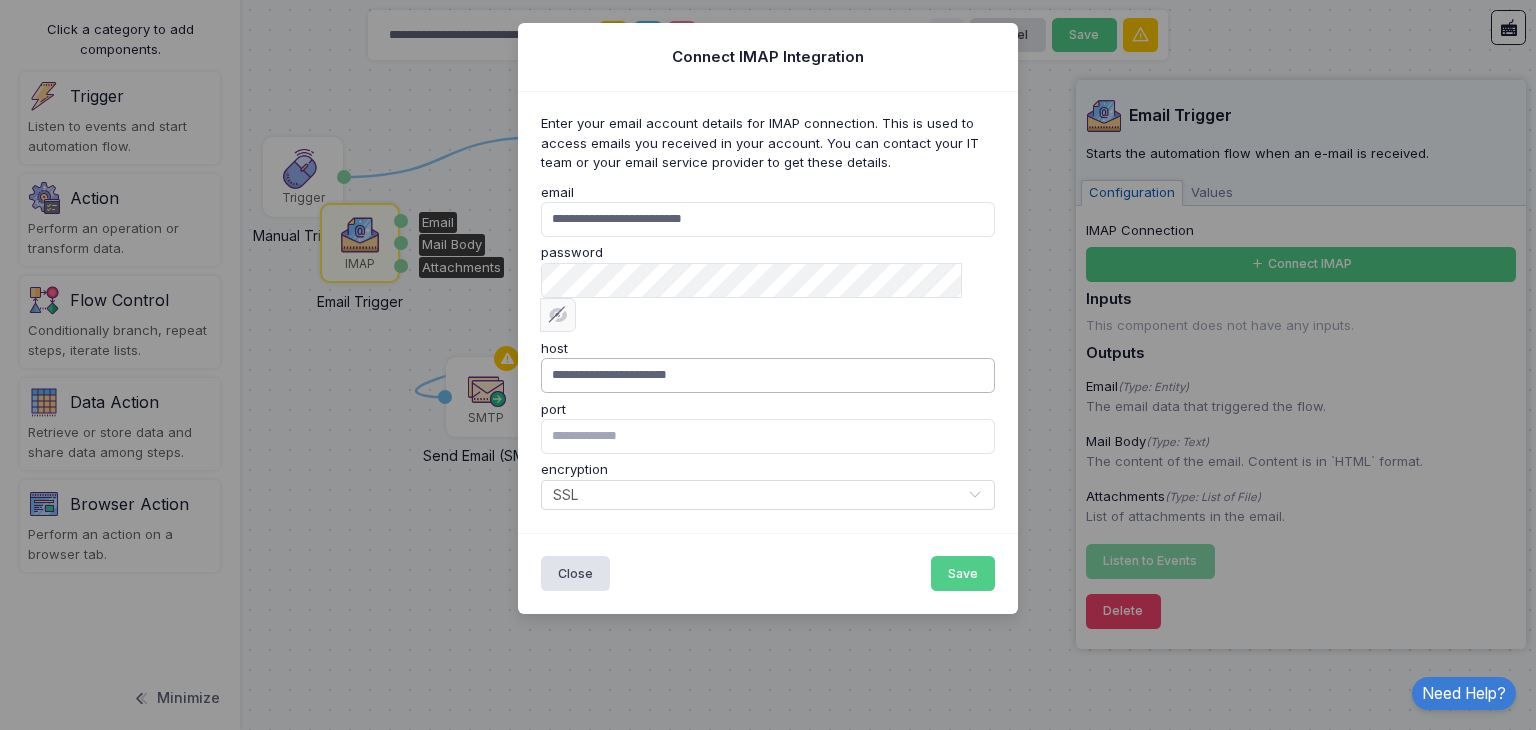 drag, startPoint x: 713, startPoint y: 338, endPoint x: 484, endPoint y: 349, distance: 229.26404 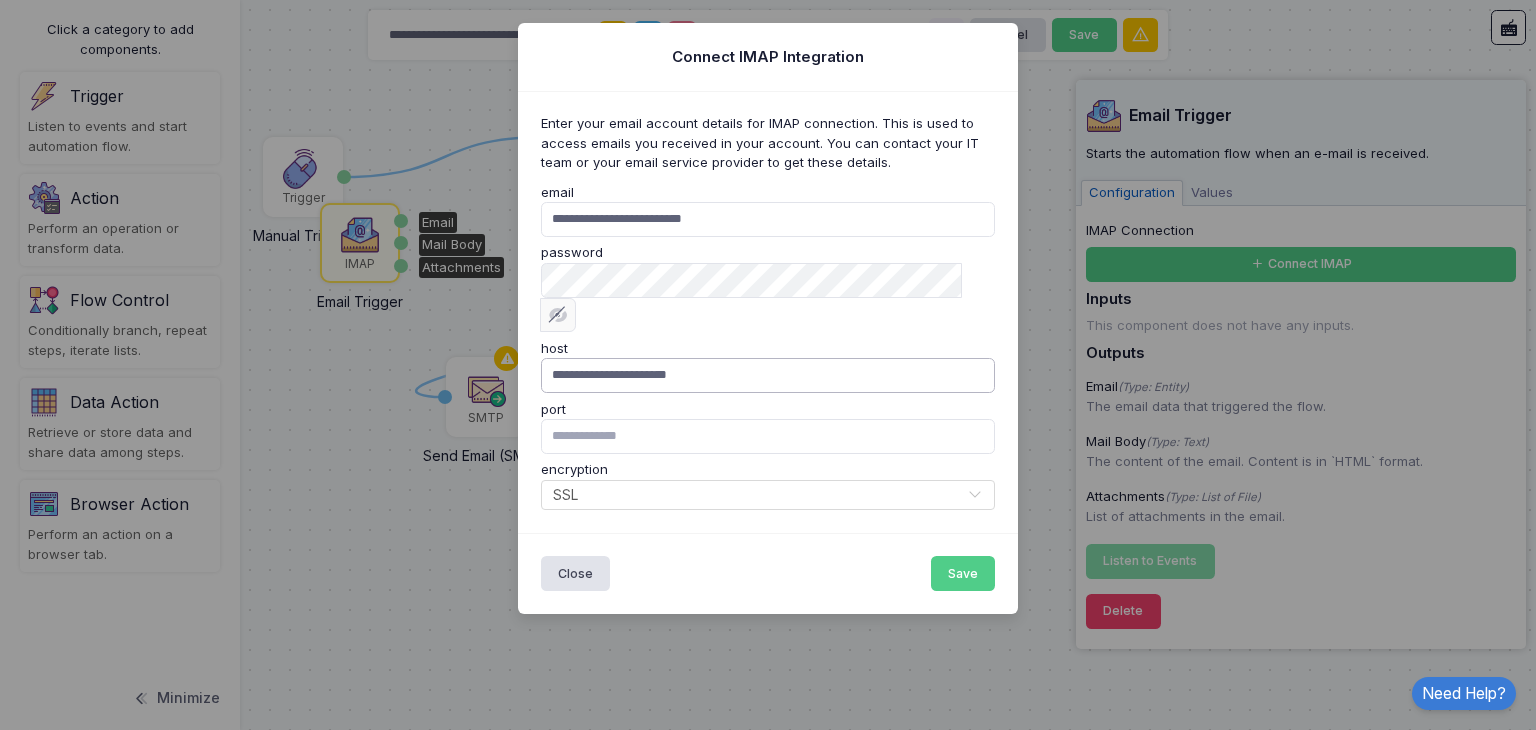 click on "**********" 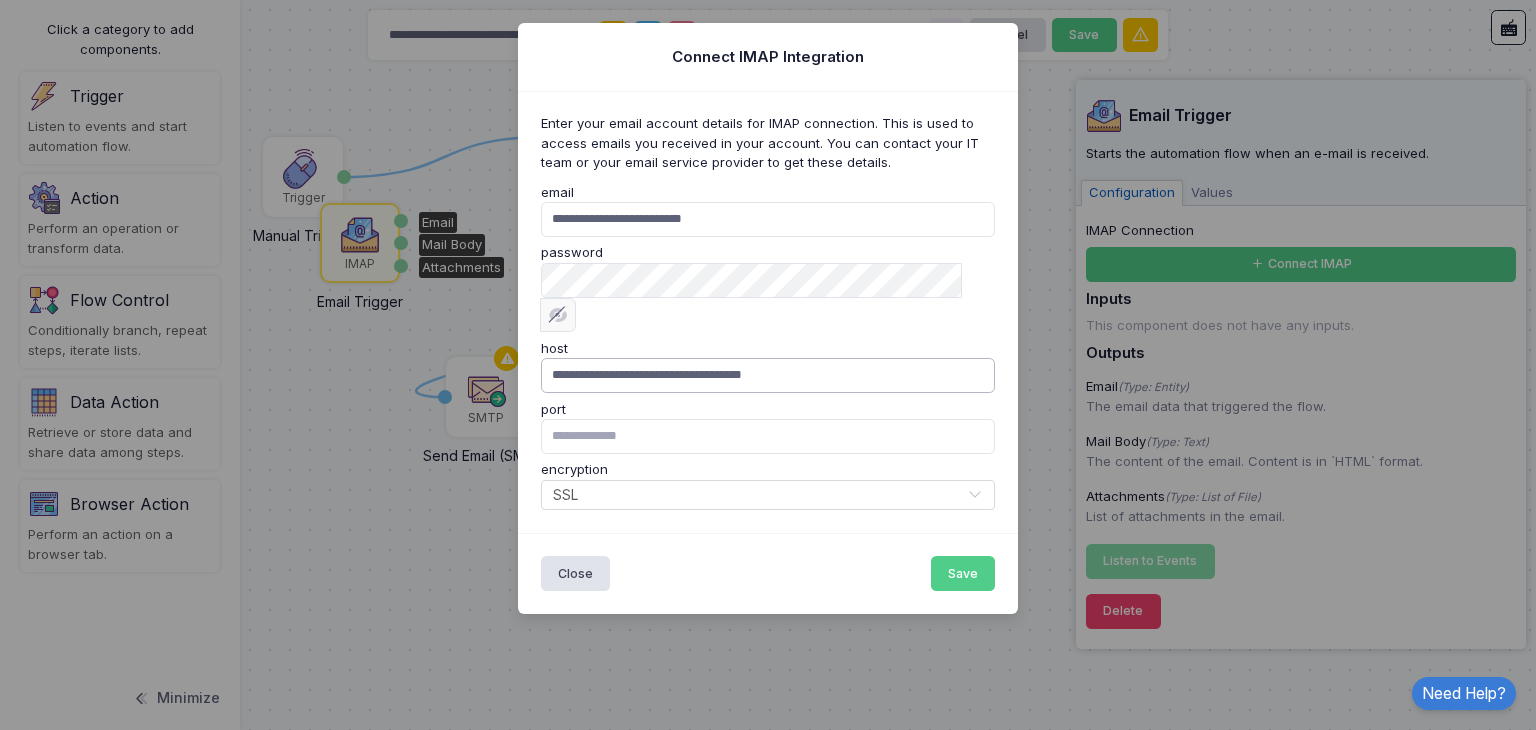 type on "**********" 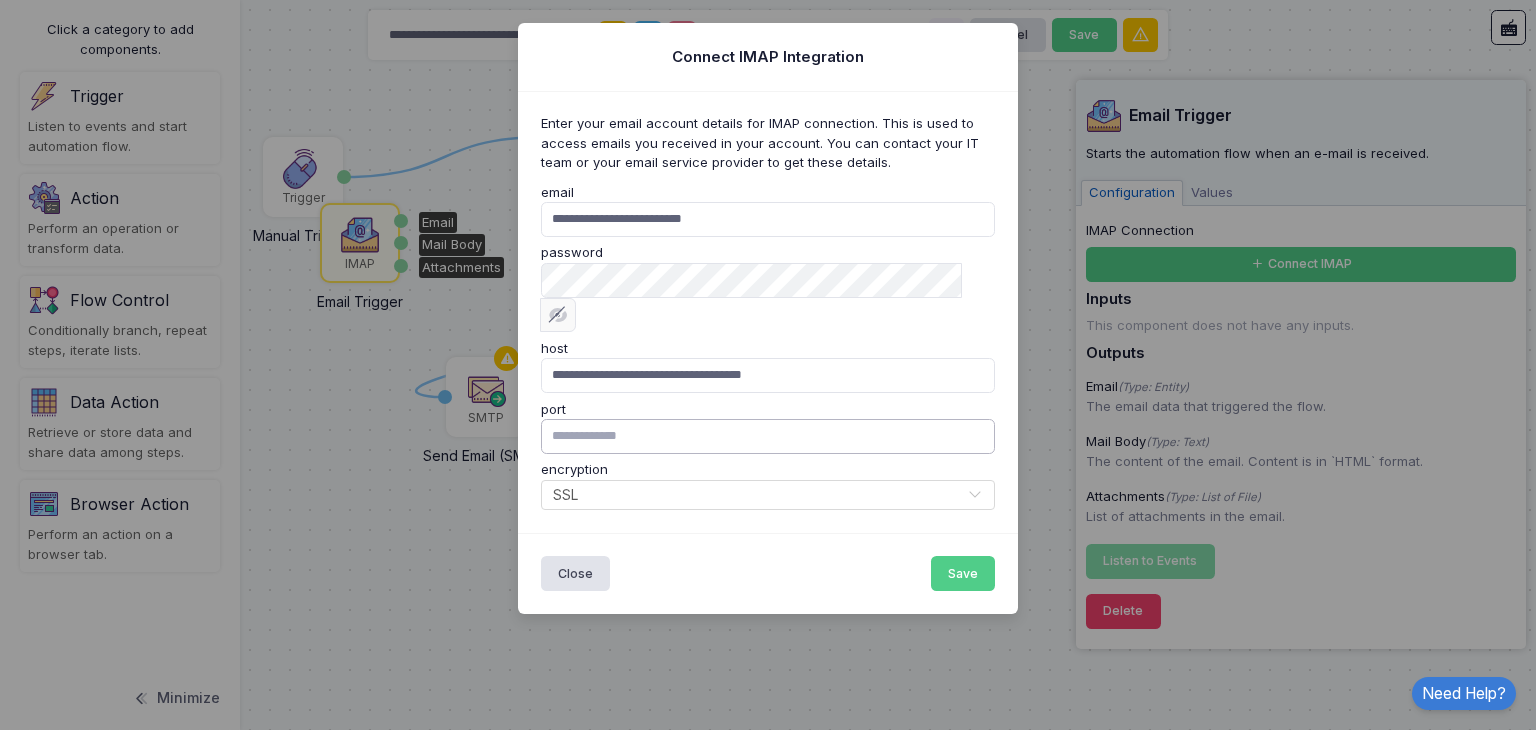 drag, startPoint x: 651, startPoint y: 397, endPoint x: 516, endPoint y: 407, distance: 135.36986 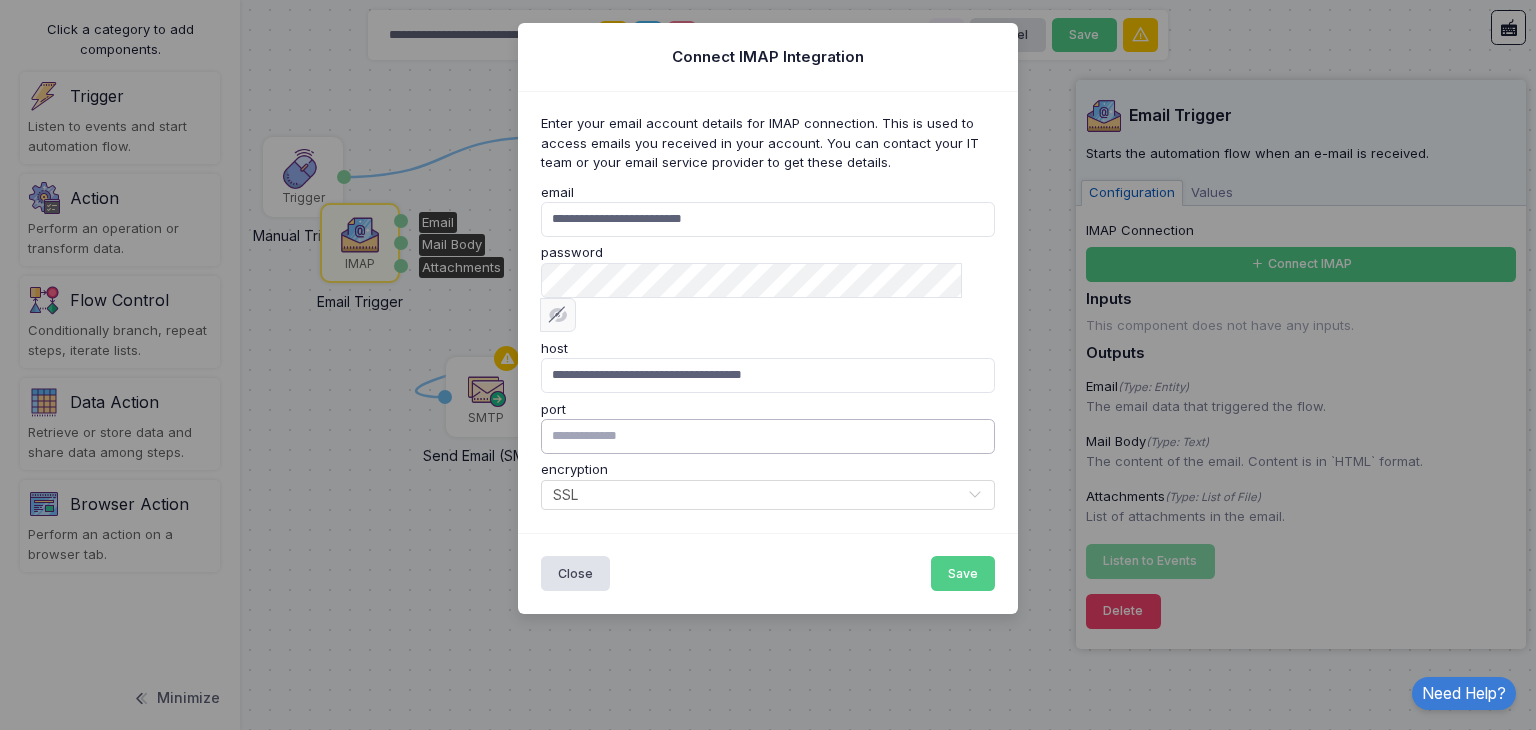 click on "**********" 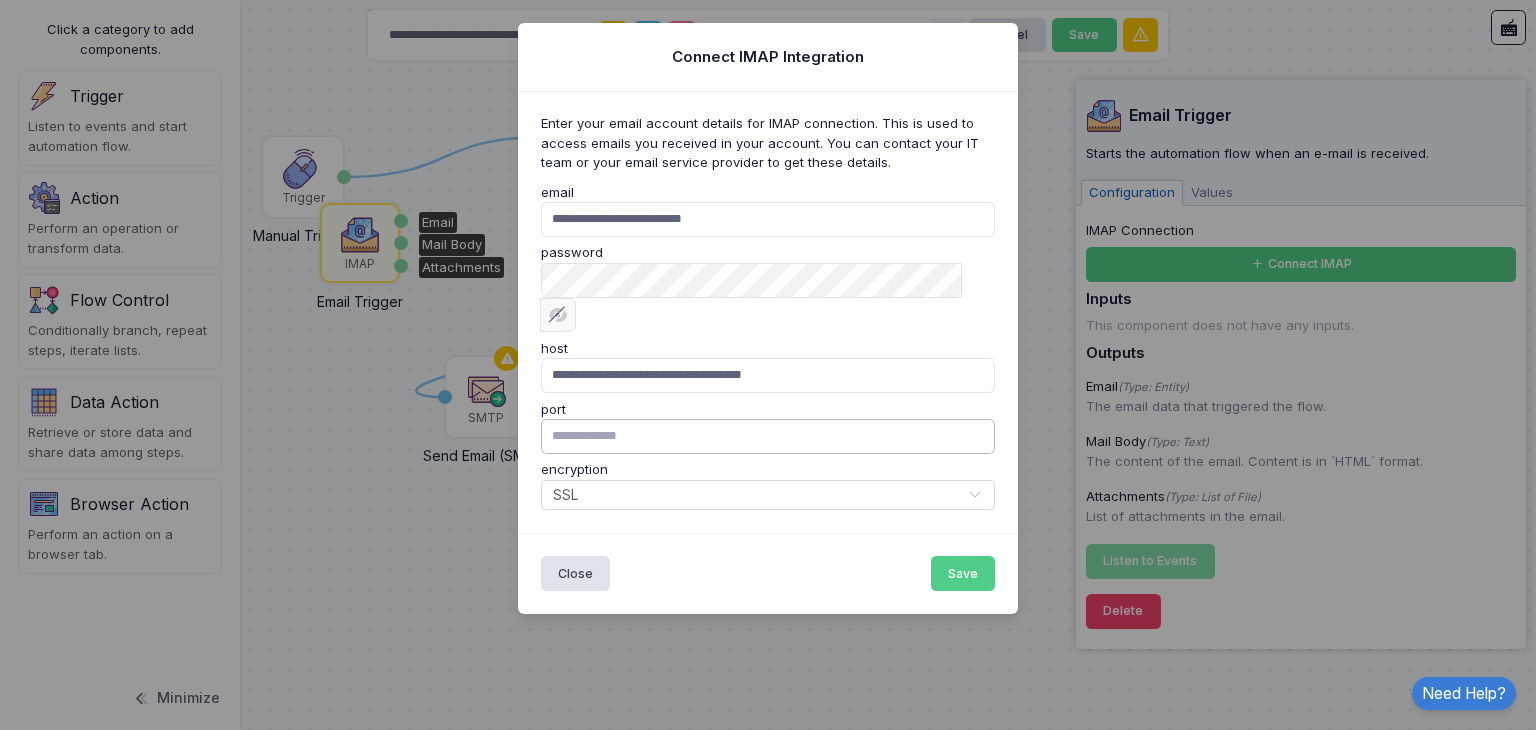 type on "[PASSWORD]" 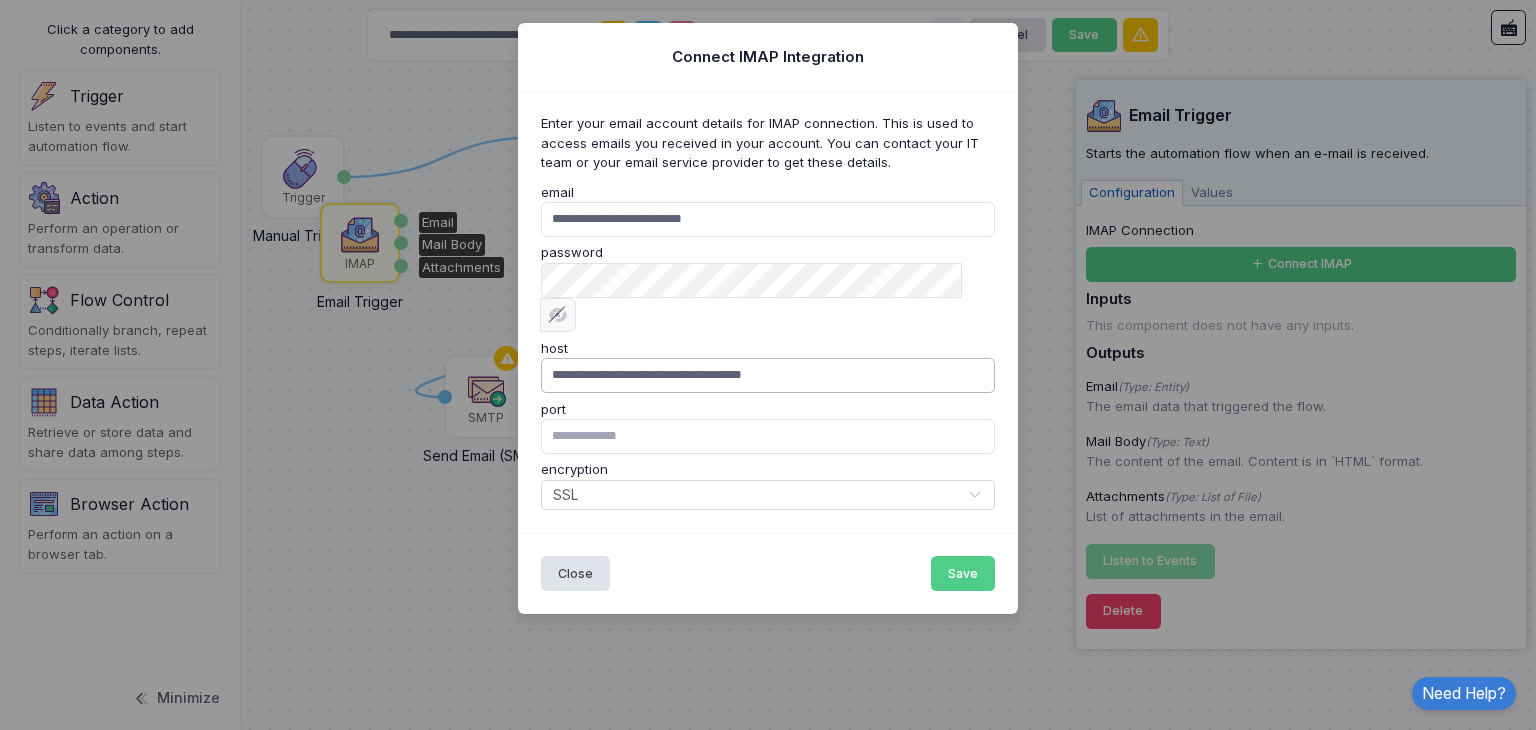 click on "**********" at bounding box center [768, 375] 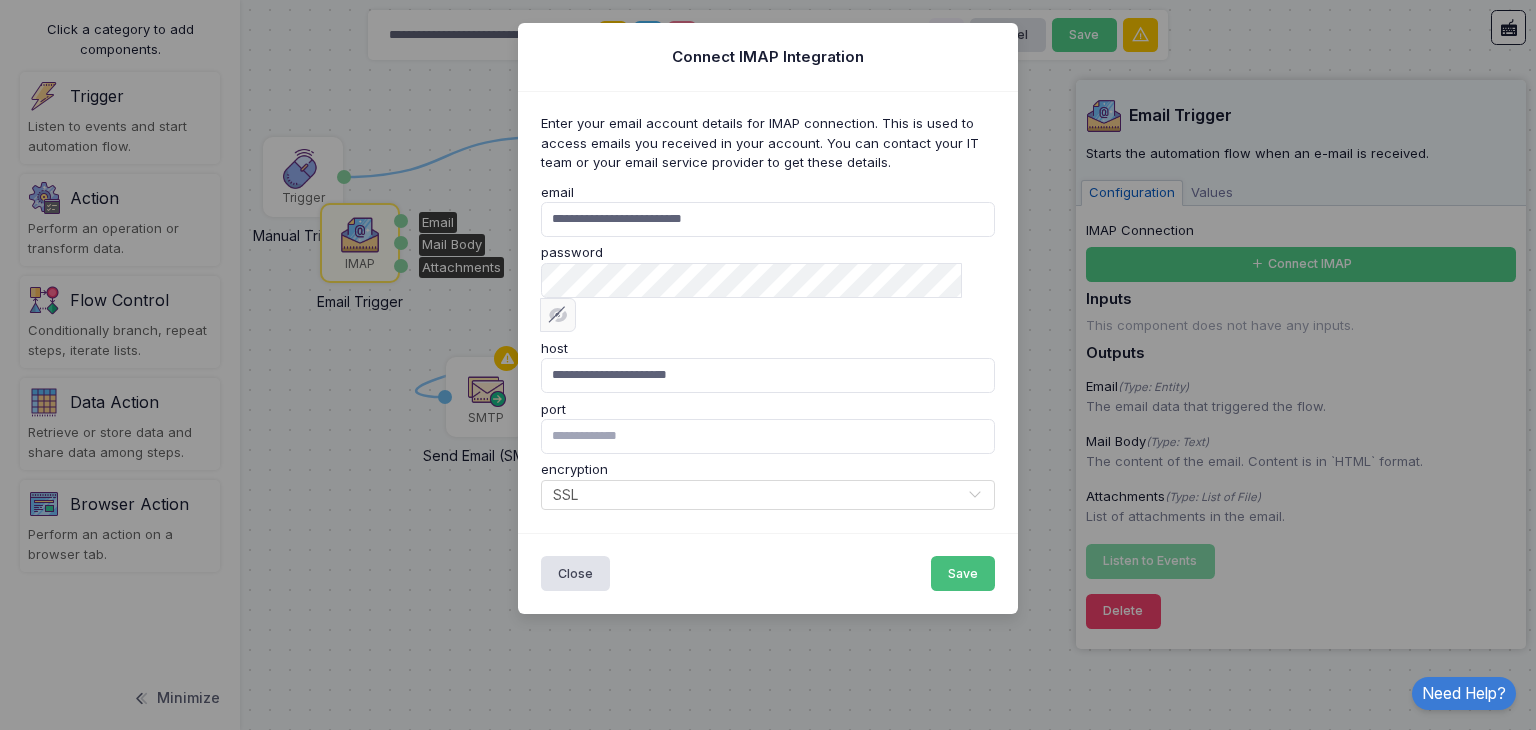 click on "Save" 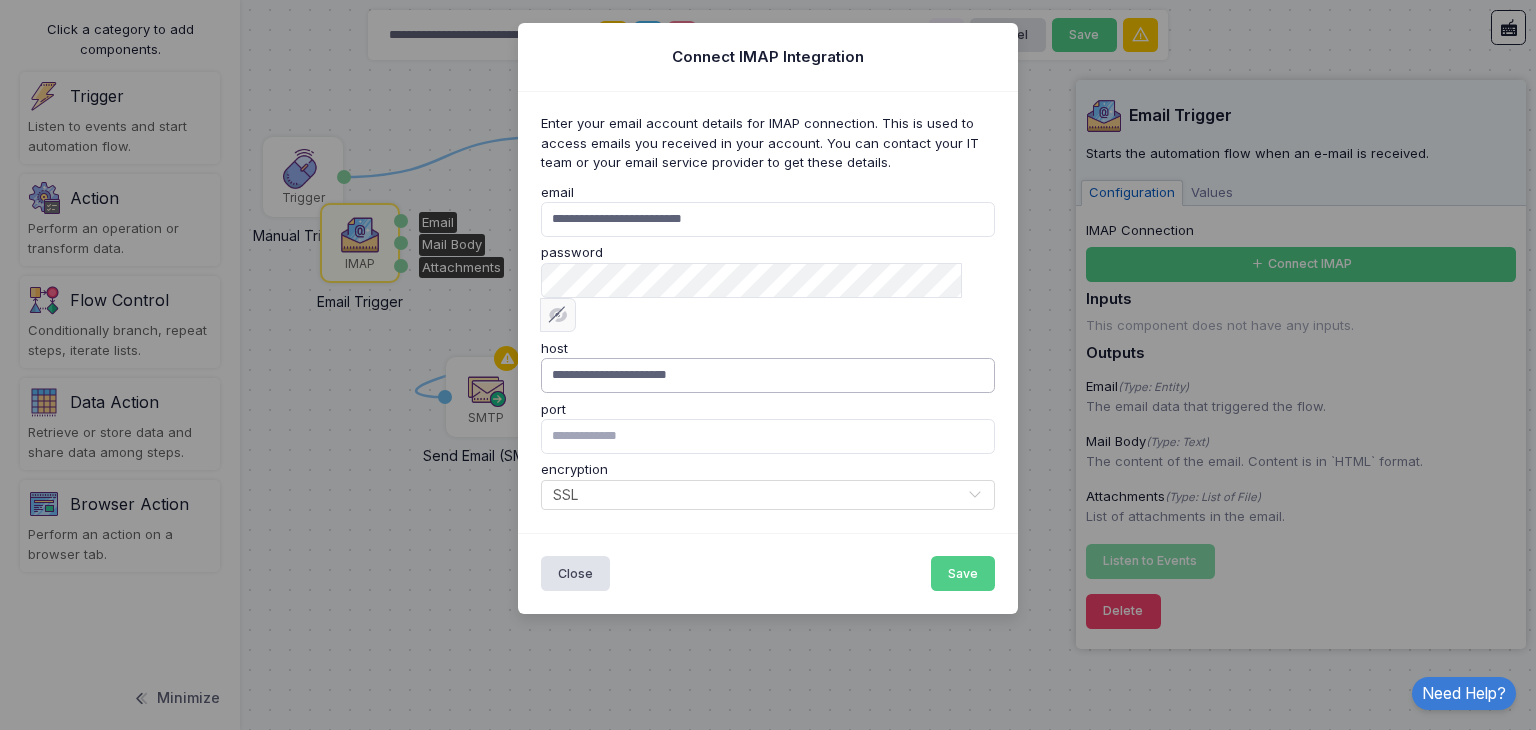 drag, startPoint x: 719, startPoint y: 340, endPoint x: 402, endPoint y: 374, distance: 318.8181 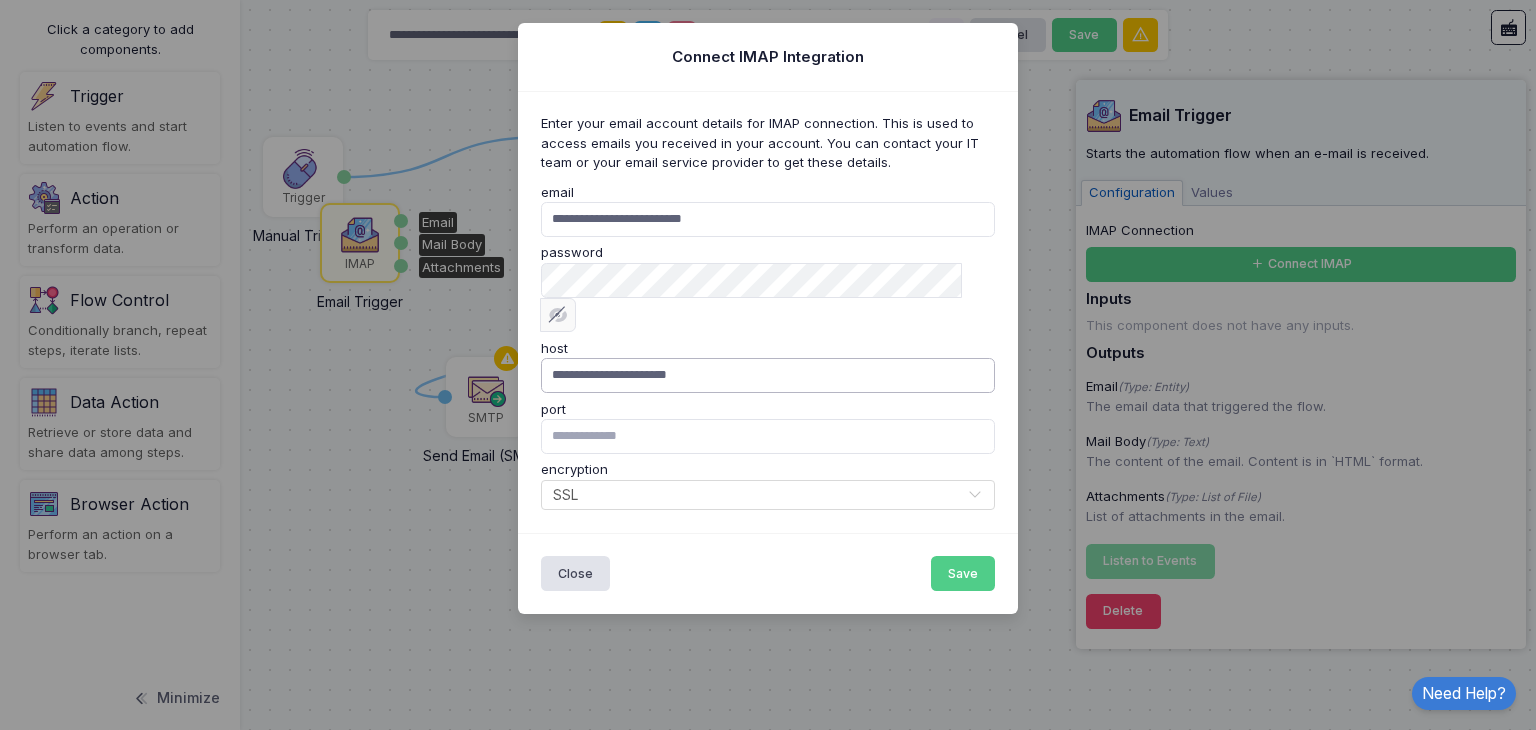 click on "**********" 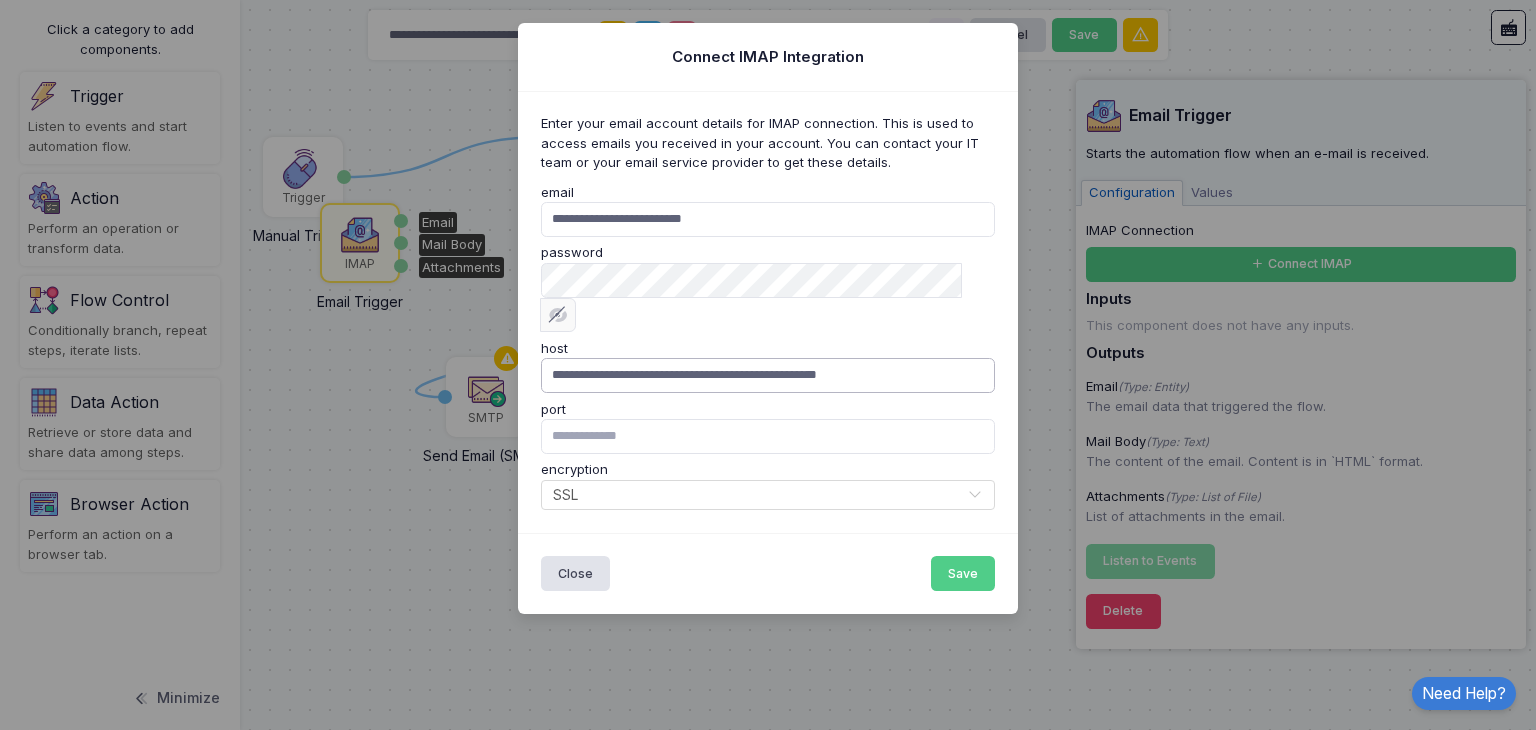 type on "**********" 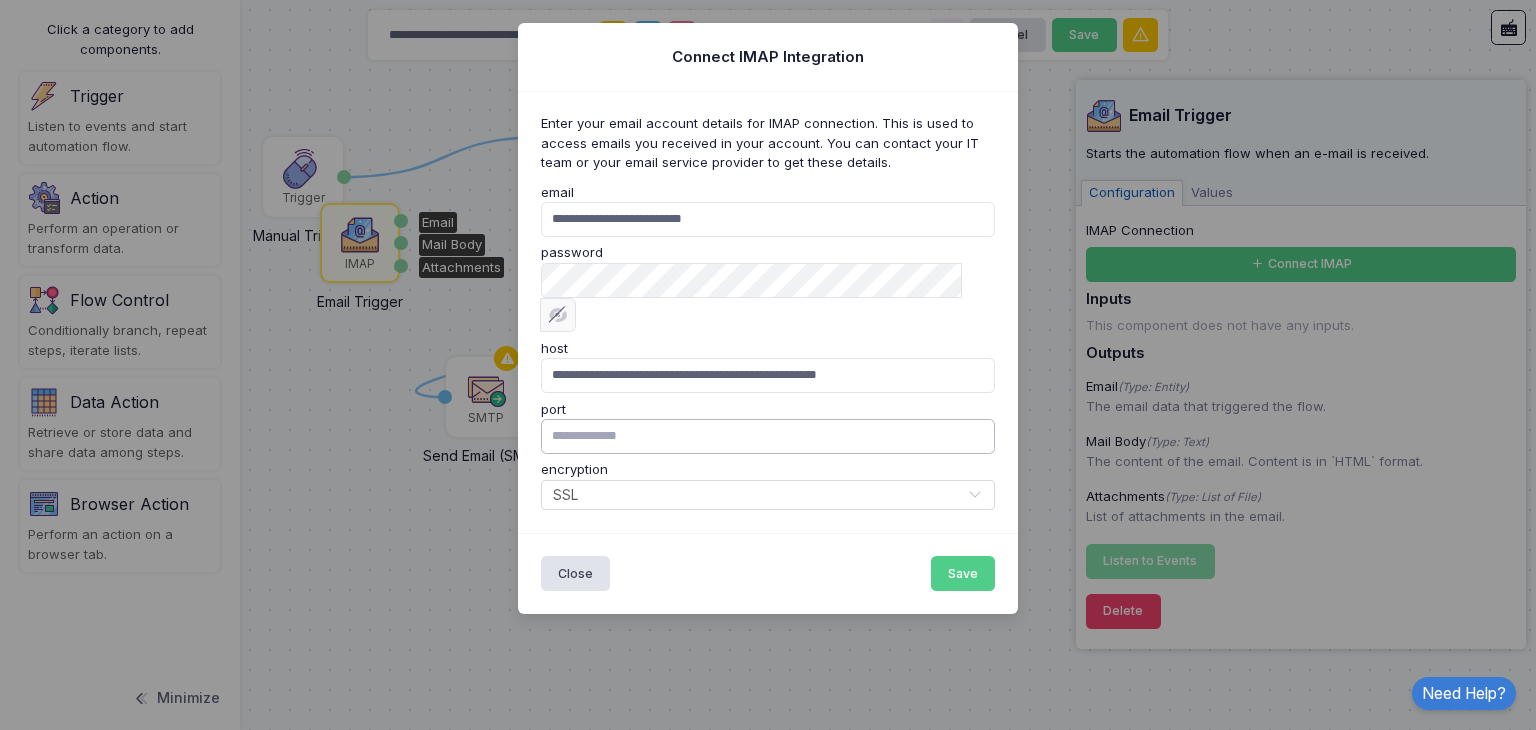 drag, startPoint x: 720, startPoint y: 405, endPoint x: 522, endPoint y: 407, distance: 198.0101 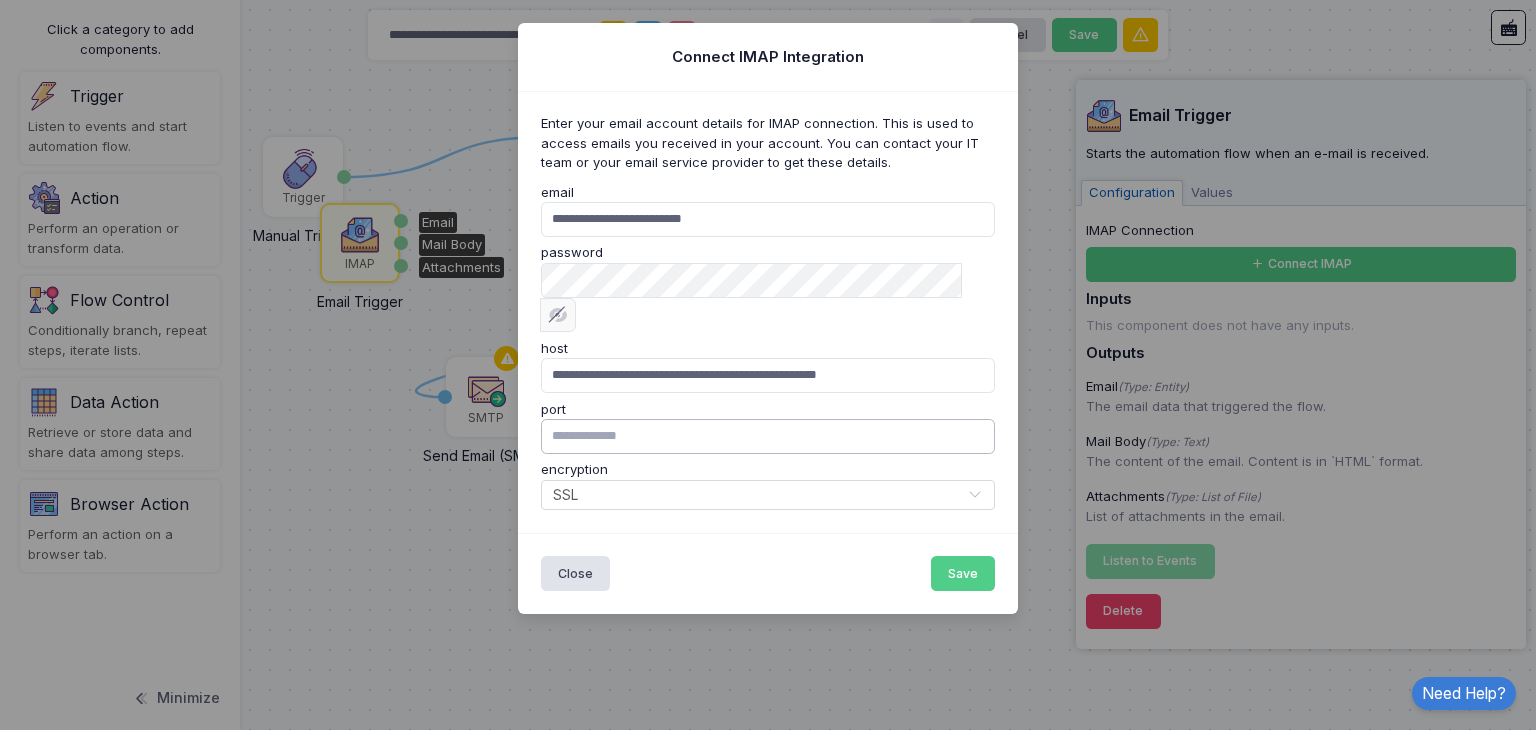 click on "**********" 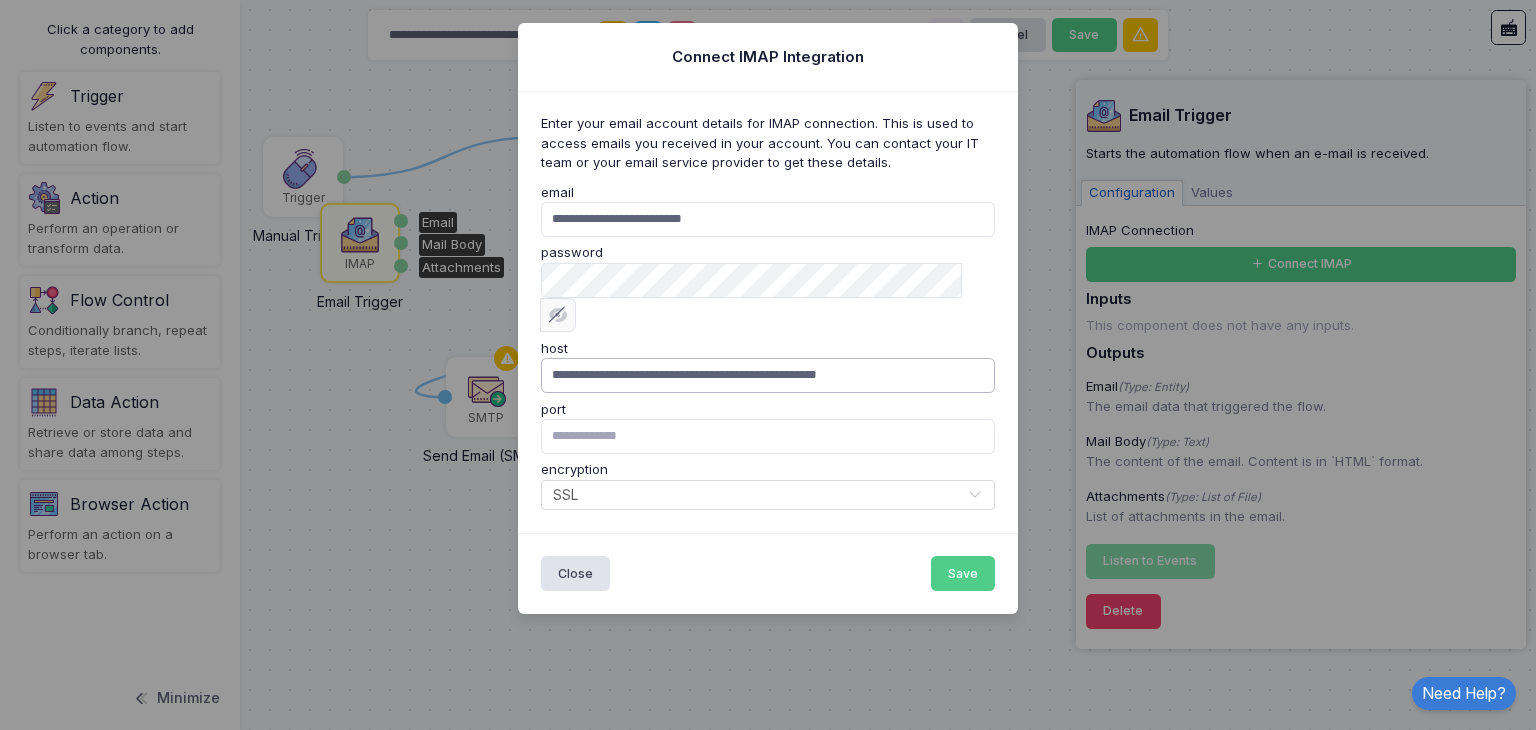 drag, startPoint x: 708, startPoint y: 346, endPoint x: 993, endPoint y: 340, distance: 285.06314 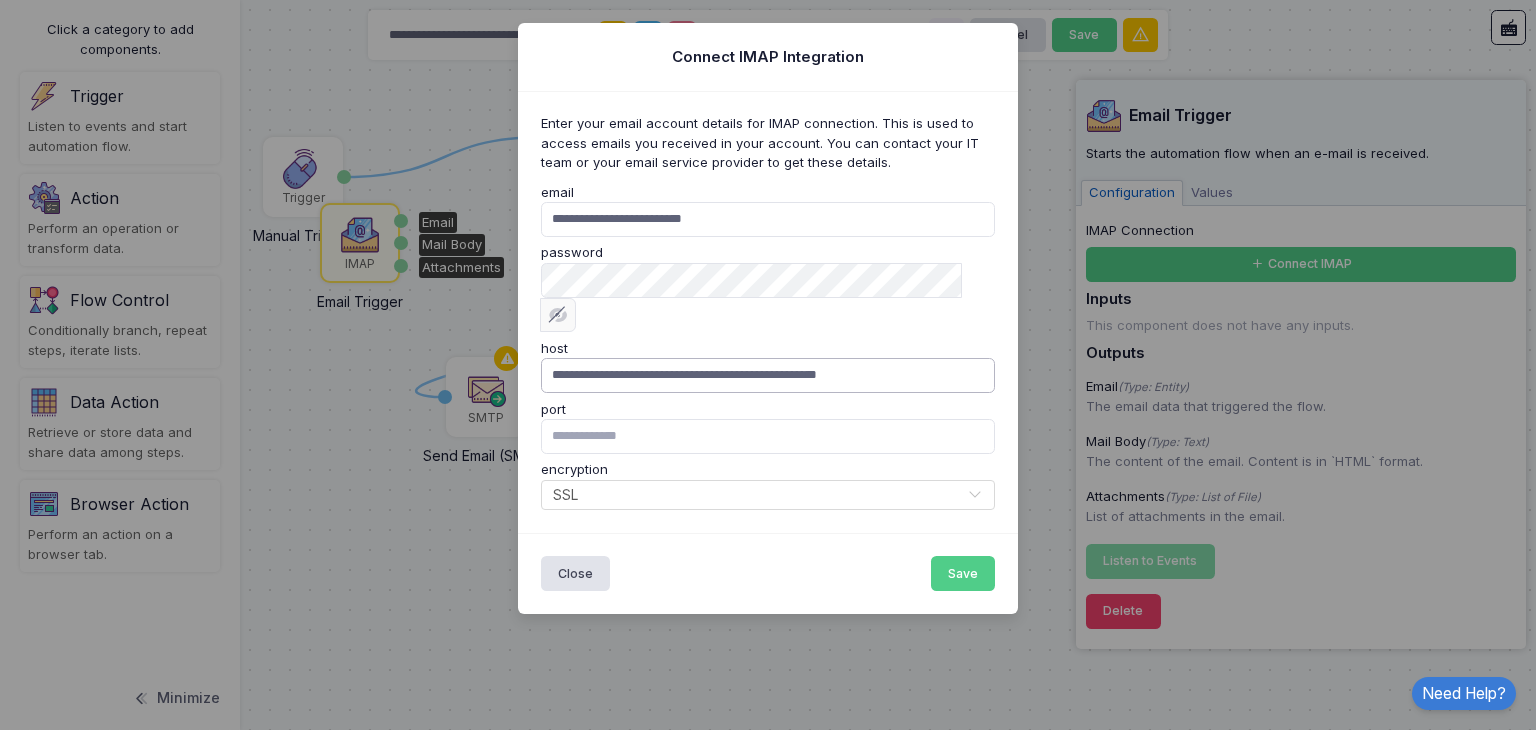 click on "**********" at bounding box center (768, 375) 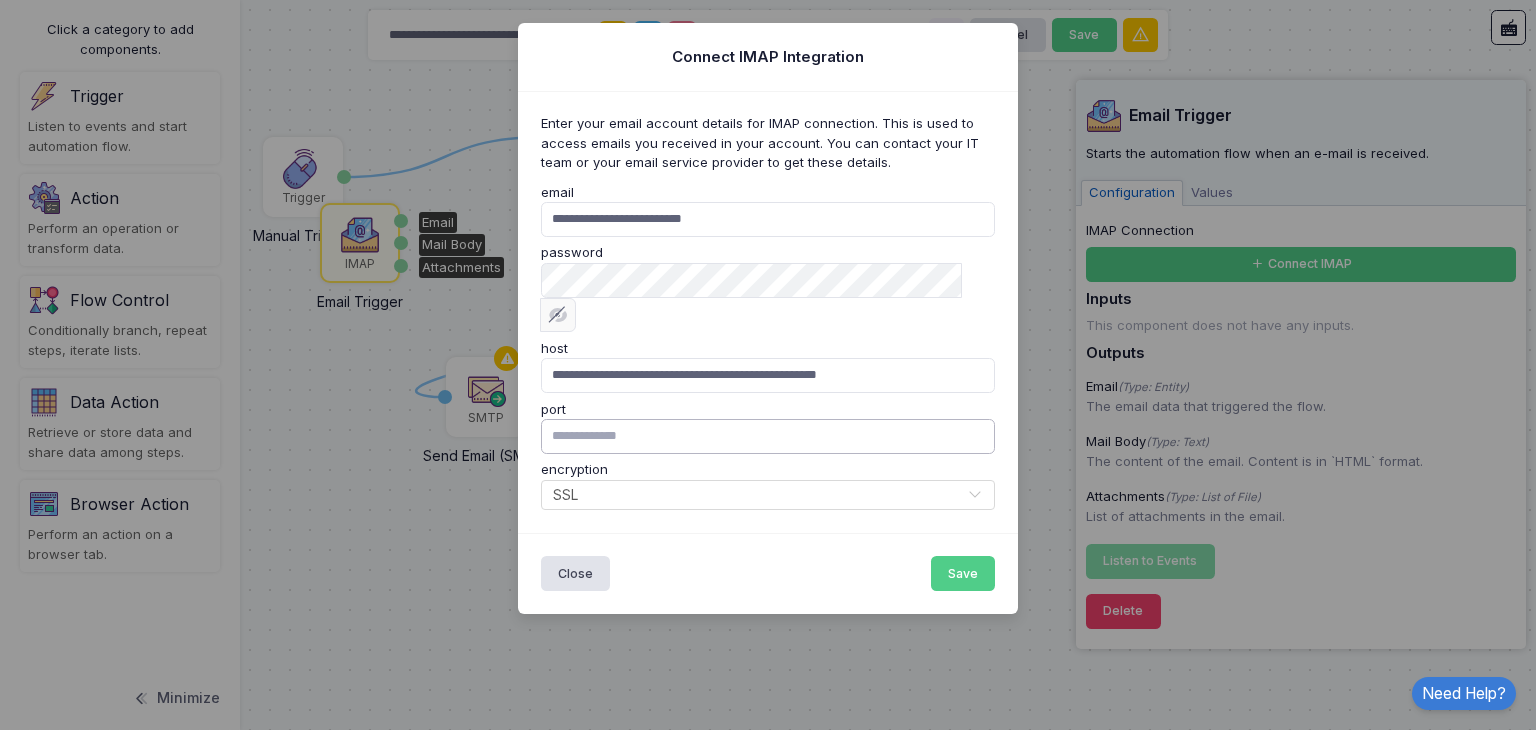drag, startPoint x: 602, startPoint y: 402, endPoint x: 443, endPoint y: 414, distance: 159.4522 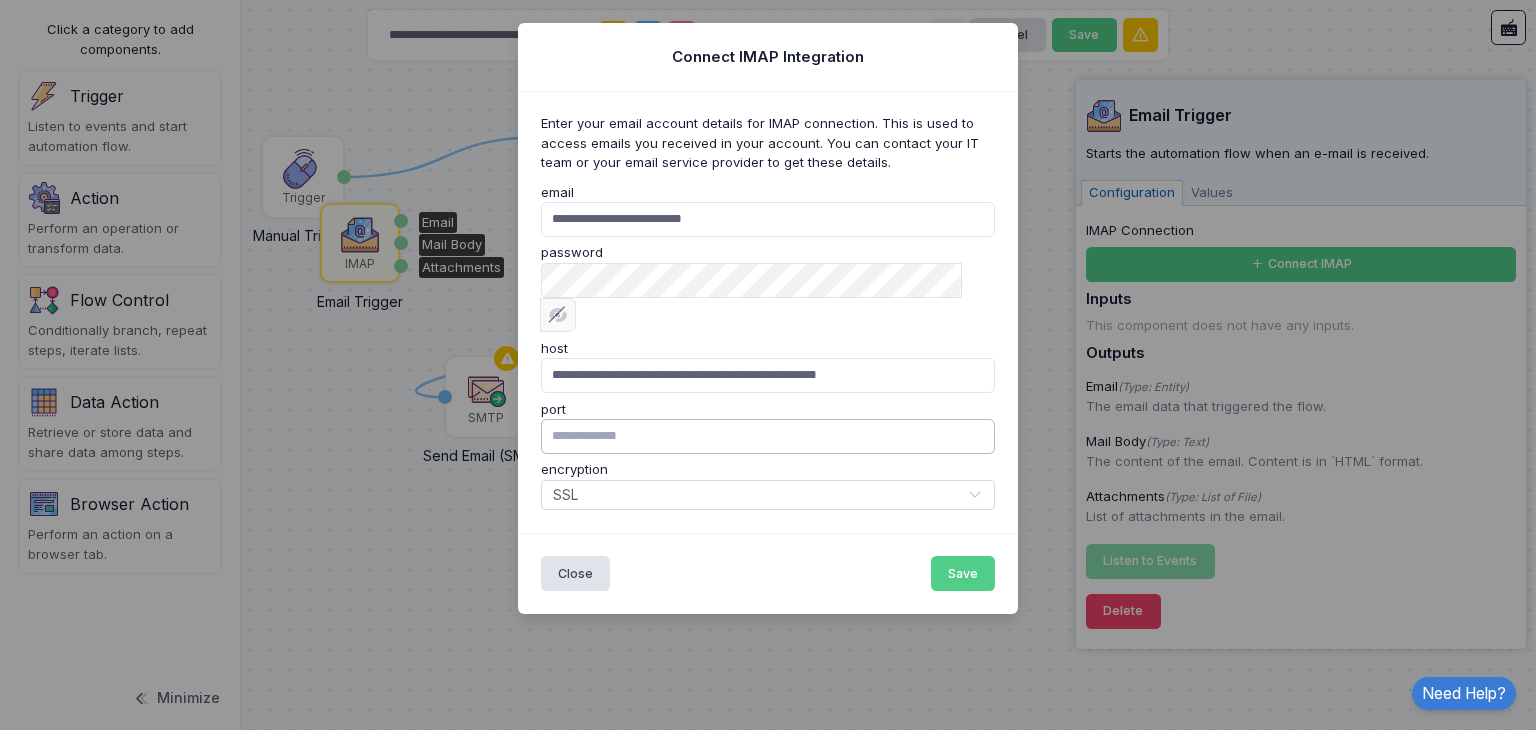 click on "**********" 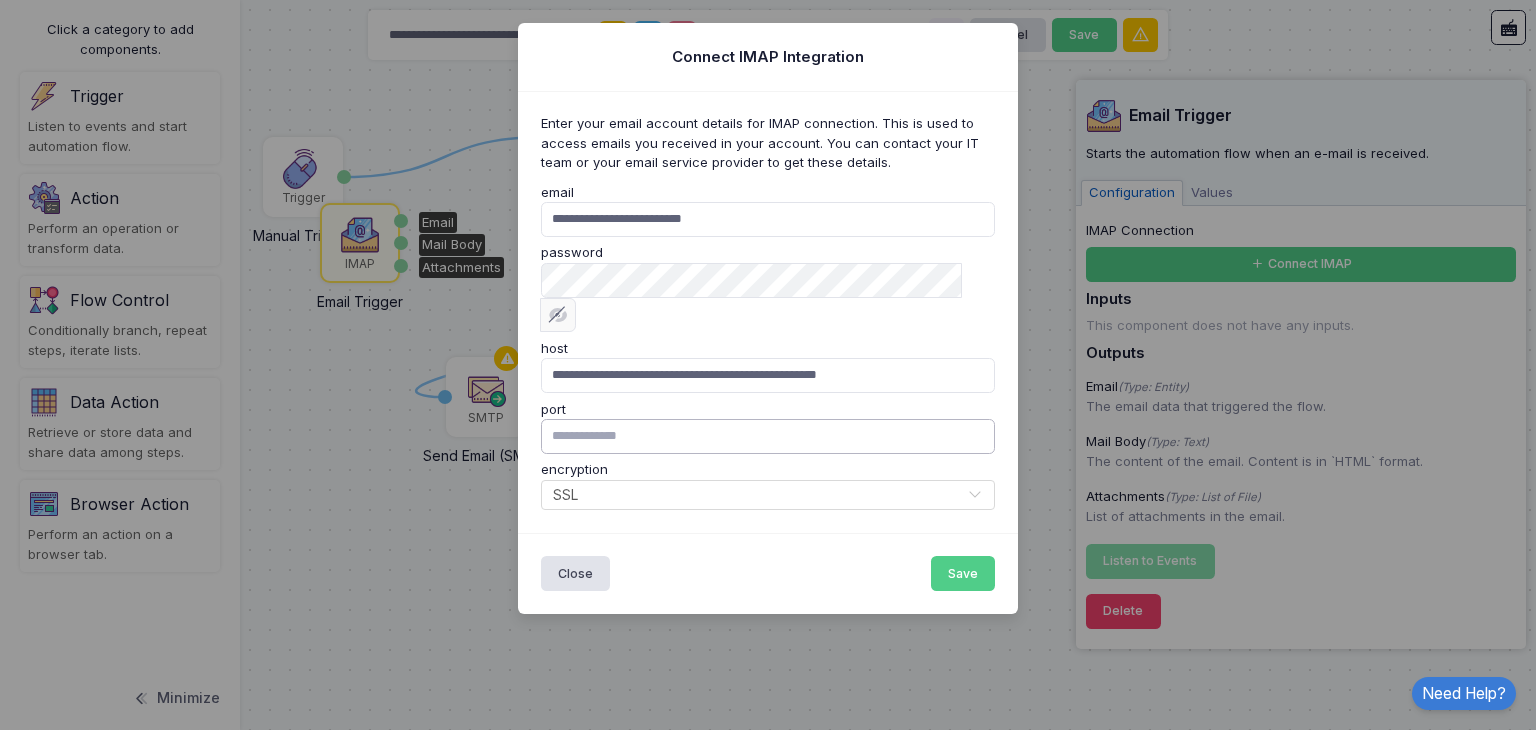 paste on "****" 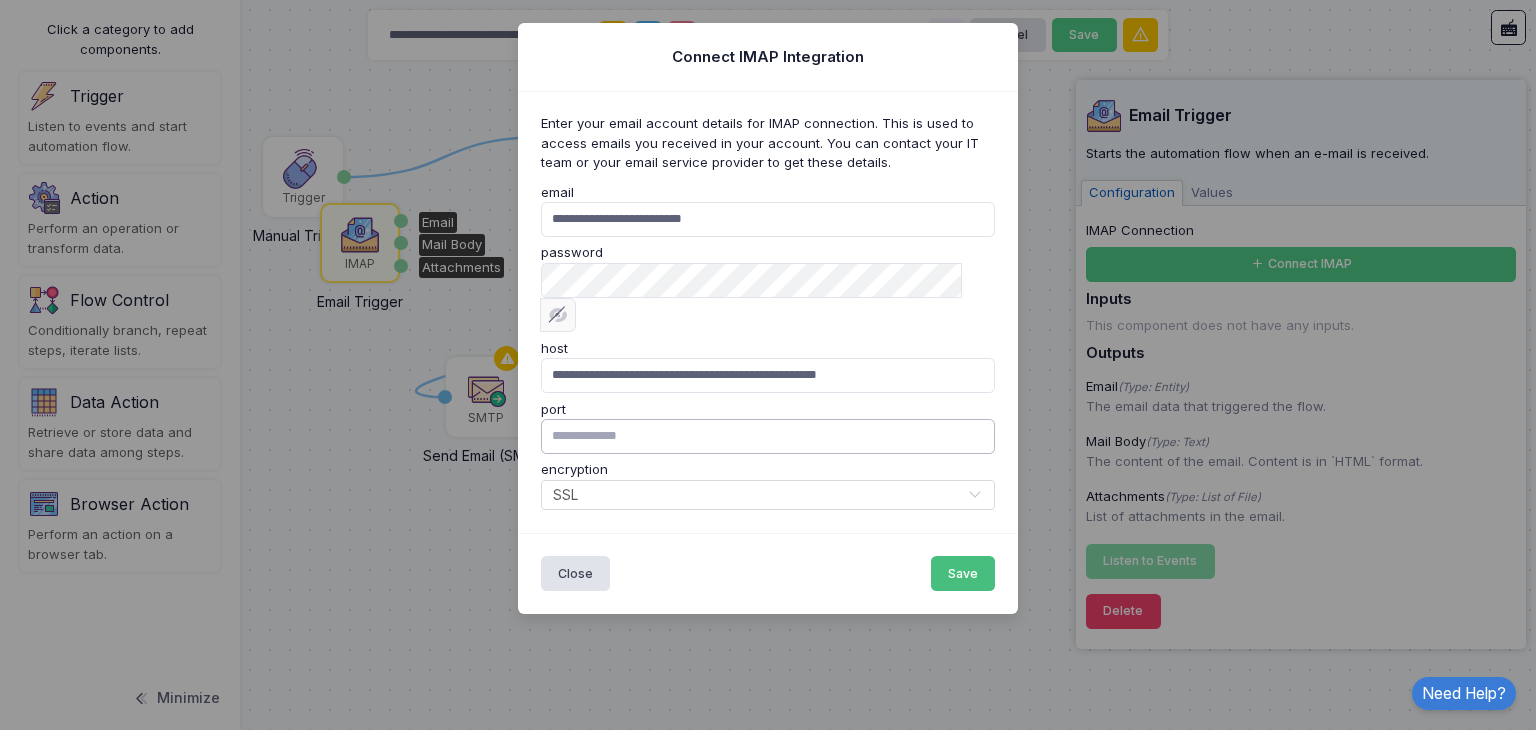 type on "[PASSWORD]" 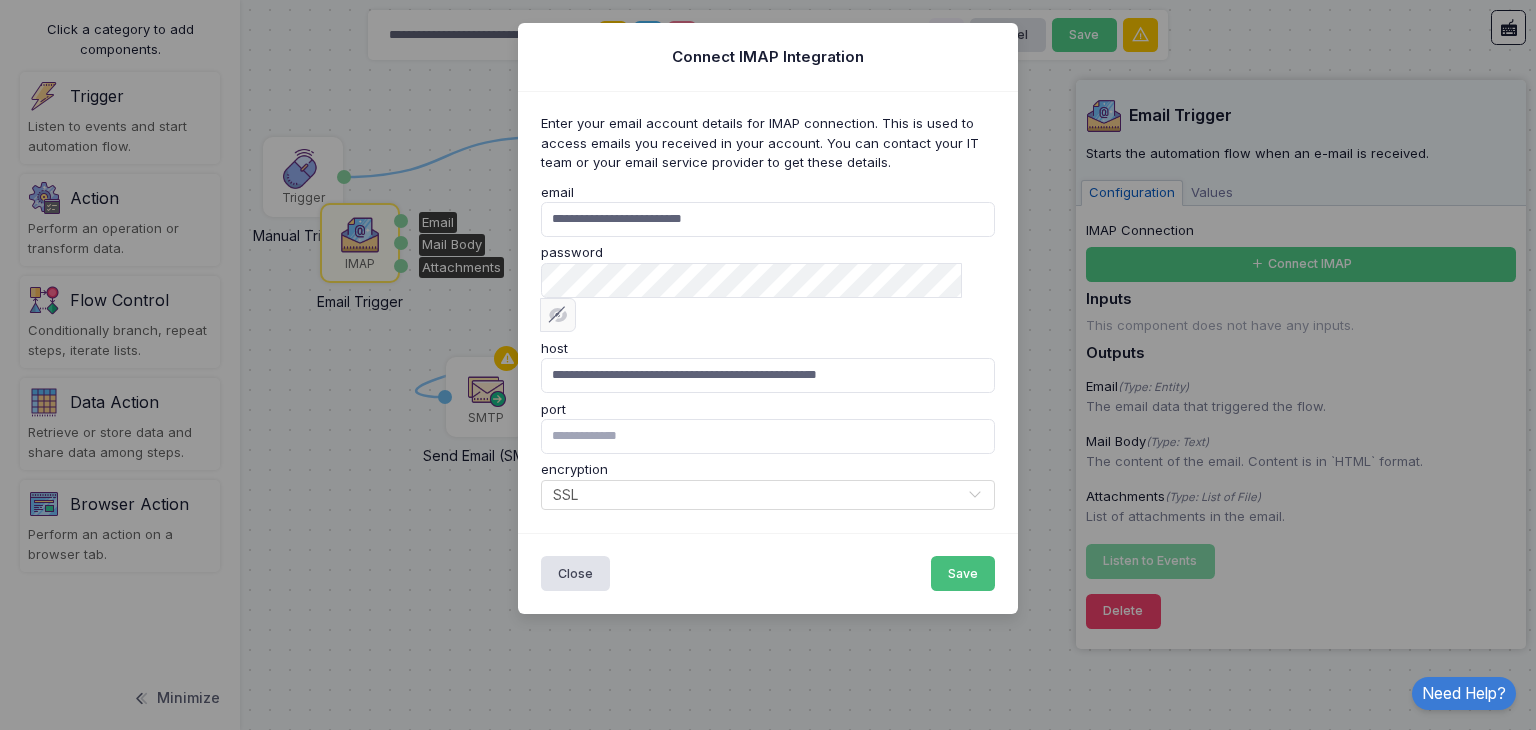 click on "Save" 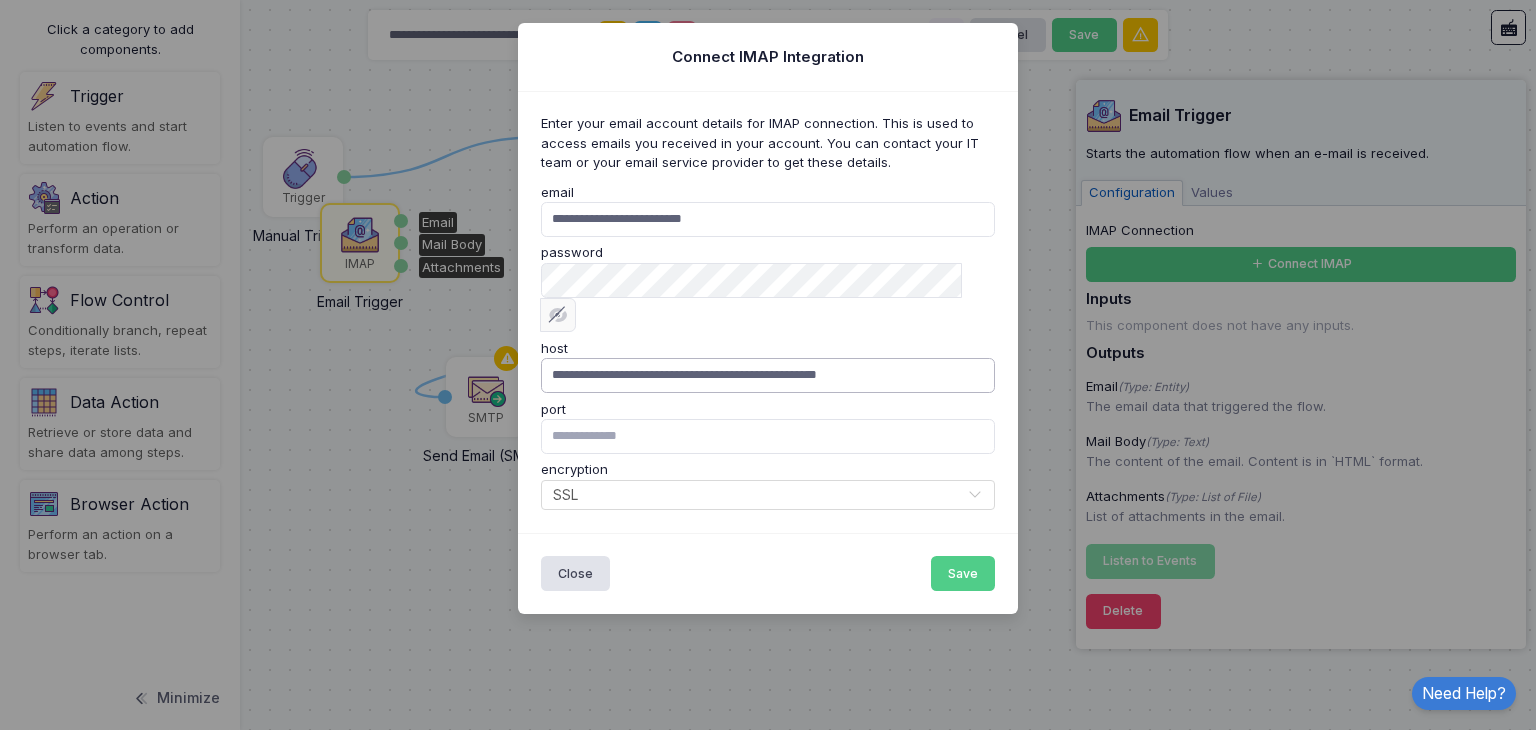 drag, startPoint x: 700, startPoint y: 342, endPoint x: 995, endPoint y: 346, distance: 295.02713 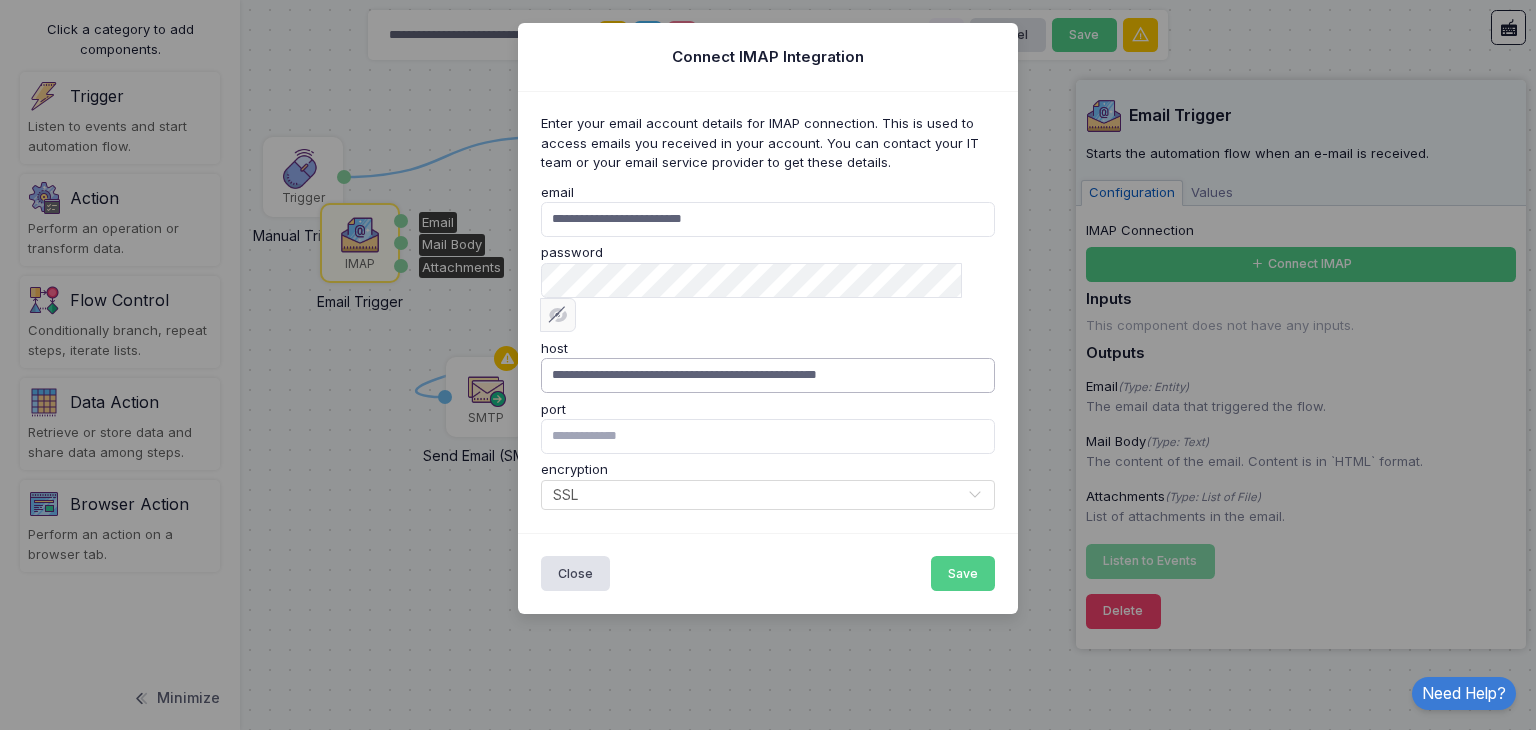 click on "**********" at bounding box center (768, 375) 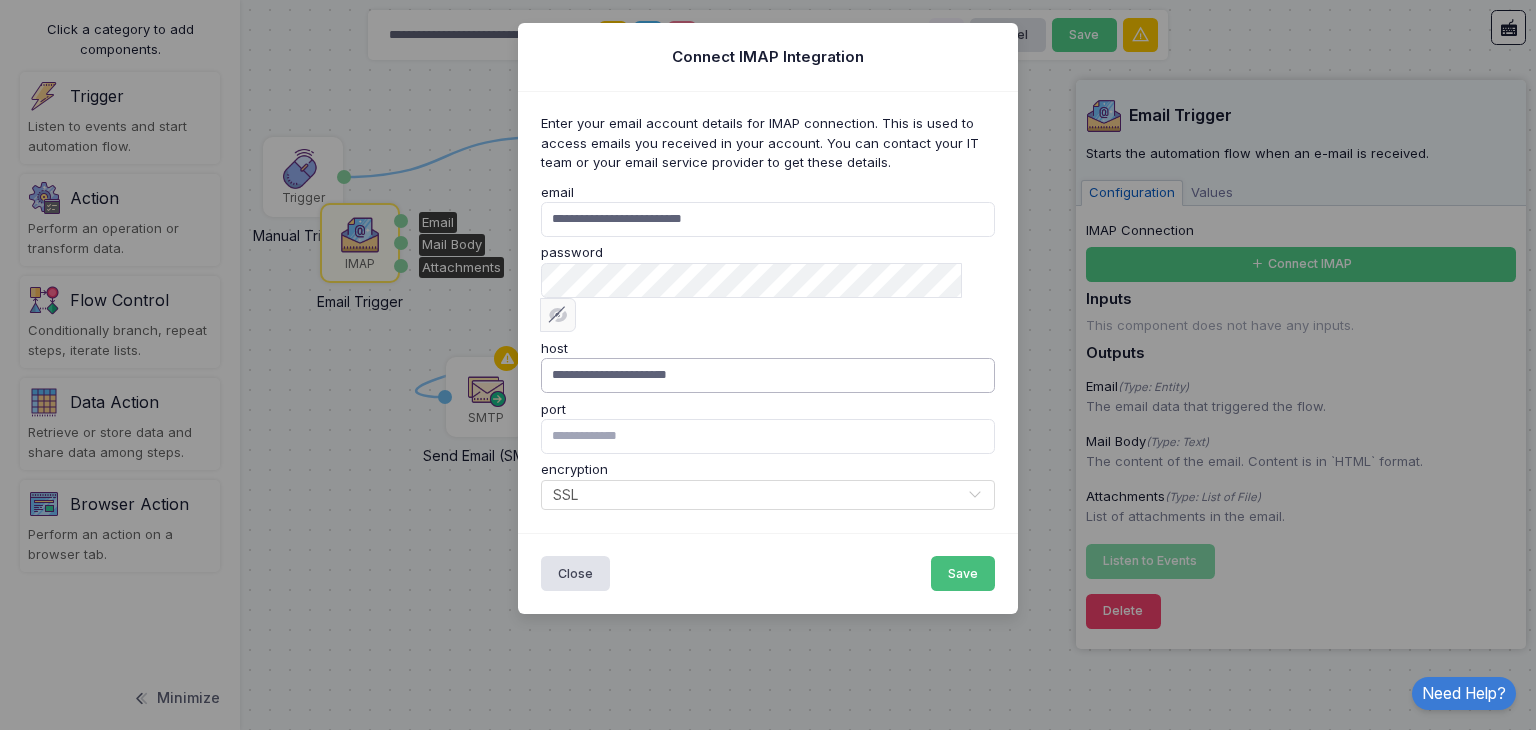 type on "**********" 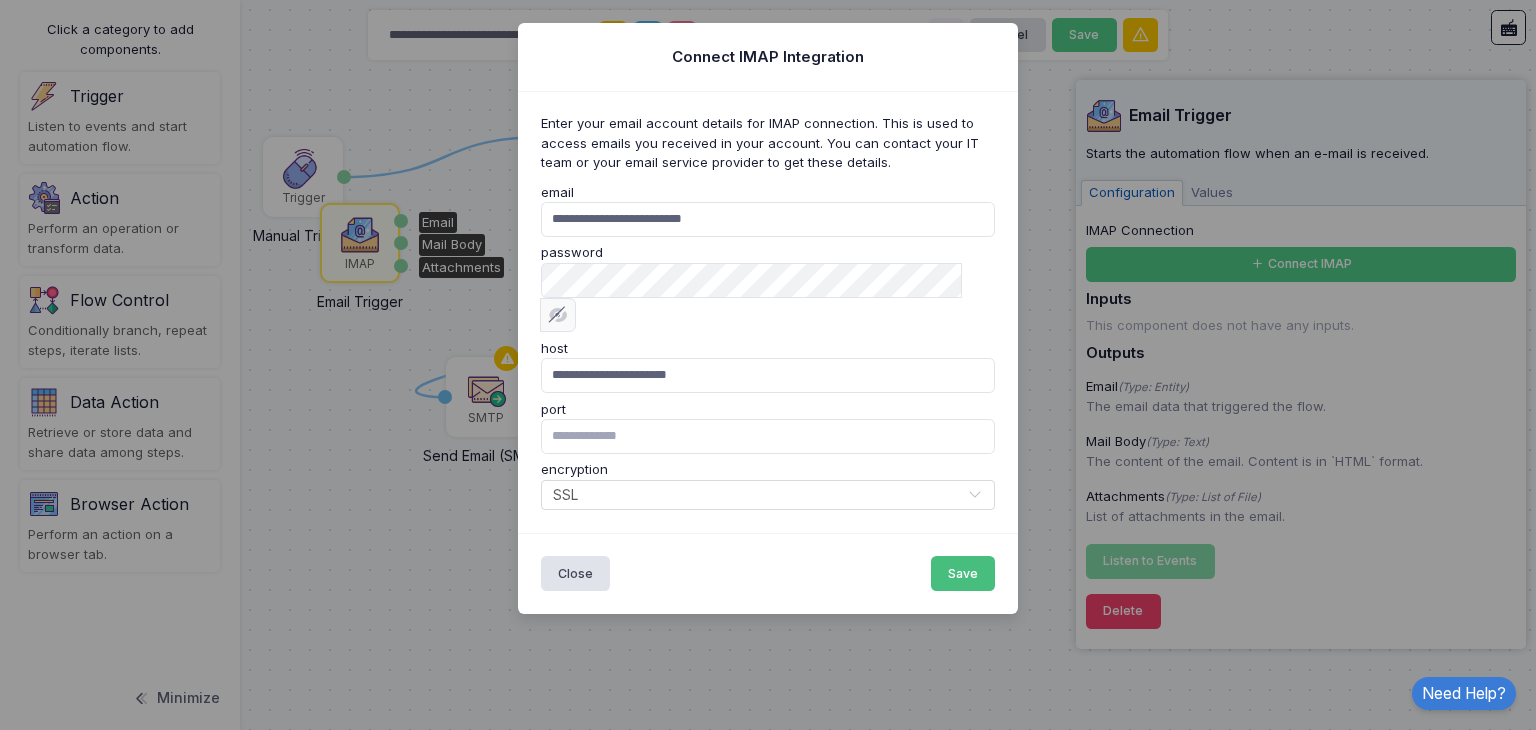 click on "Save" 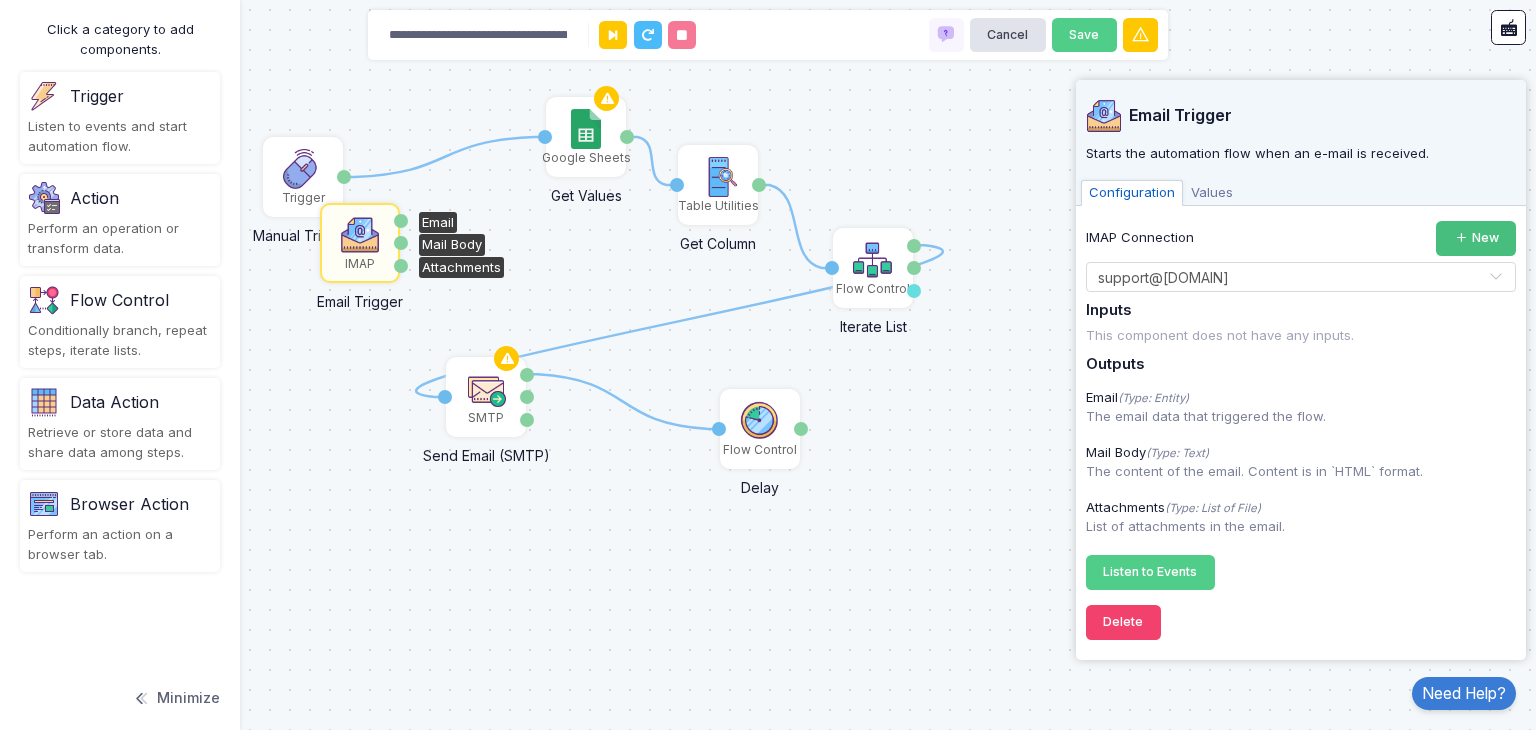 click on "New" 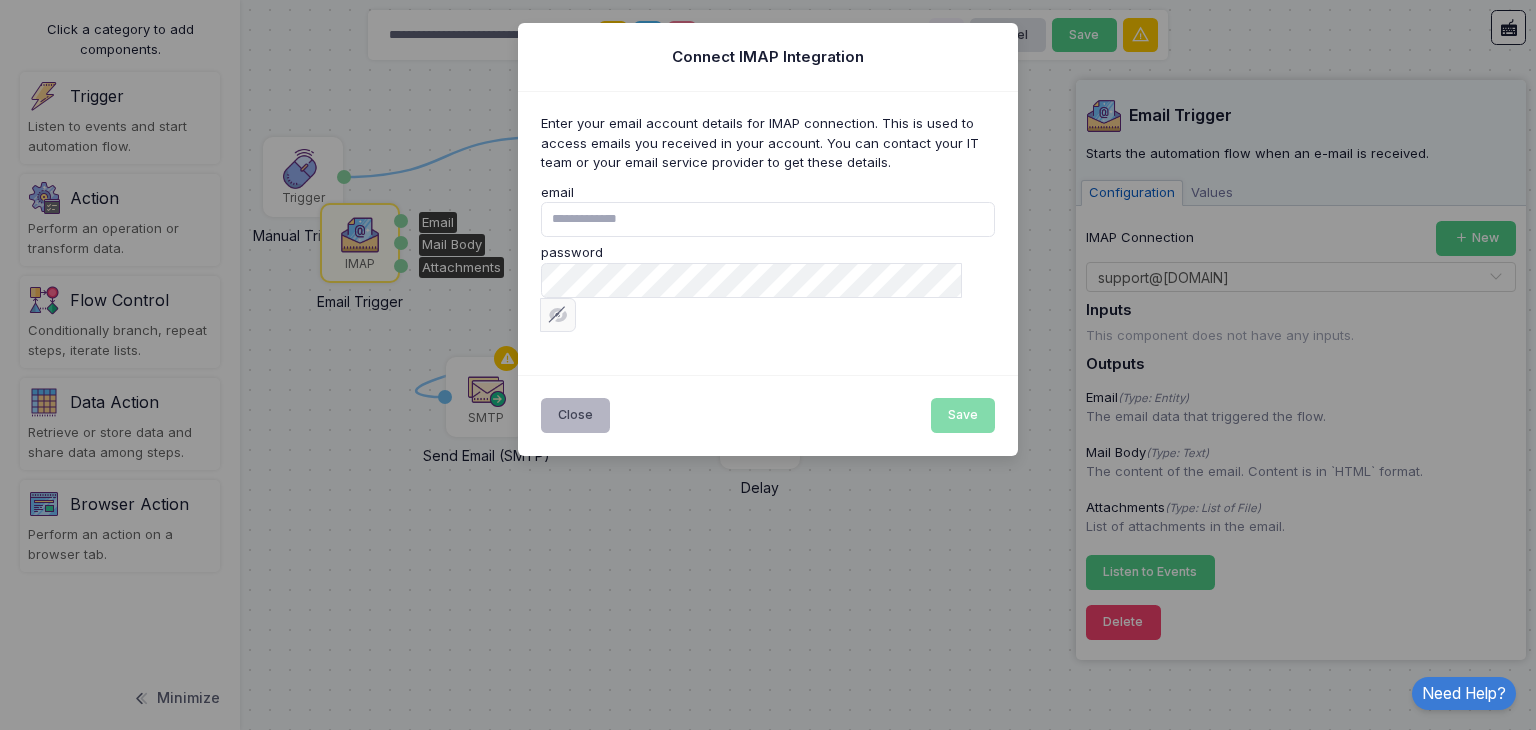 click on "Close" 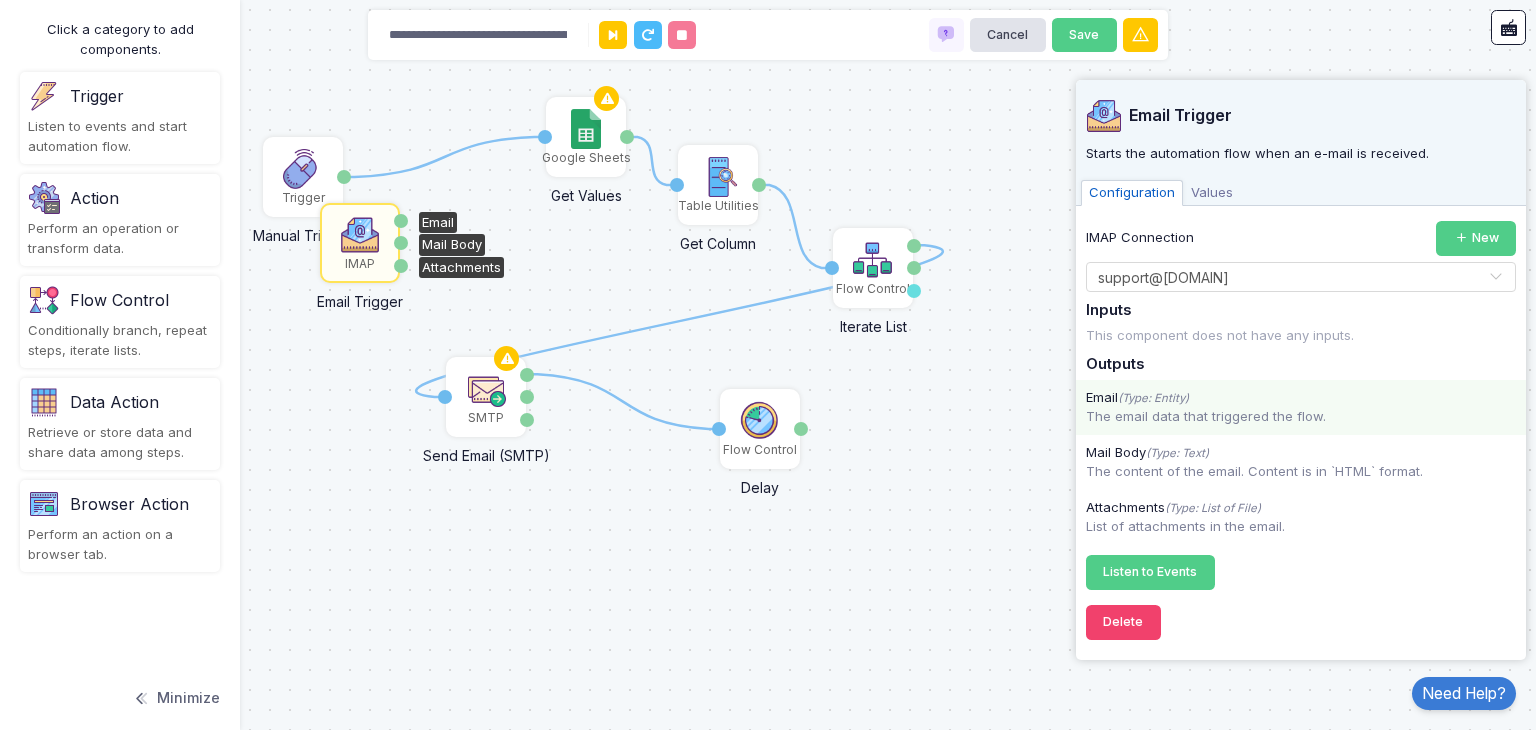 click on "The email data that triggered the flow." 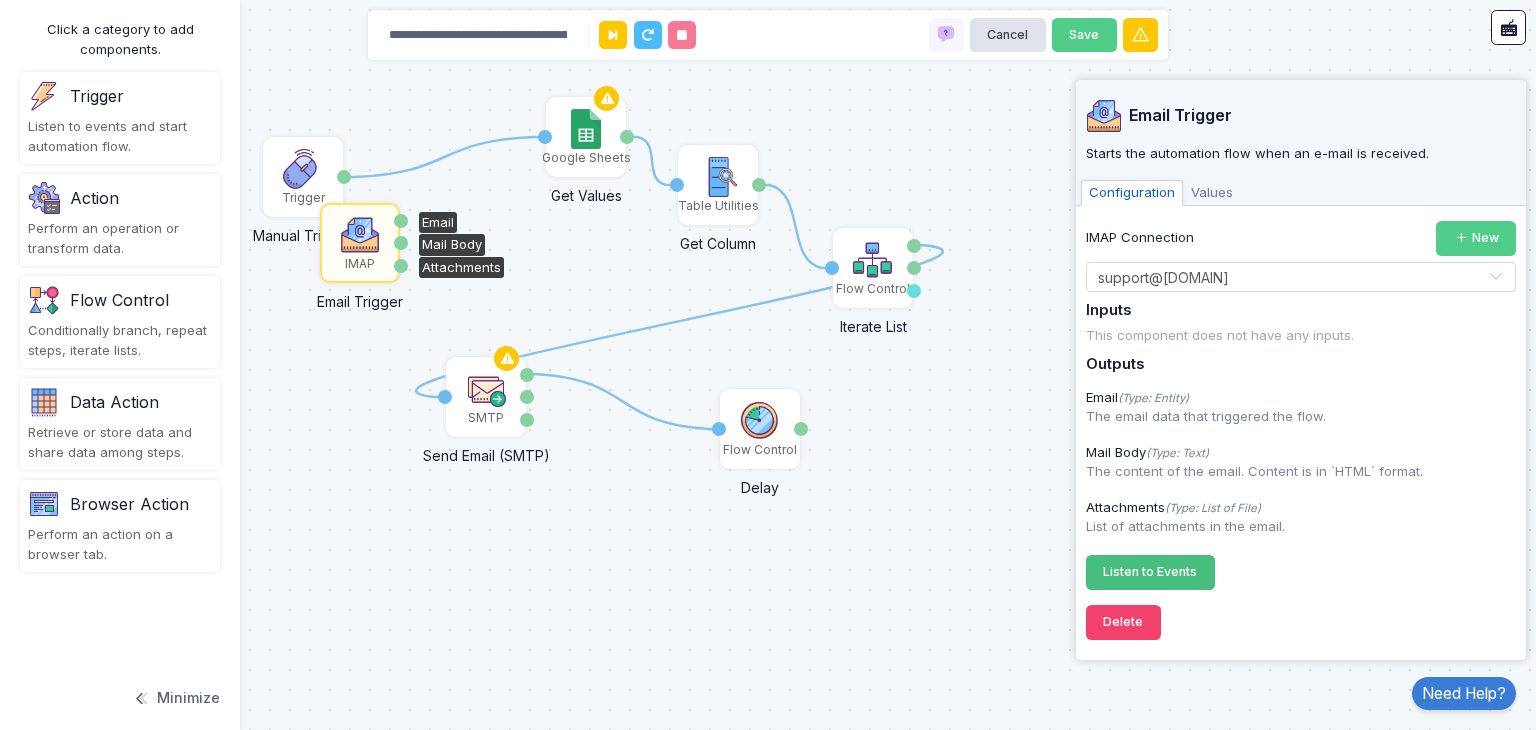 click on "Listen to Events" 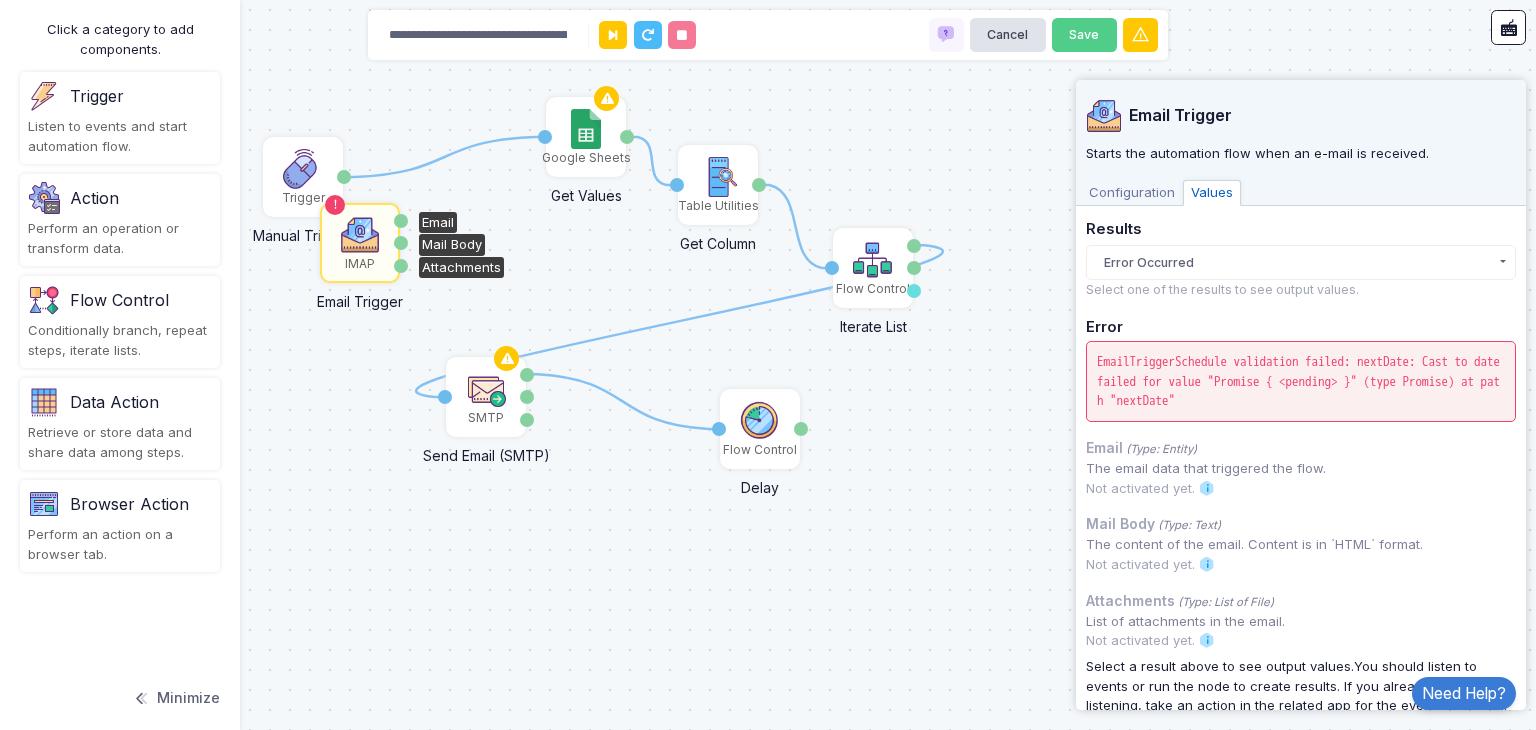 click on "Email (Type: Entity)" 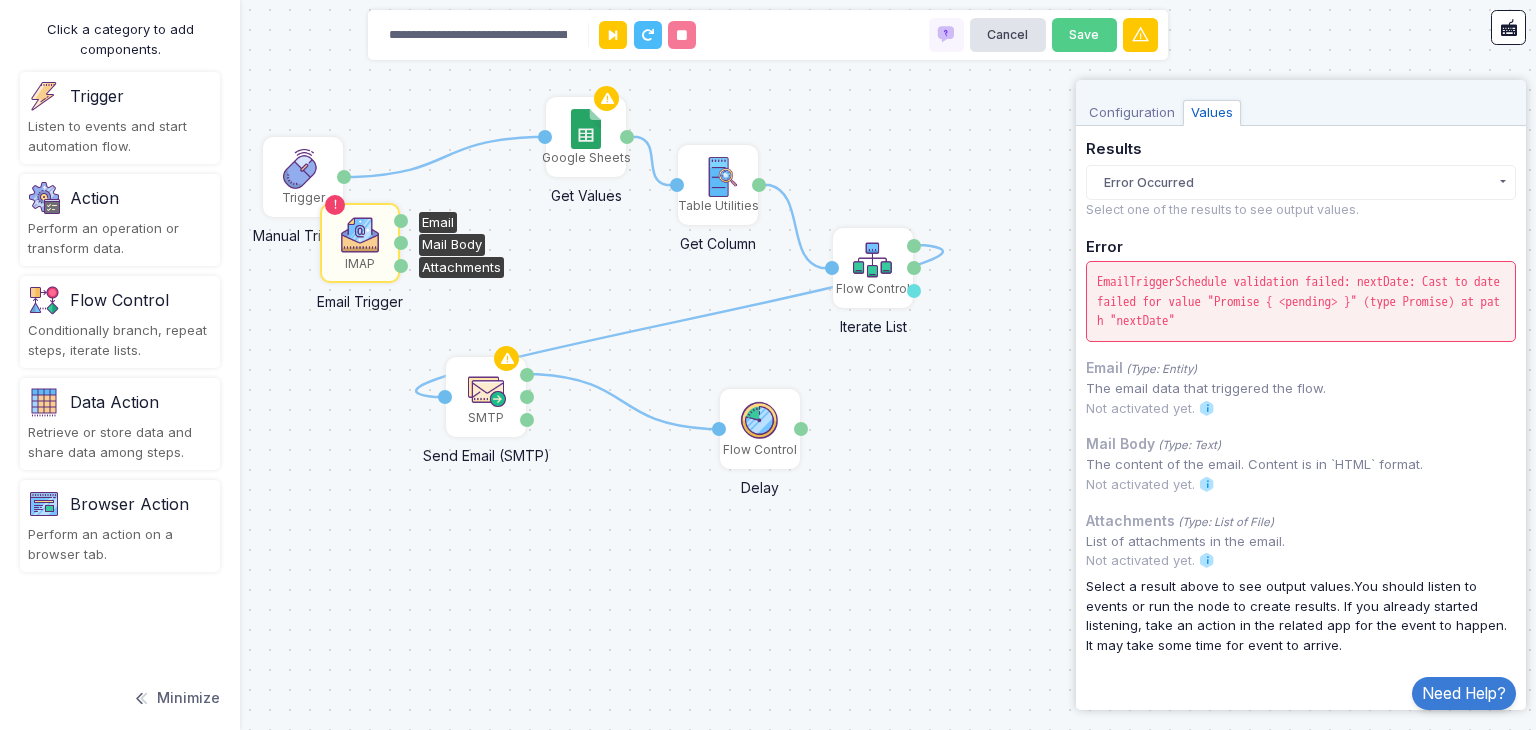 scroll, scrollTop: 94, scrollLeft: 0, axis: vertical 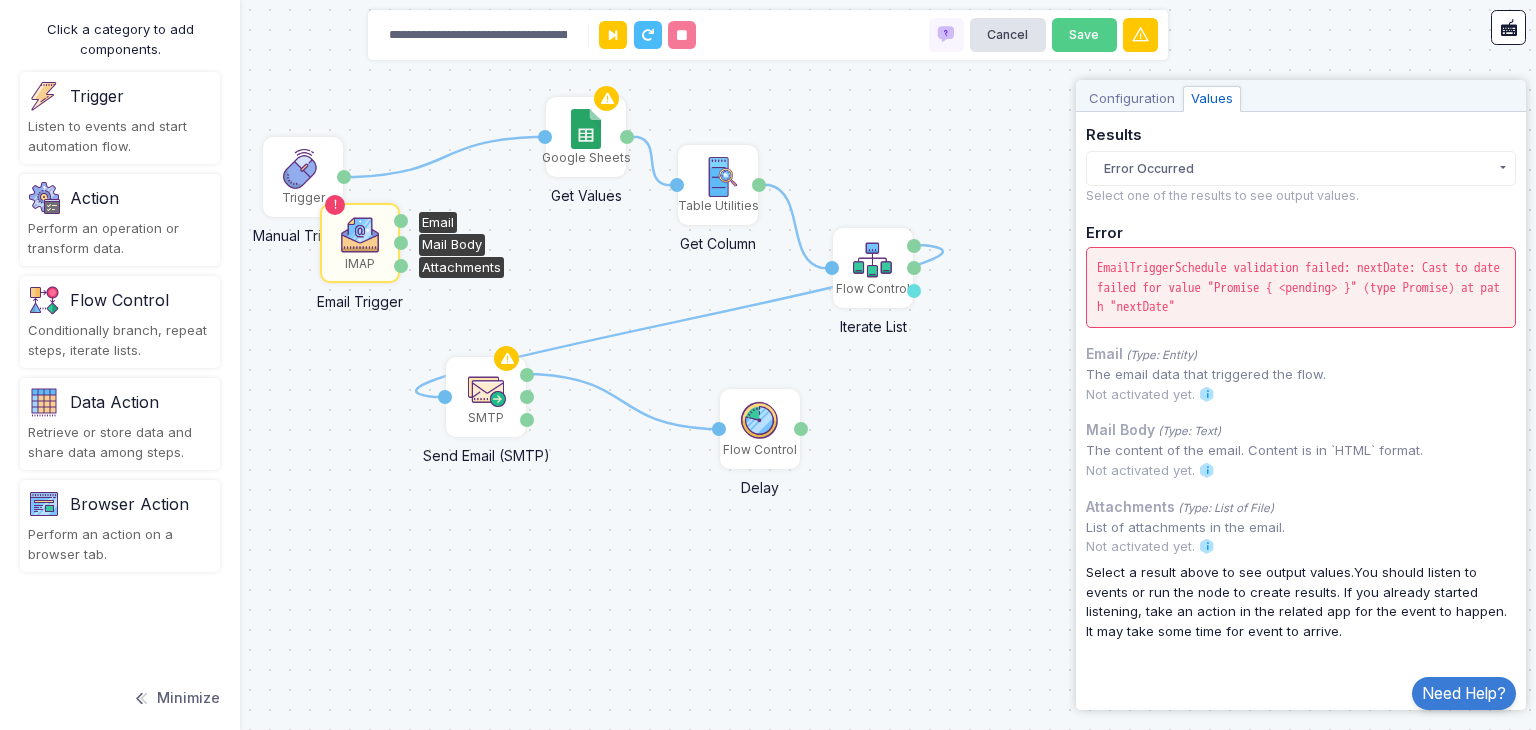 click on "Select one of the results to see output values." 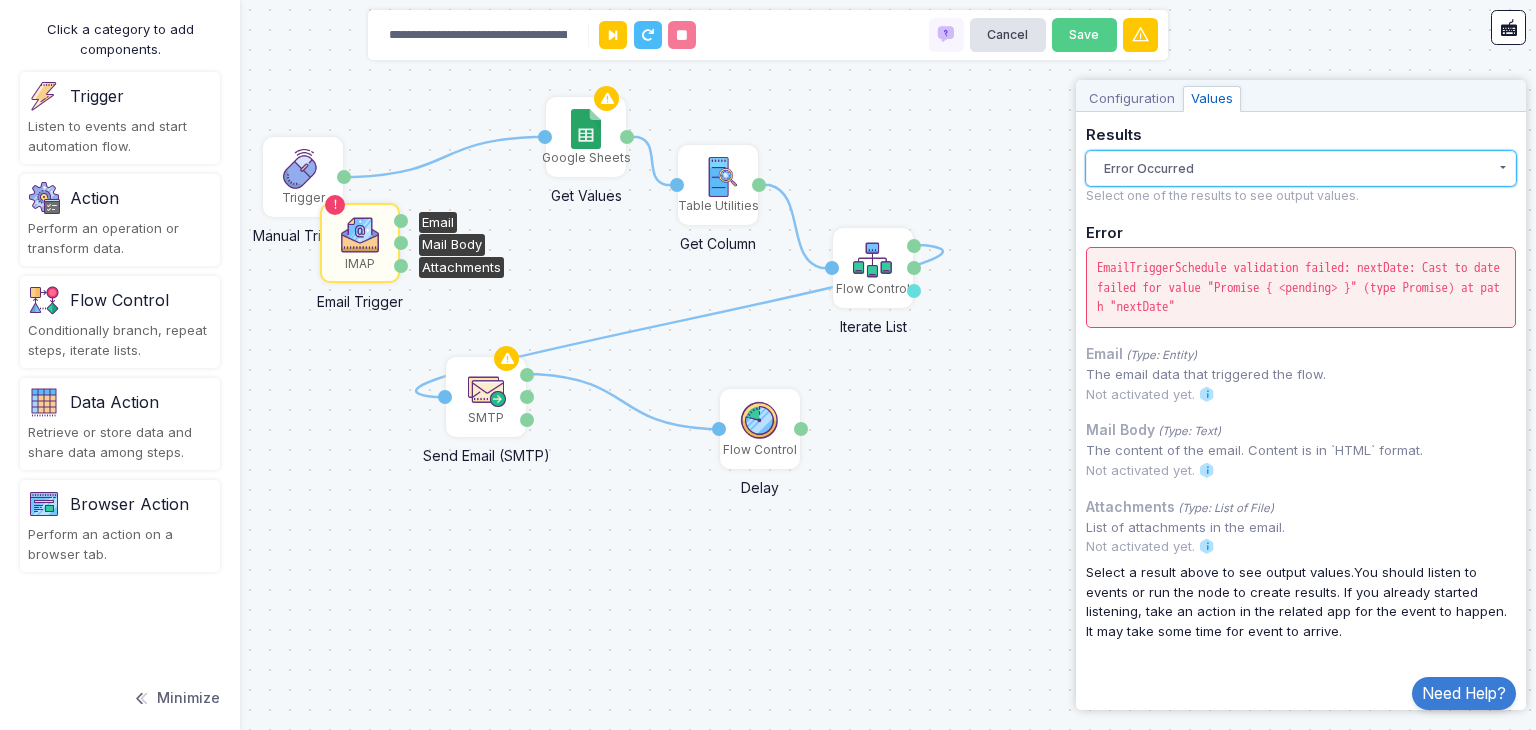 click on "Error Occurred" 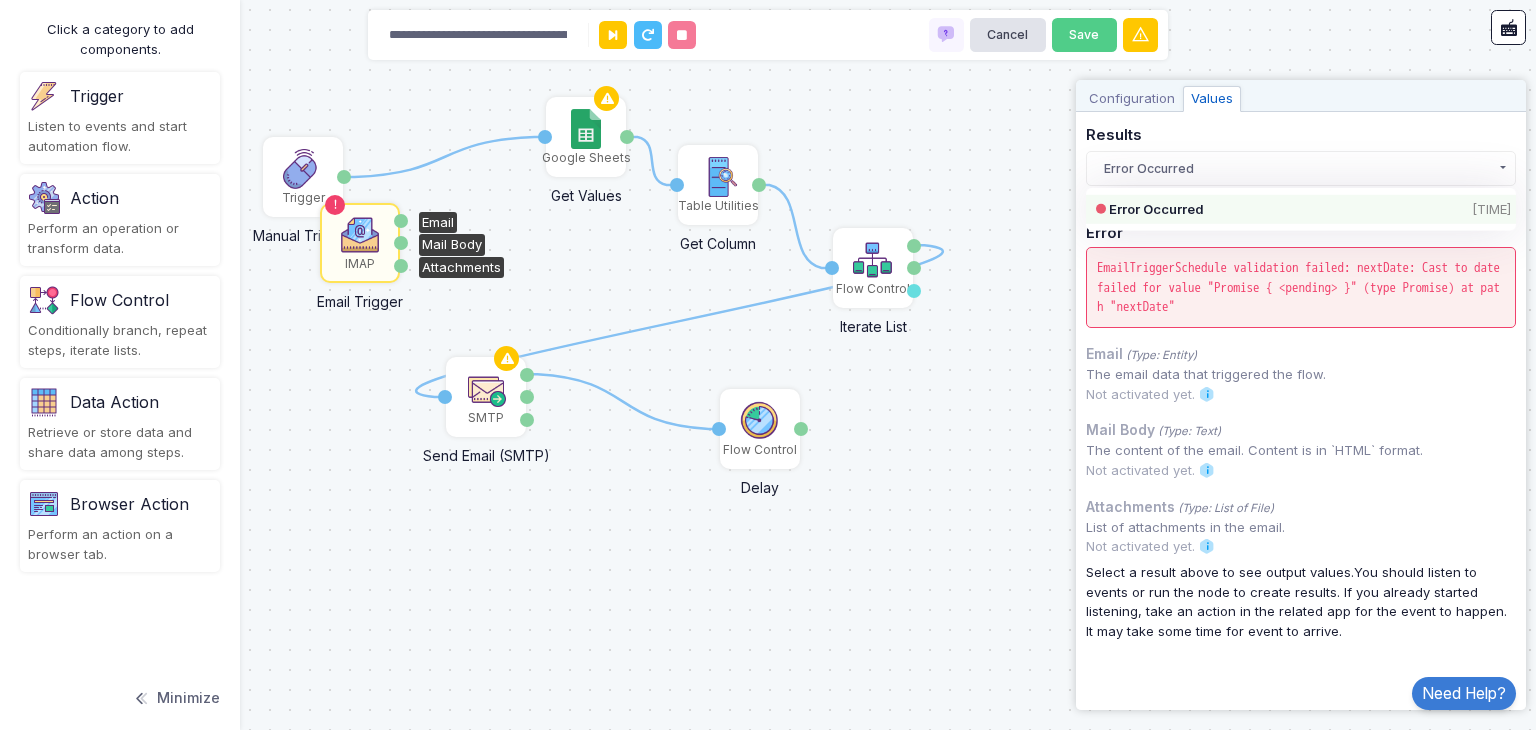 click on "Error Occurred   Error Occurred  [TIME]" 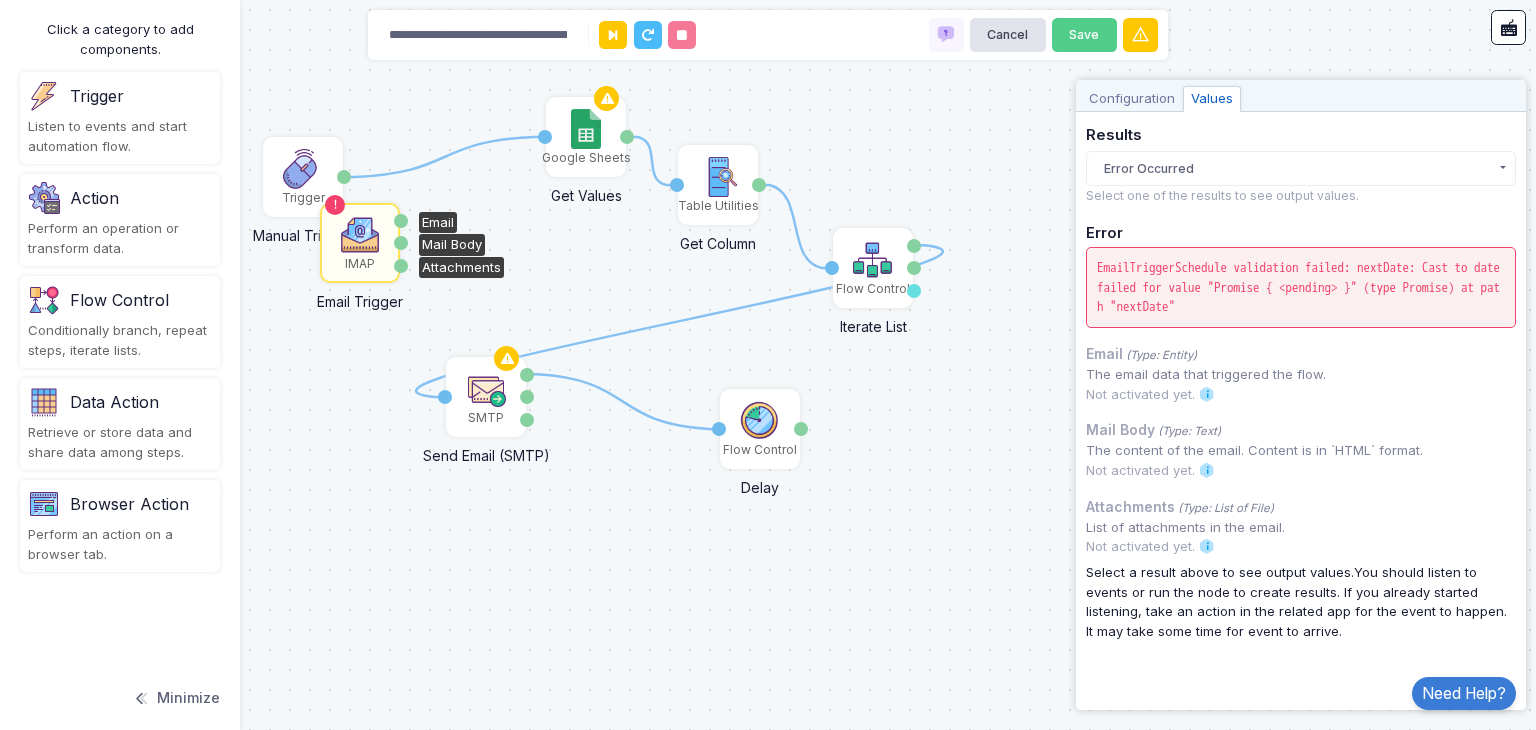 scroll, scrollTop: 0, scrollLeft: 0, axis: both 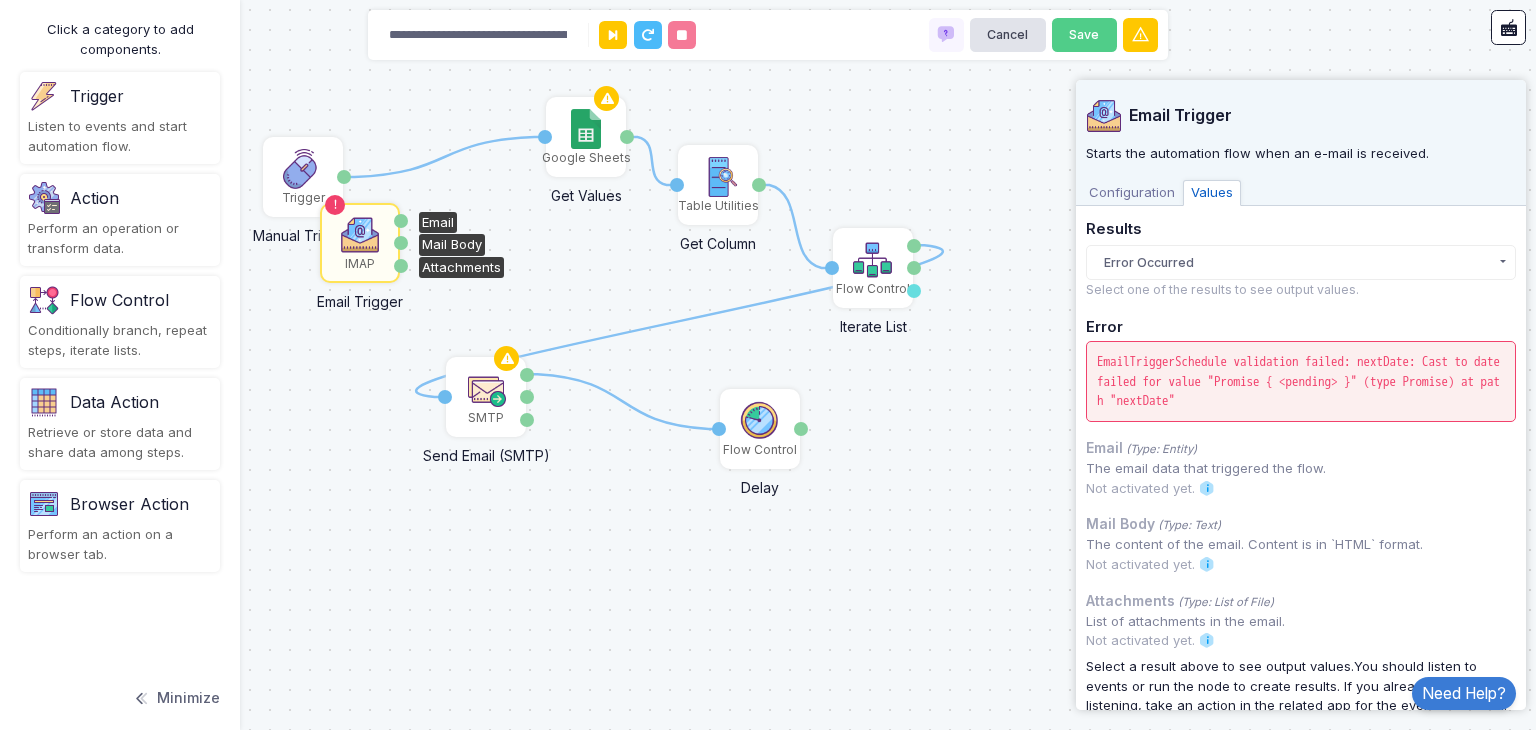 click on "Configuration" at bounding box center (1132, 193) 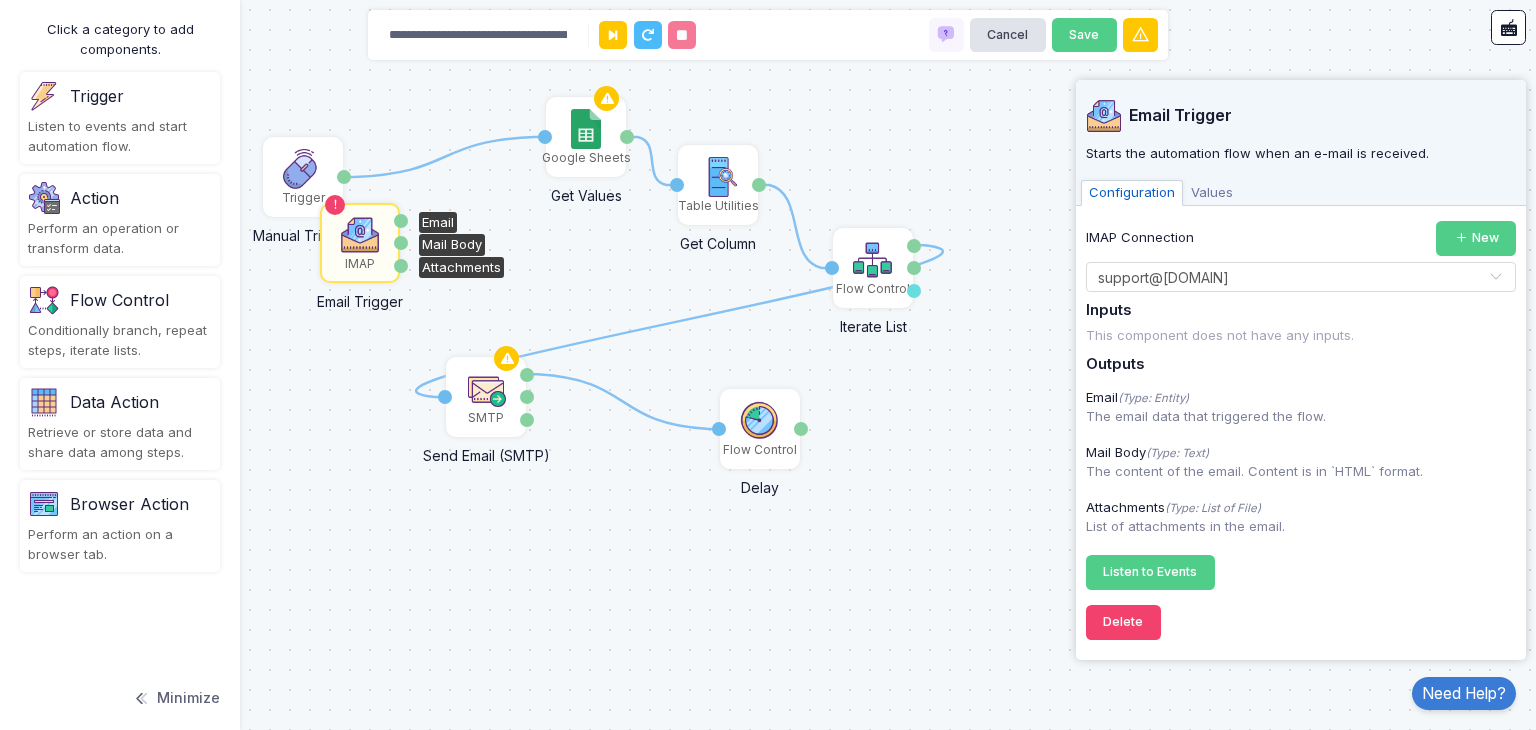 click on "IMAP Connection  New  Select Connection × [EMAIL] × Inputs This component does not have any inputs. Outputs  Email  (Type: Entity)  The email data that triggered the flow.  Mail Body  (Type: Text)  The content of the email. Content is in `HTML` format.  Attachments  (Type: List of File)  List of attachments in the email.  Listen to Events   Registering...  Delete" 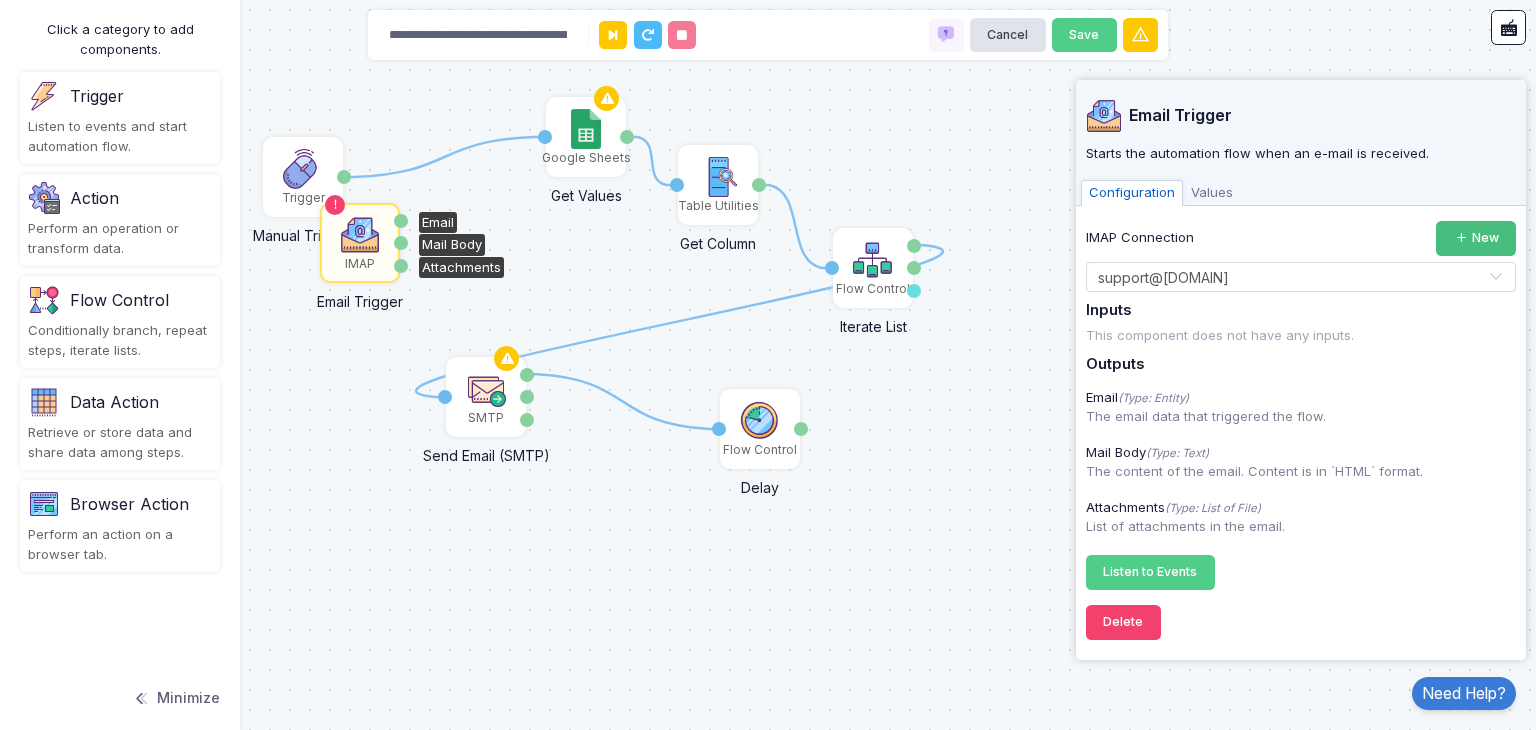 click 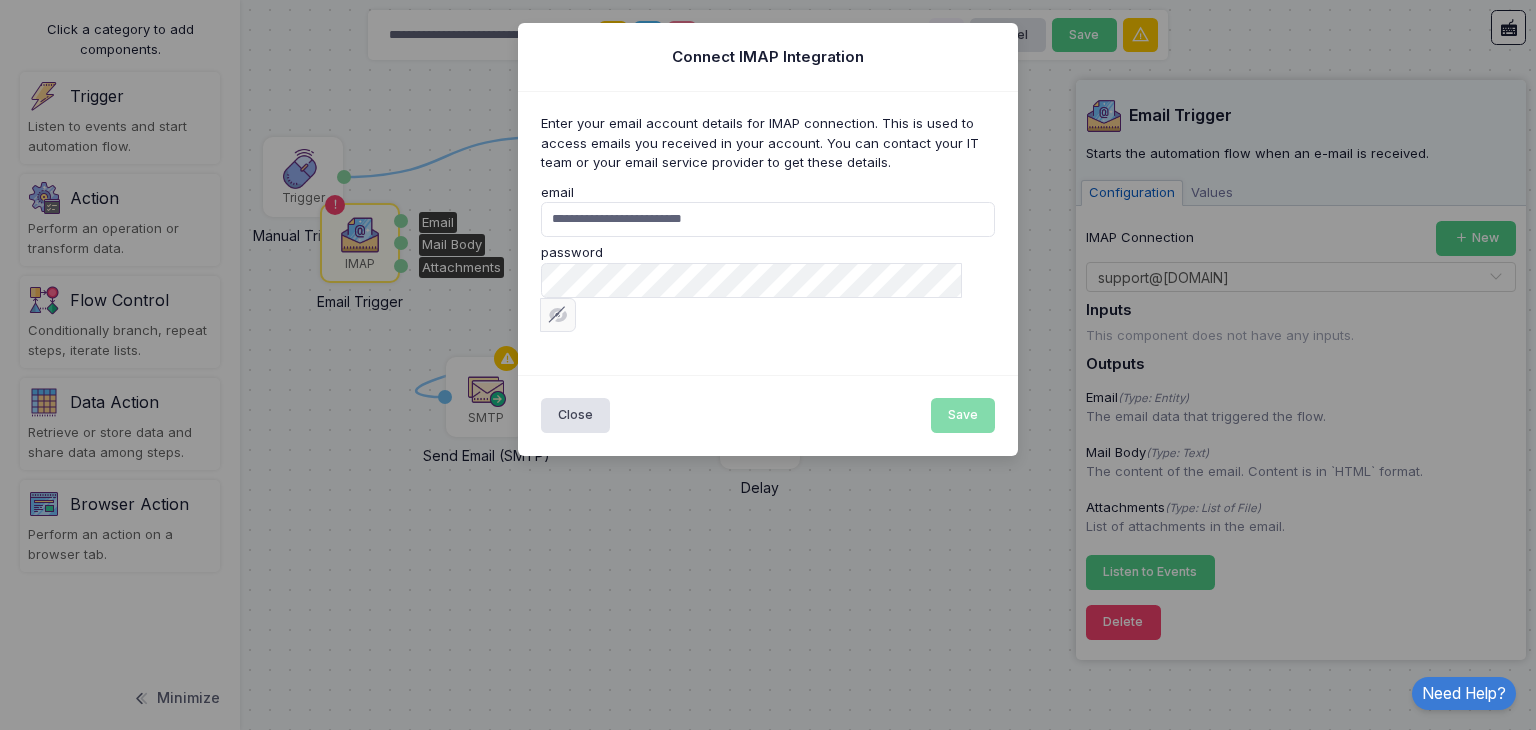type on "**********" 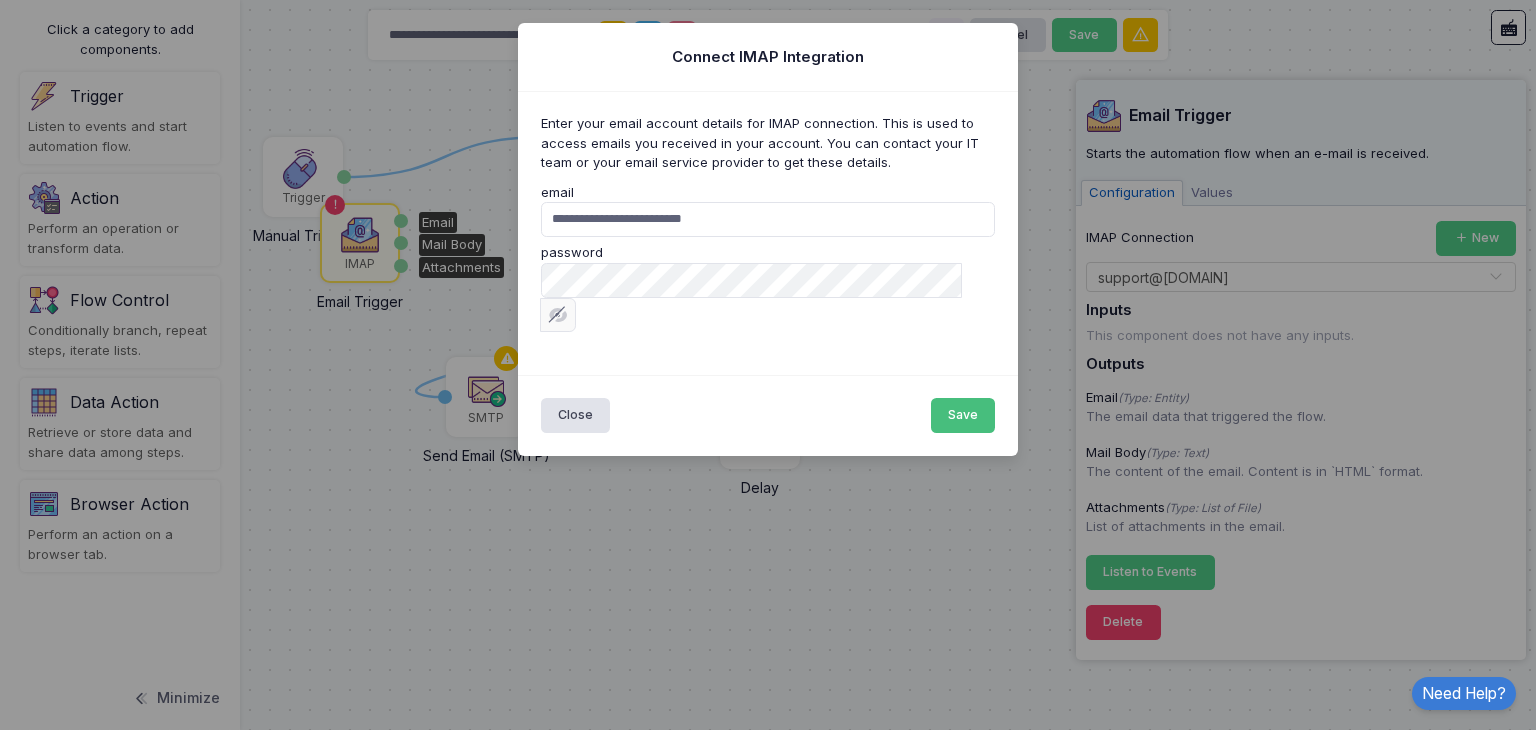 click on "Save" 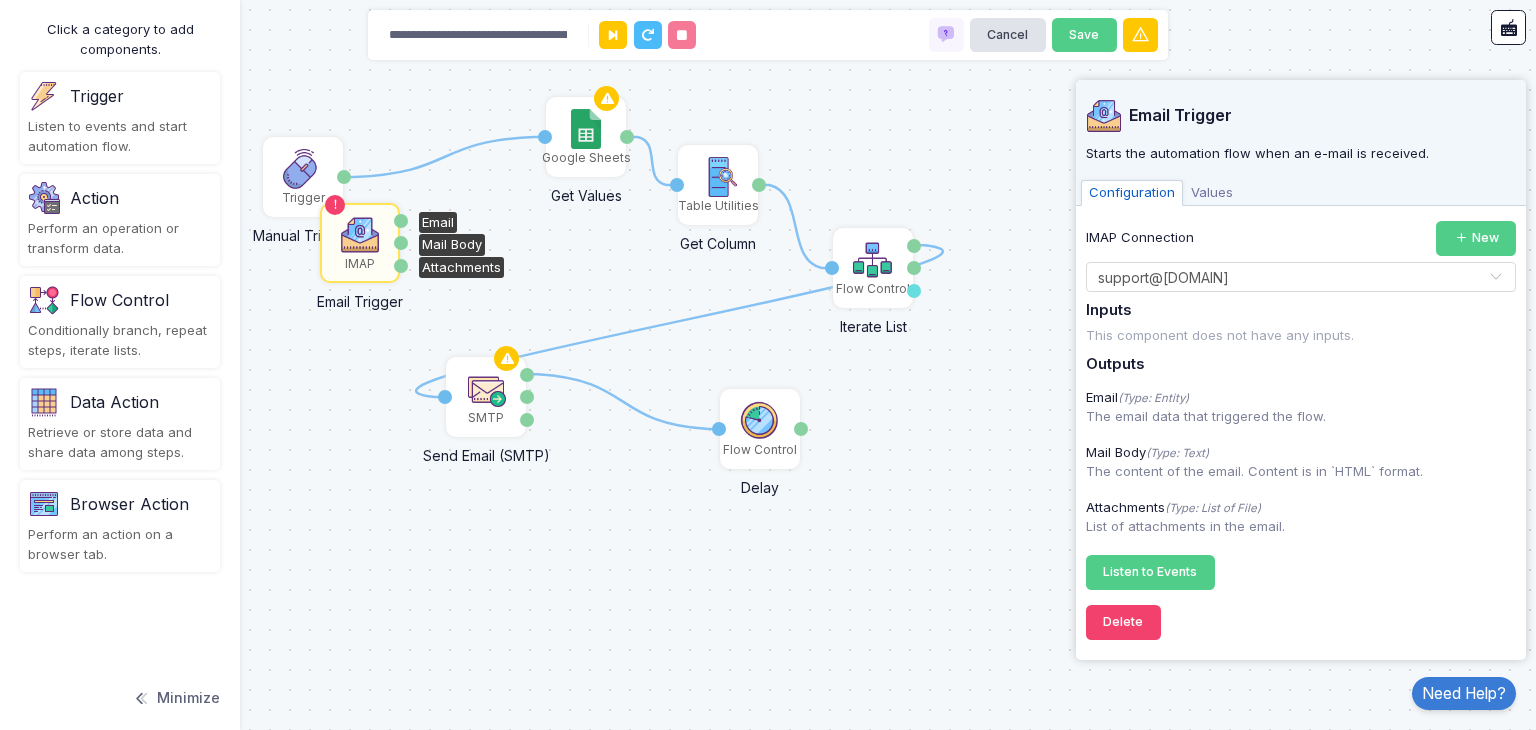 click on "This component does not have any inputs." 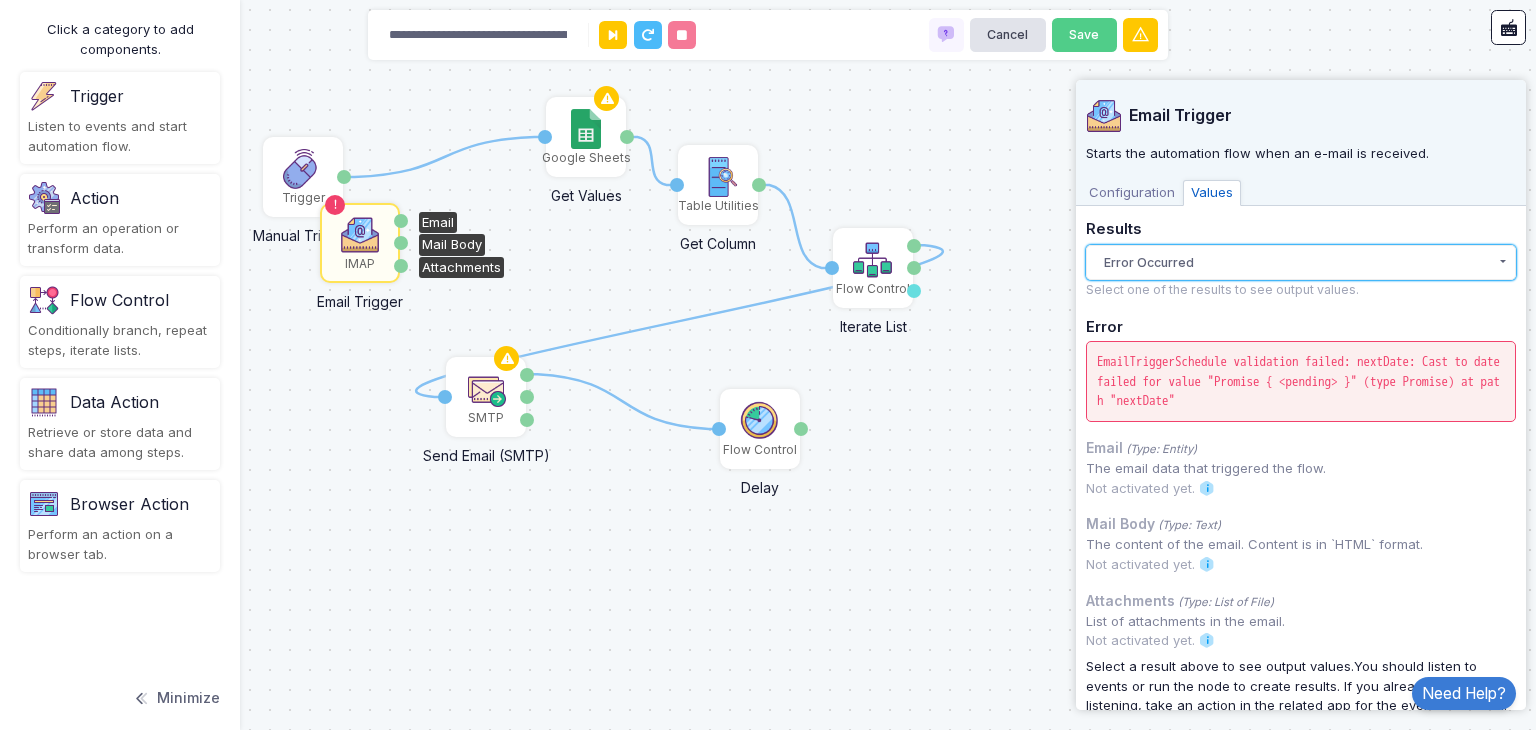 click on "Error Occurred" 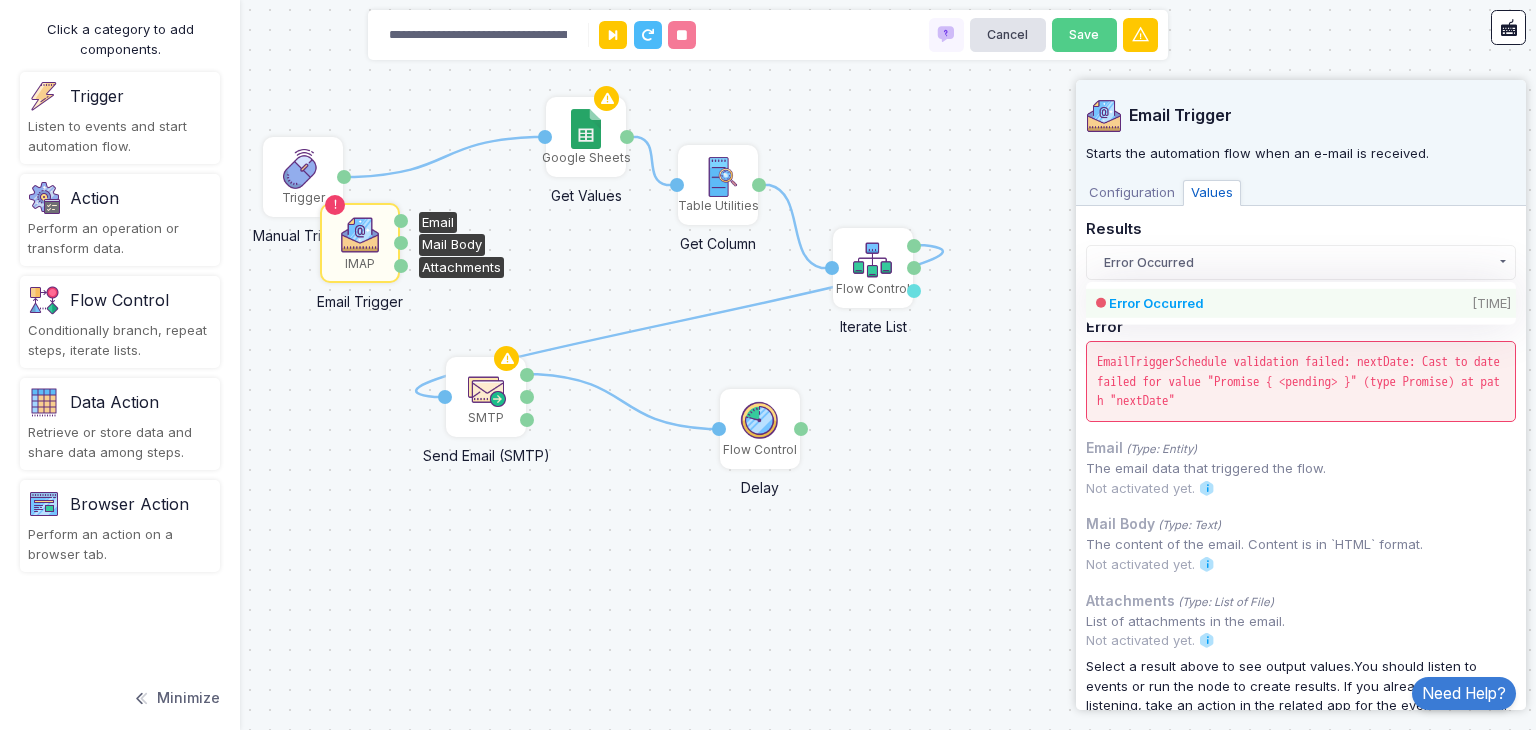 click on "Error Occurred  [TIME]" 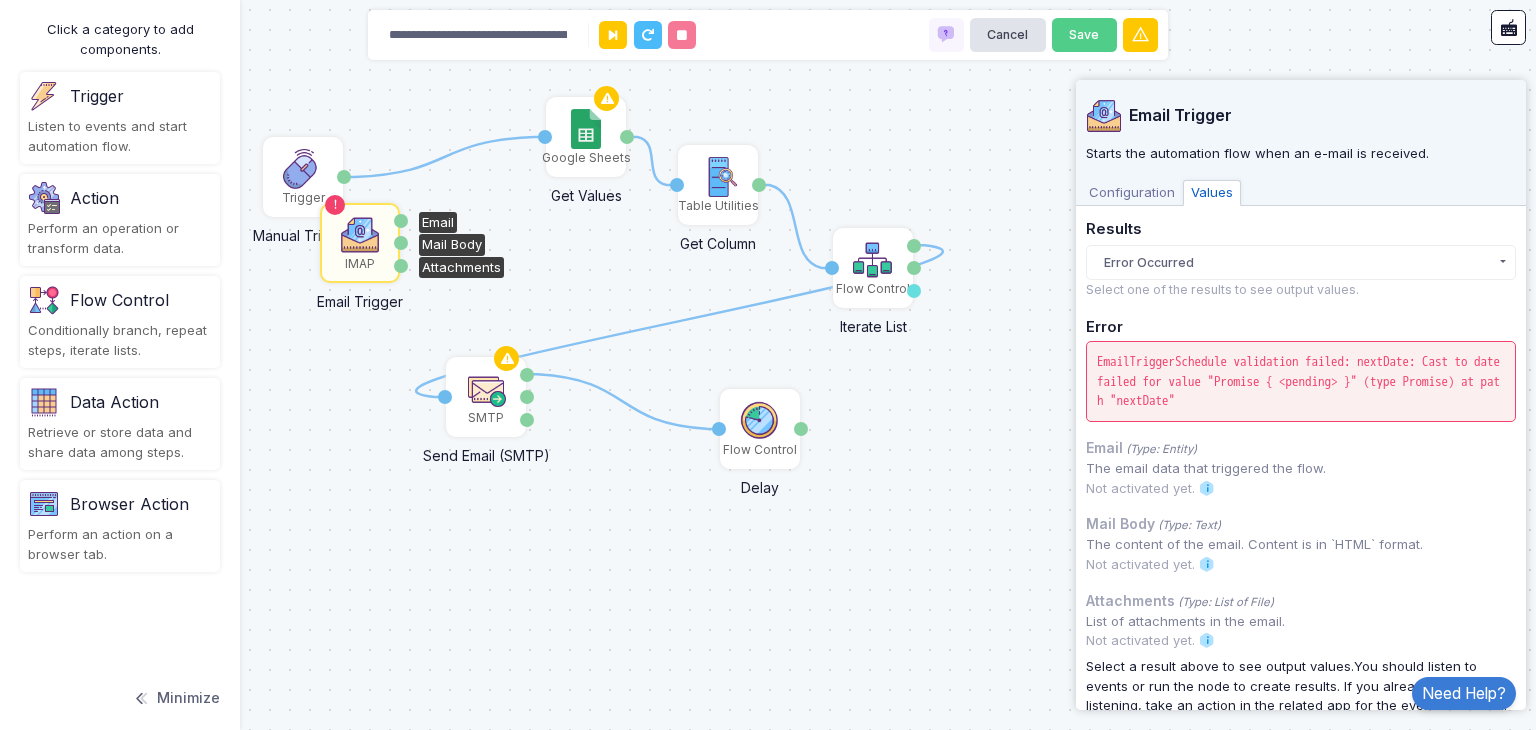 click on "Configuration" at bounding box center (1132, 193) 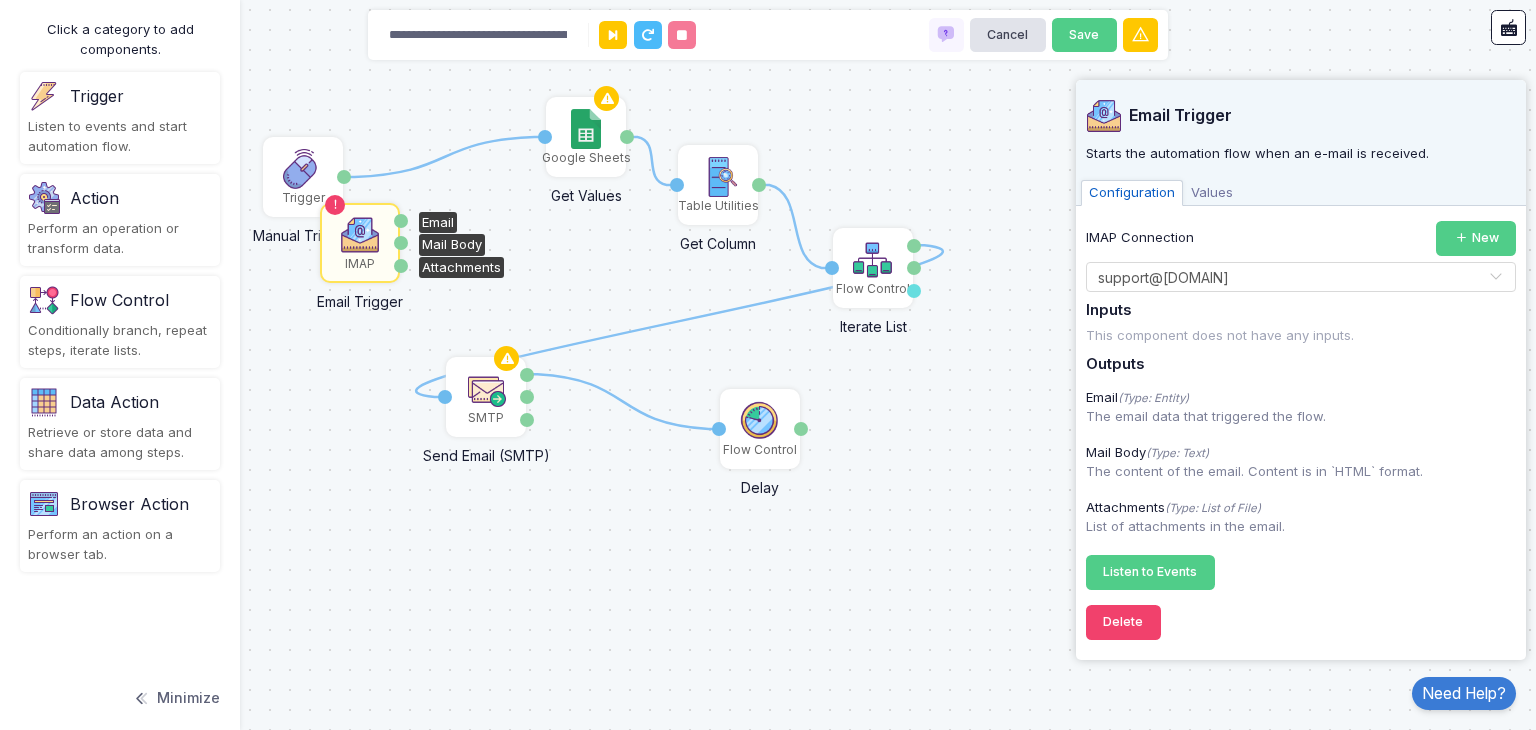 click on "This component does not have any inputs." 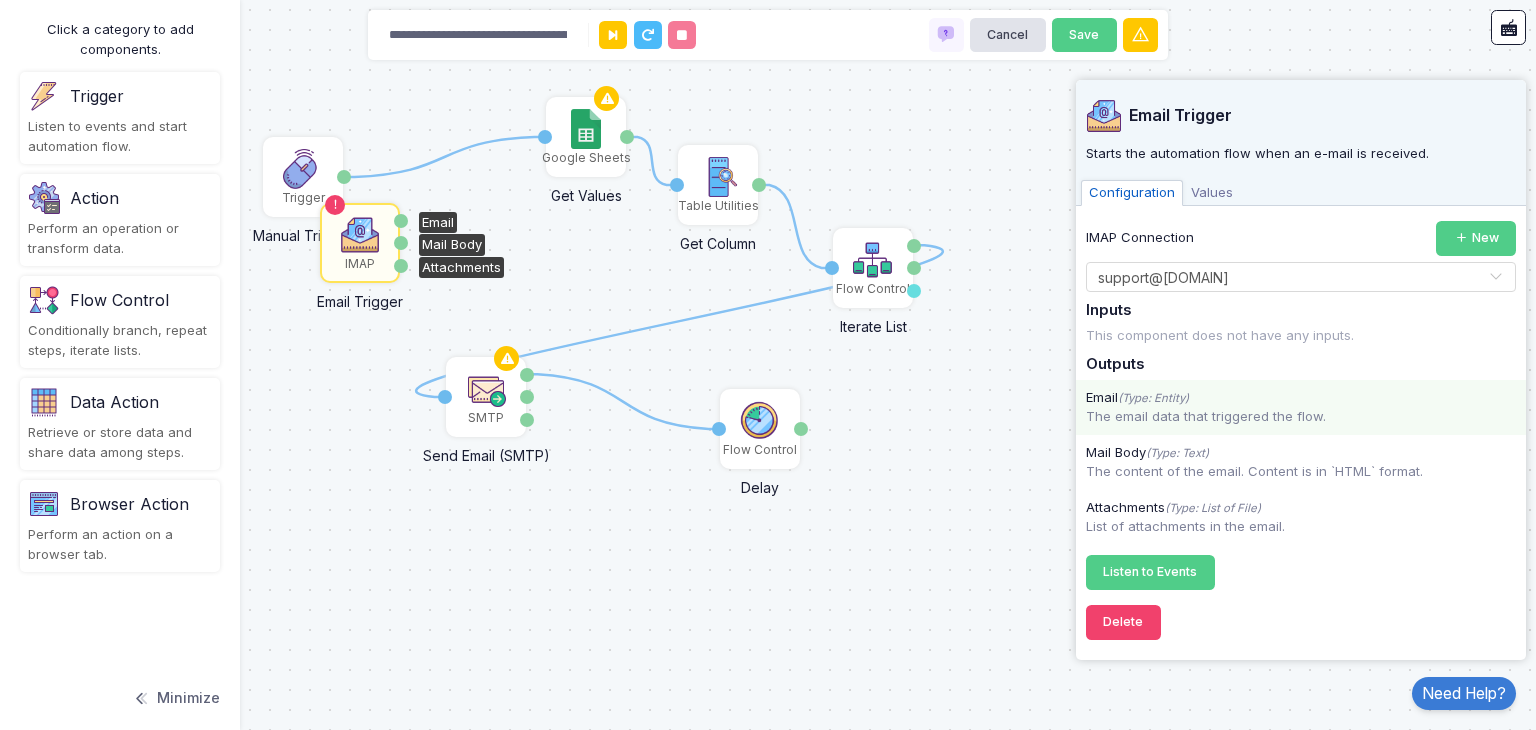 click on "The email data that triggered the flow." 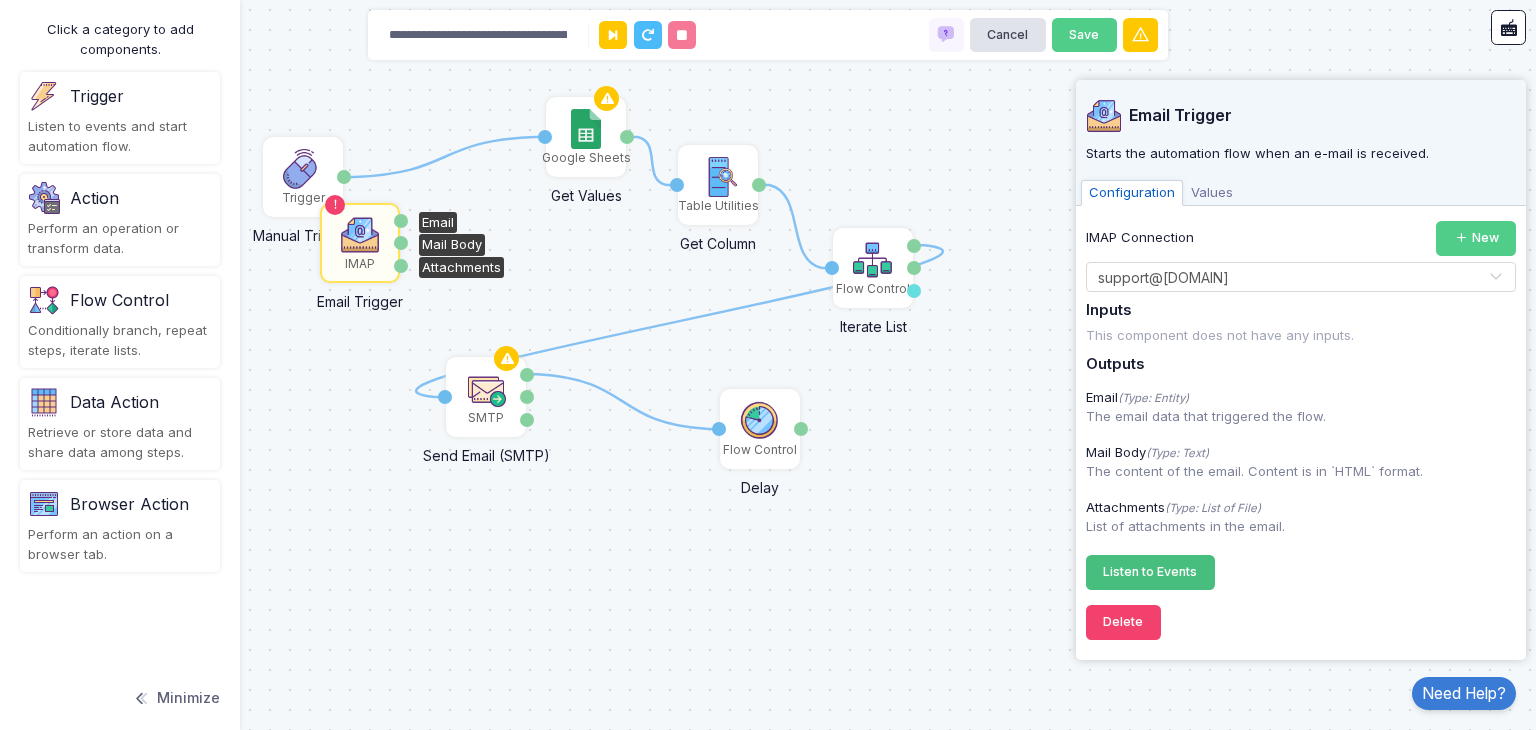 click on "Listen to Events" 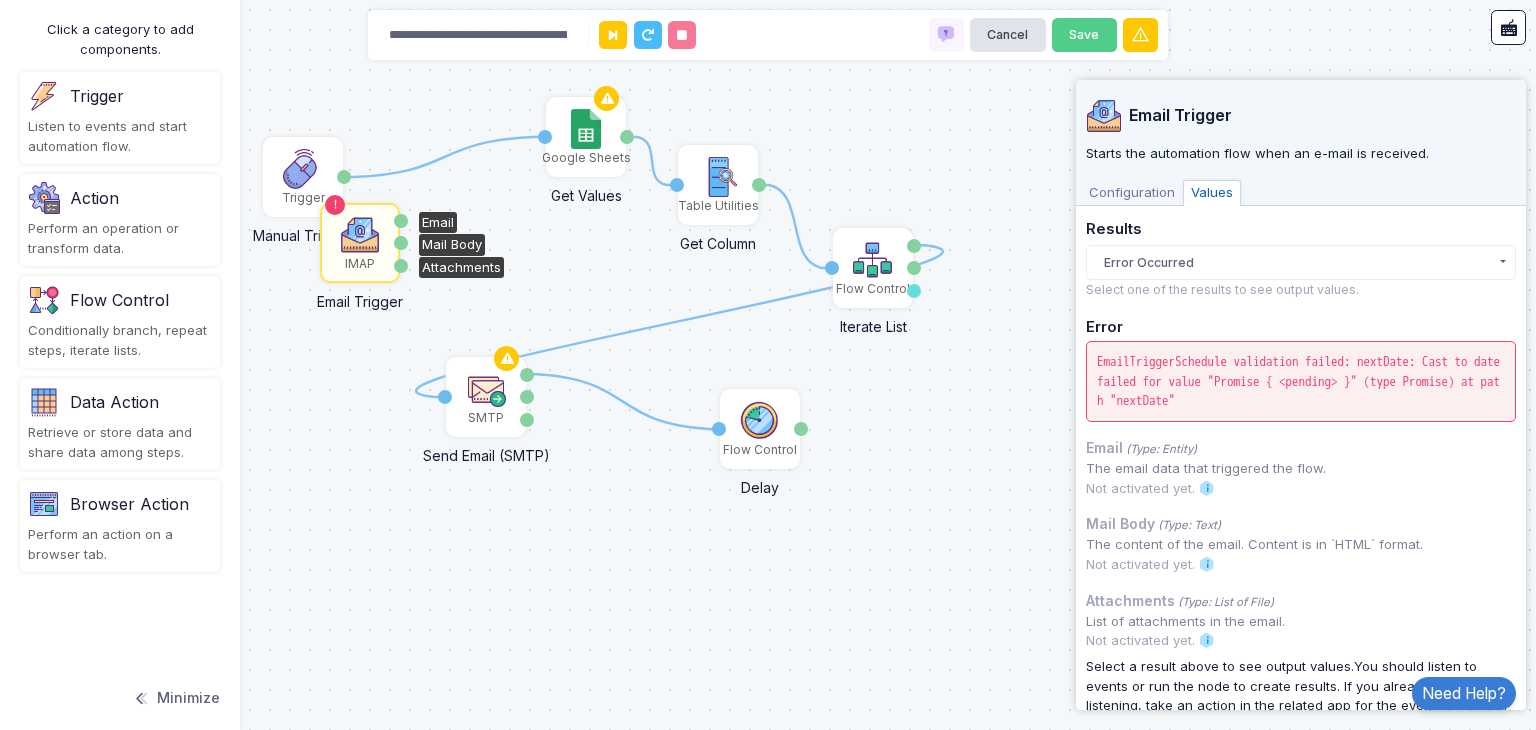 scroll, scrollTop: 0, scrollLeft: 0, axis: both 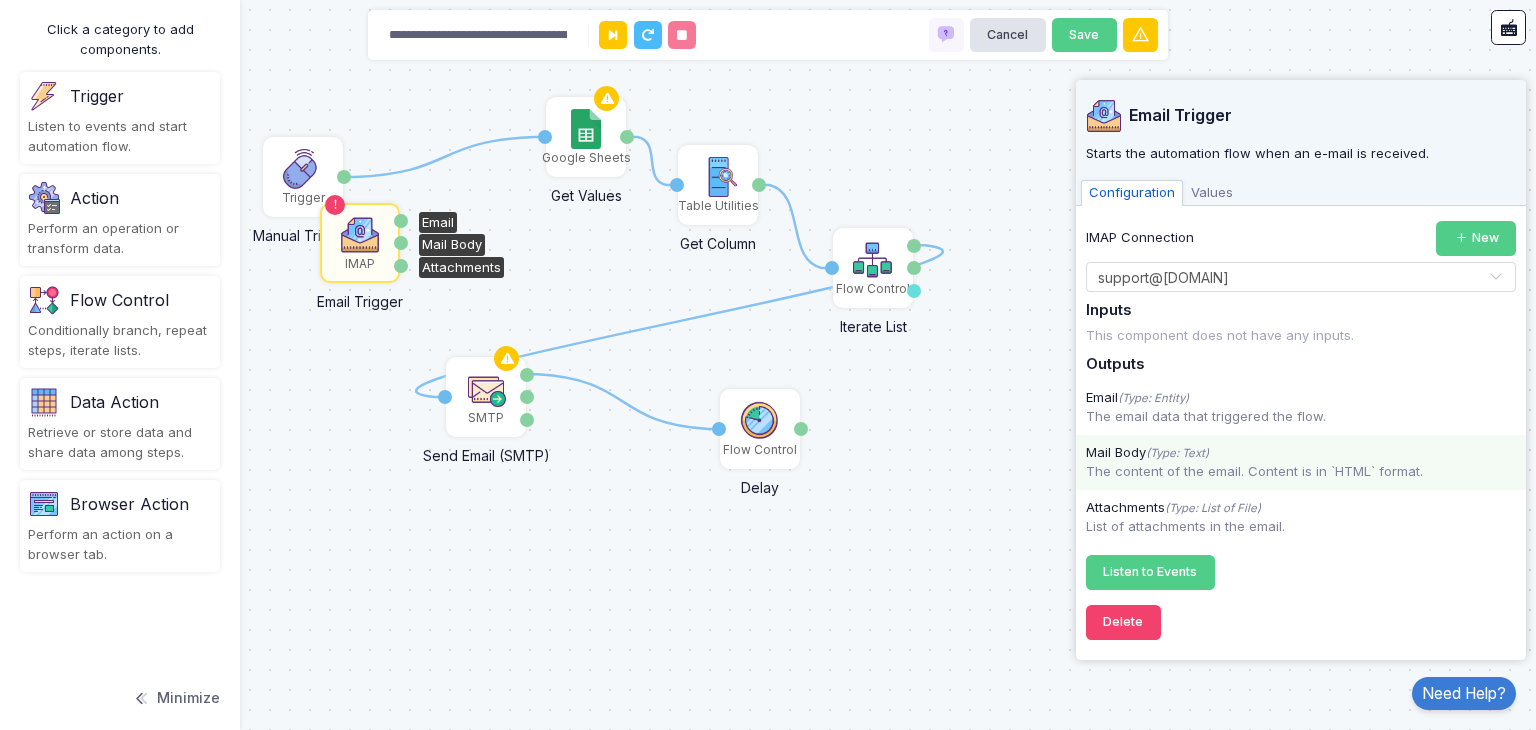 click on "The content of the email. Content is in `HTML` format." 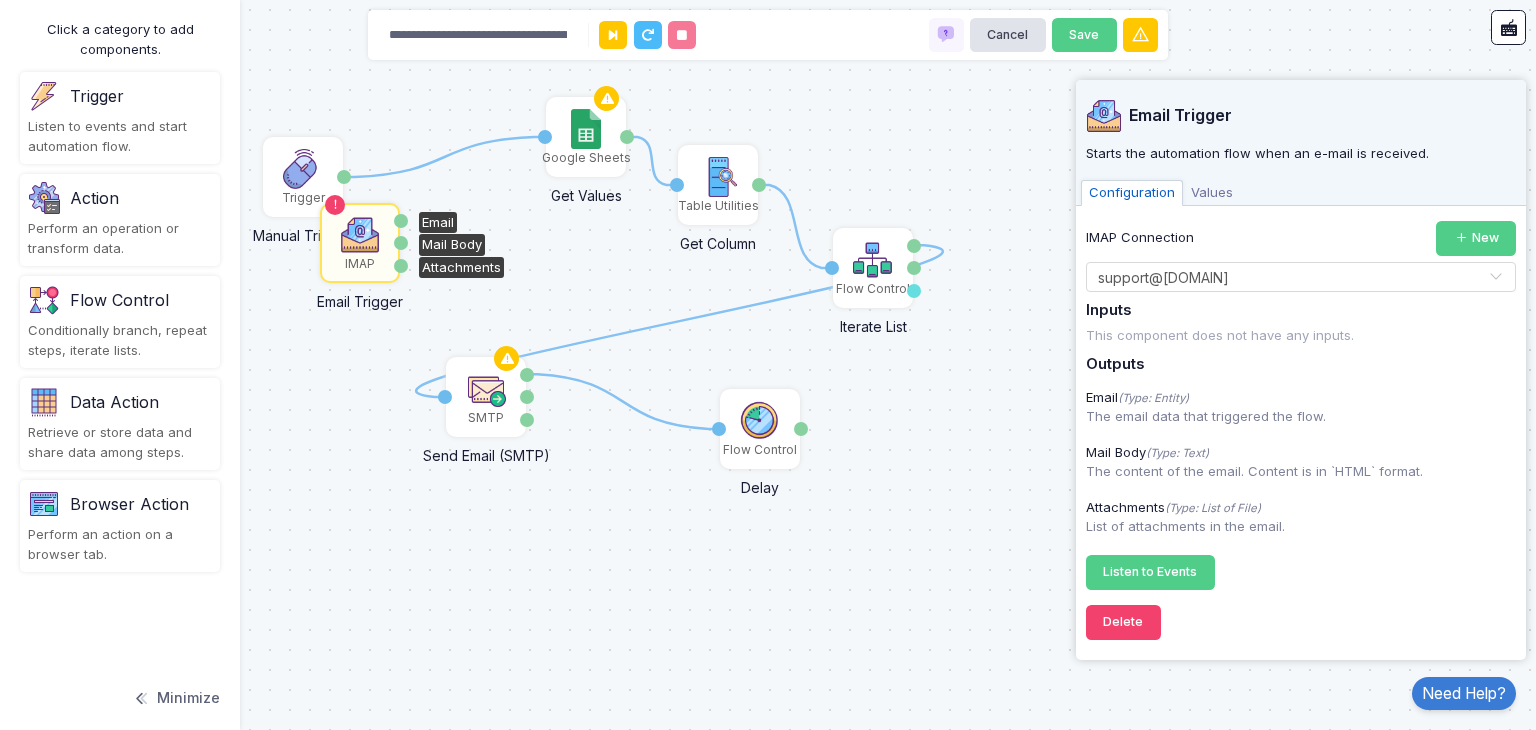 click on "Values" at bounding box center [1212, 193] 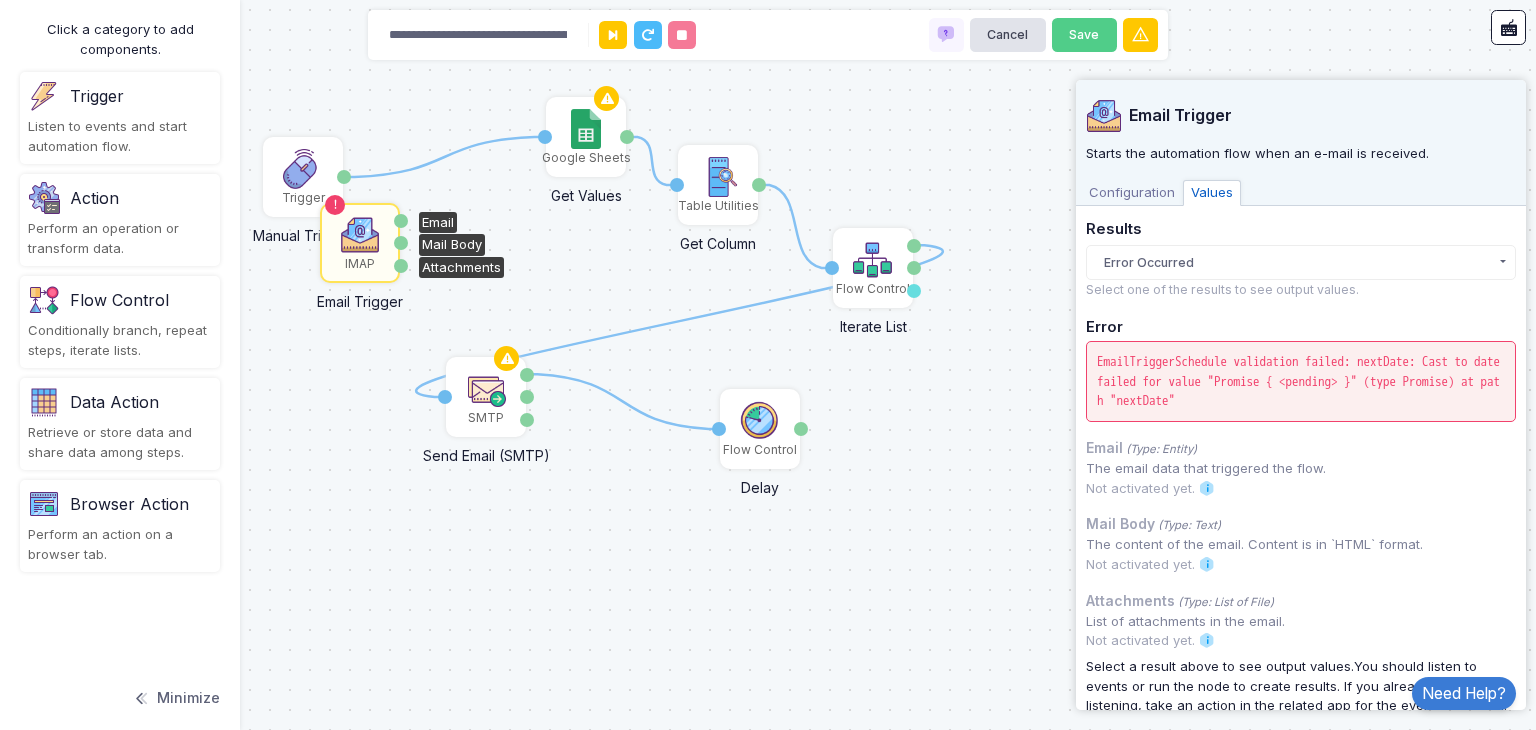 click on "Email Trigger Starts the automation flow when an e-mail is received.
Configuration Values IMAP Connection  New  Select Connection × [EMAIL] × Inputs This component does not have any inputs. Outputs  Email  (Type: Entity)  The email data that triggered the flow.  Mail Body  (Type: Text)  The content of the email. Content is in `HTML` format.  Attachments  (Type: List of File)  List of attachments in the email.  Listen to Events   Registering...  Delete Results  Error Occurred   Error Occurred  7:33 PM Select one of the results to see output values.  Error  EmailTriggerSchedule validation failed: nextDate: Cast to date failed for value "Promise { <pending> }" (type Promise) at path "nextDate" Email (Type: Entity)  The email data that triggered the flow. Not activated yet. Mail Body (Type: Text)  The content of the email. Content is in `HTML` format. Not activated yet. Attachments (Type: List of File)  List of attachments in the email. Not activated yet." 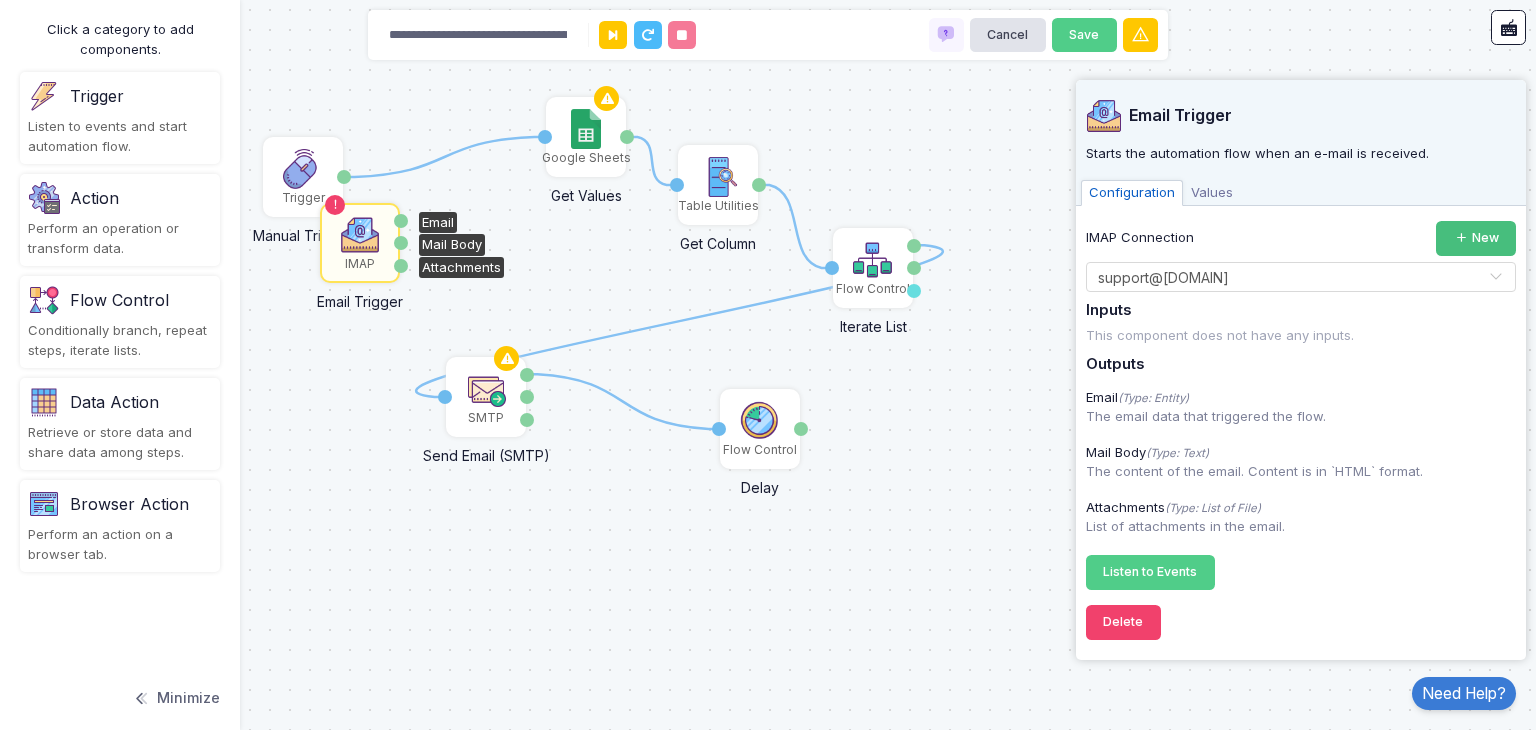 click on "New" 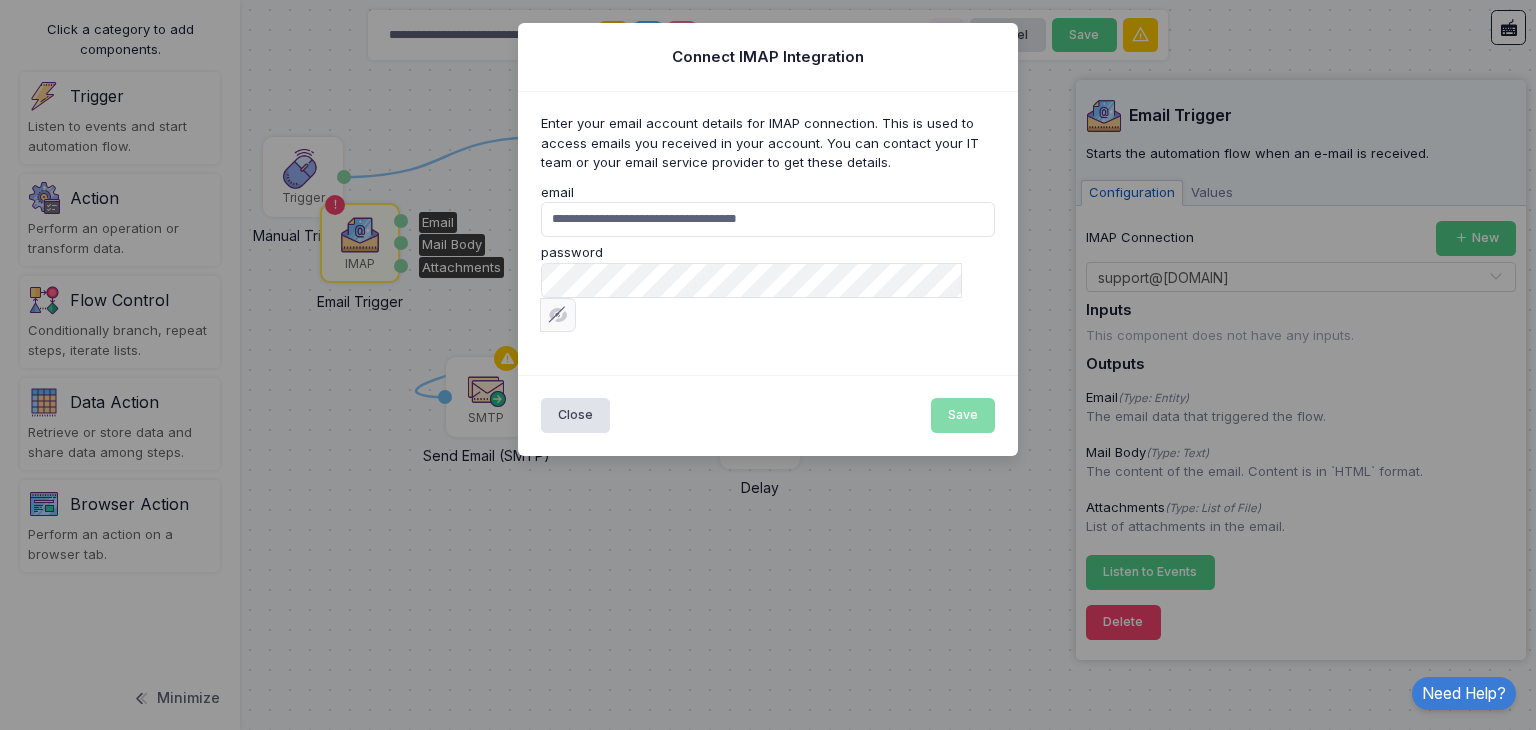 drag, startPoint x: 818, startPoint y: 226, endPoint x: 732, endPoint y: 230, distance: 86.09297 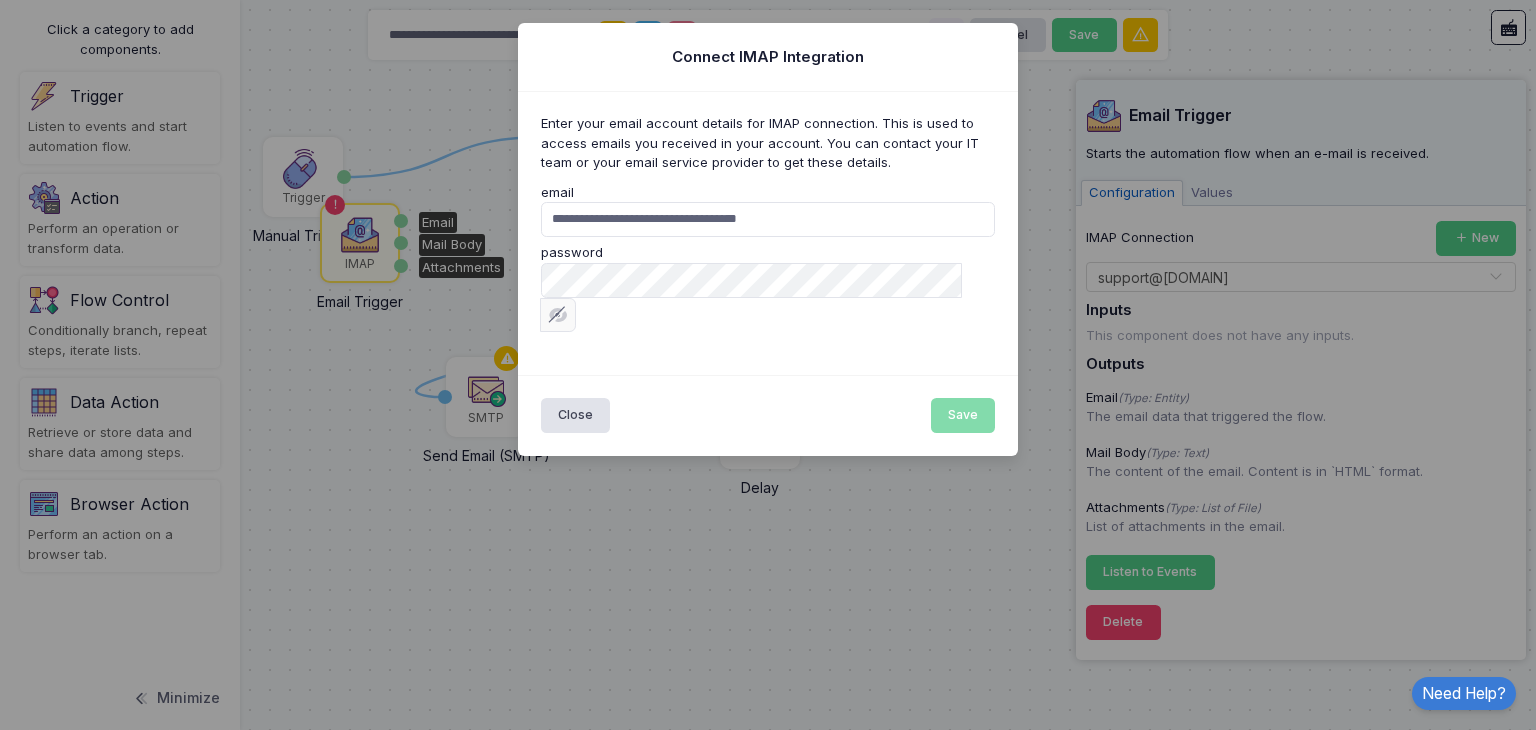 click on "**********" at bounding box center [768, 219] 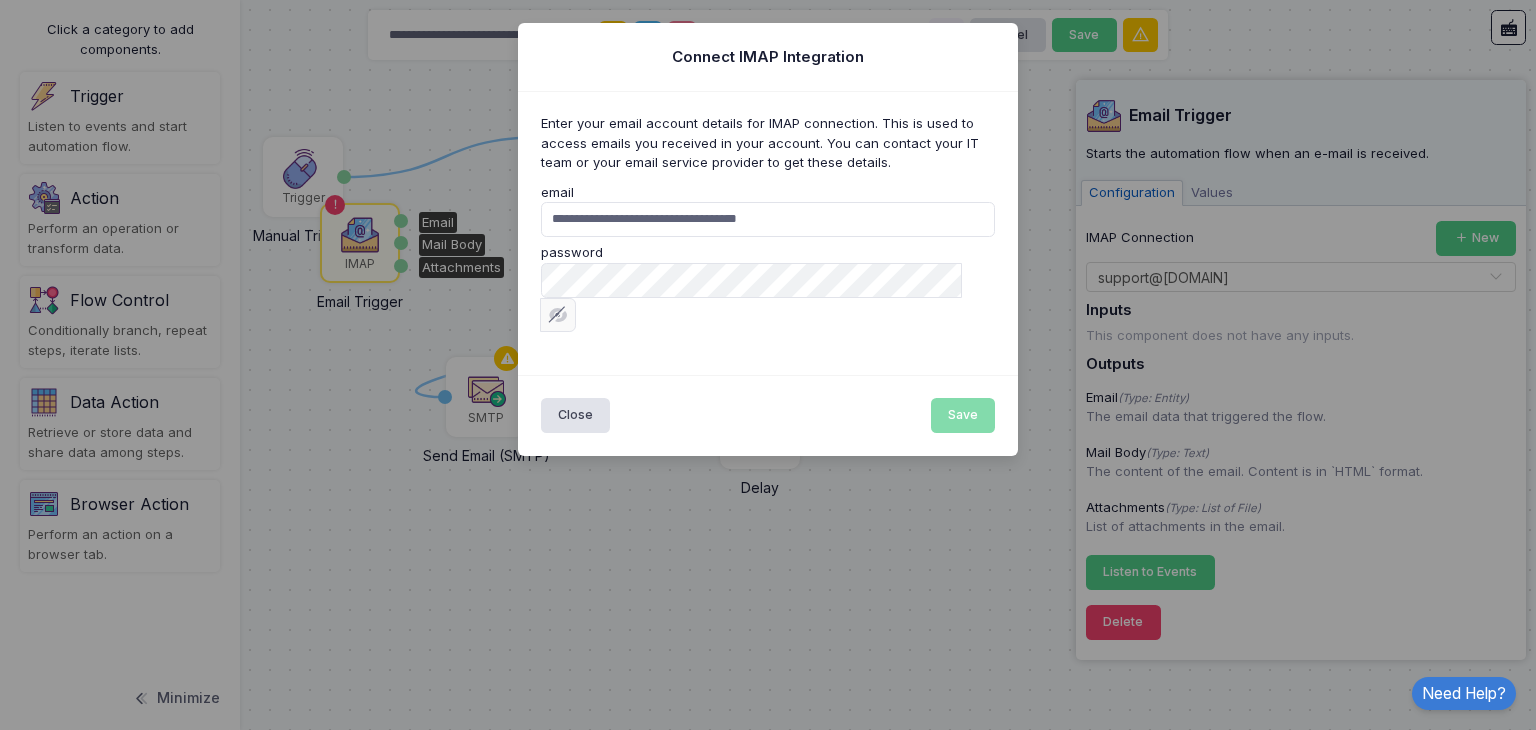 drag, startPoint x: 724, startPoint y: 220, endPoint x: 833, endPoint y: 216, distance: 109.07337 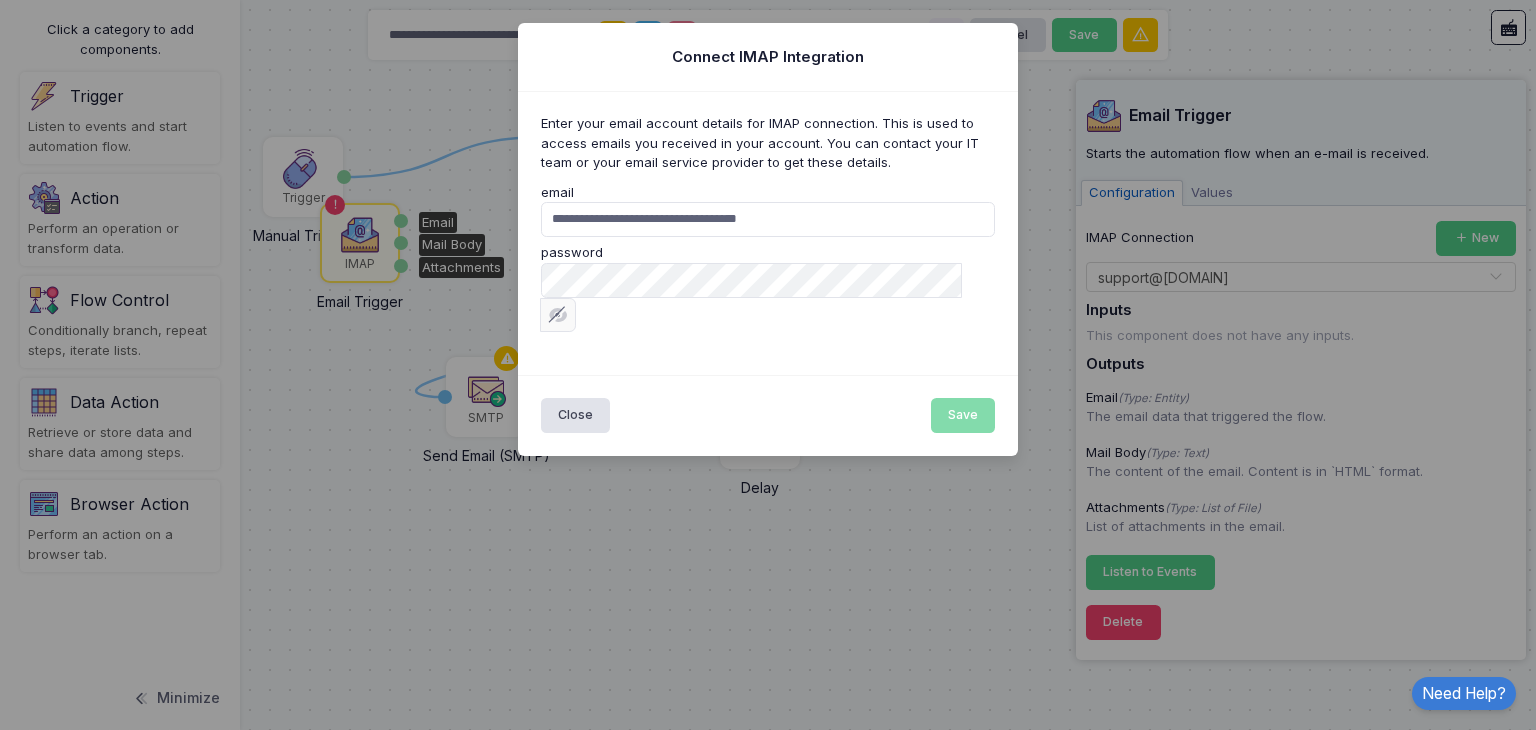 click on "**********" at bounding box center [768, 219] 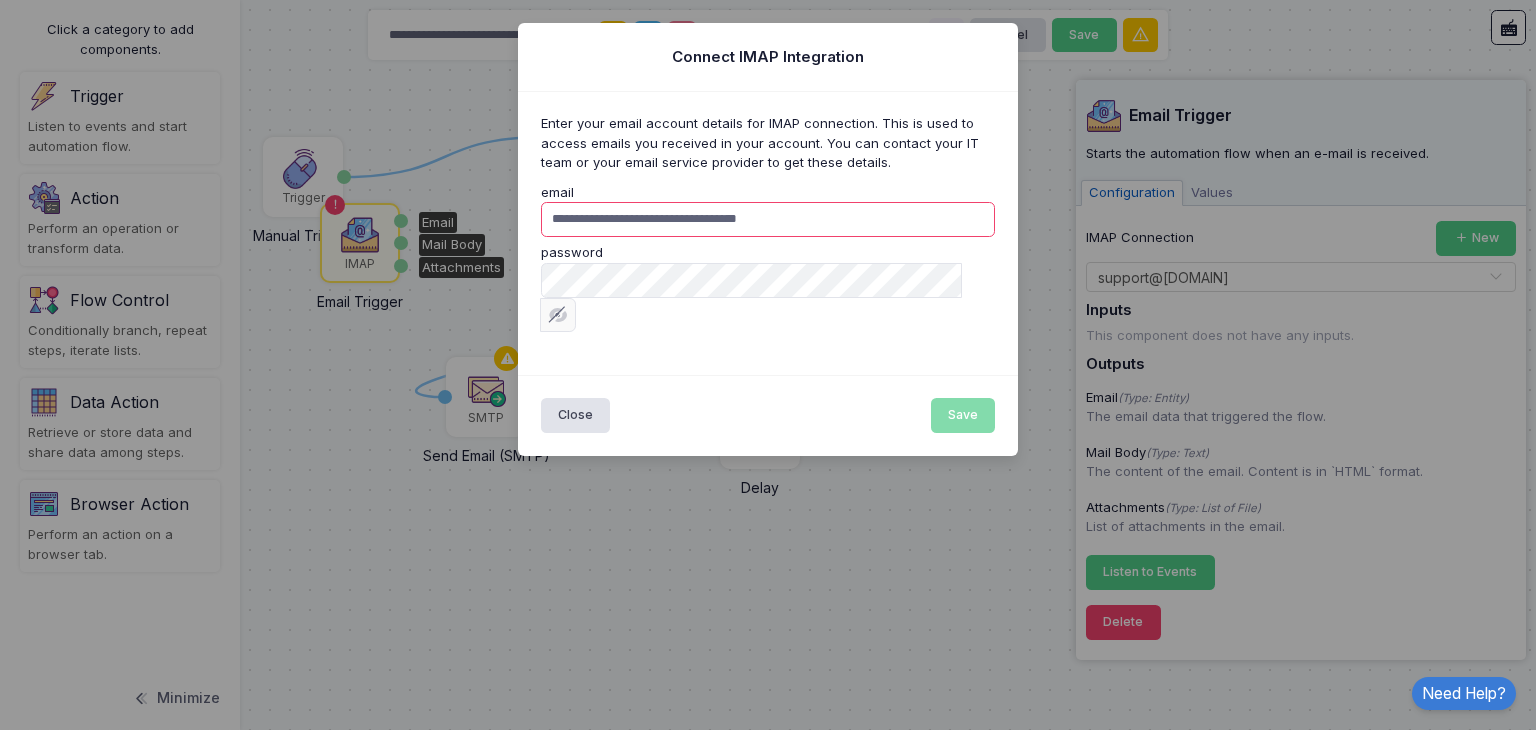 click on "**********" at bounding box center [768, 219] 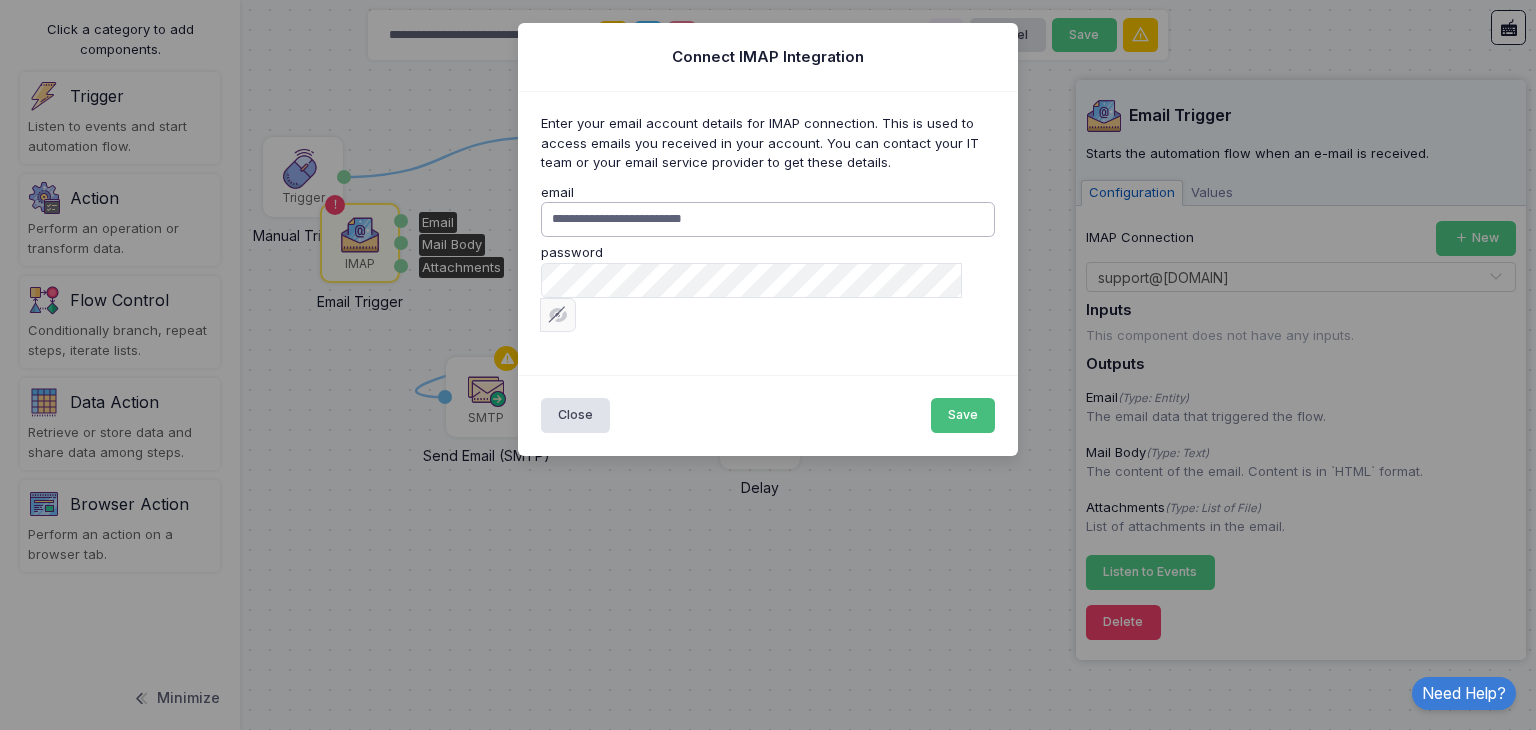 type on "**********" 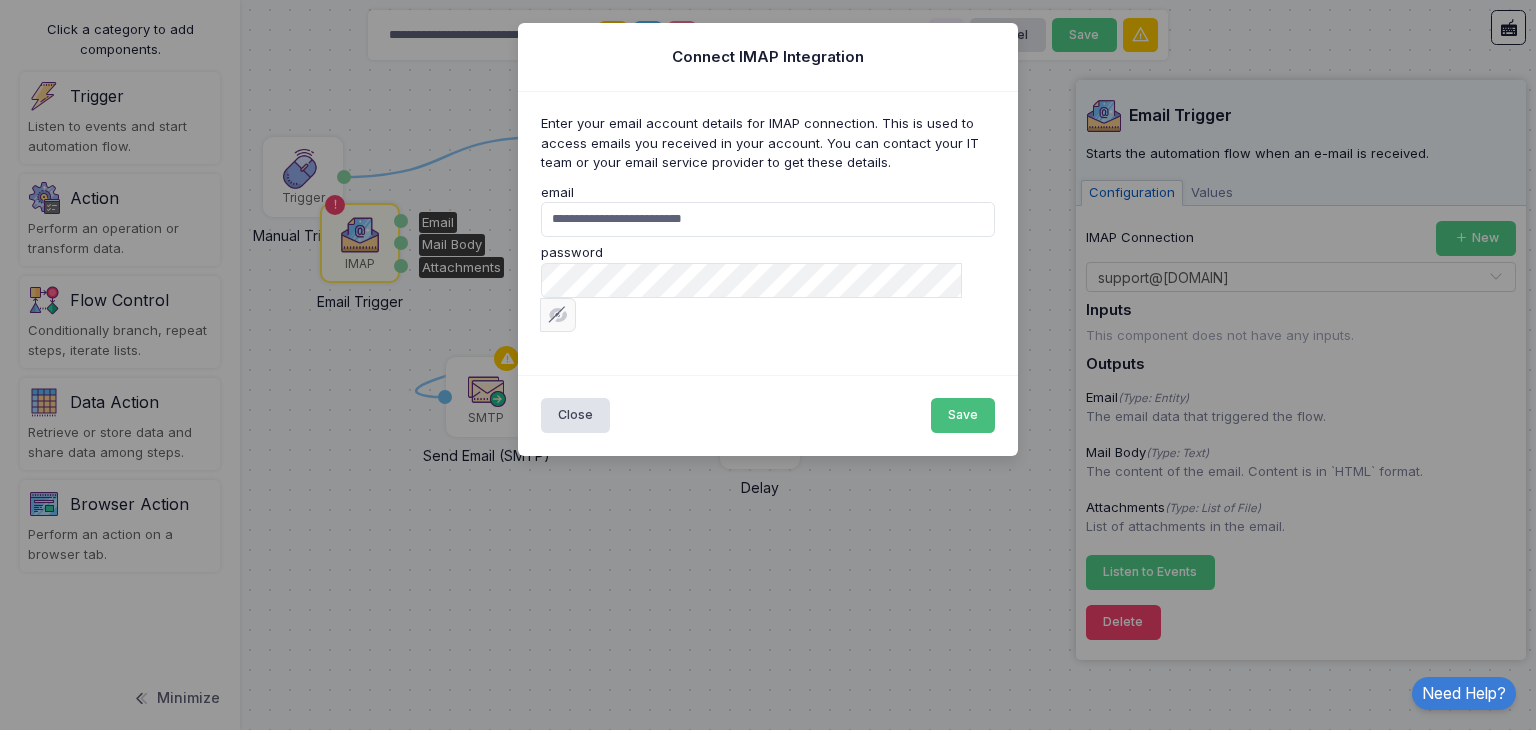 click on "Save" 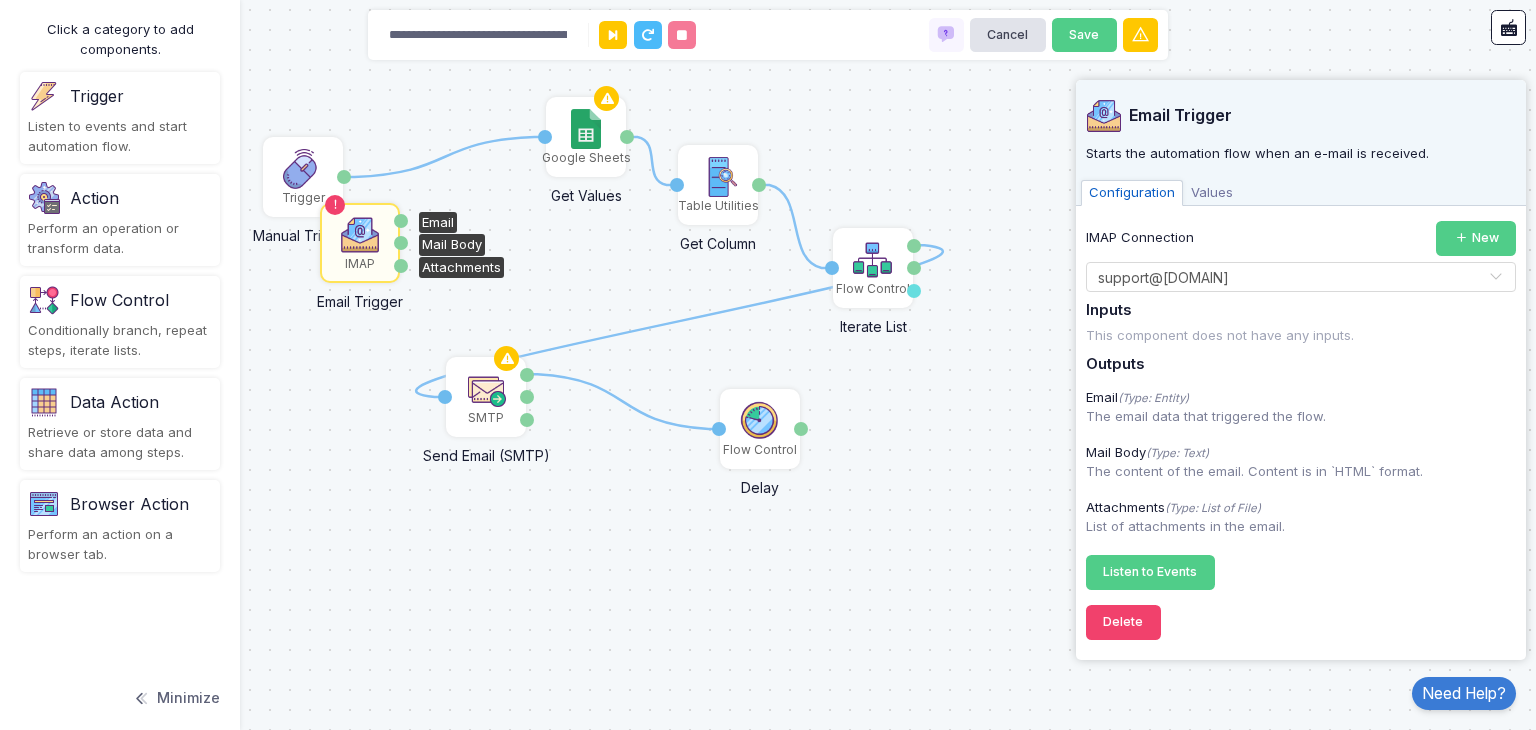 click on "This component does not have any inputs." 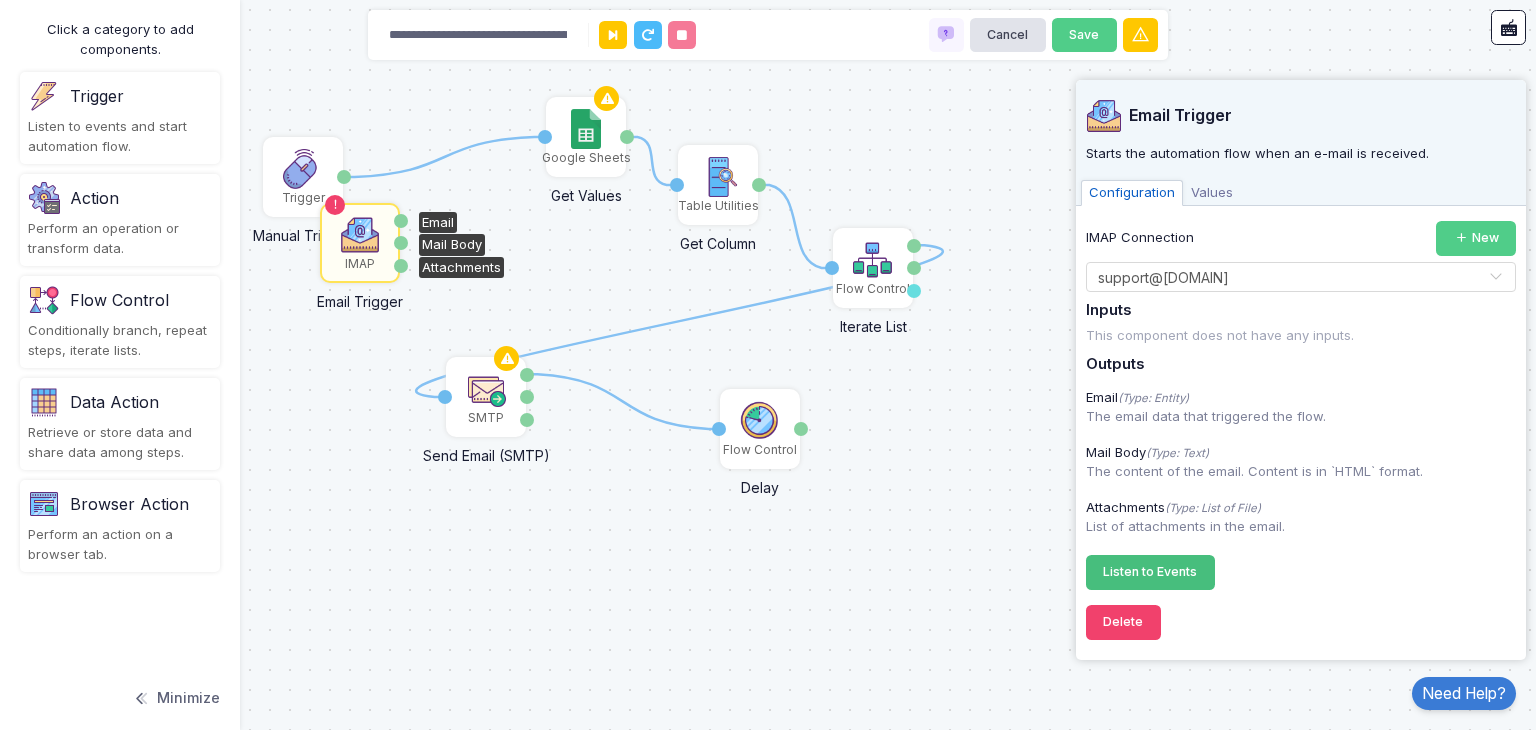 click on "Listen to Events" 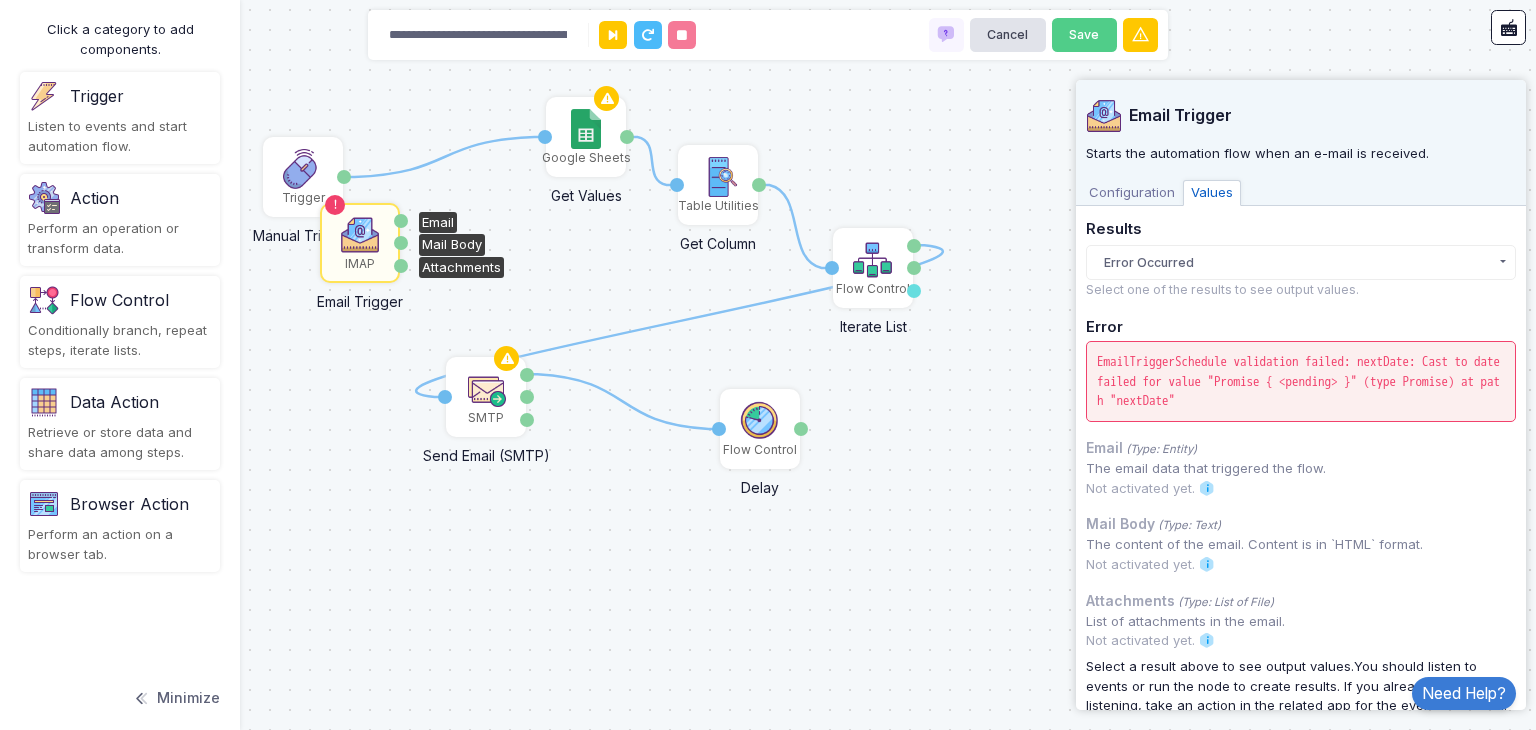 click on "Configuration" at bounding box center [1132, 193] 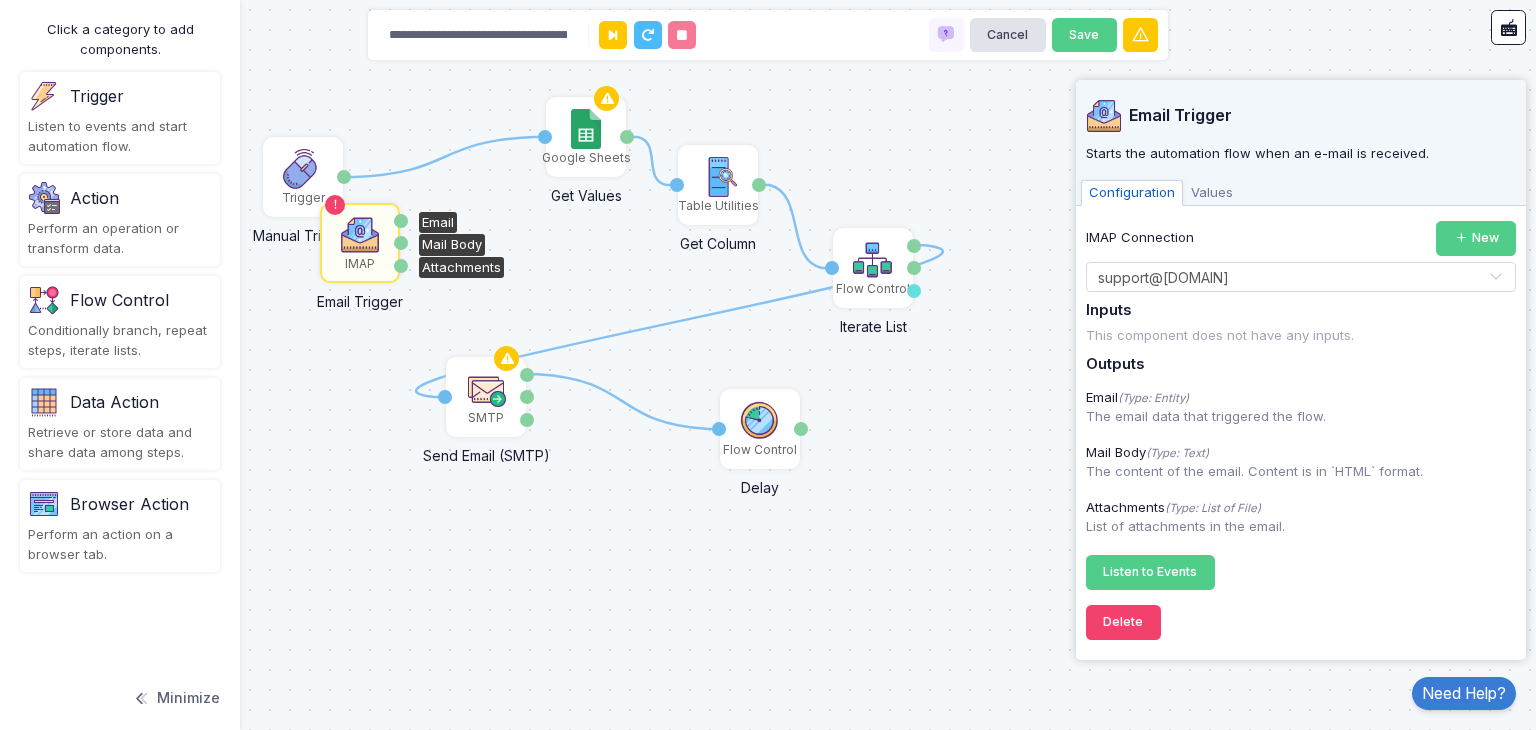 click 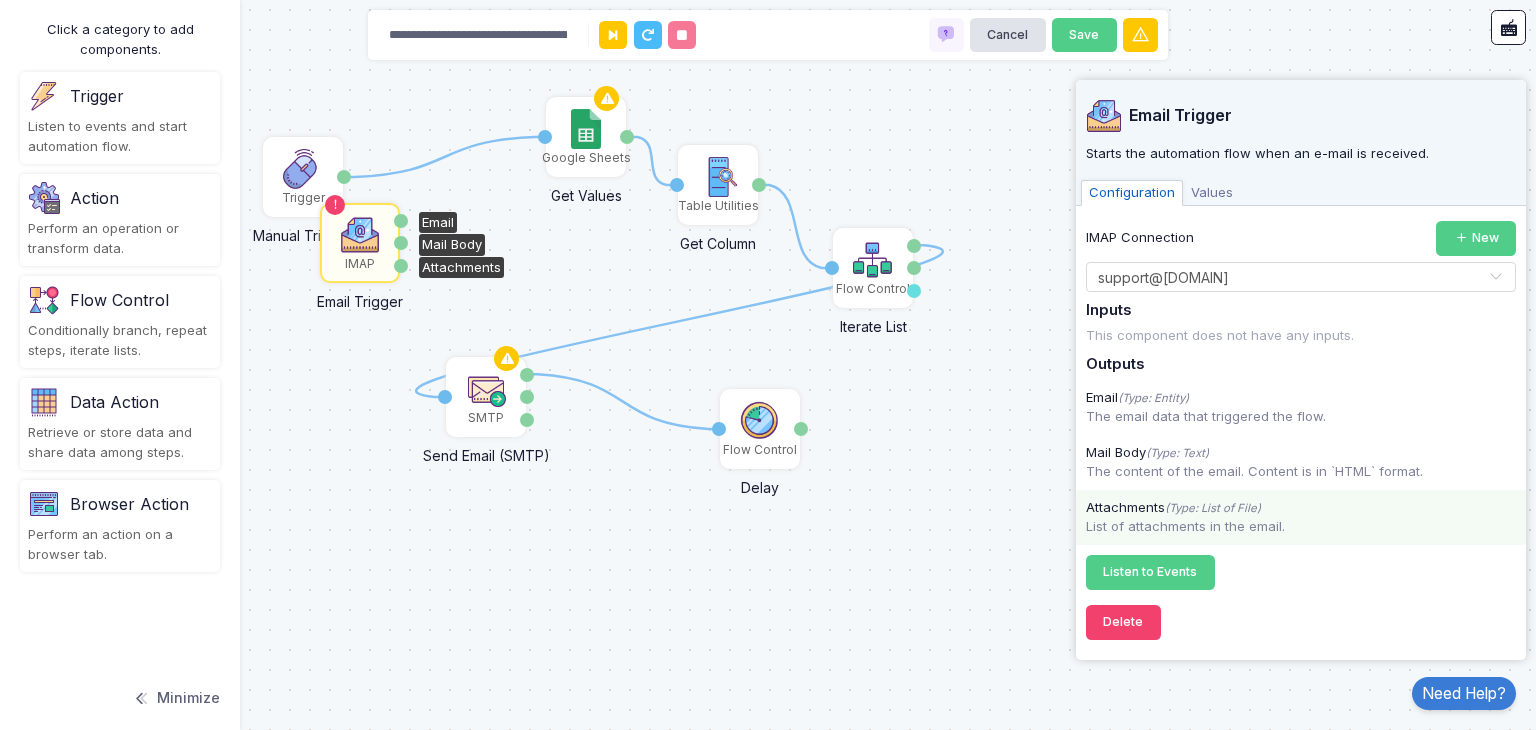 click on "Attachments  (Type: List of File)  List of attachments in the email." 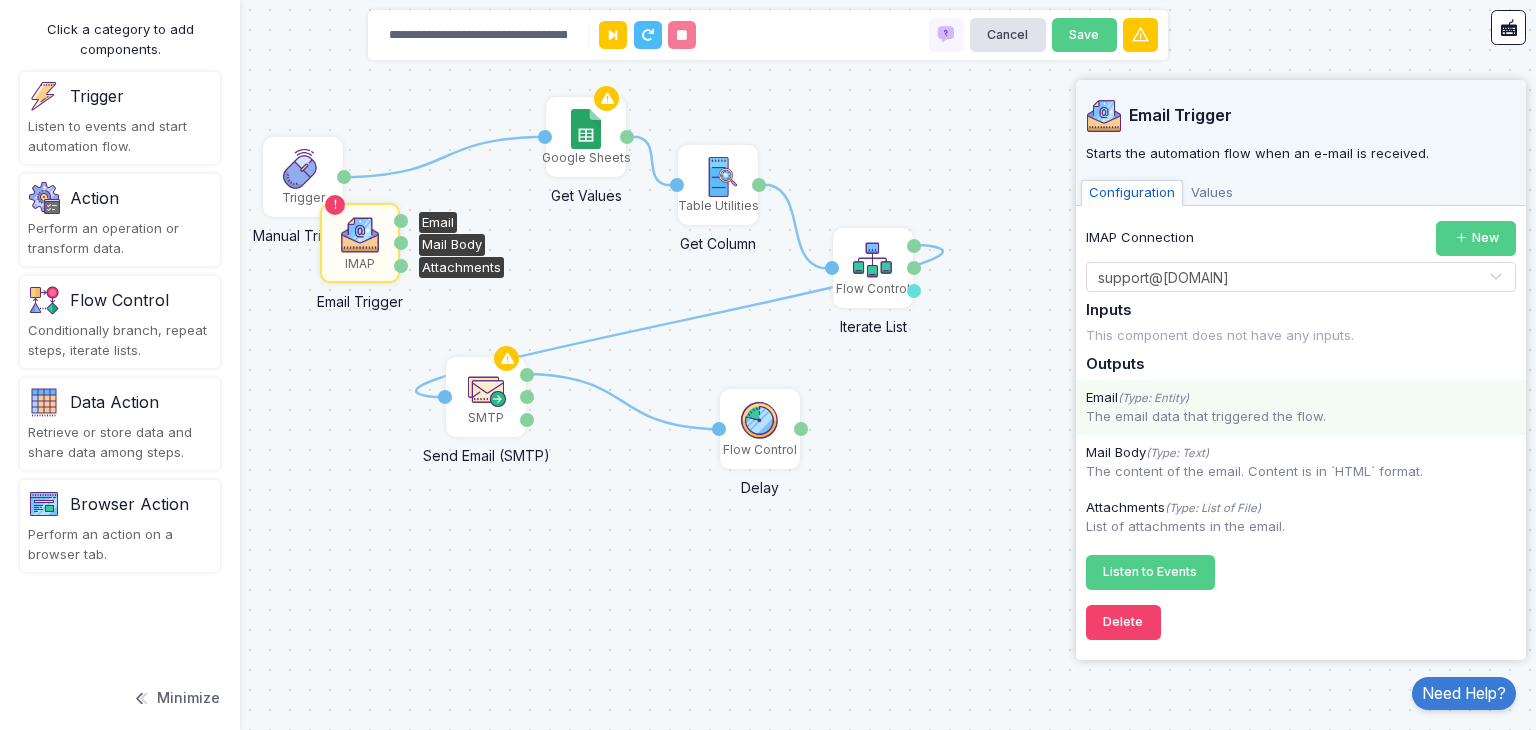 click on "The email data that triggered the flow." 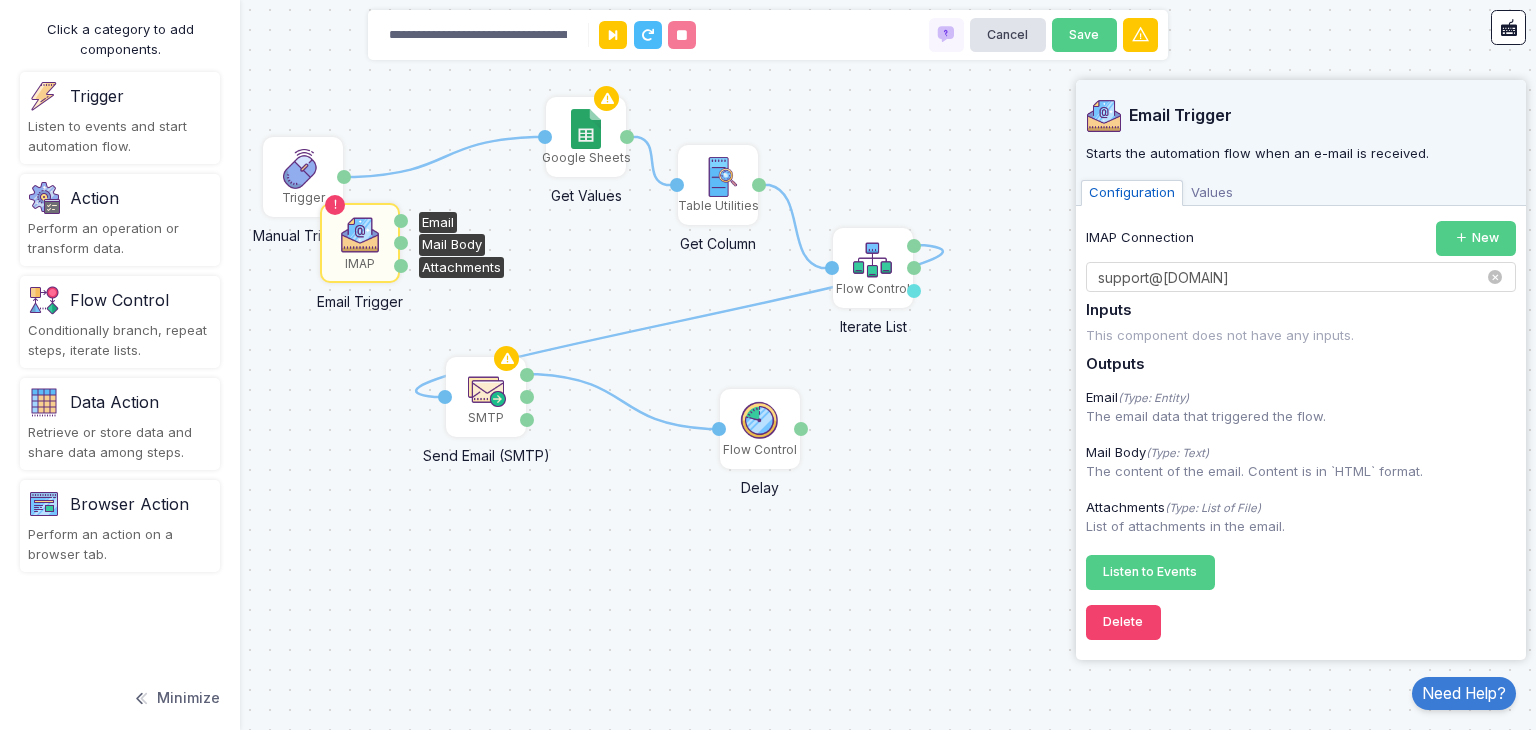 click 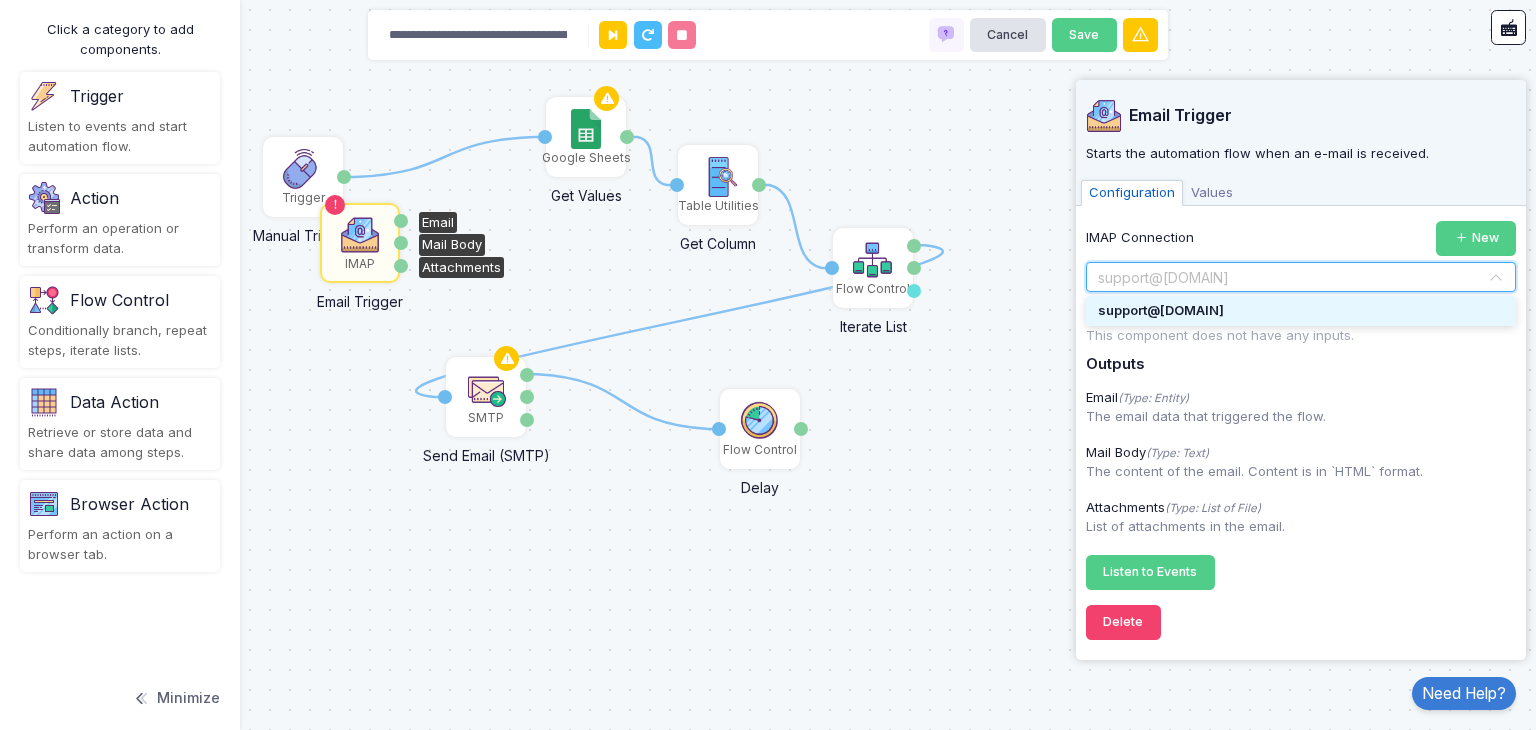 click on "support@[DOMAIN]" at bounding box center (1161, 310) 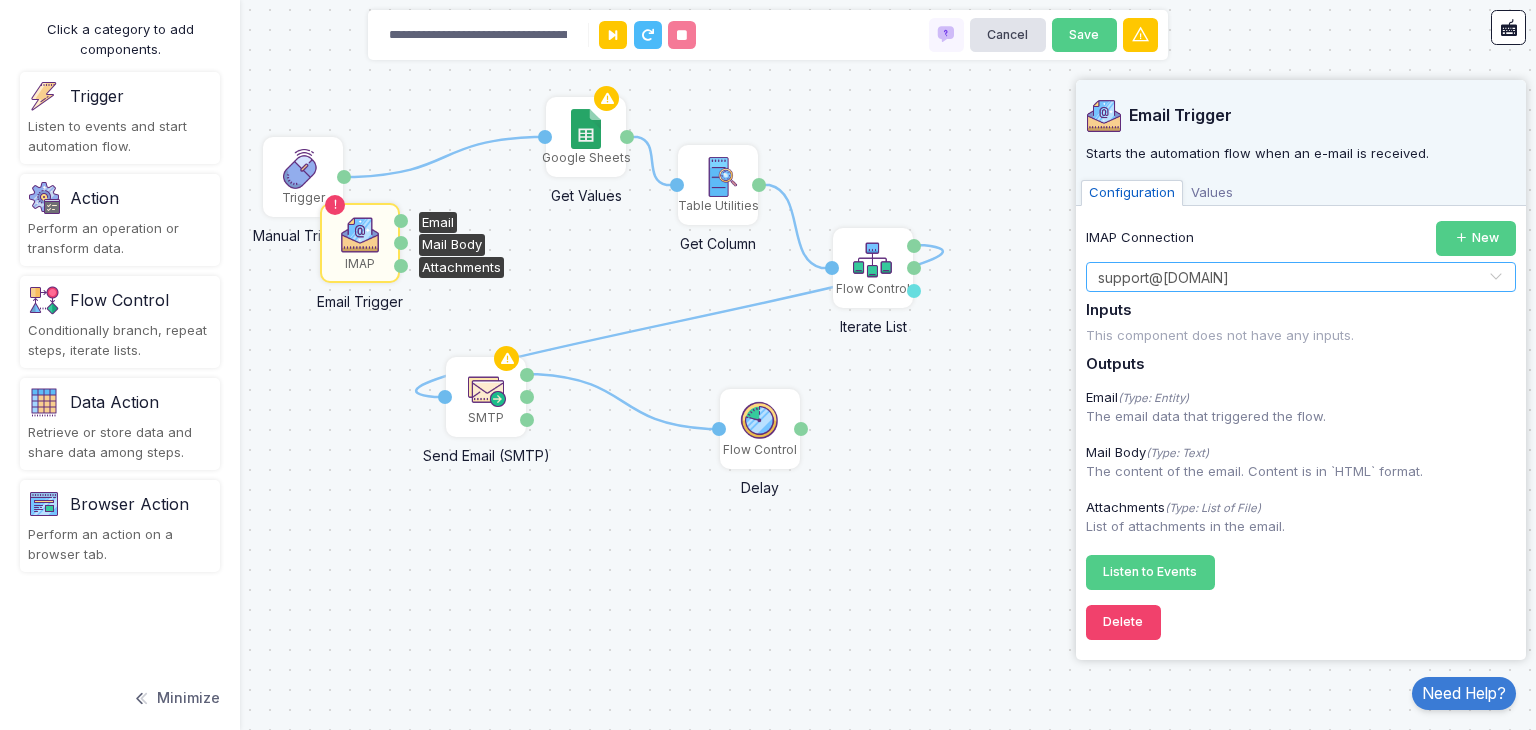 click on "This component does not have any inputs." 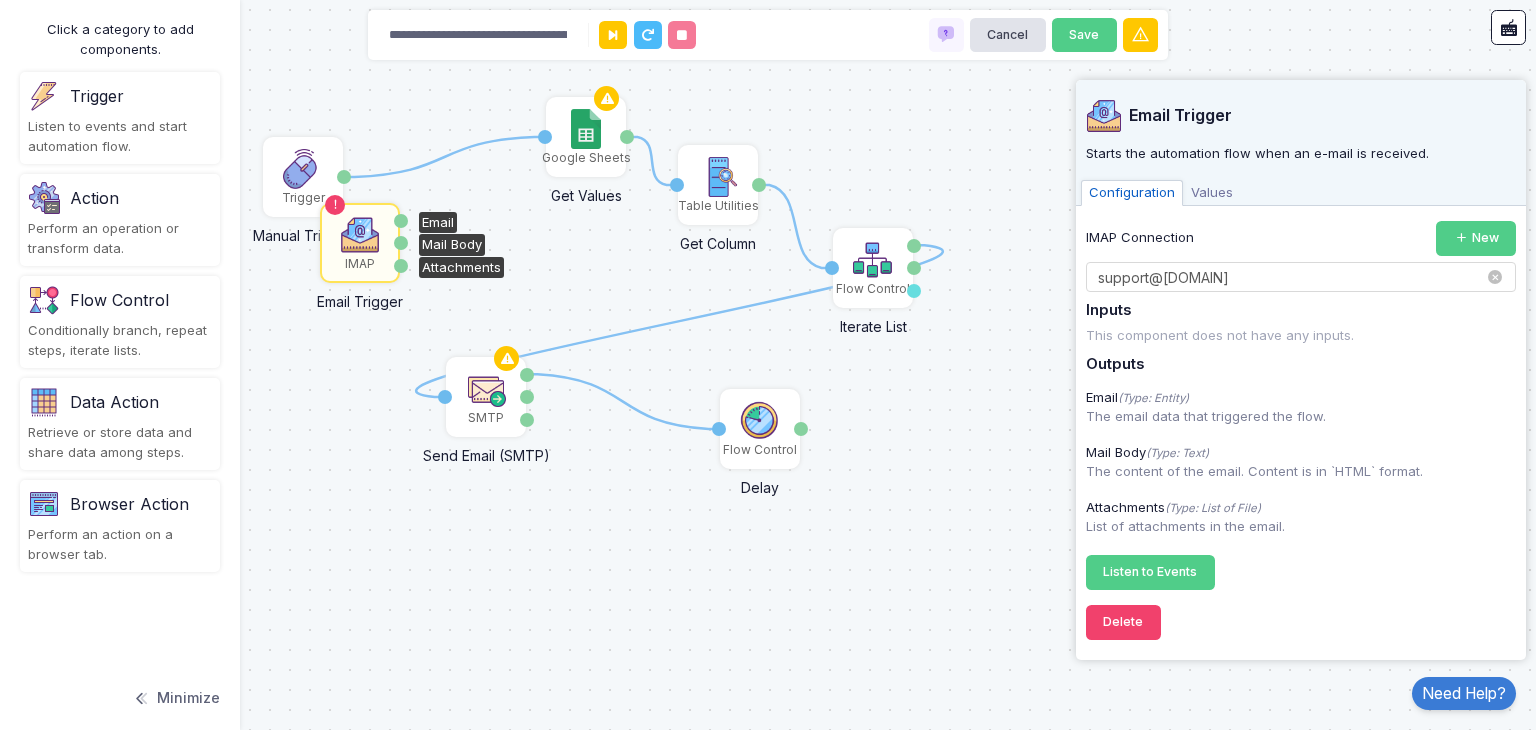 click 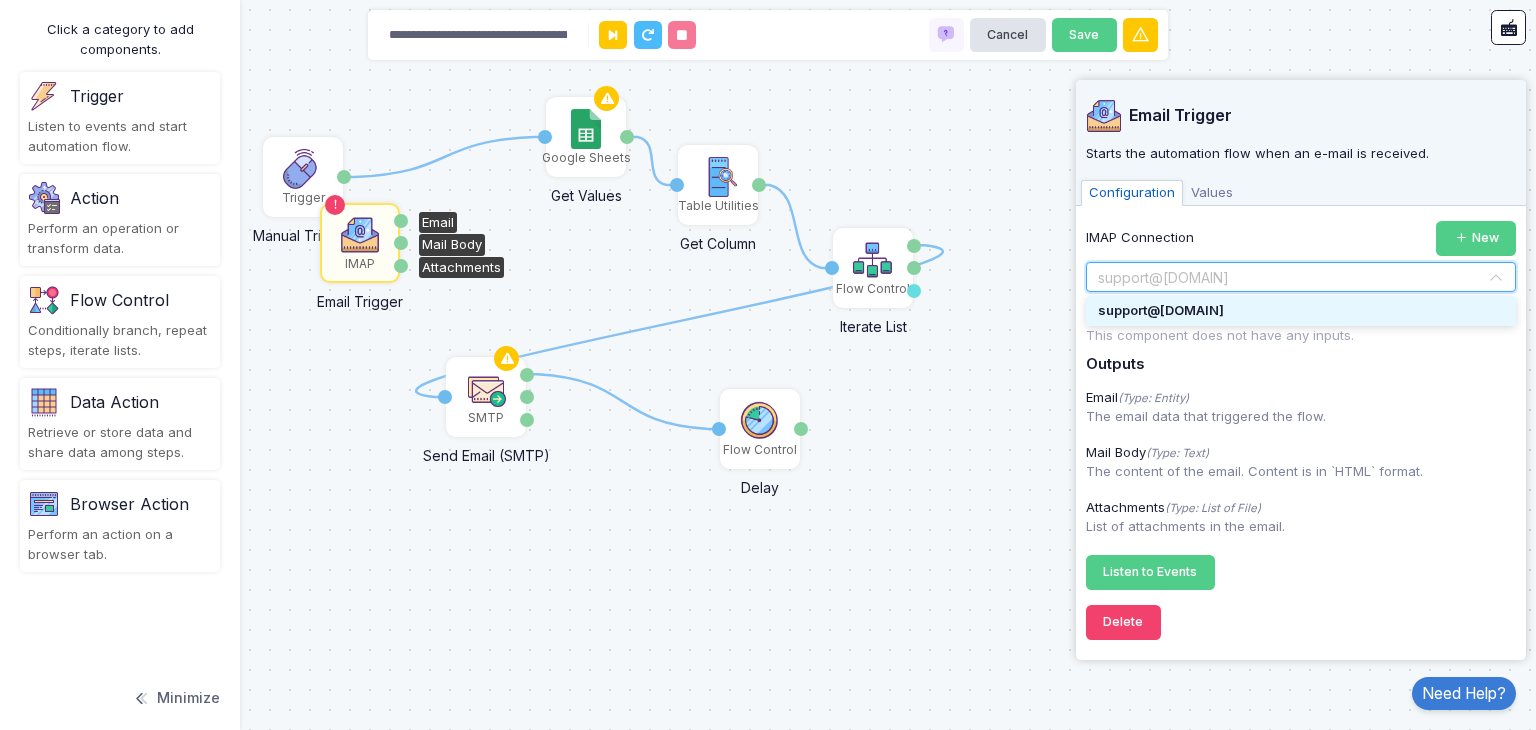 click 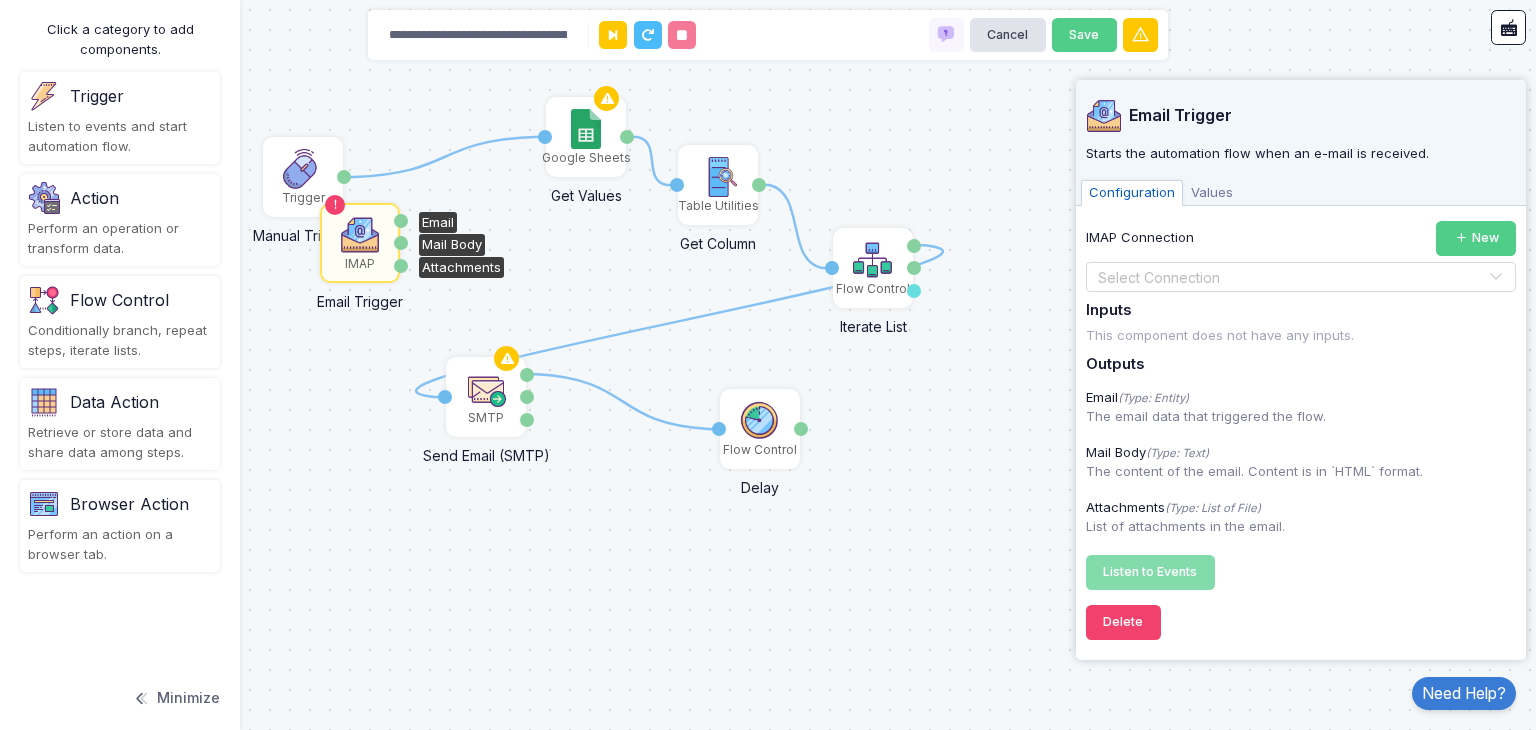 click on "Values" at bounding box center [1212, 193] 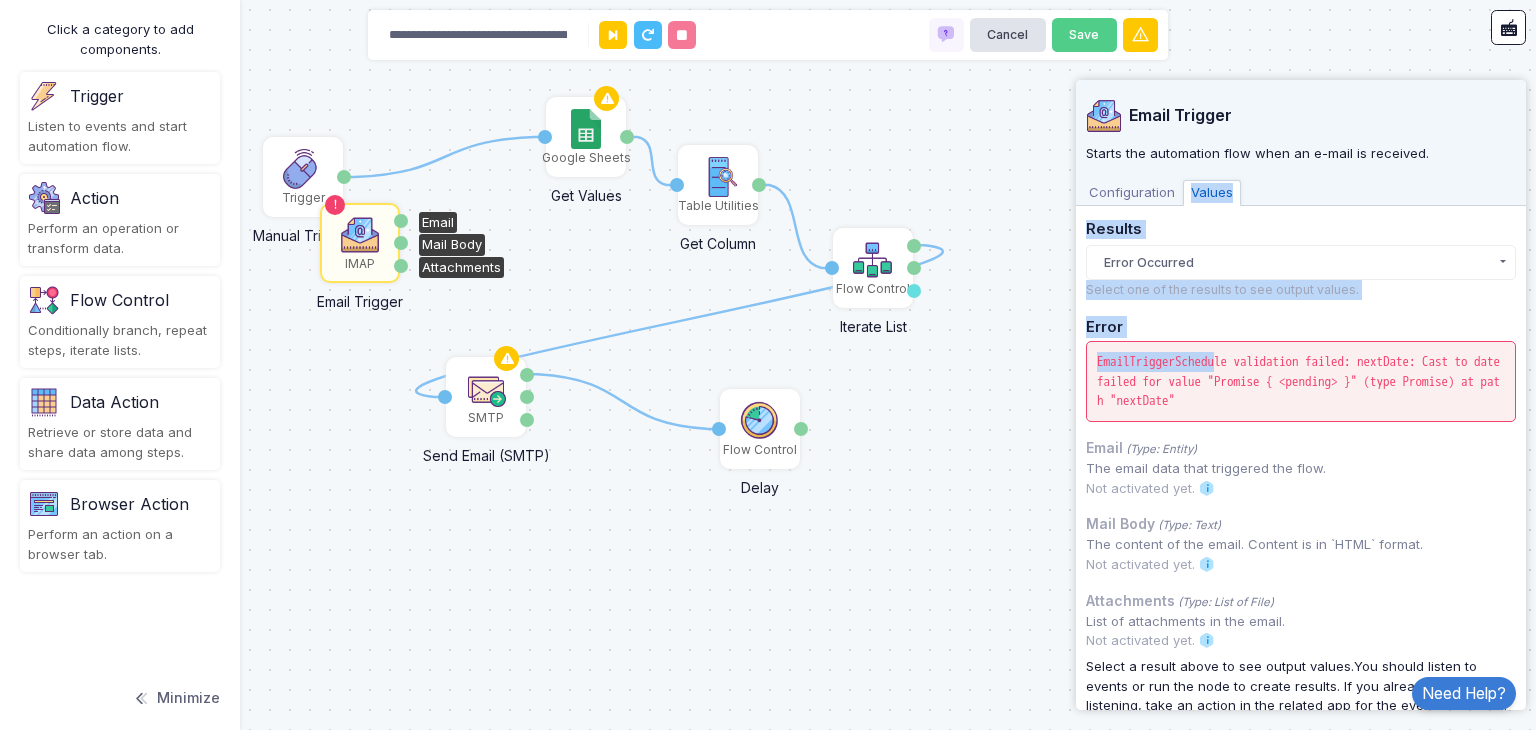 drag, startPoint x: 1189, startPoint y: 189, endPoint x: 1228, endPoint y: 338, distance: 154.01949 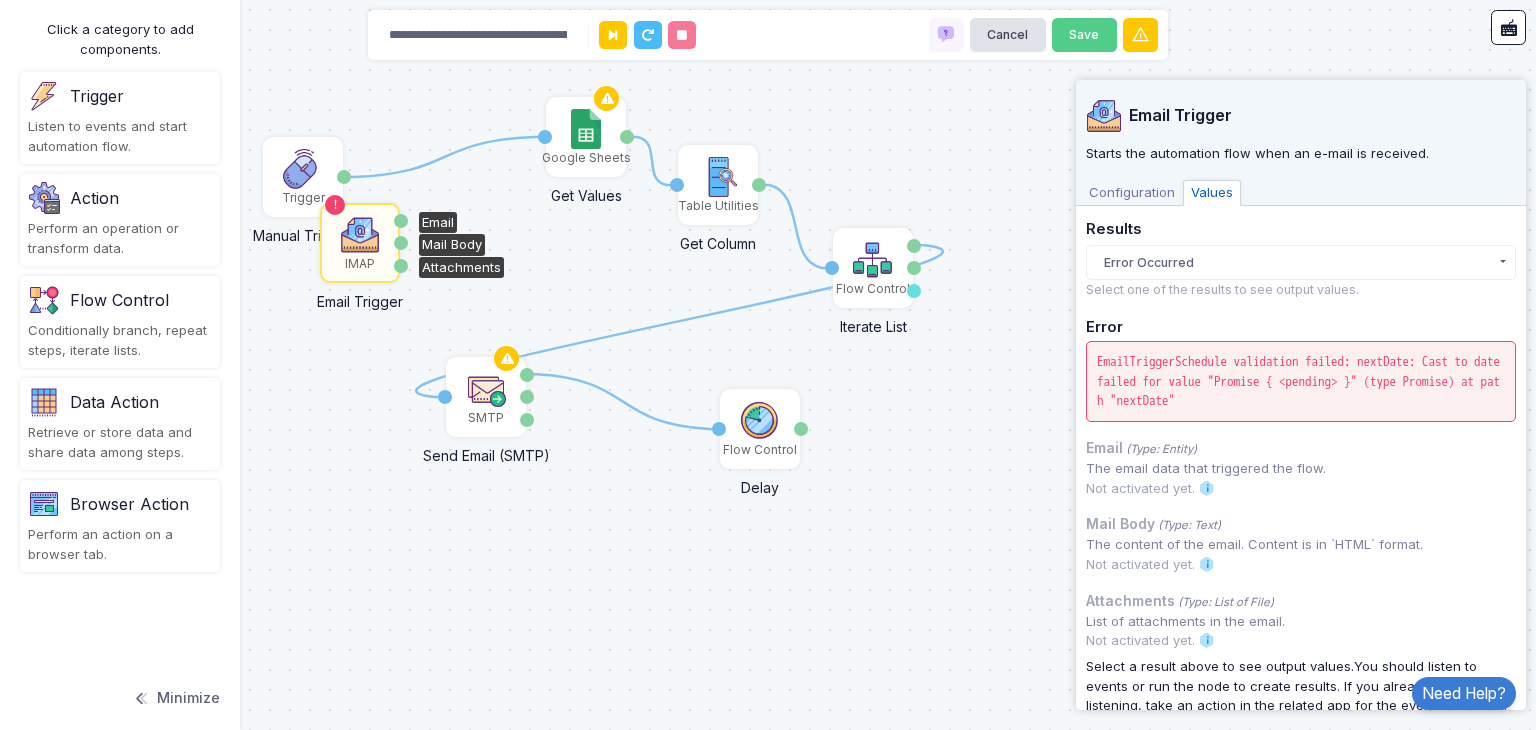 click on "Results  Error Occurred   Error Occurred  7:35 PM Select one of the results to see output values.  Error  EmailTriggerSchedule validation failed: nextDate: Cast to date failed for value "Promise { <pending> }" (type Promise) at path "nextDate" Email (Type: Entity)  The email data that triggered the flow. Not activated yet. Mail Body (Type: Text)  The content of the email. Content is in `HTML` format. Not activated yet. Attachments (Type: List of File)  List of attachments in the email. Not activated yet.  Select a result above to see output values.  You should listen to events or run the node to create results. If you already started listening, take an action in the related app for the event to happen. It may take some time for event to arrive." 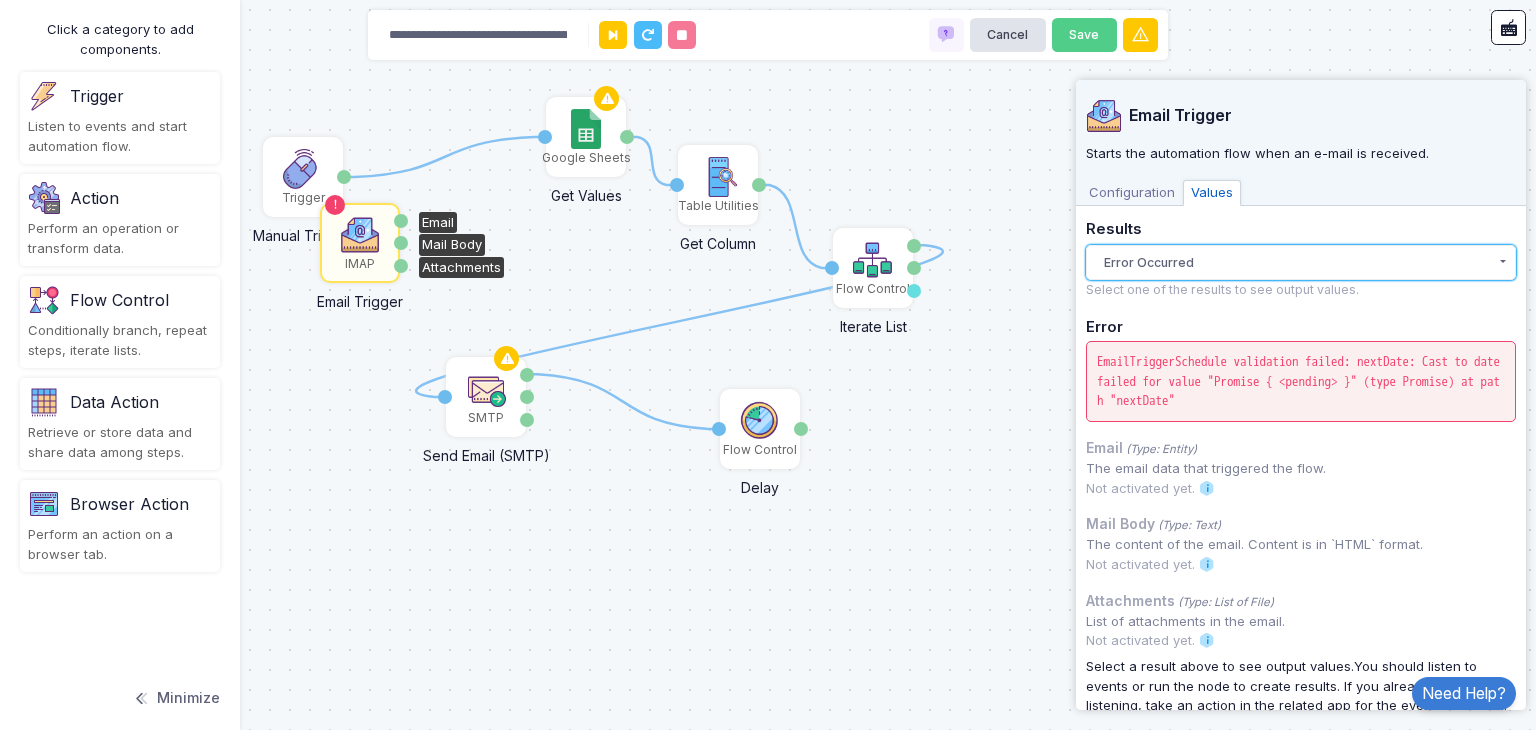 click on "Error Occurred" 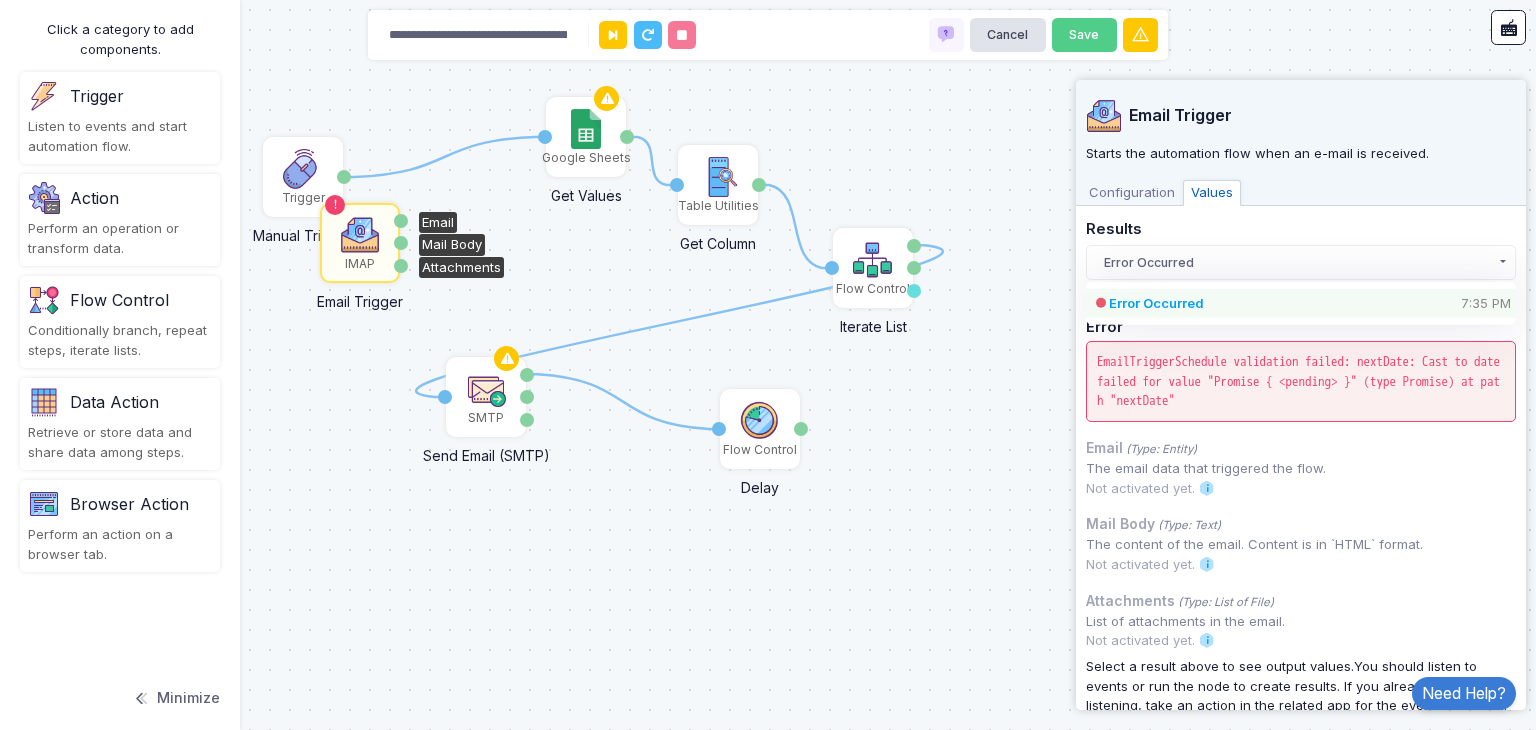 click on "Error Occurred  [TIME]" 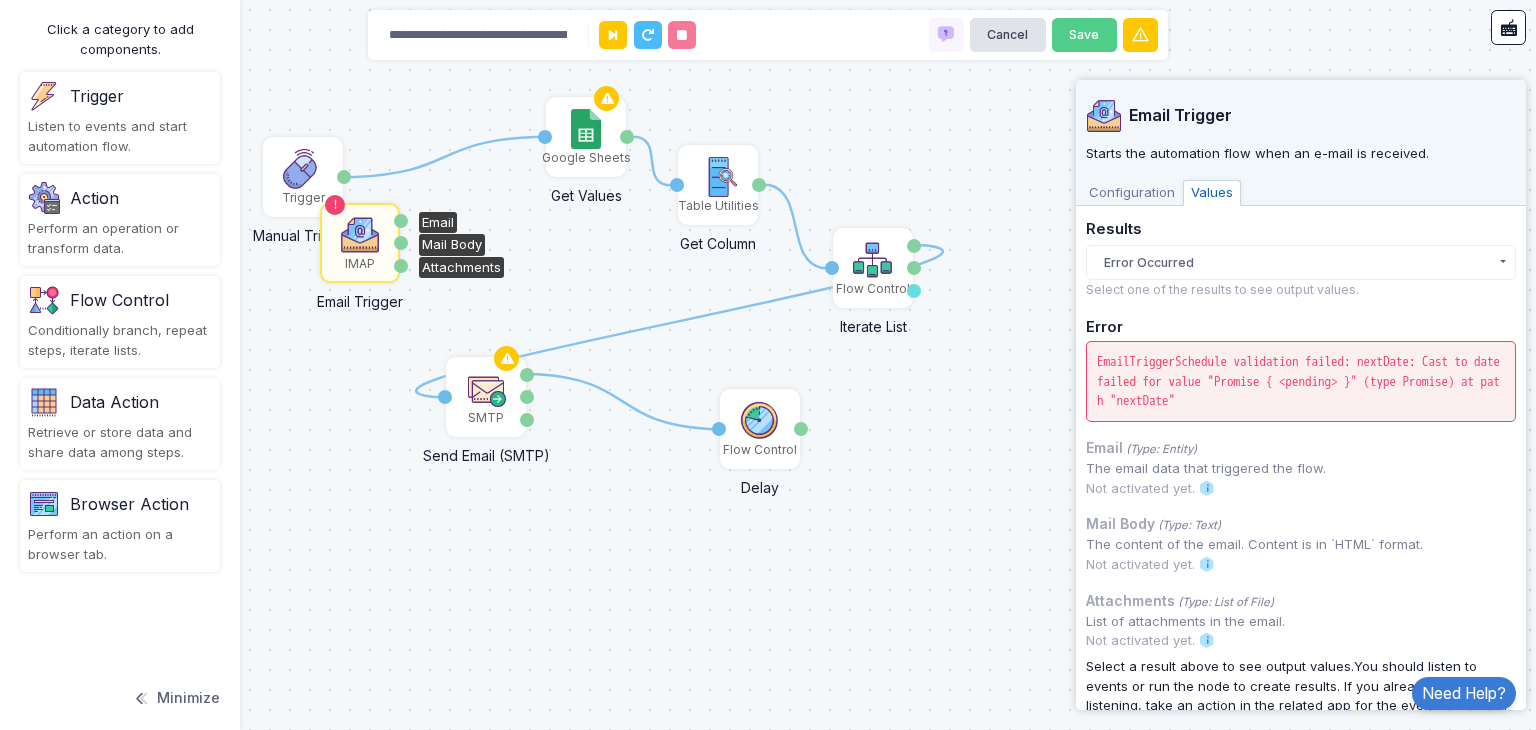 click on "EmailTriggerSchedule validation failed: nextDate: Cast to date failed for value "Promise { <pending> }" (type Promise) at path "nextDate"" 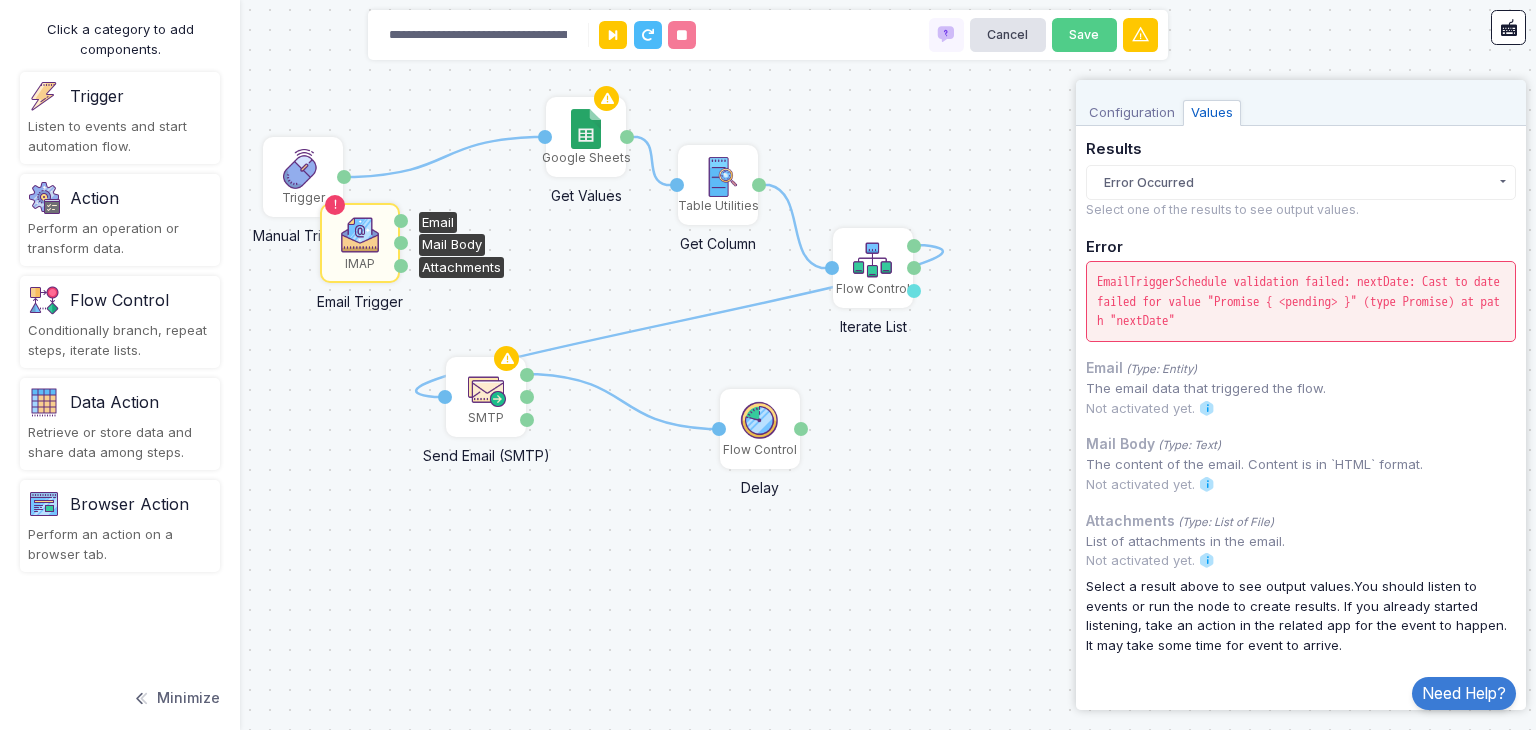 scroll, scrollTop: 94, scrollLeft: 0, axis: vertical 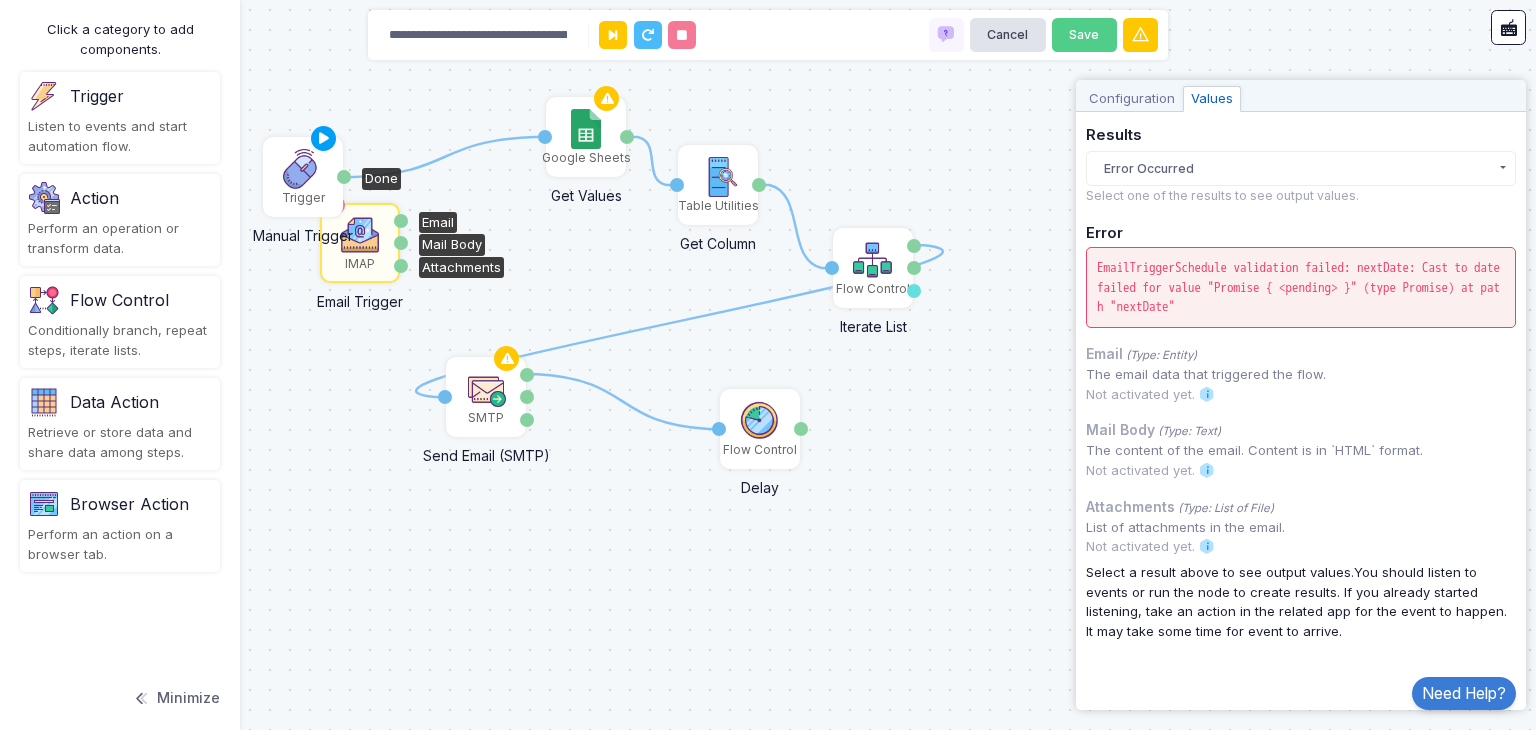 click on "Trigger" 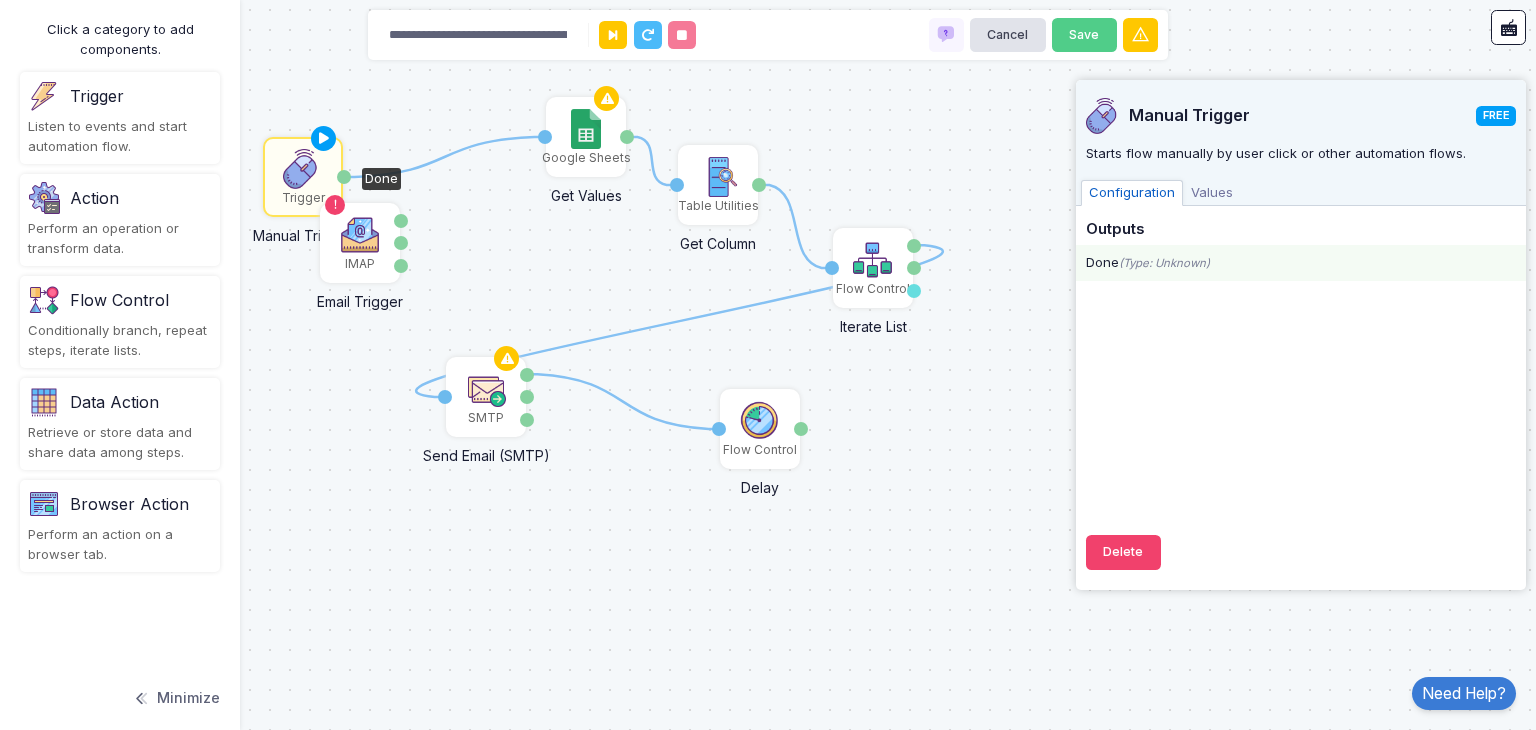 click on "Done  (Type: Unknown)" 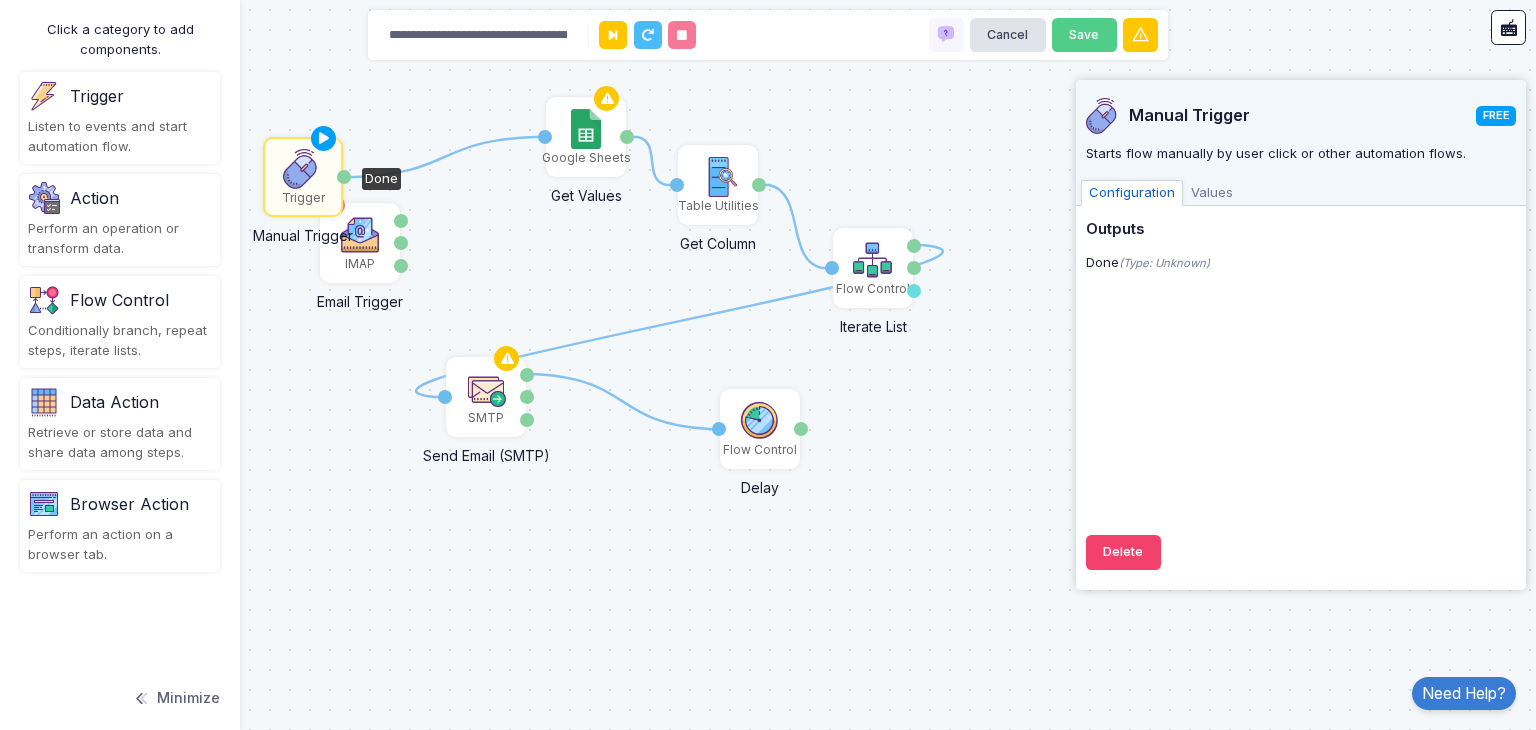 click 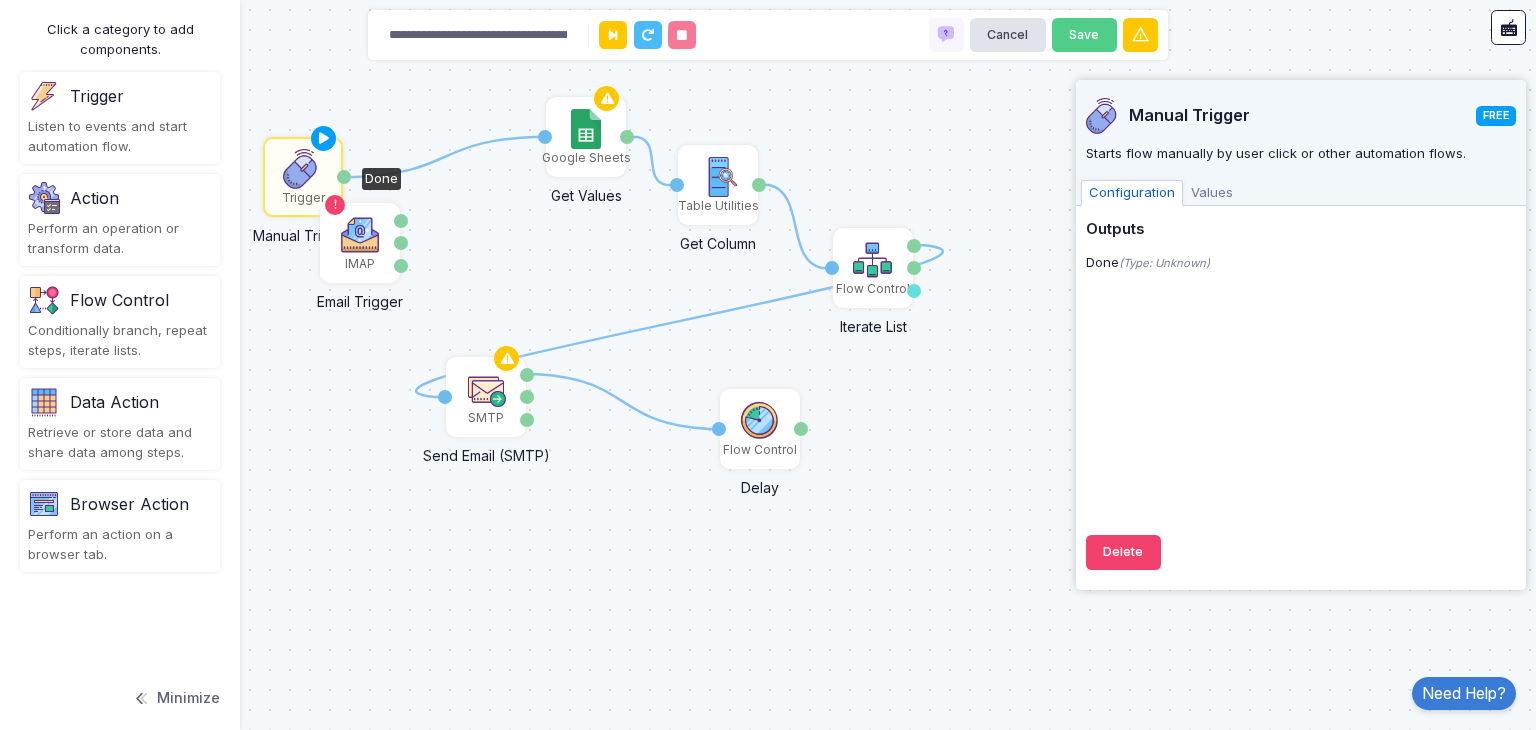 click on "Values" at bounding box center (1212, 193) 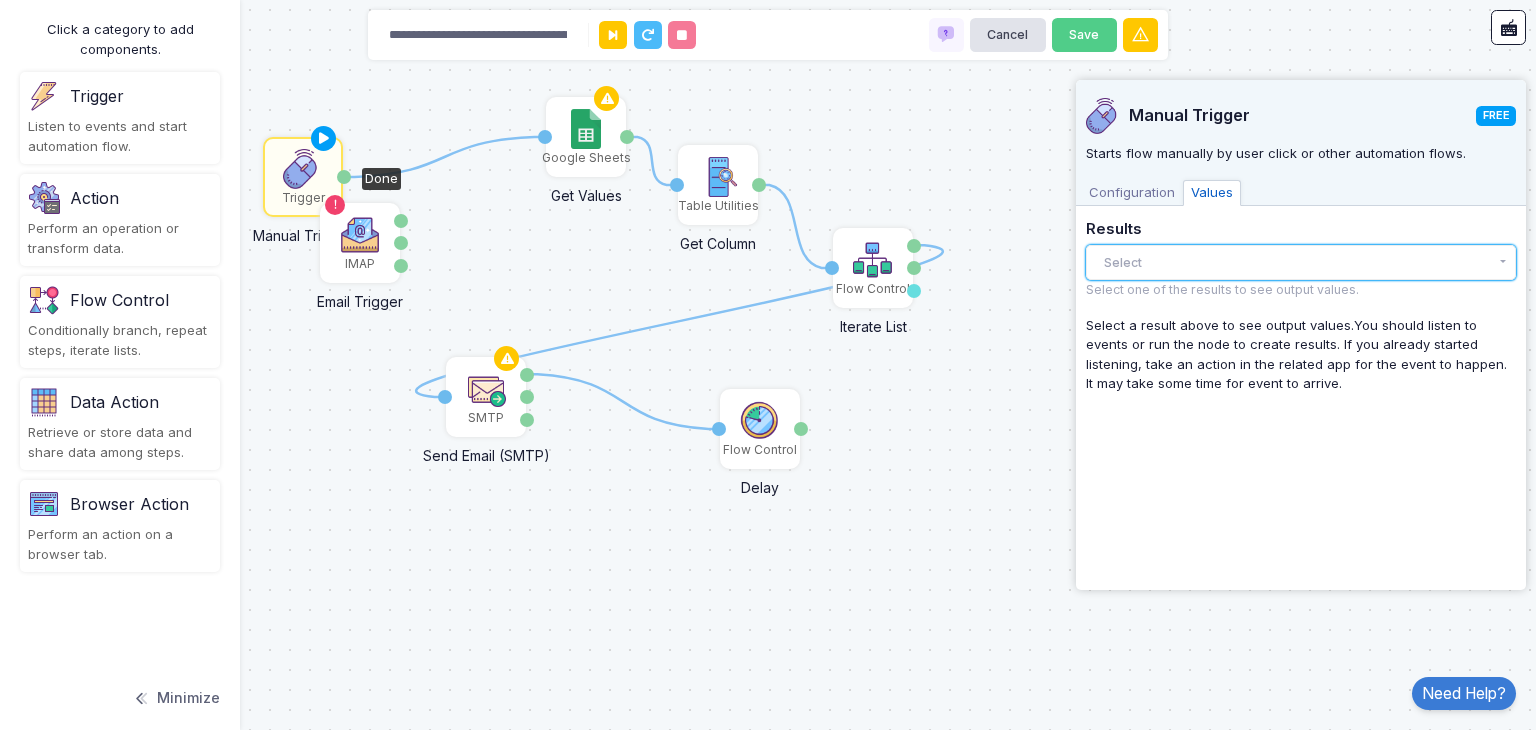 click on "Select" 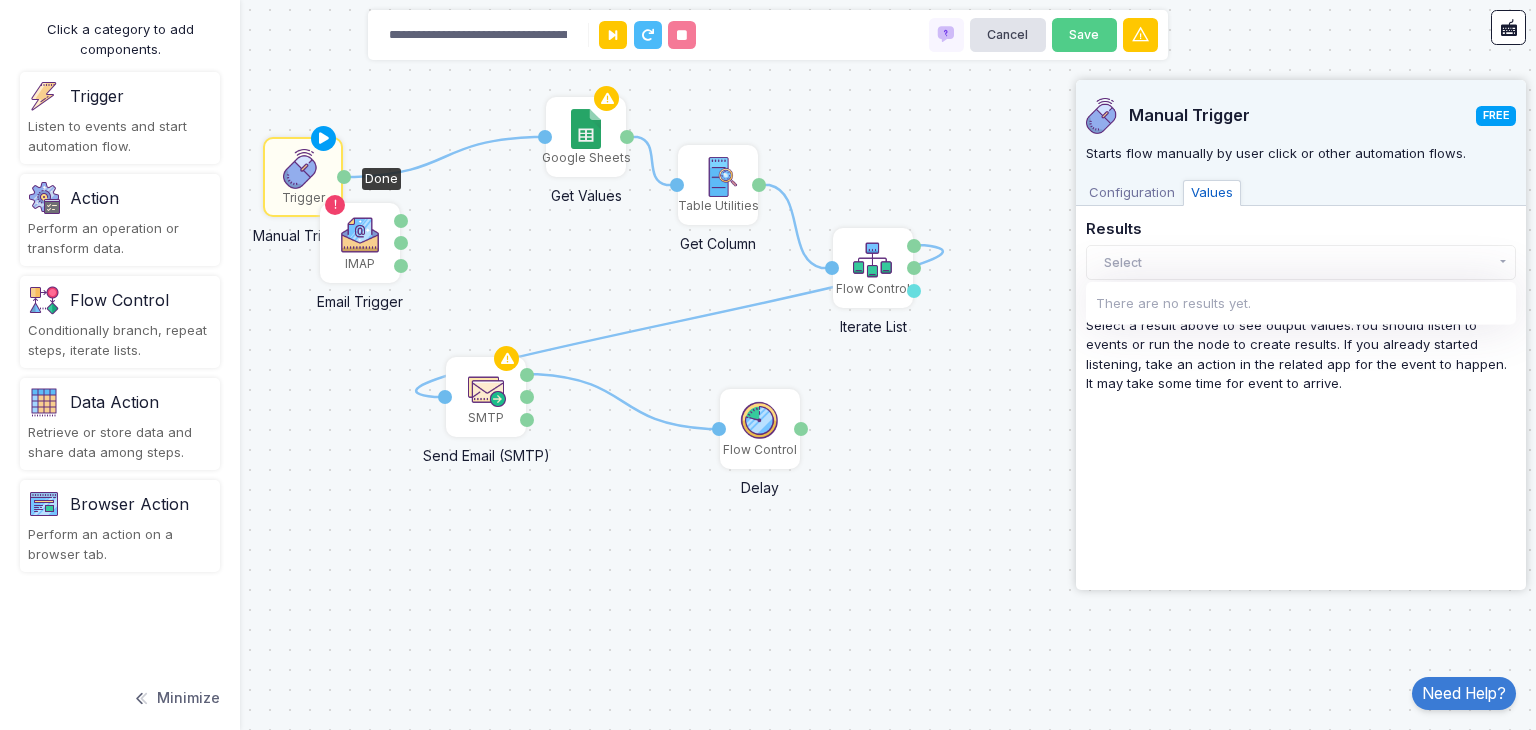 click on "Select a result above to see output values.  You should listen to events or run the node to create results. If you already started listening, take an action in the related app for the event to happen. It may take some time for event to arrive." 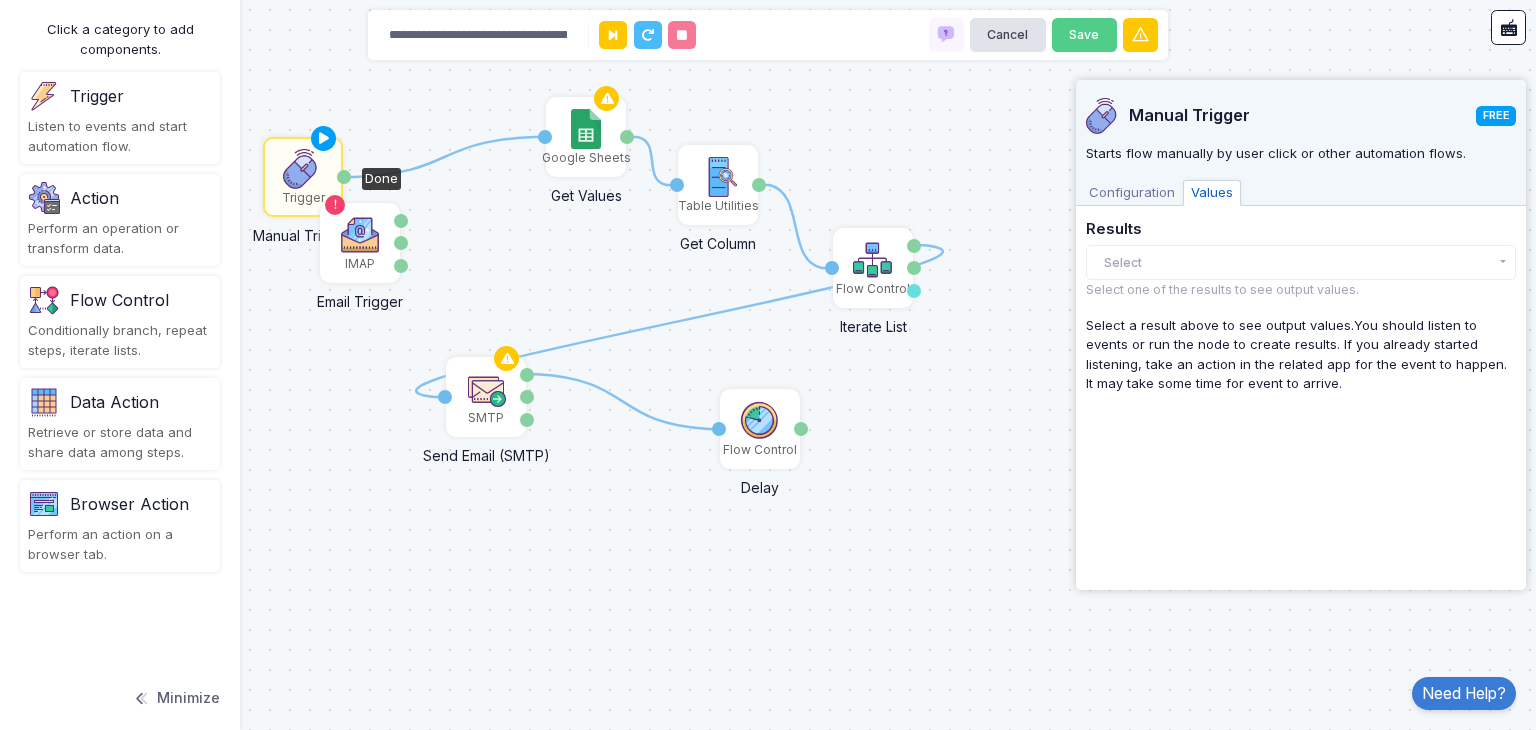 click on "Configuration" at bounding box center (1132, 193) 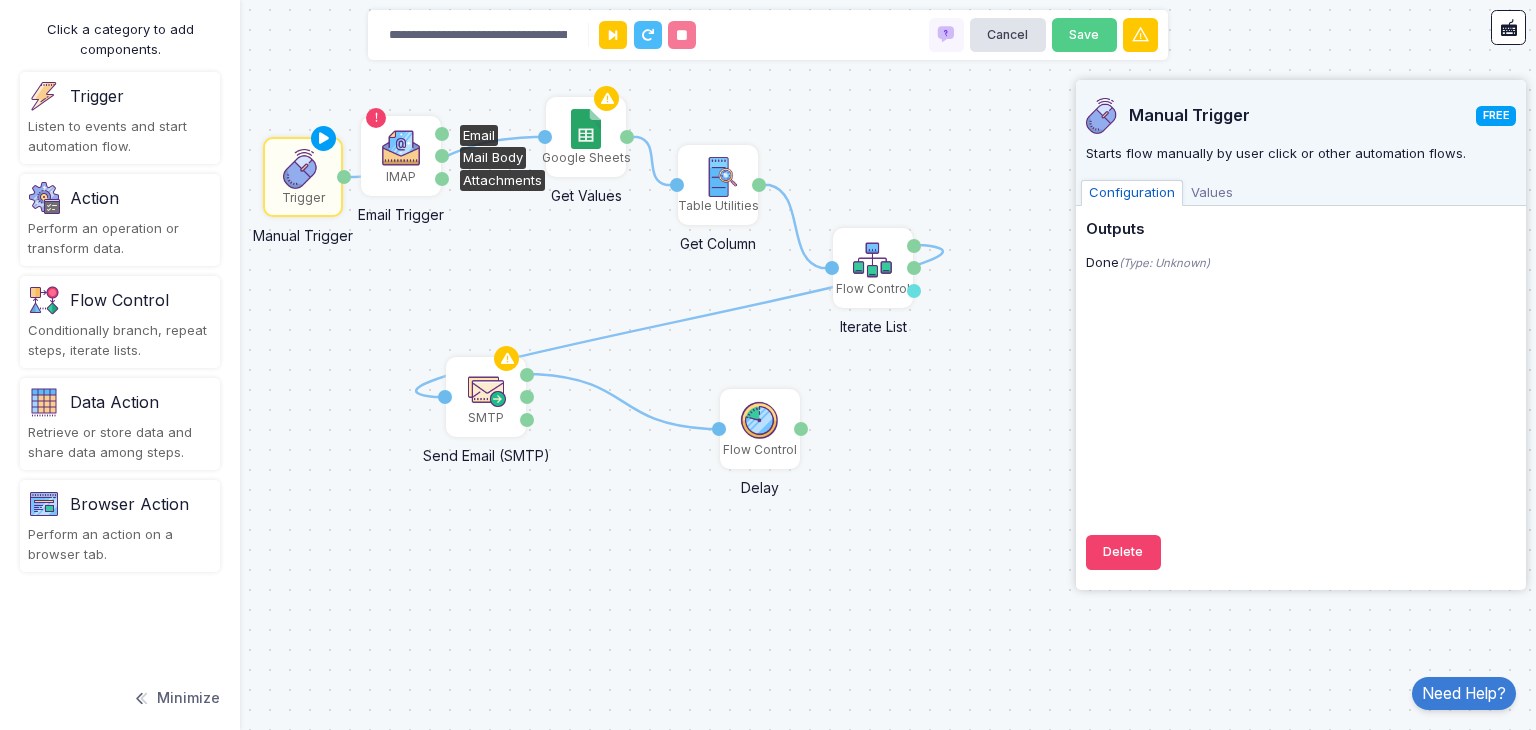 drag, startPoint x: 388, startPoint y: 215, endPoint x: 429, endPoint y: 128, distance: 96.17692 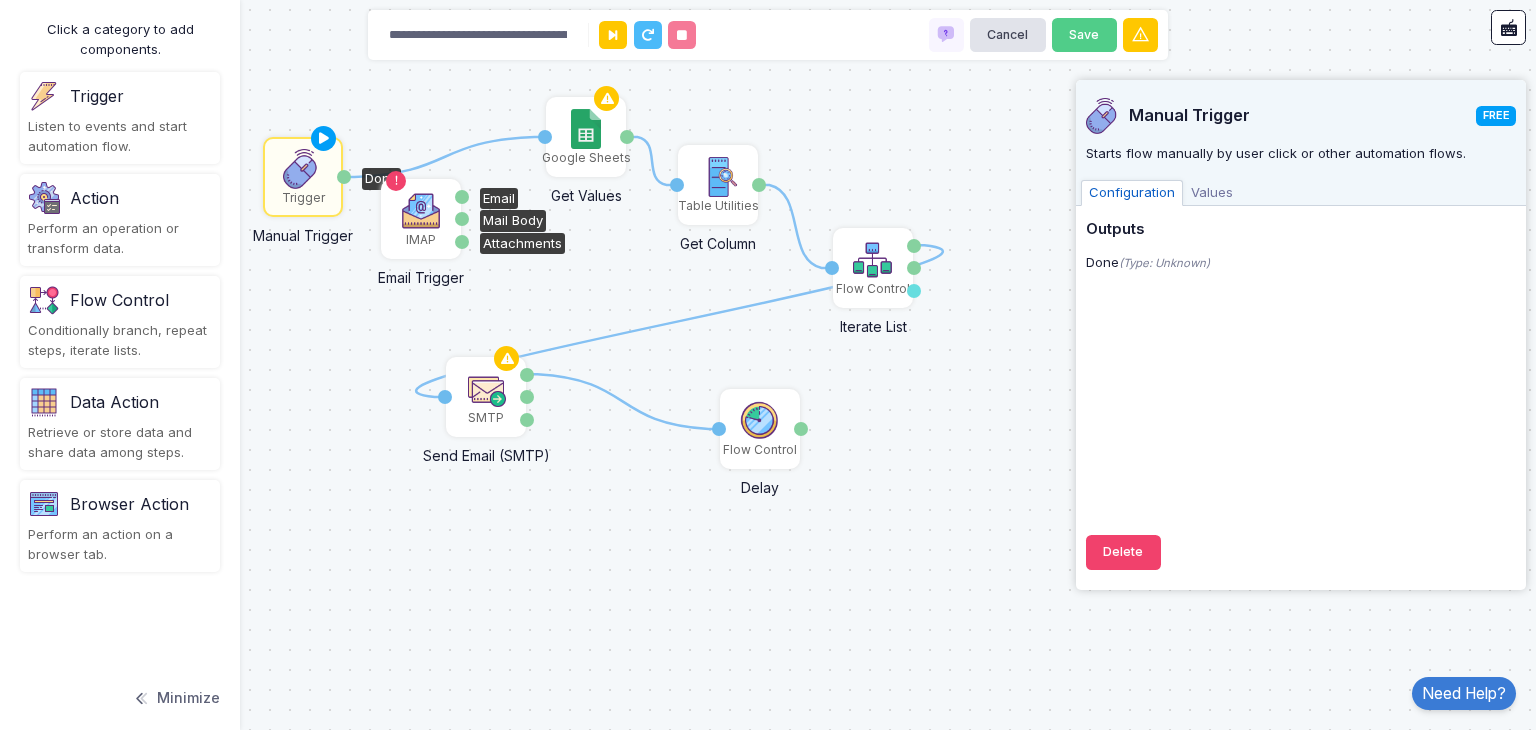 drag, startPoint x: 392, startPoint y: 157, endPoint x: 415, endPoint y: 222, distance: 68.94926 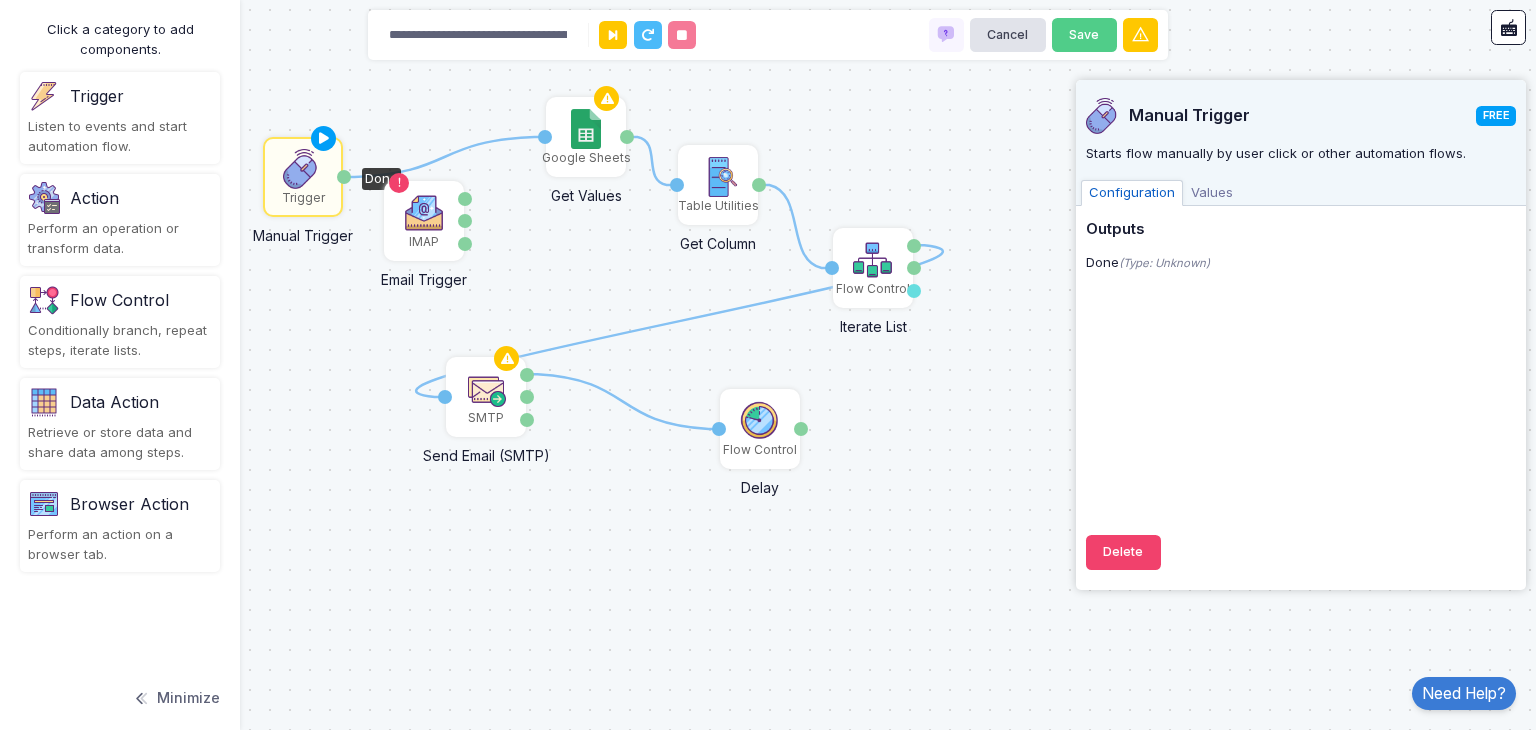 click 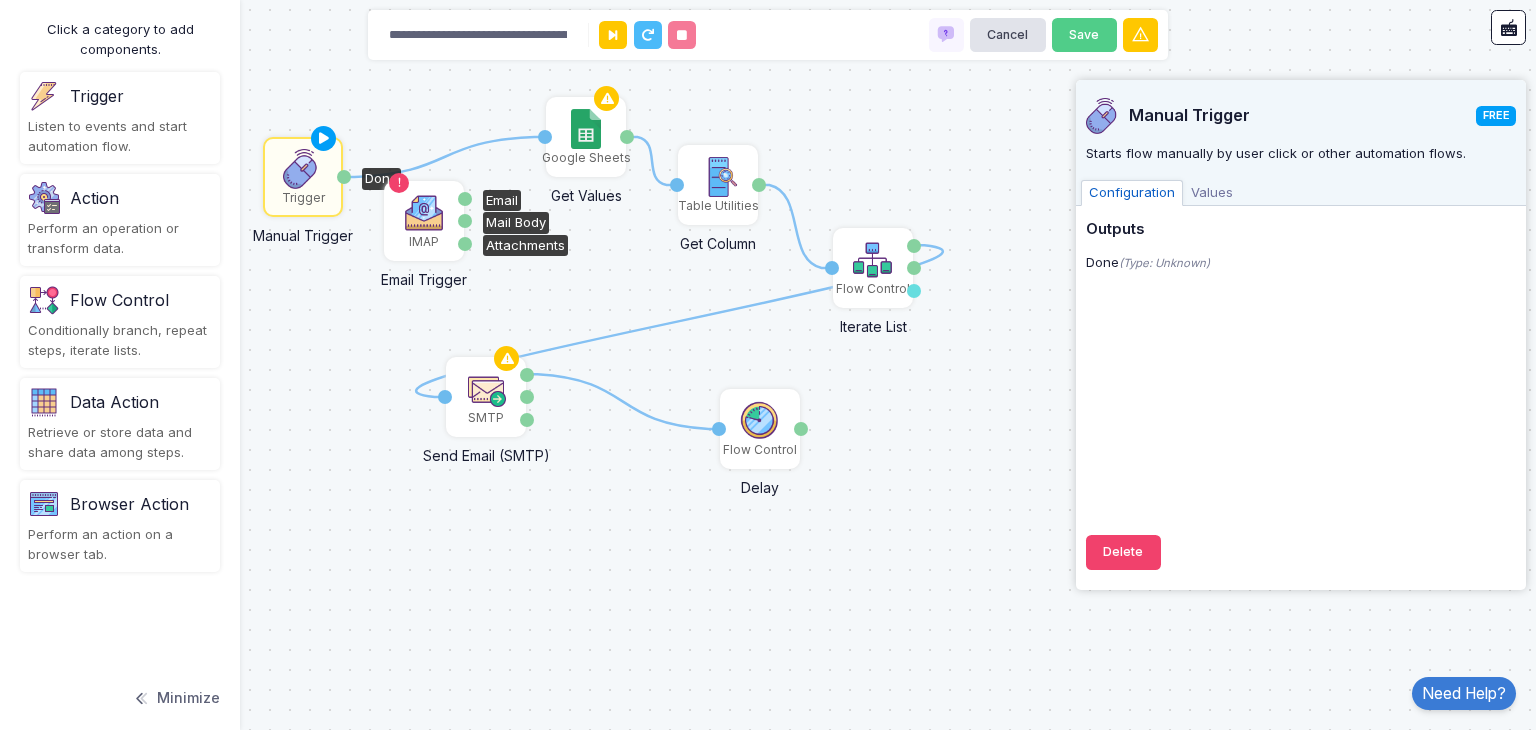 click 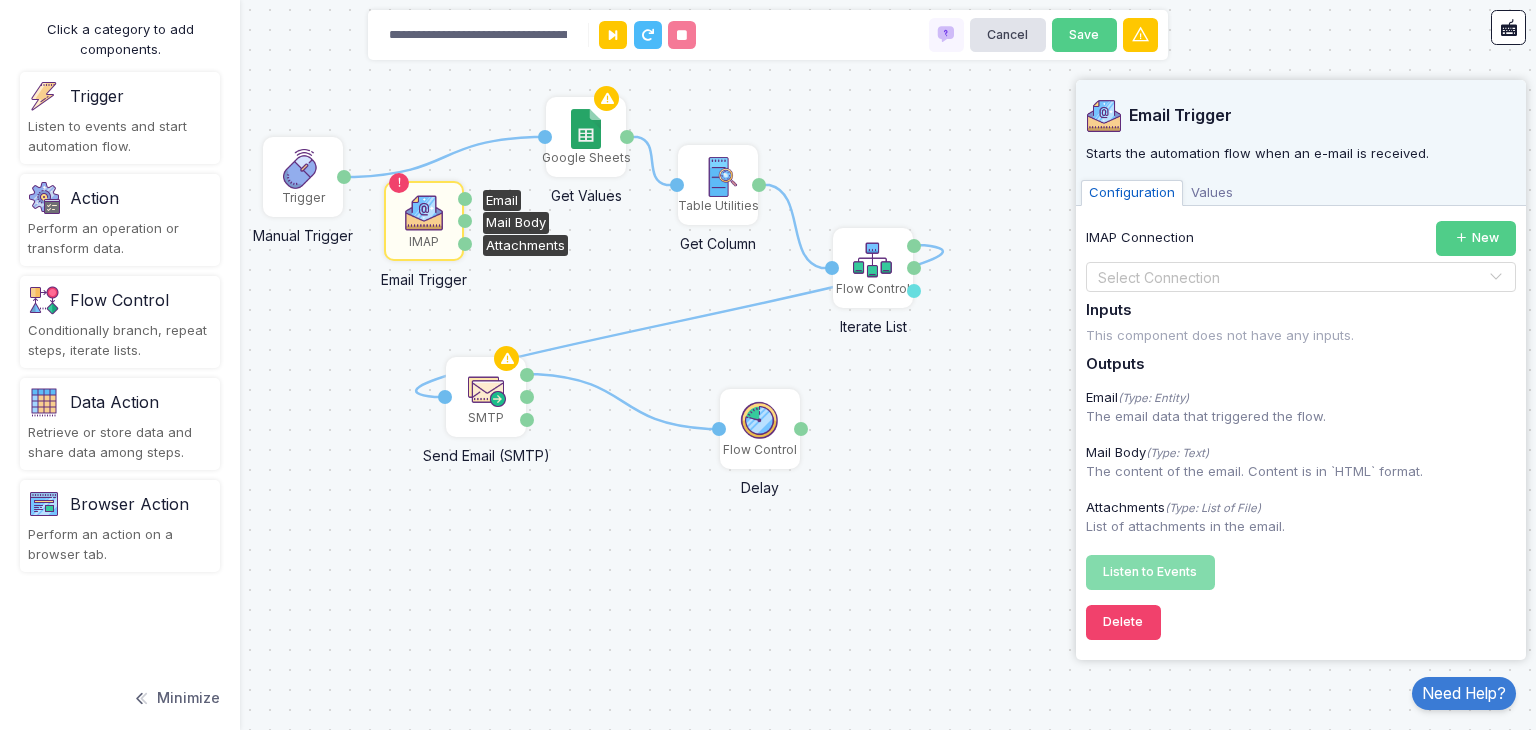 click on "Email" 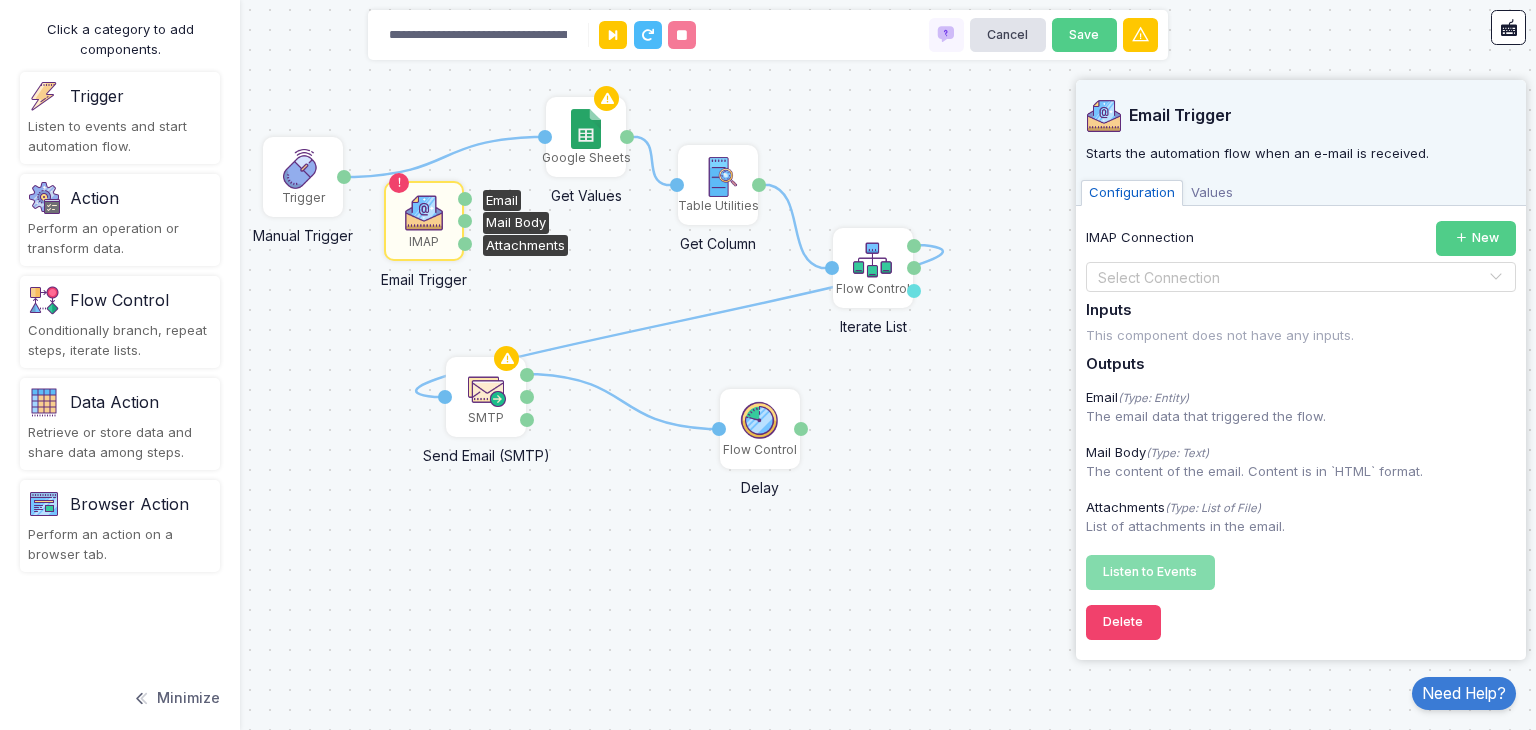 click on "Attachments" 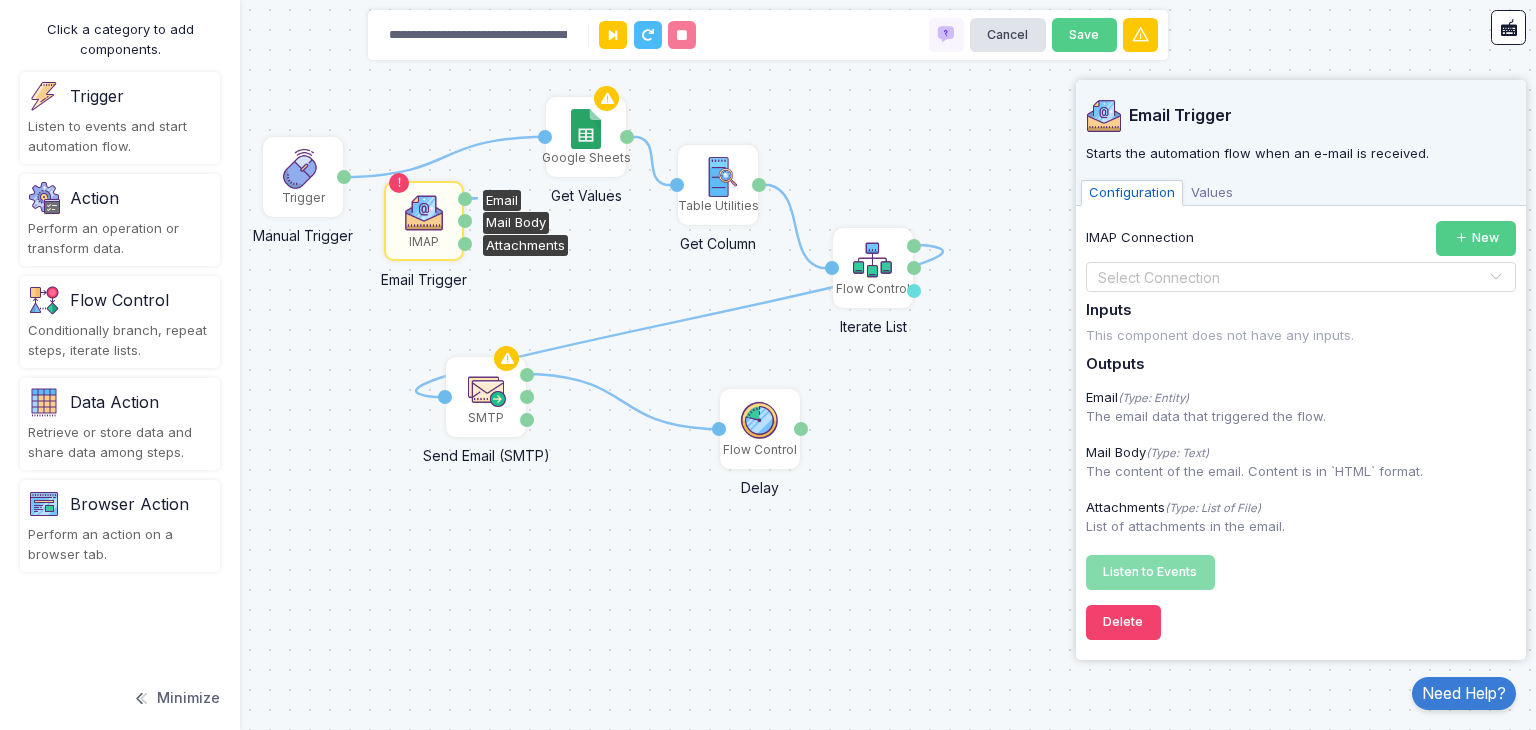 click on "Email" 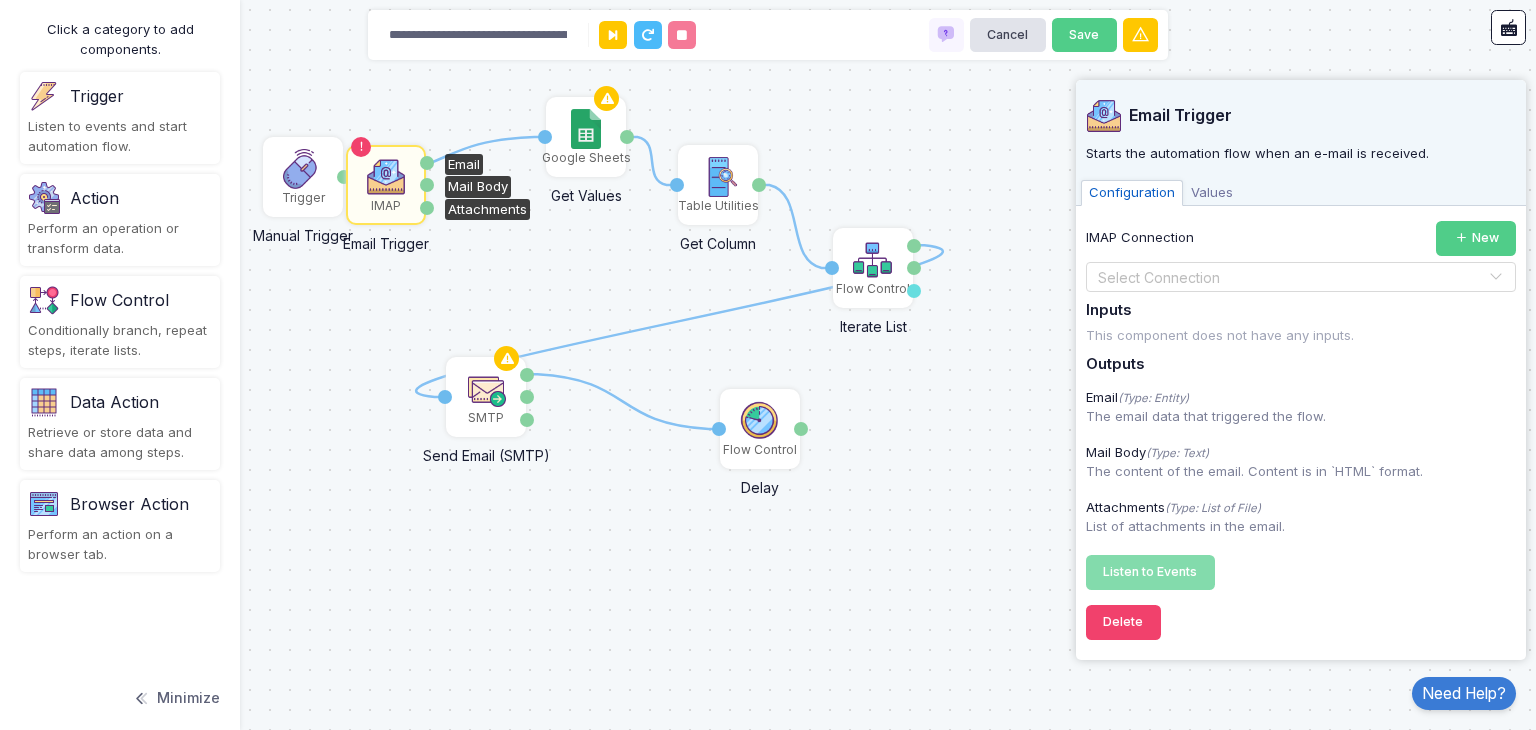 drag, startPoint x: 439, startPoint y: 202, endPoint x: 401, endPoint y: 164, distance: 53.740116 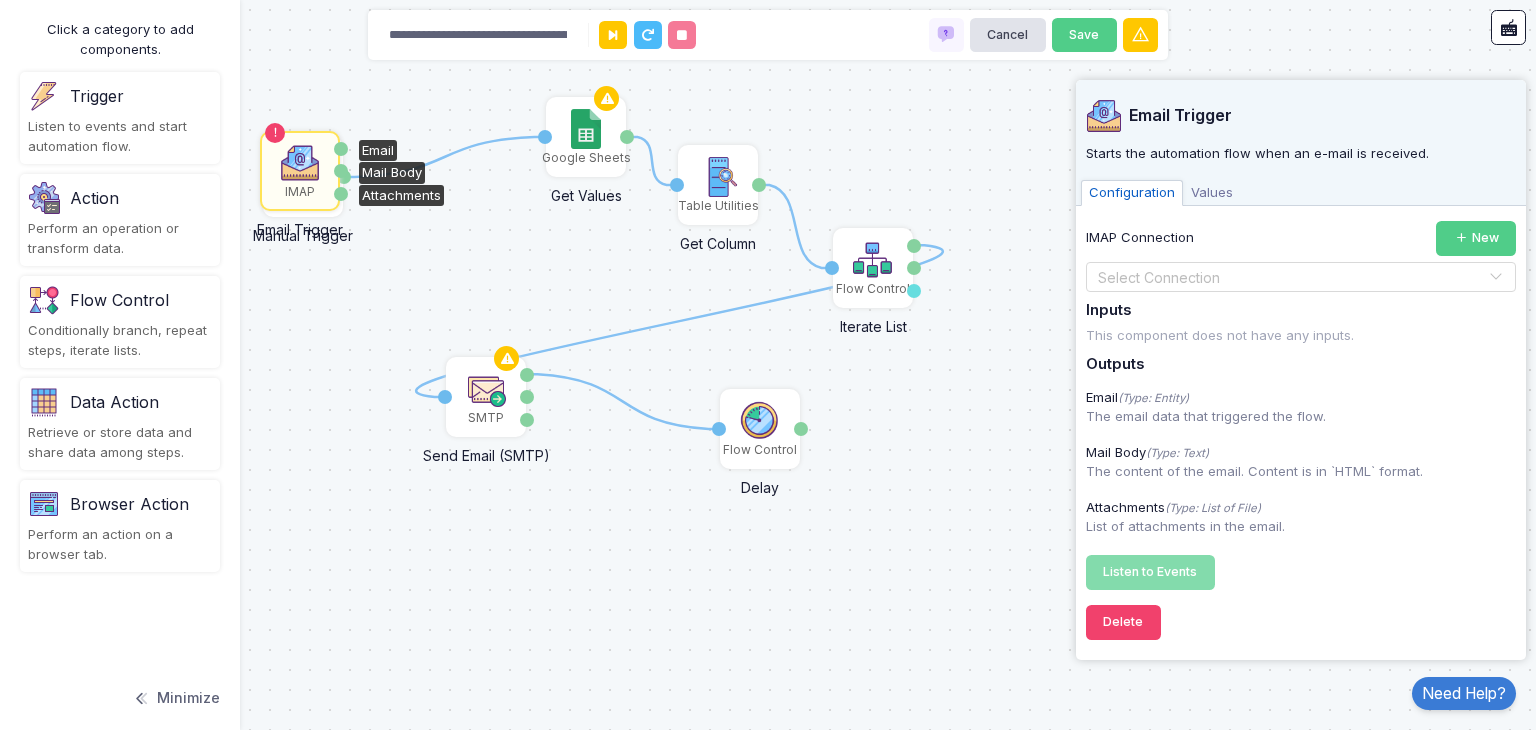 drag, startPoint x: 401, startPoint y: 164, endPoint x: 315, endPoint y: 152, distance: 86.833176 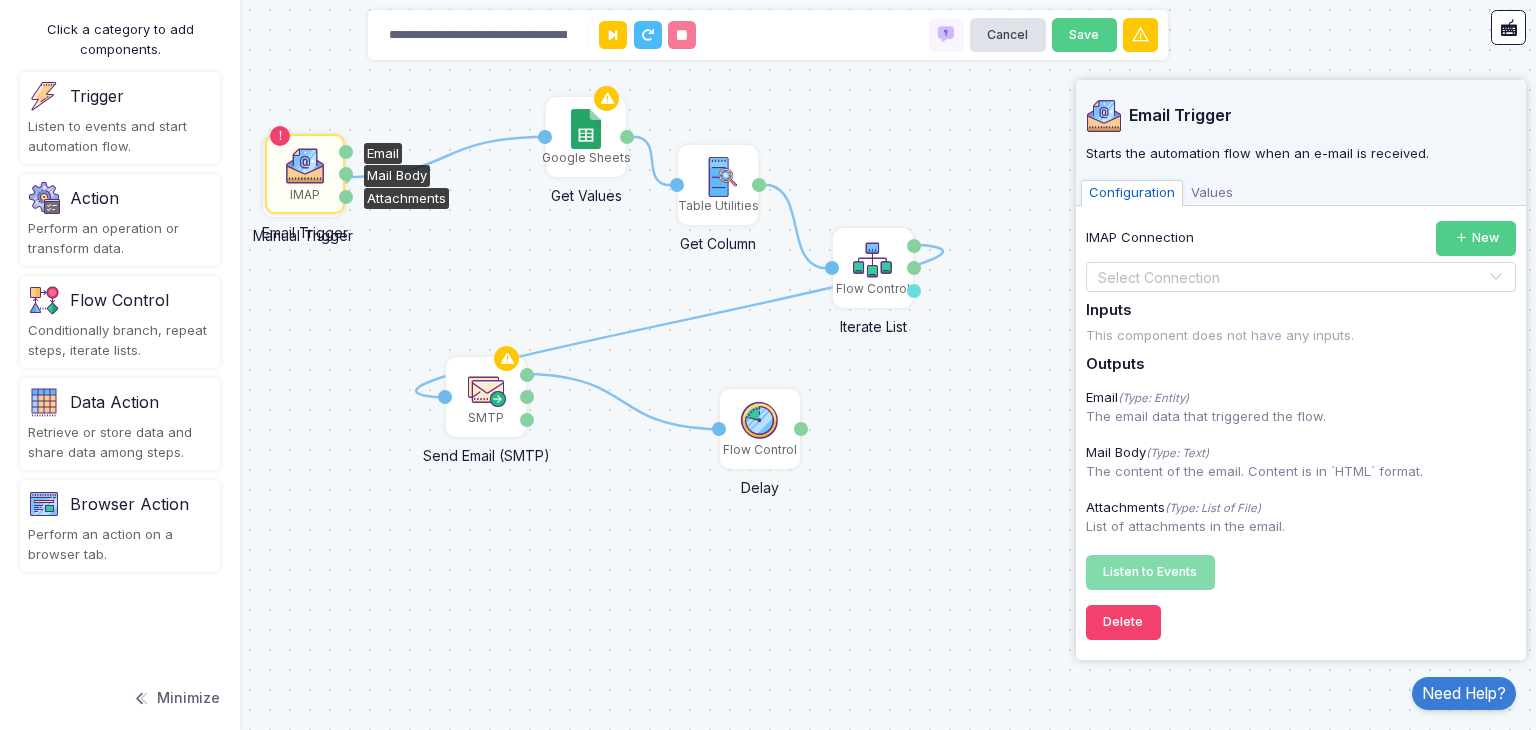 click 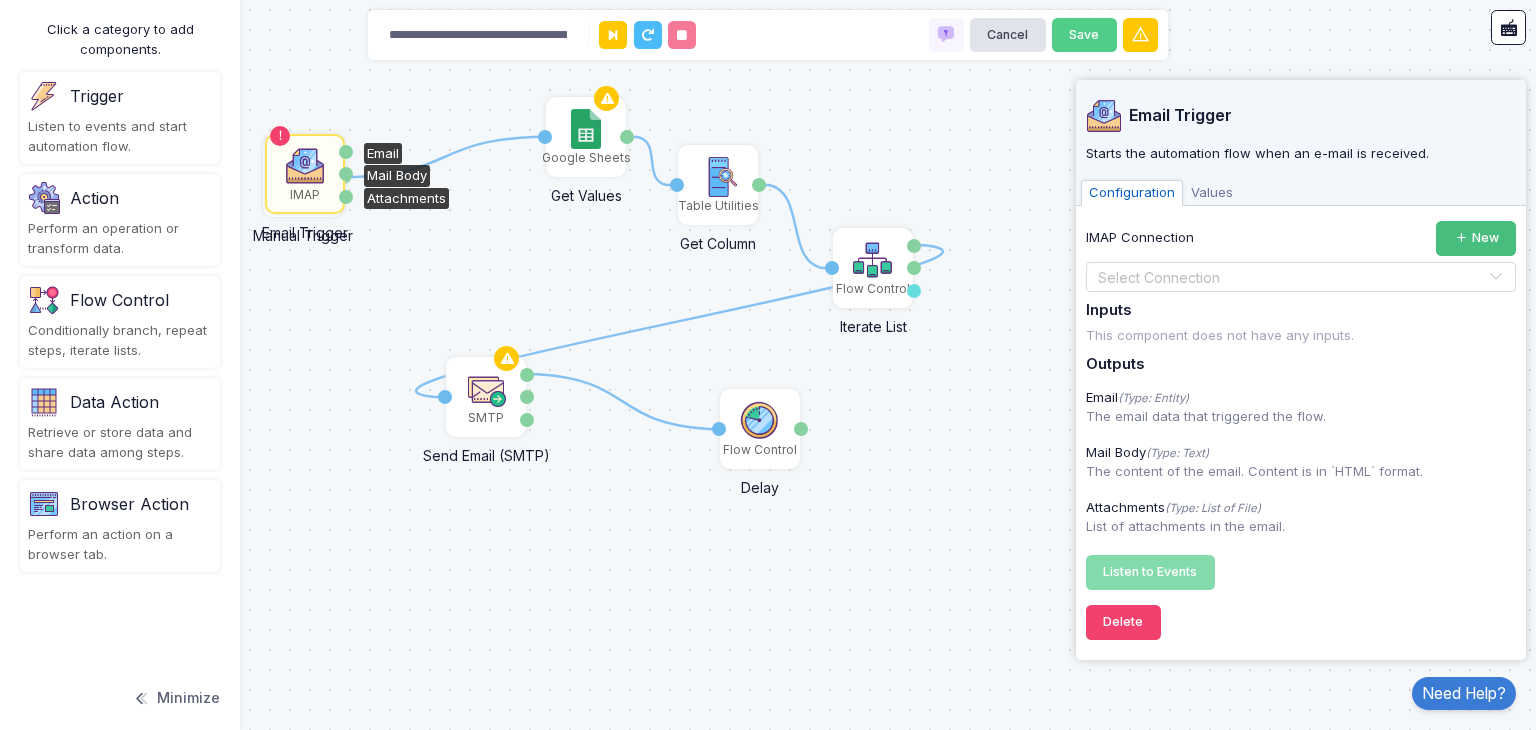 click on "New" 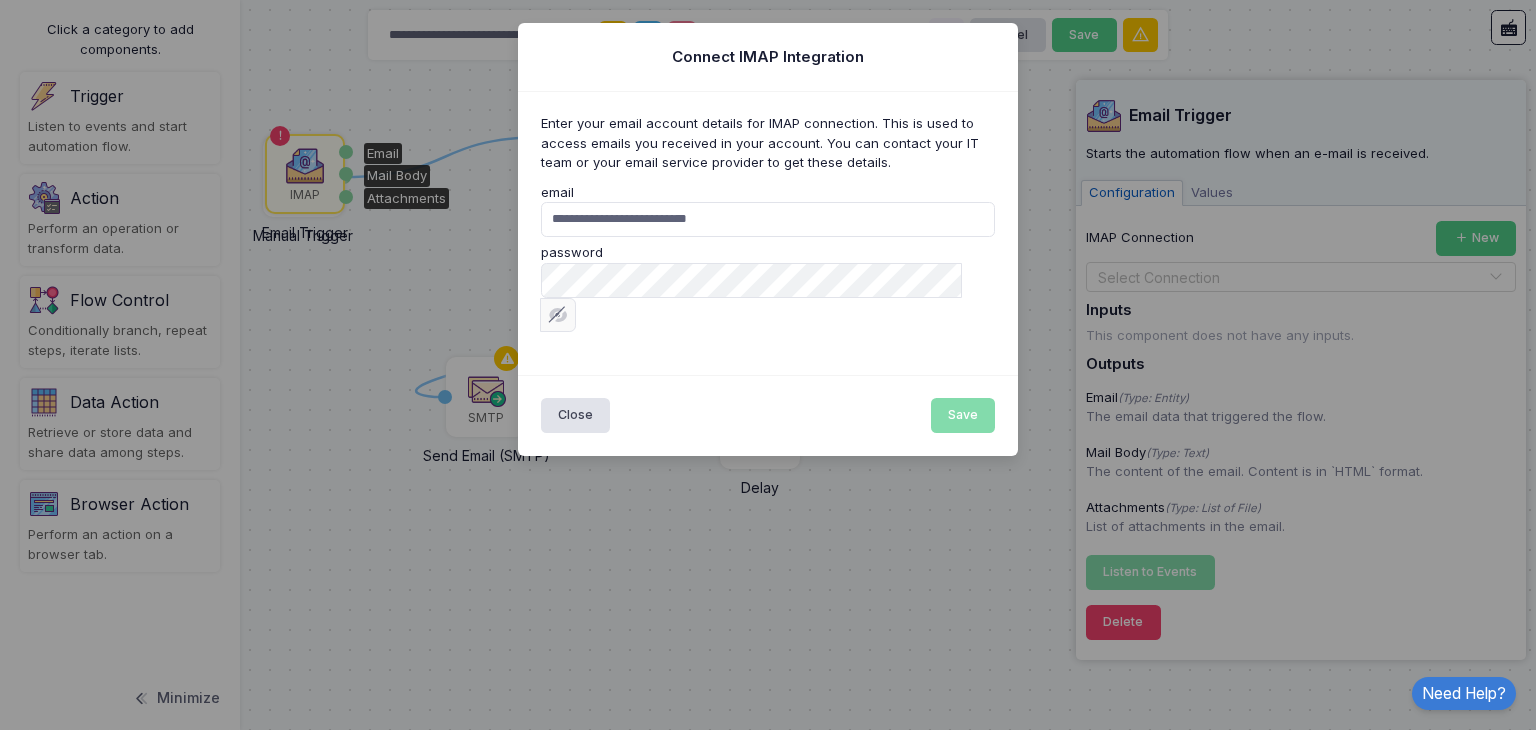 drag, startPoint x: 826, startPoint y: 229, endPoint x: 470, endPoint y: 216, distance: 356.23727 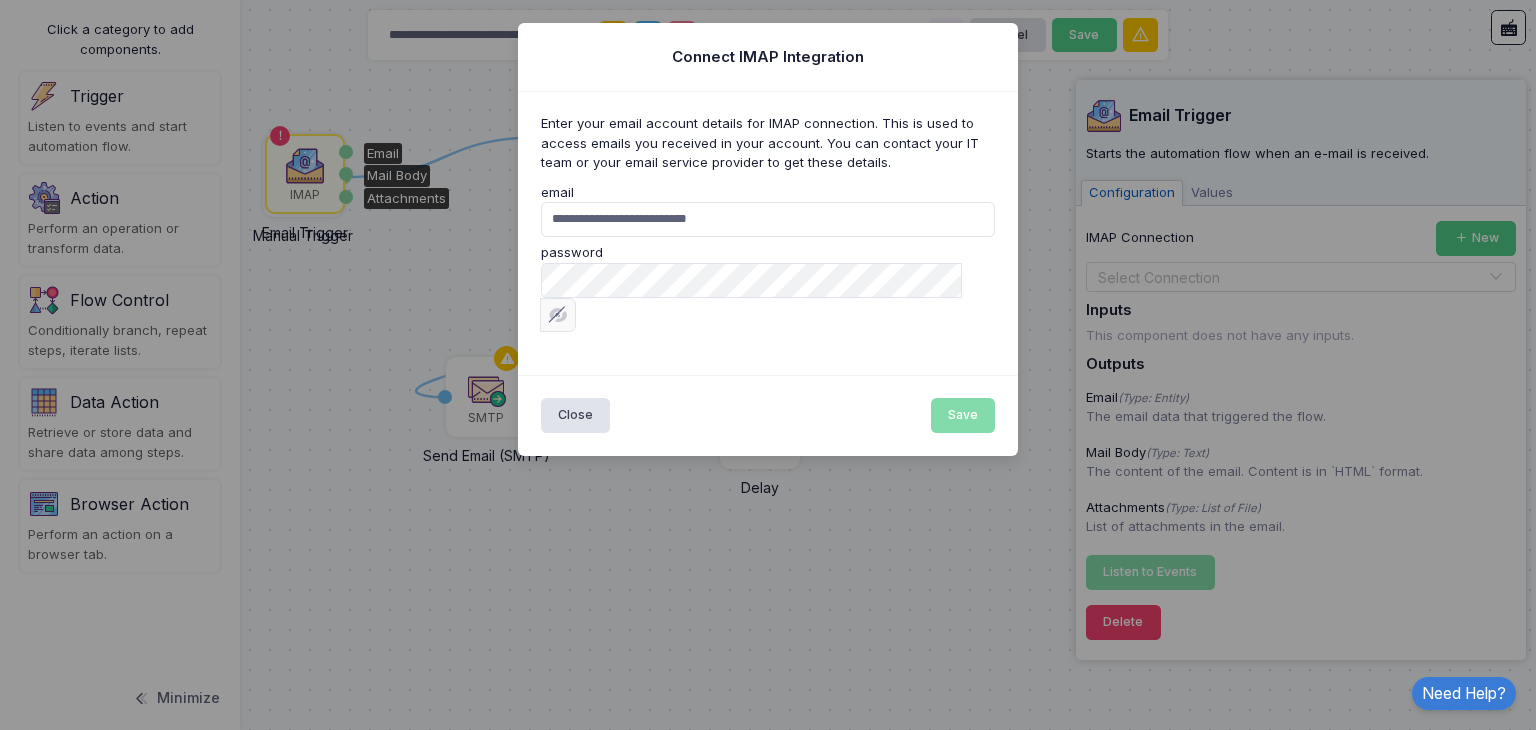 click on "**********" 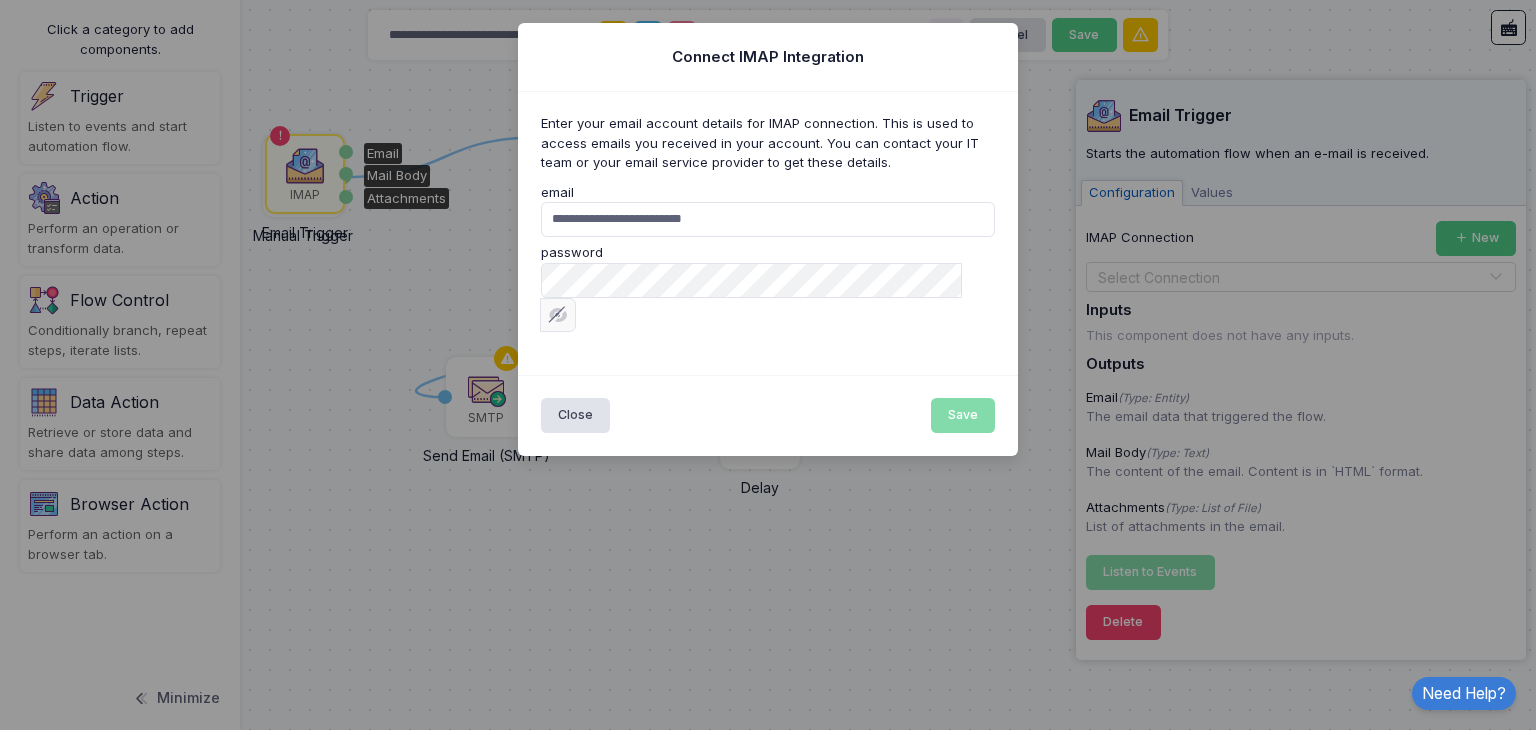 type on "**********" 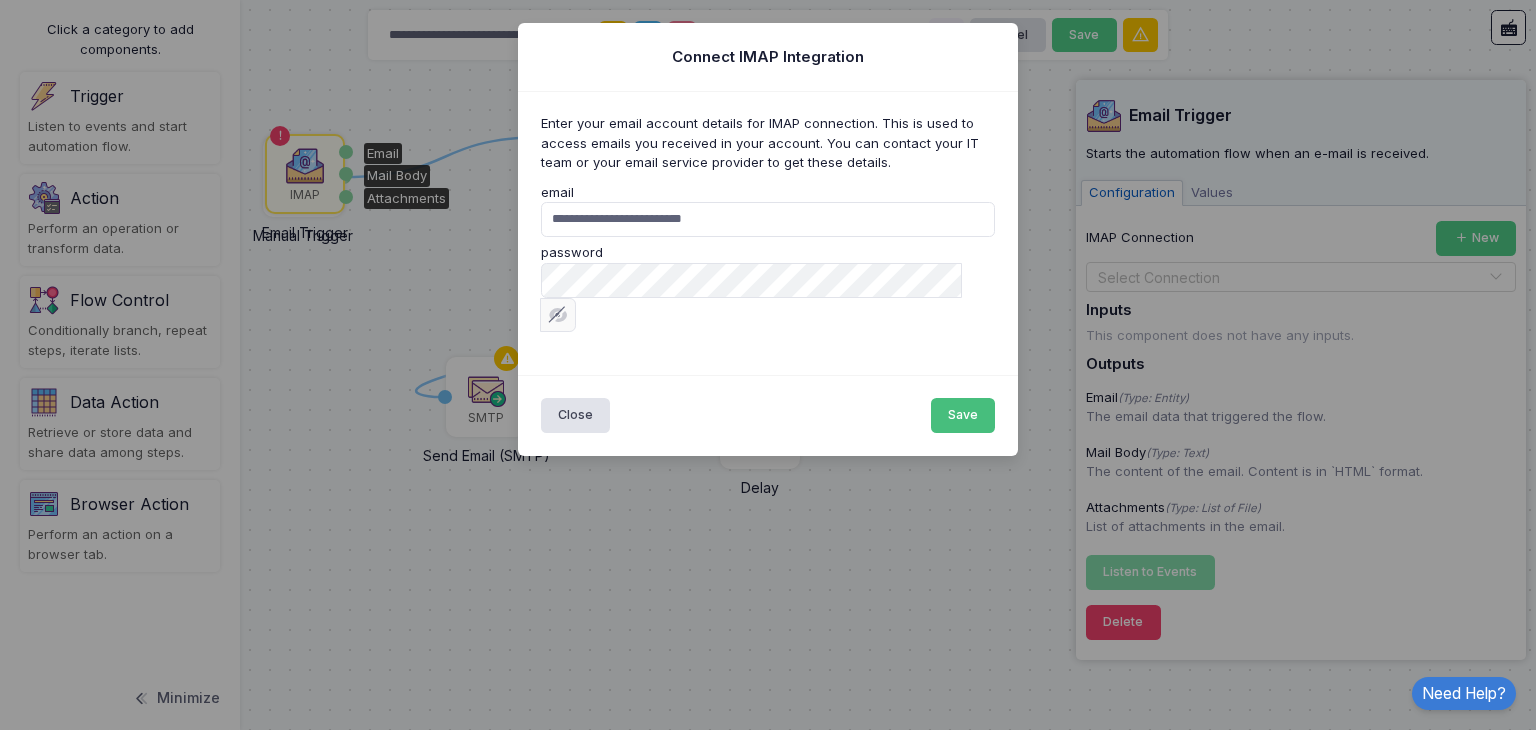 click on "Save" 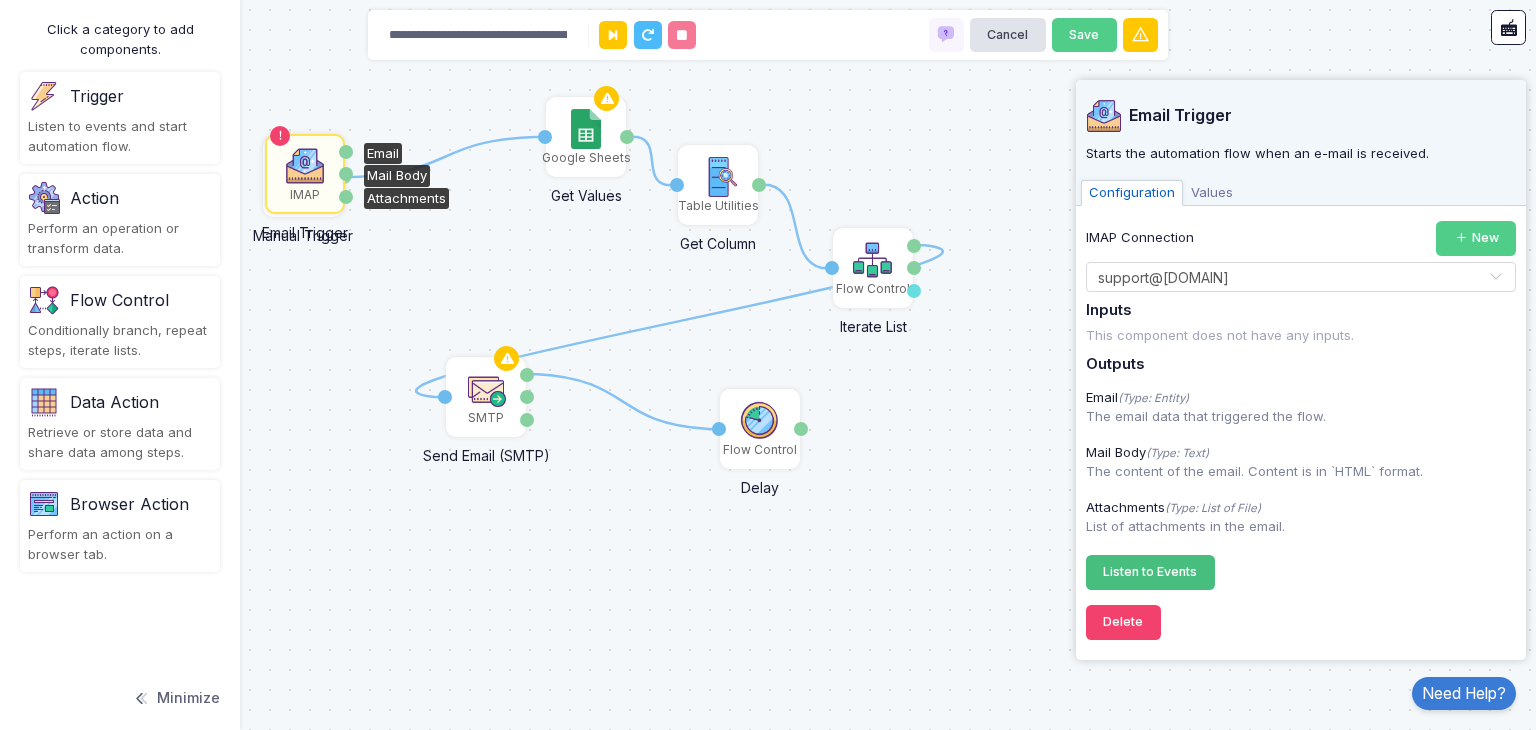 click on "Listen to Events" 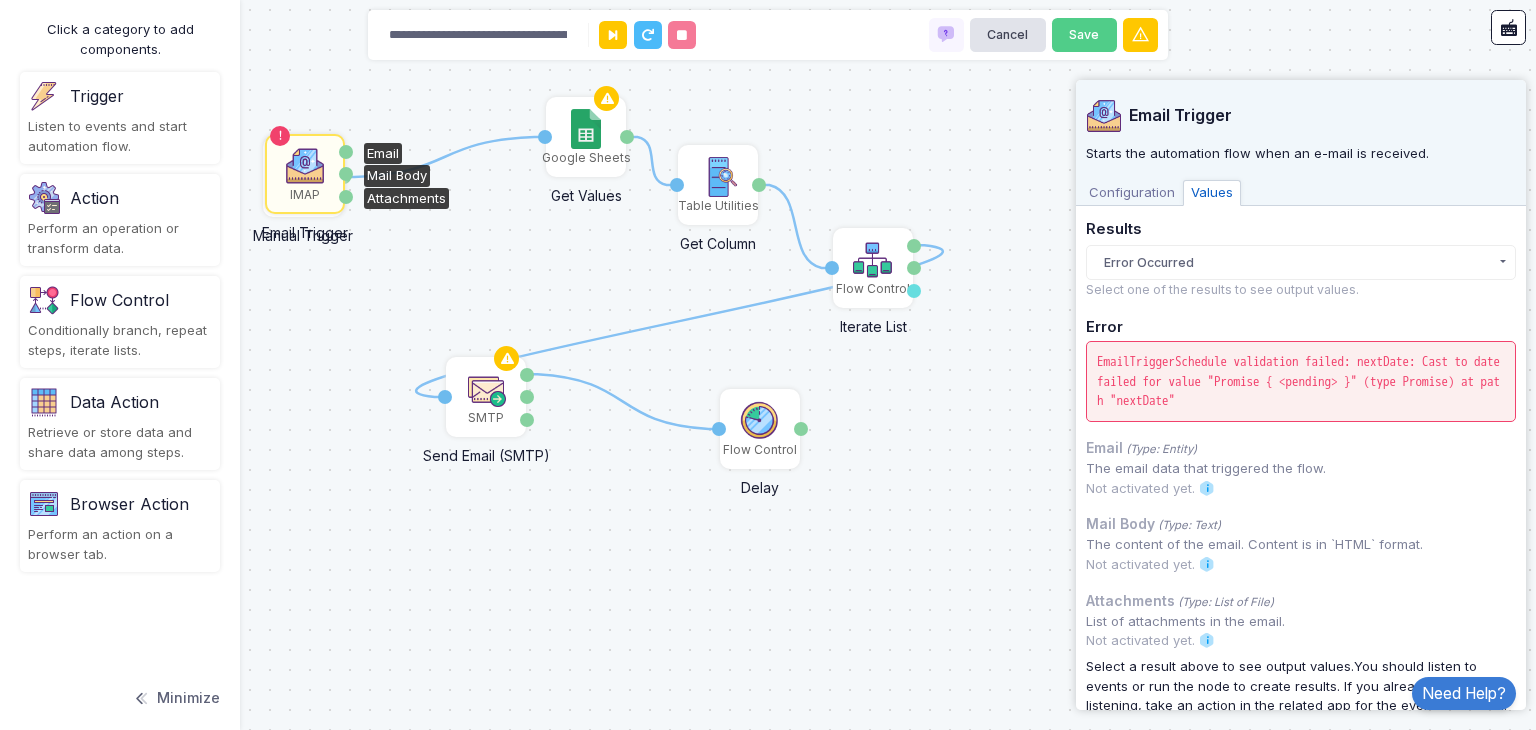 click on "Configuration" at bounding box center [1132, 193] 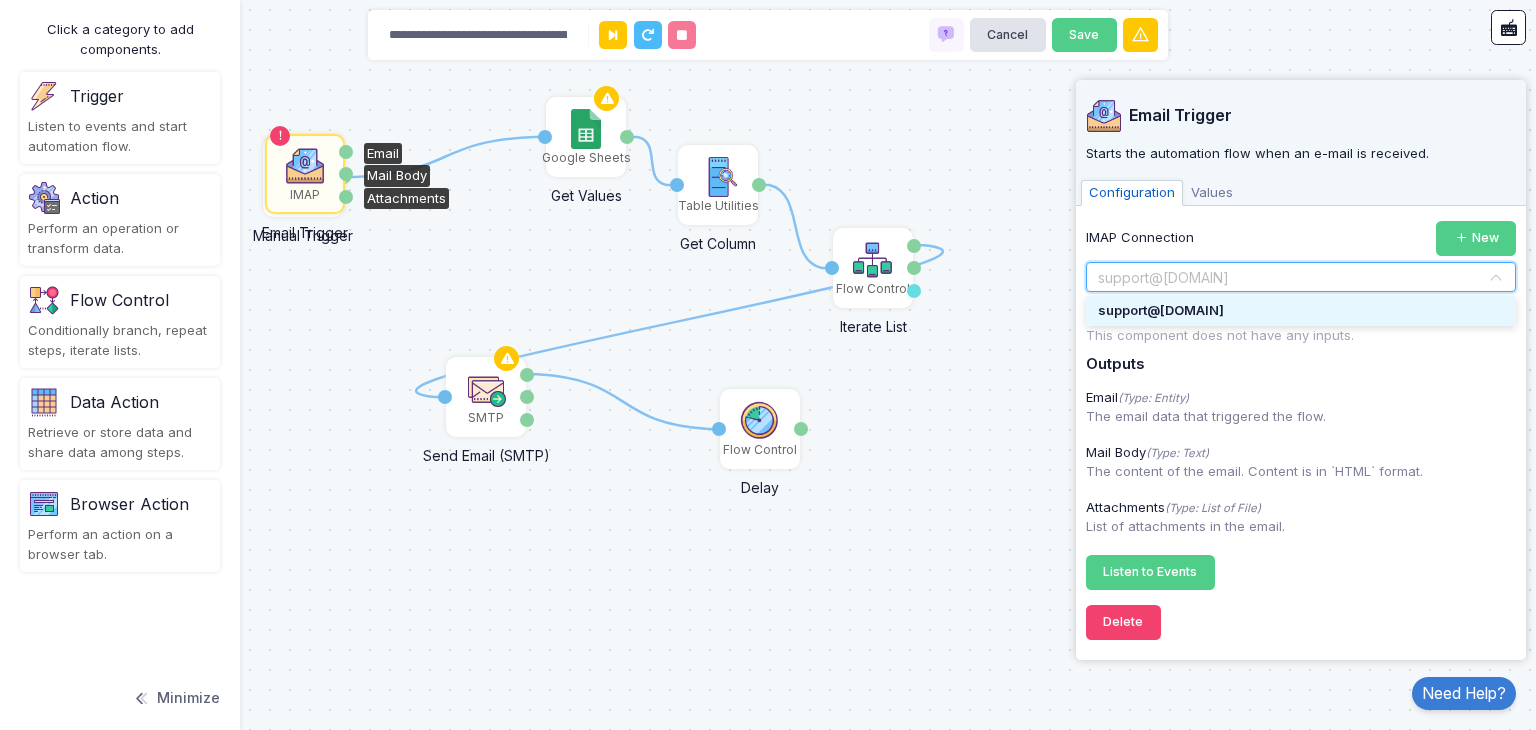 click 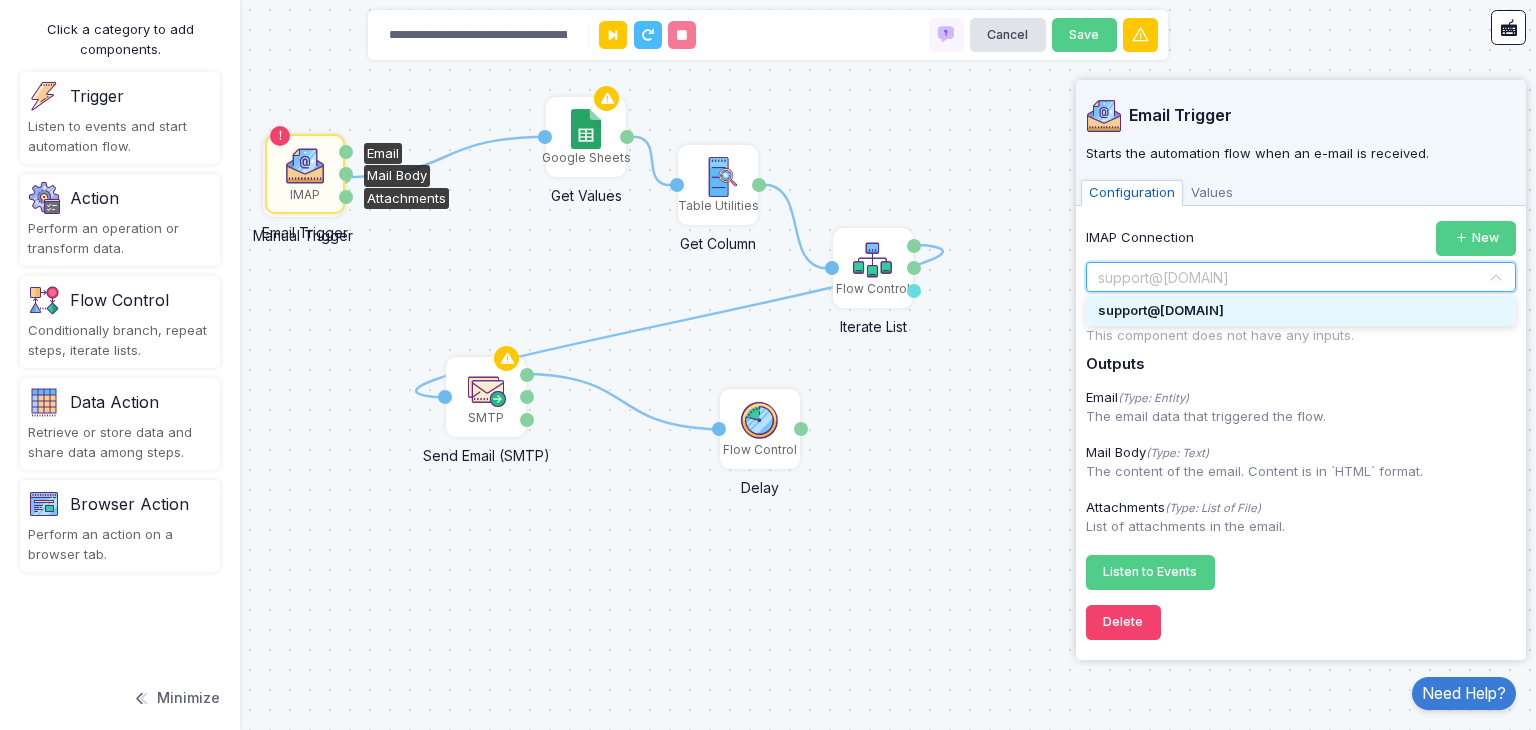 click 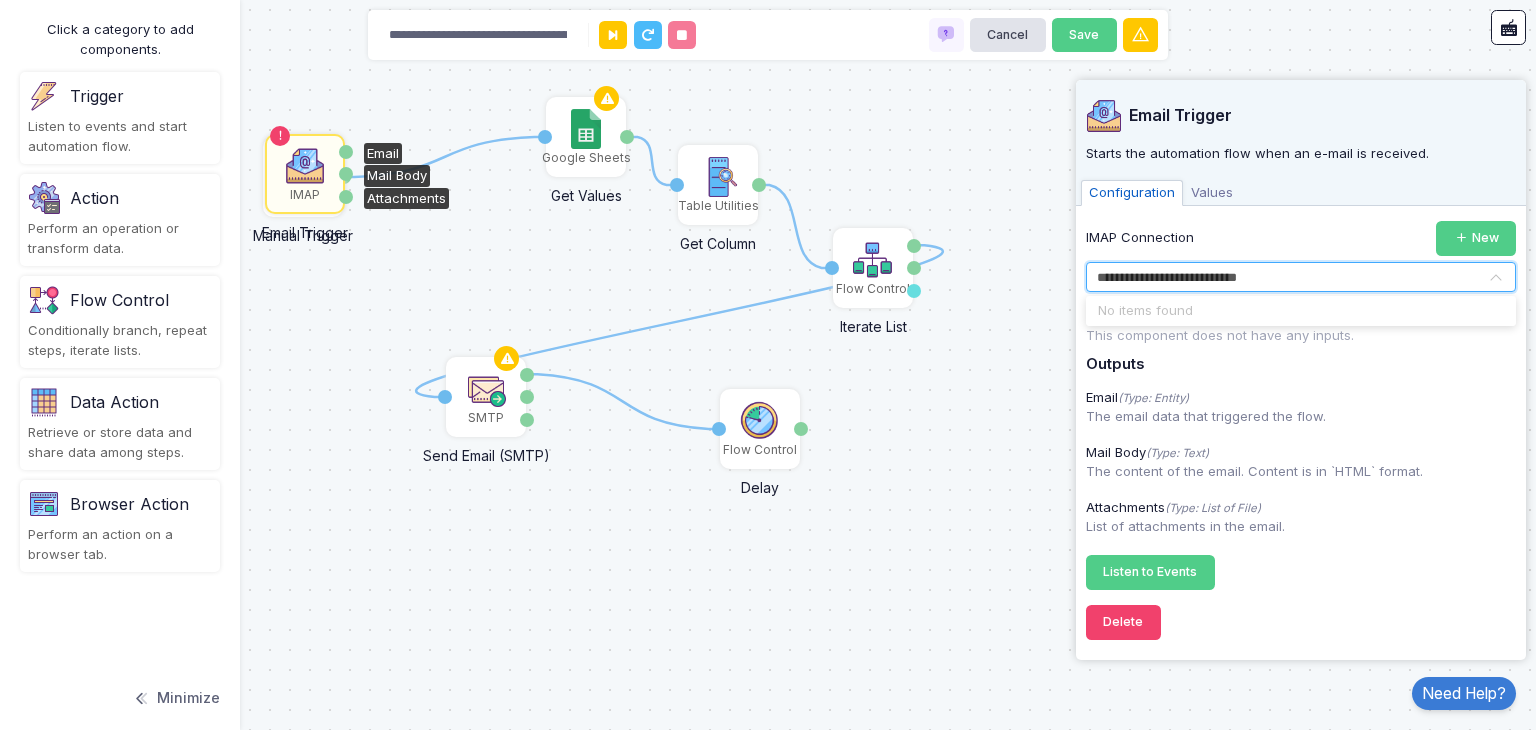 type on "**********" 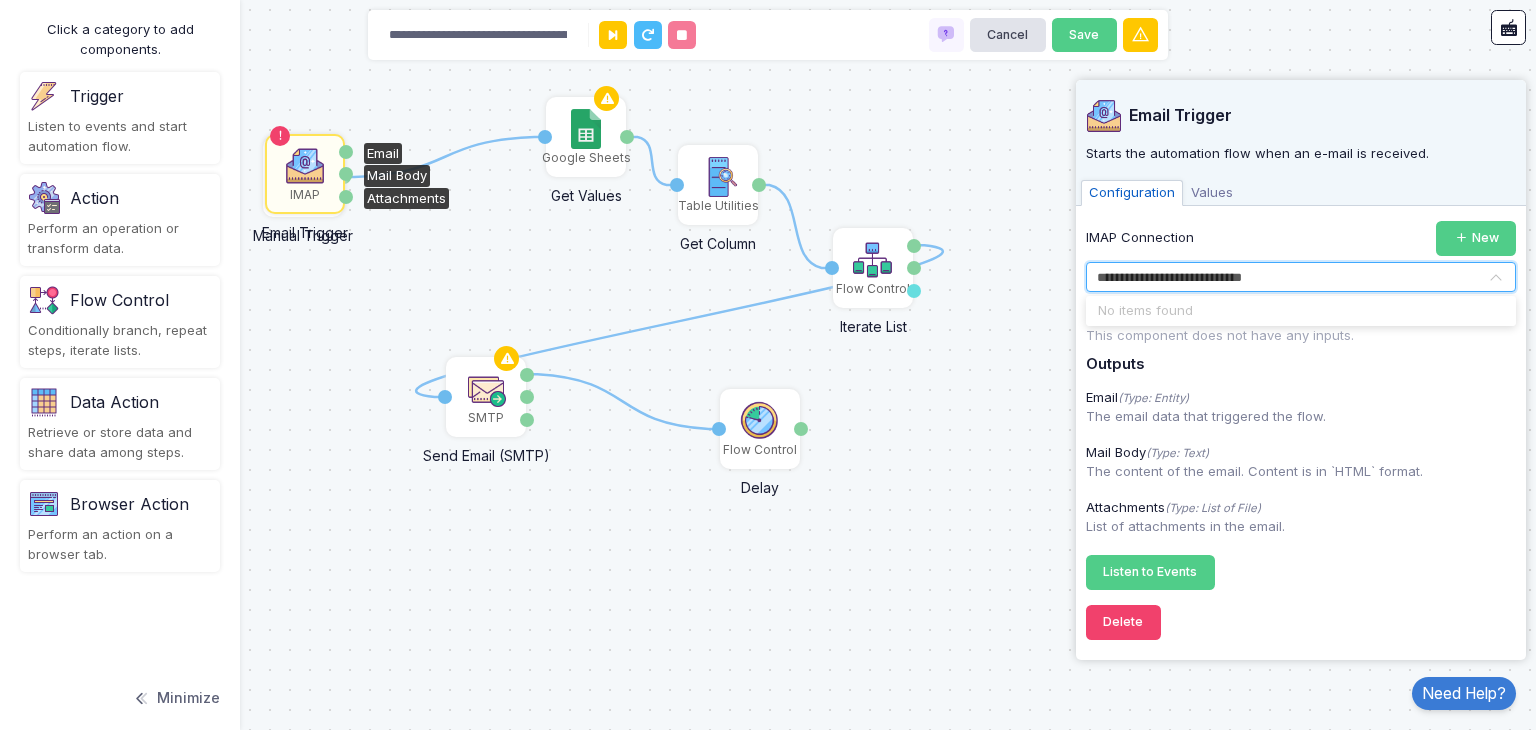 click on "IMAP Connection  New" 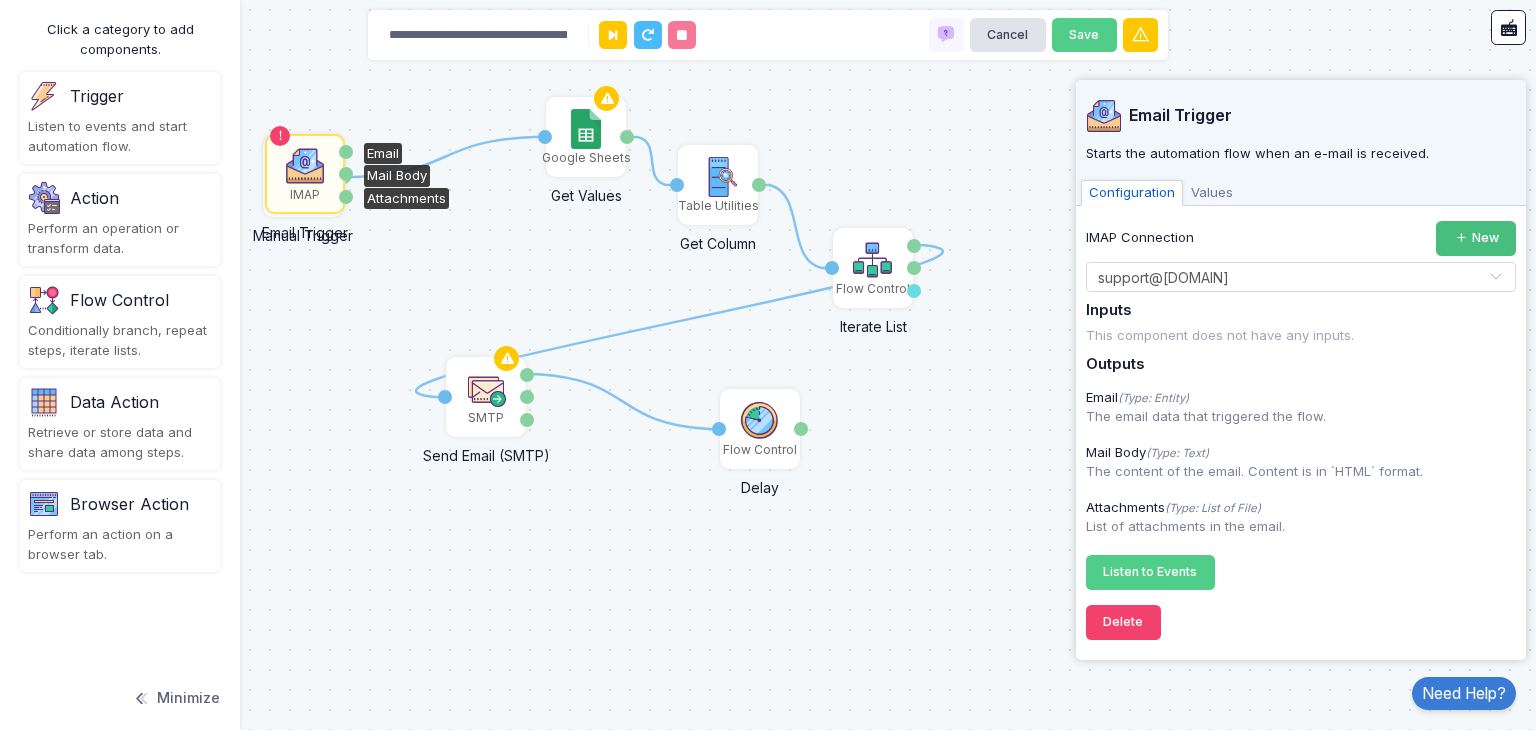 click 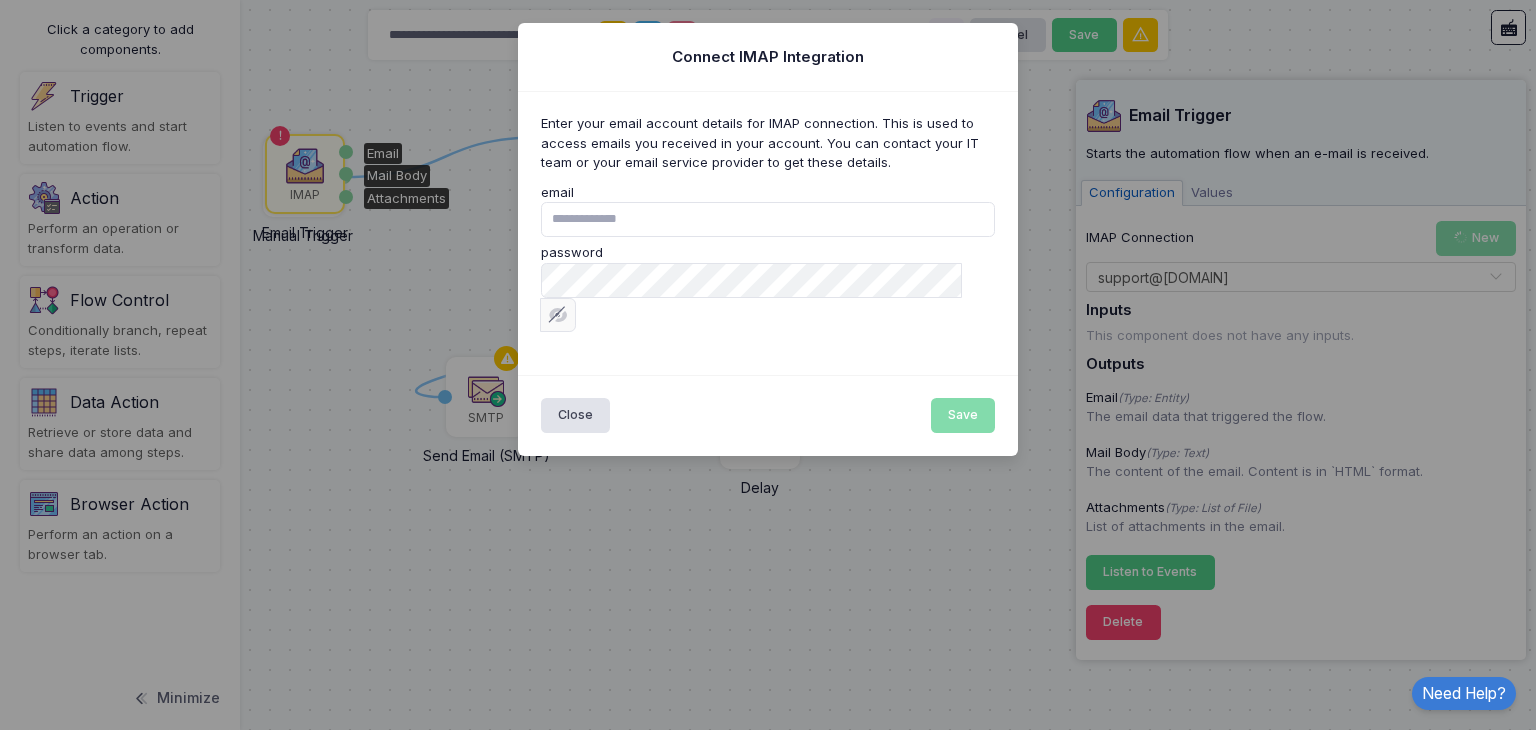 click on "email" at bounding box center [768, 219] 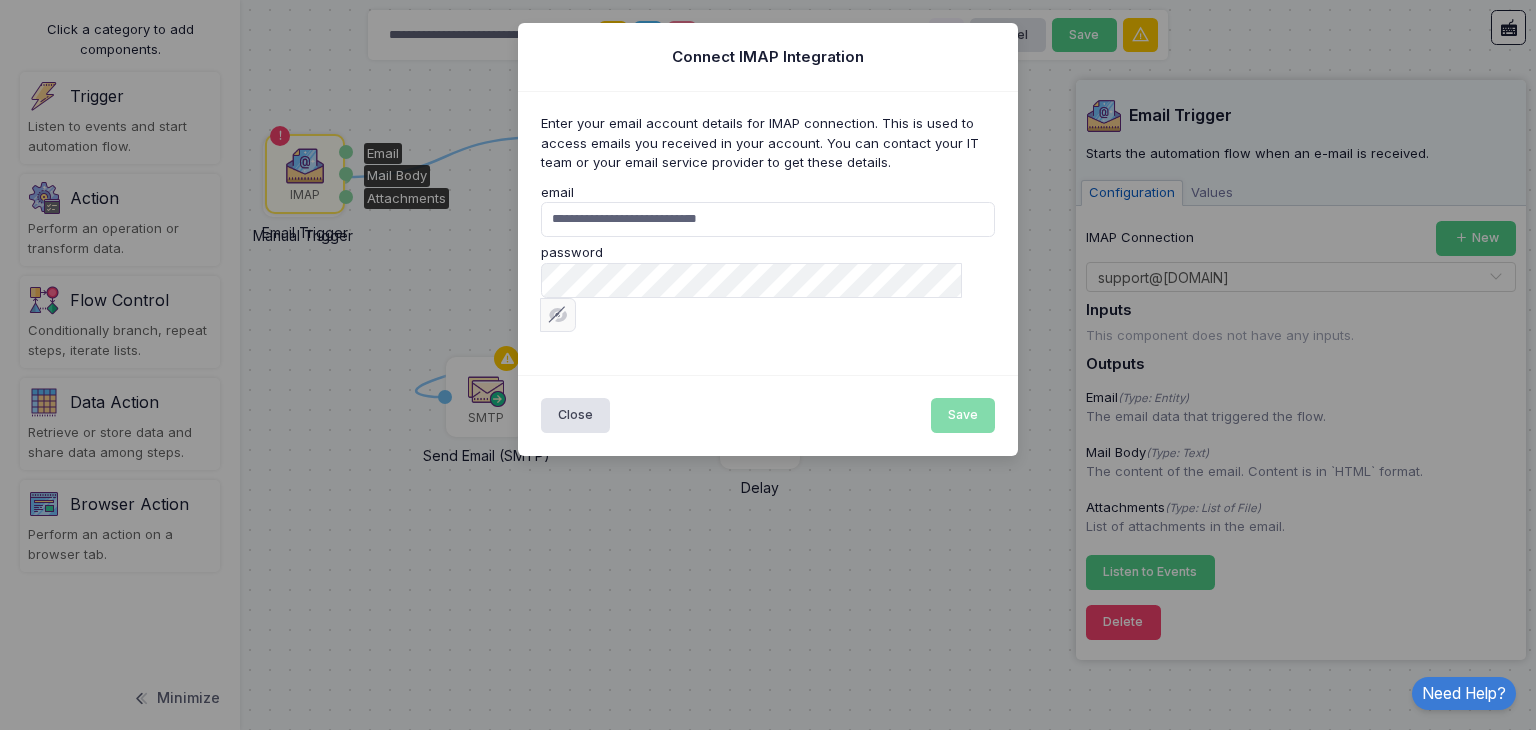 type on "**********" 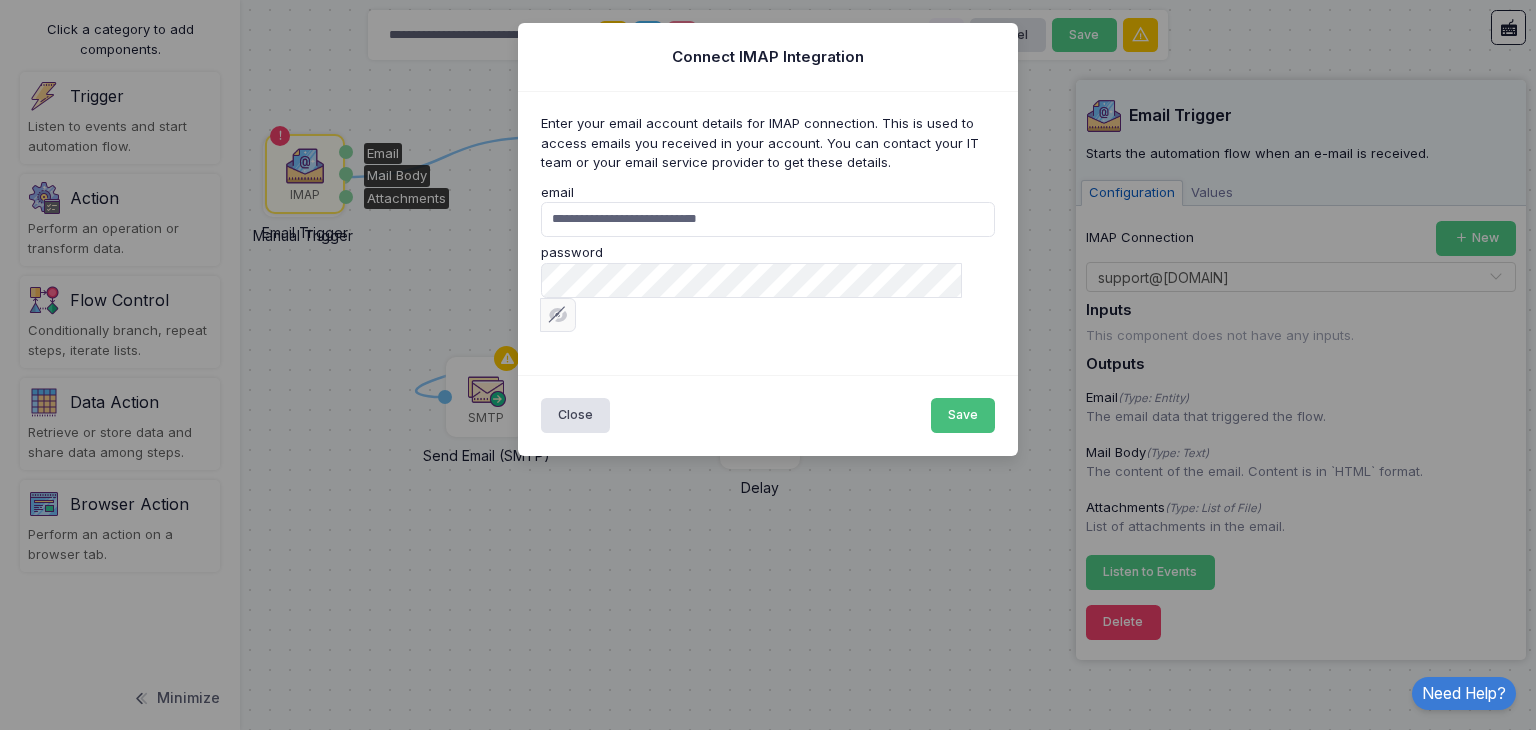 click on "Save" 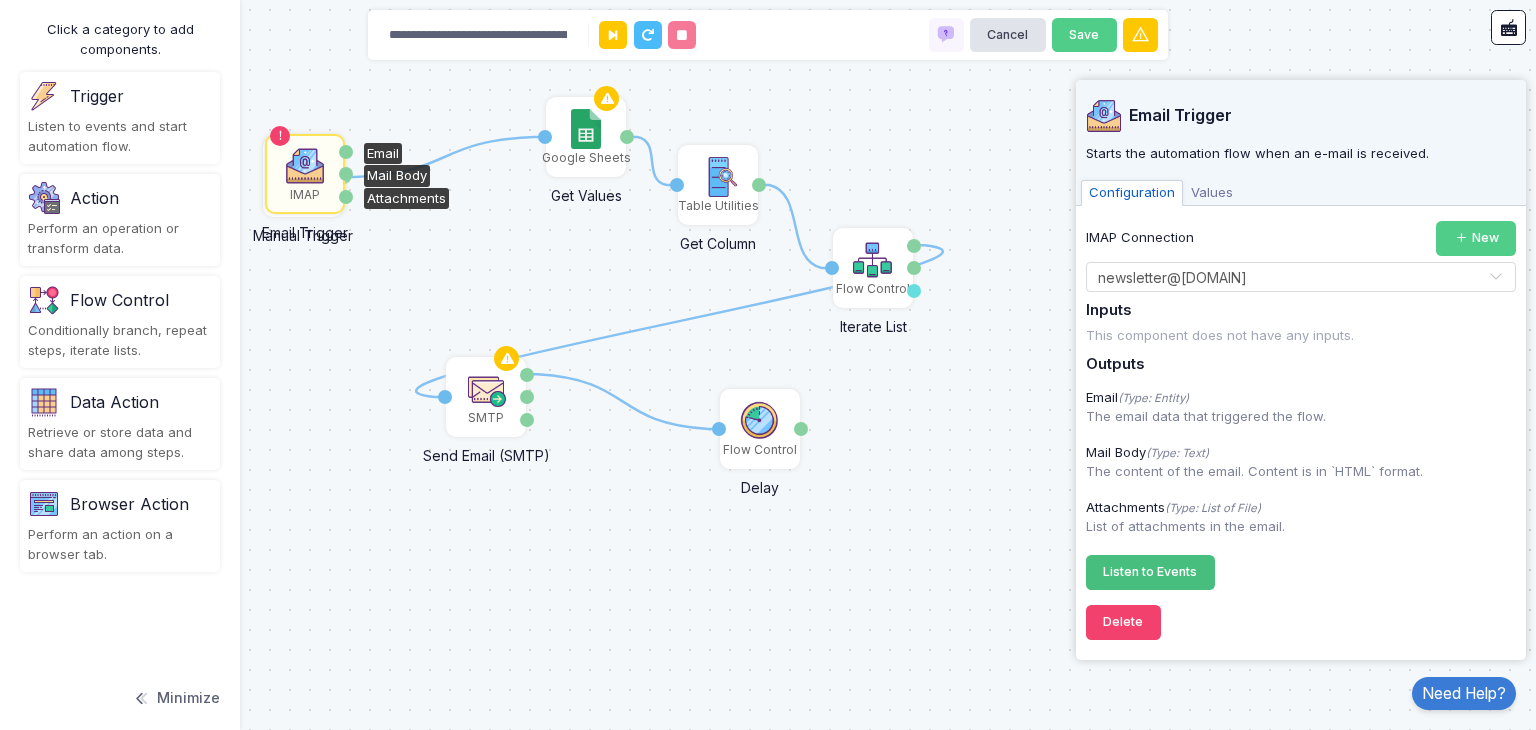 click on "Listen to Events" 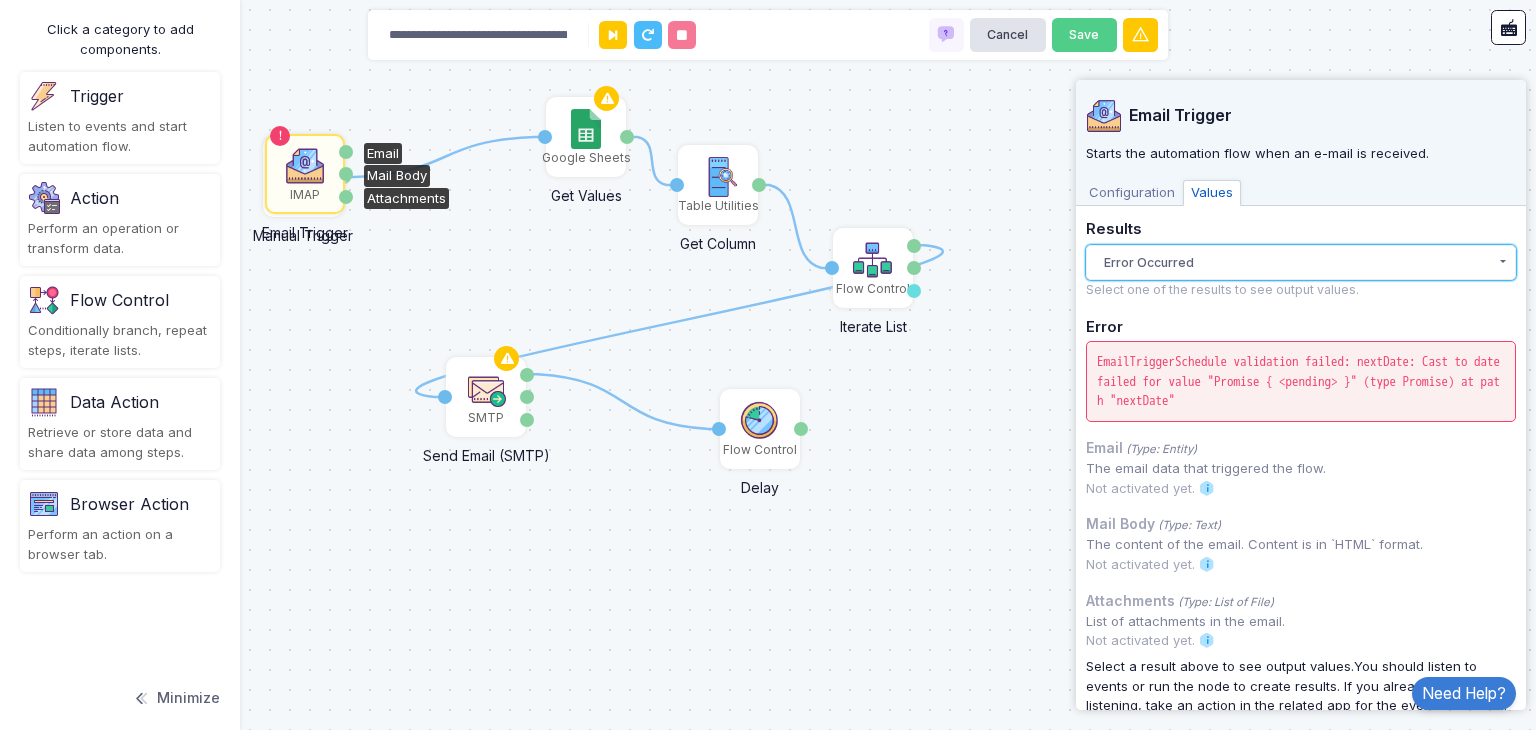 click on "Error Occurred" 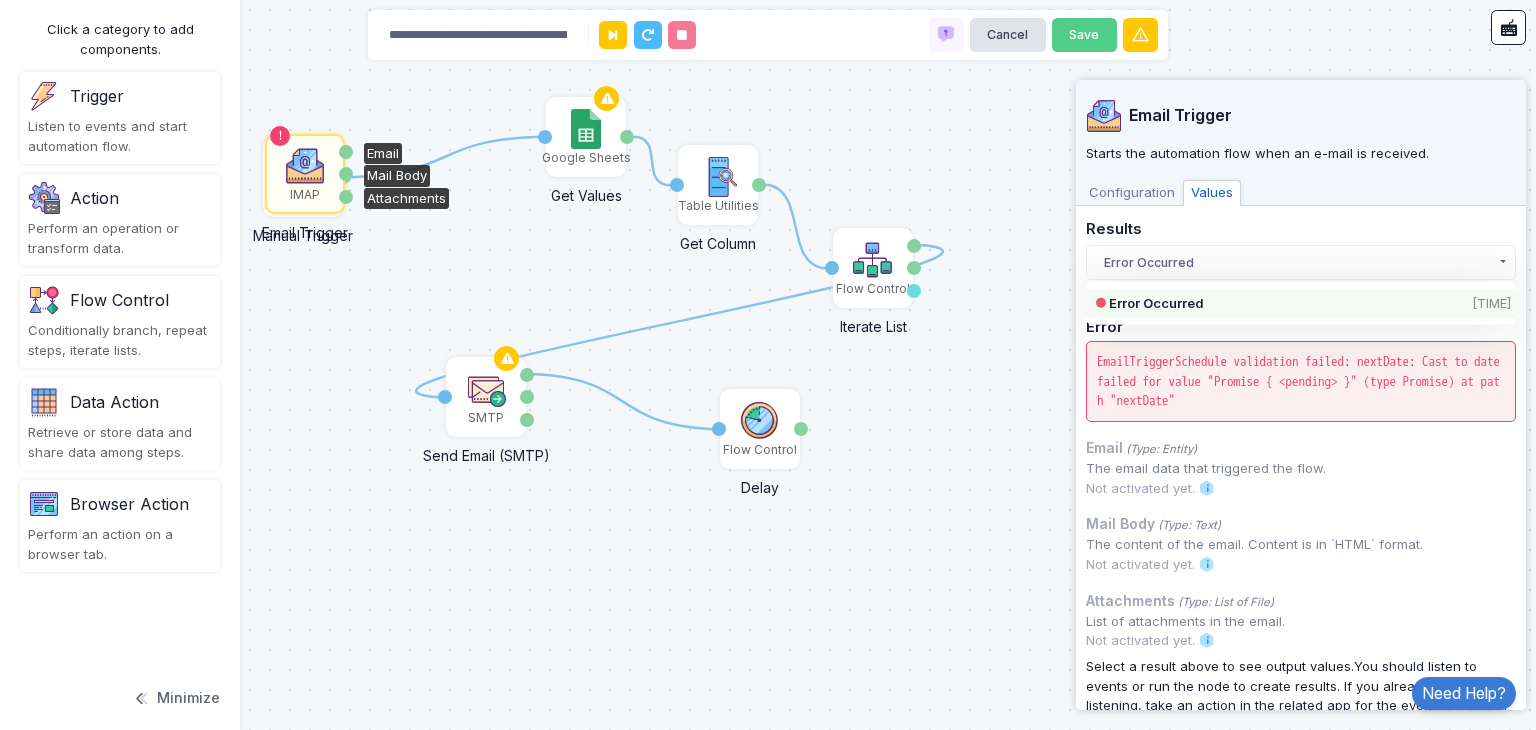 click on "Configuration" at bounding box center (1132, 193) 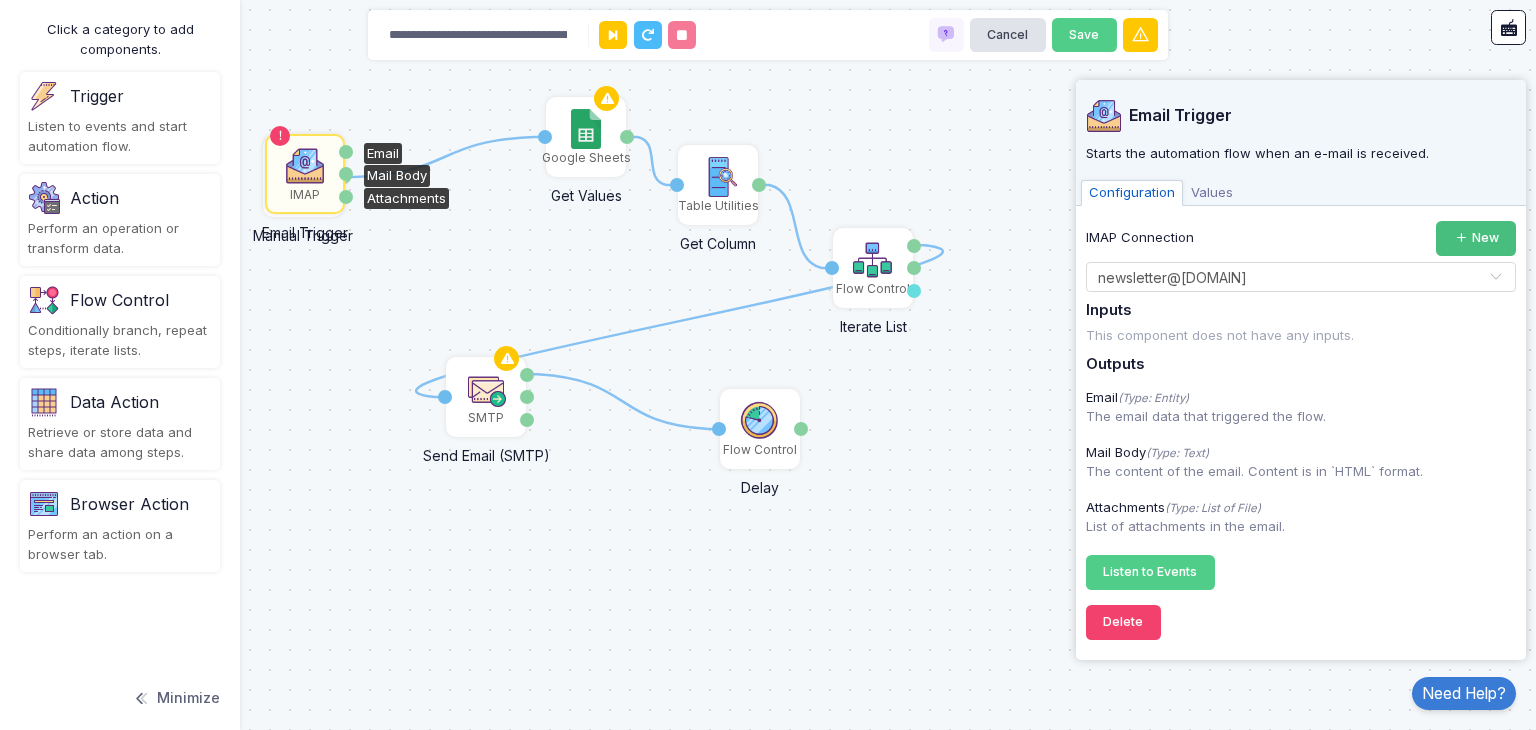 click on "New" 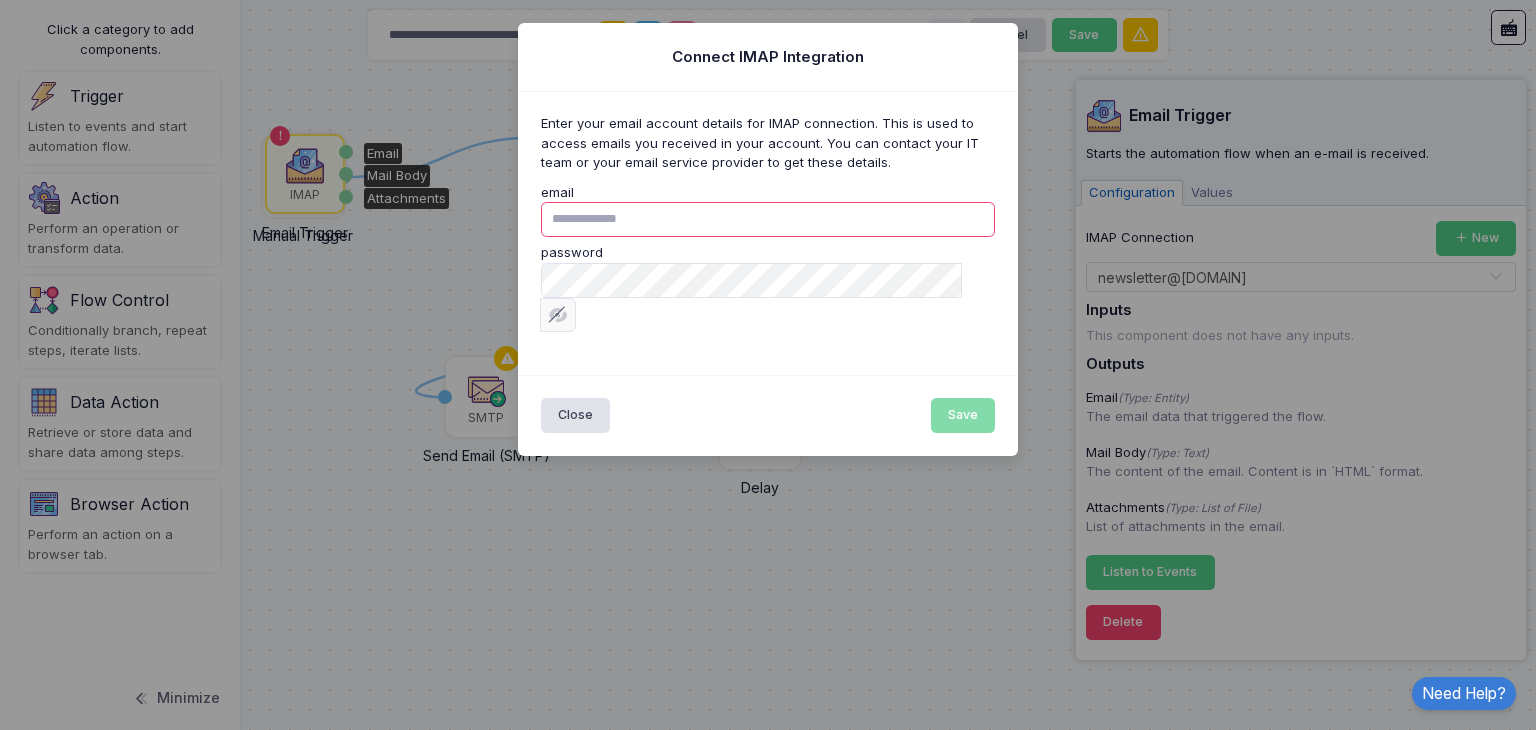 click on "Connect IMAP Integration Enter your email account details for IMAP connection. This is used to access emails you received in your account. You can contact your IT team or your email service provider to get these details.
email   password  Email address not found. Your user information or domain settings are invalid. Some required fields are empty:  Your email address is already used by another user. More than one user cannot connect the same email address. It seems like your email address belongs to Gmail. You can use the related  Gmail  action for e-mail operations. It seems like your email address belongs to Outlook. You can use the related  Outlook  action for e-mail operations.  It seems that your mail account is using Yandex mail services. If you are entering the correct password but still getting a password error, you may need to use  App passwords .  Close  Save" 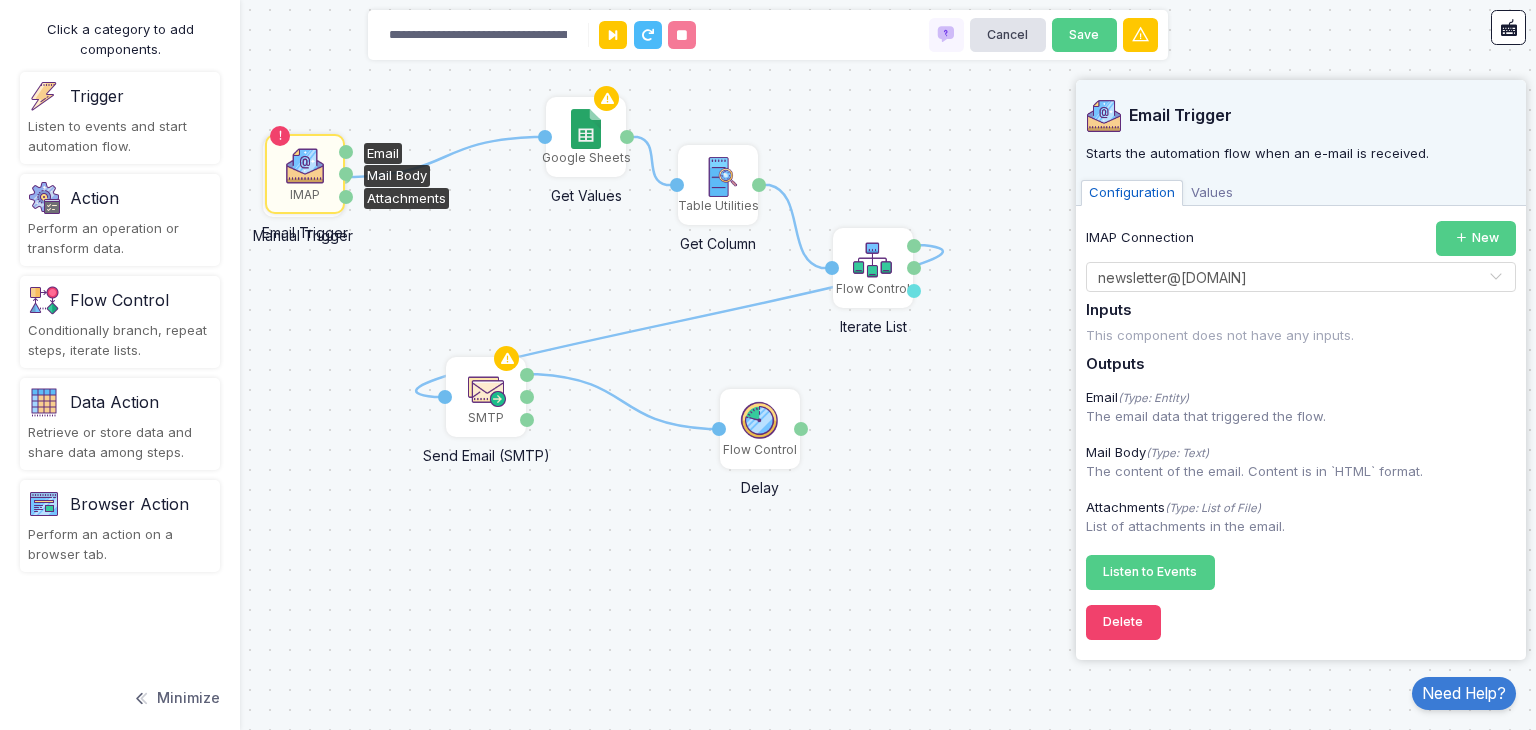click on "This component does not have any inputs." 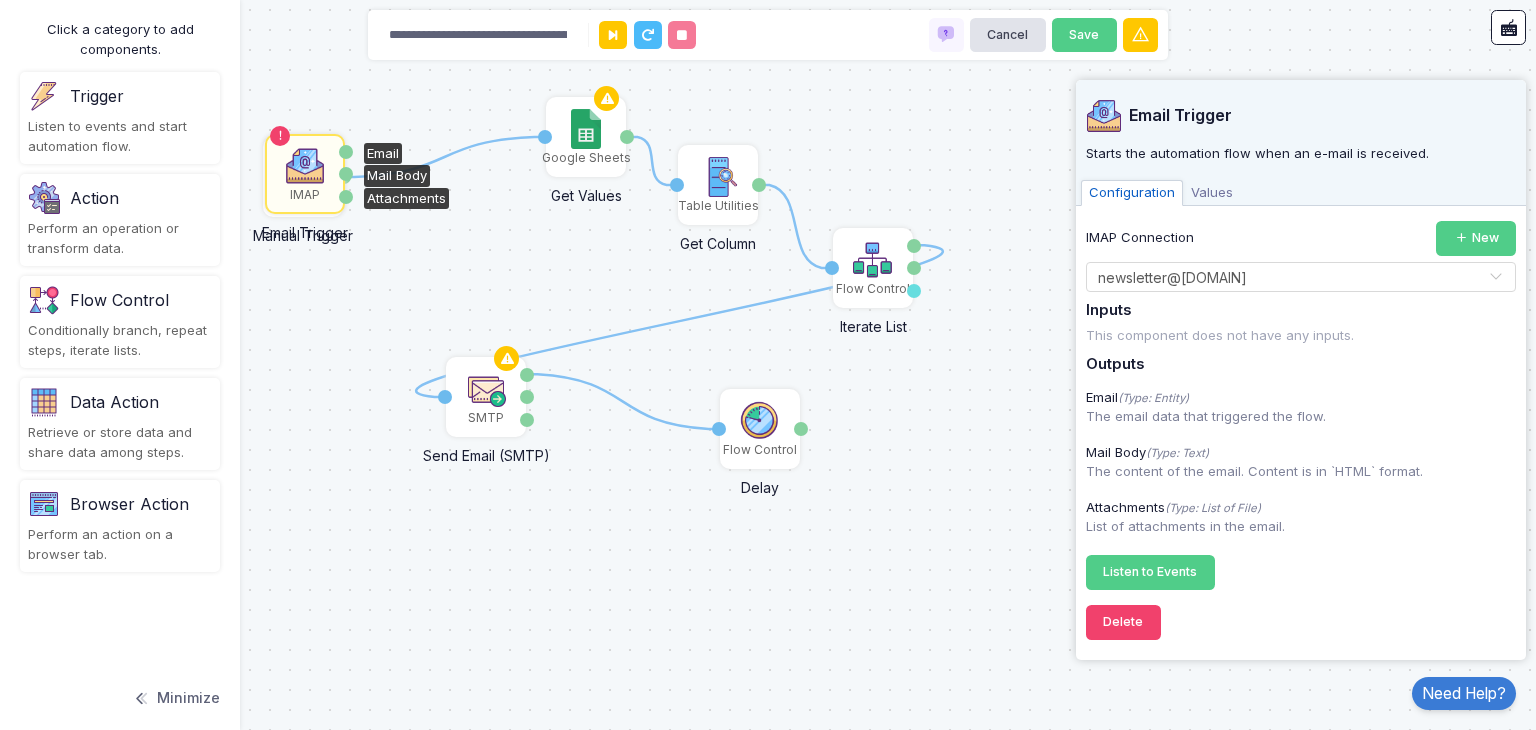 click on "Action  Perform an operation or transform data." at bounding box center (120, 220) 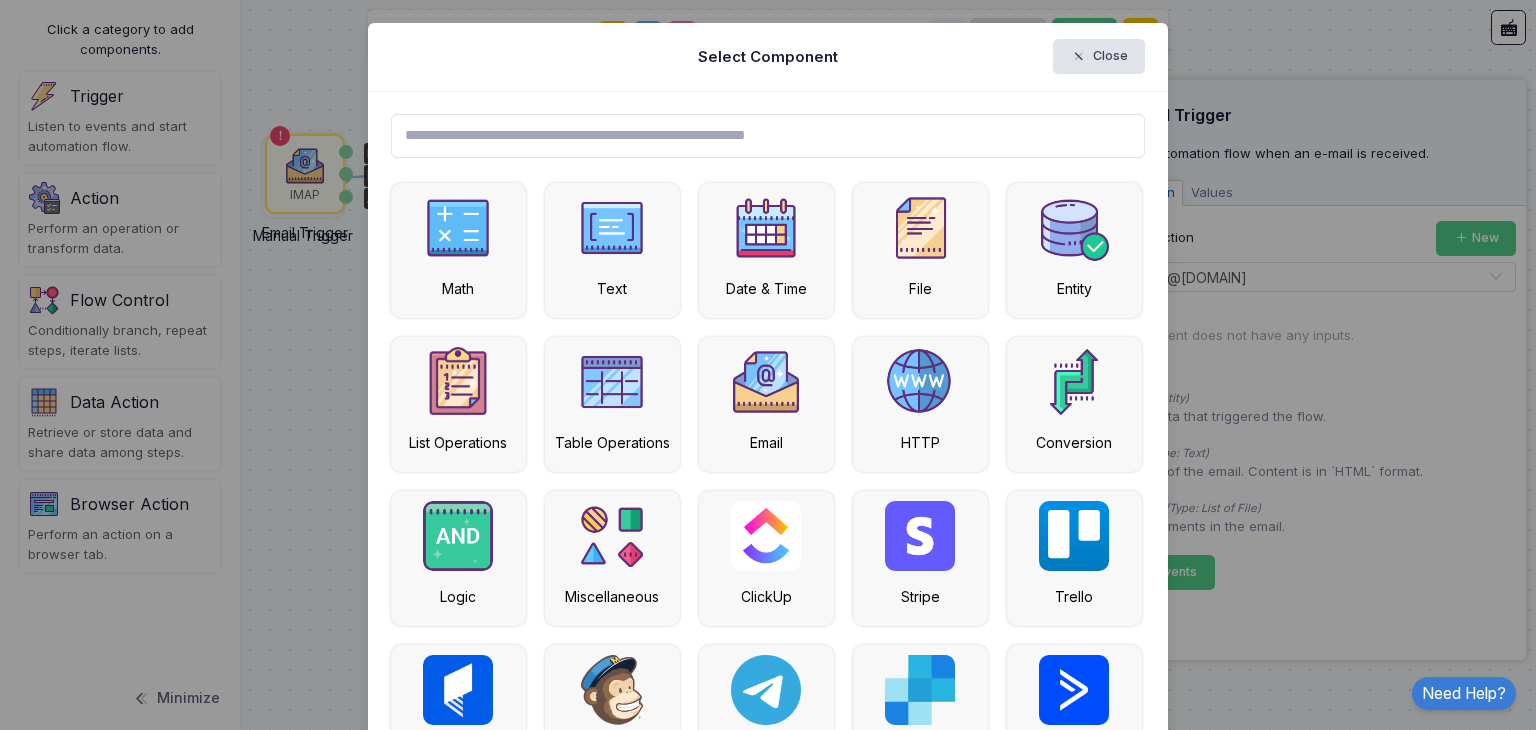 click on "Select Component Close  Math Text Date & Time File Entity List Operations Table Operations Email HTTP Conversion Logic Miscellaneous ClickUp Stripe Trello Cubicl MailChimp Telegram Bot SendGrid ActiveCampaign Show More Apps" 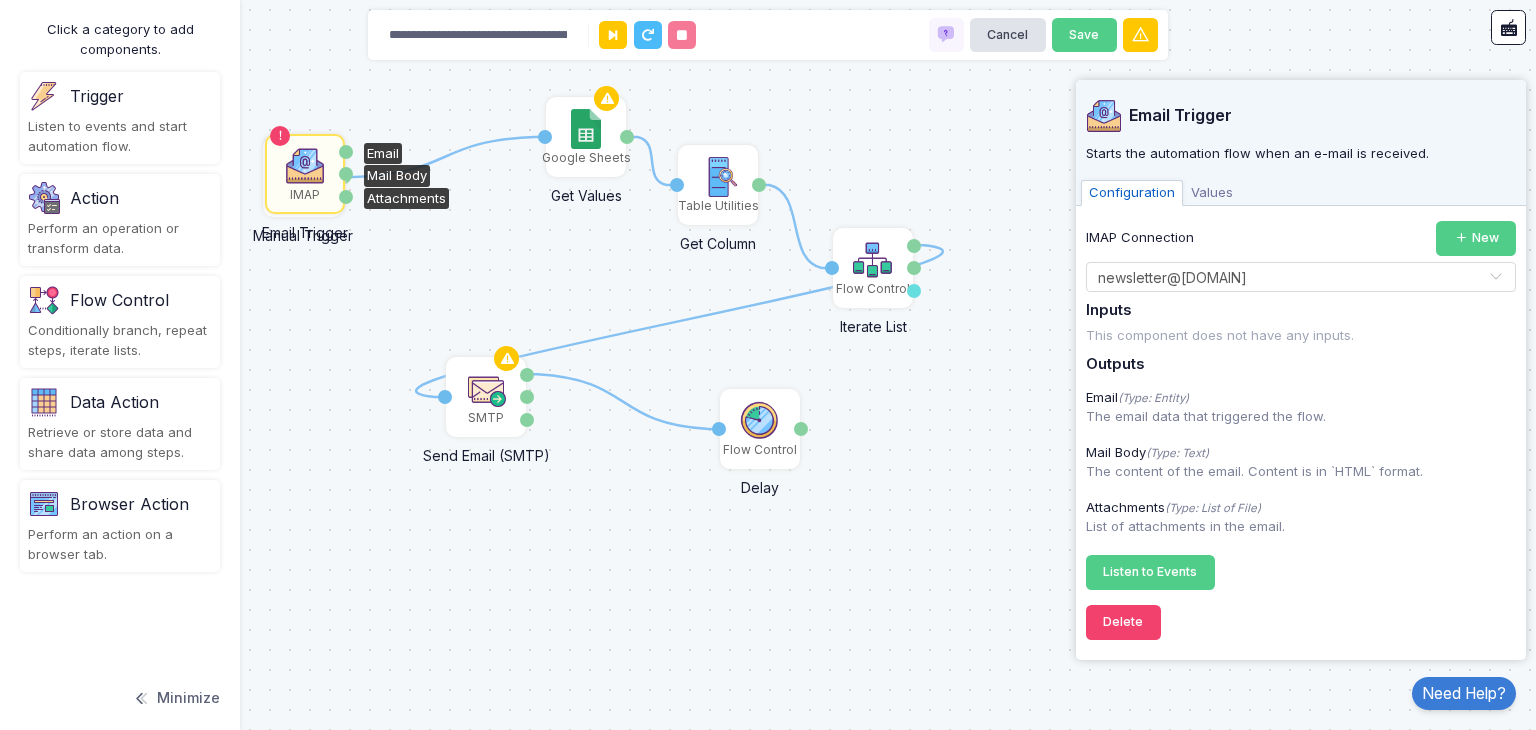 scroll, scrollTop: 0, scrollLeft: 0, axis: both 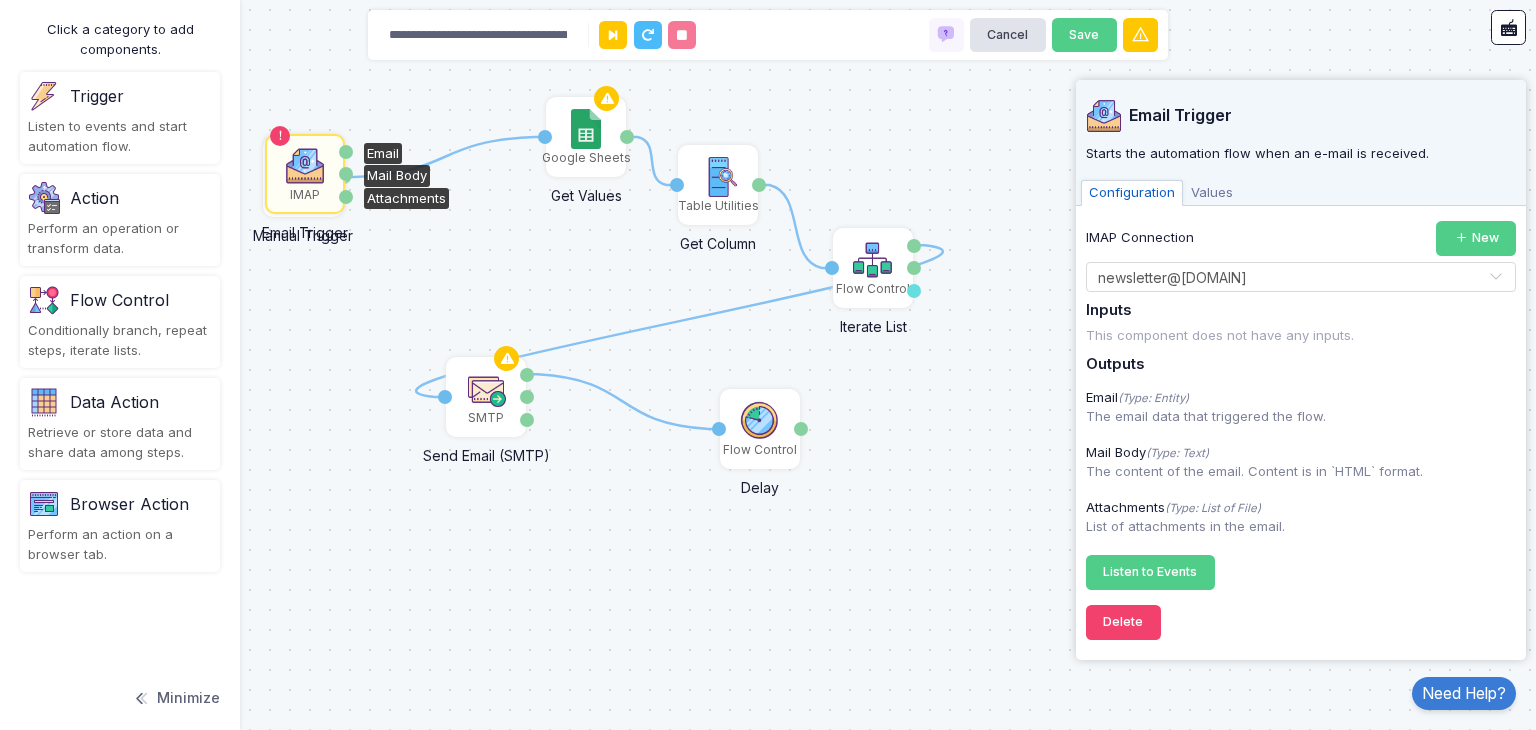 click on "Action" at bounding box center (120, 198) 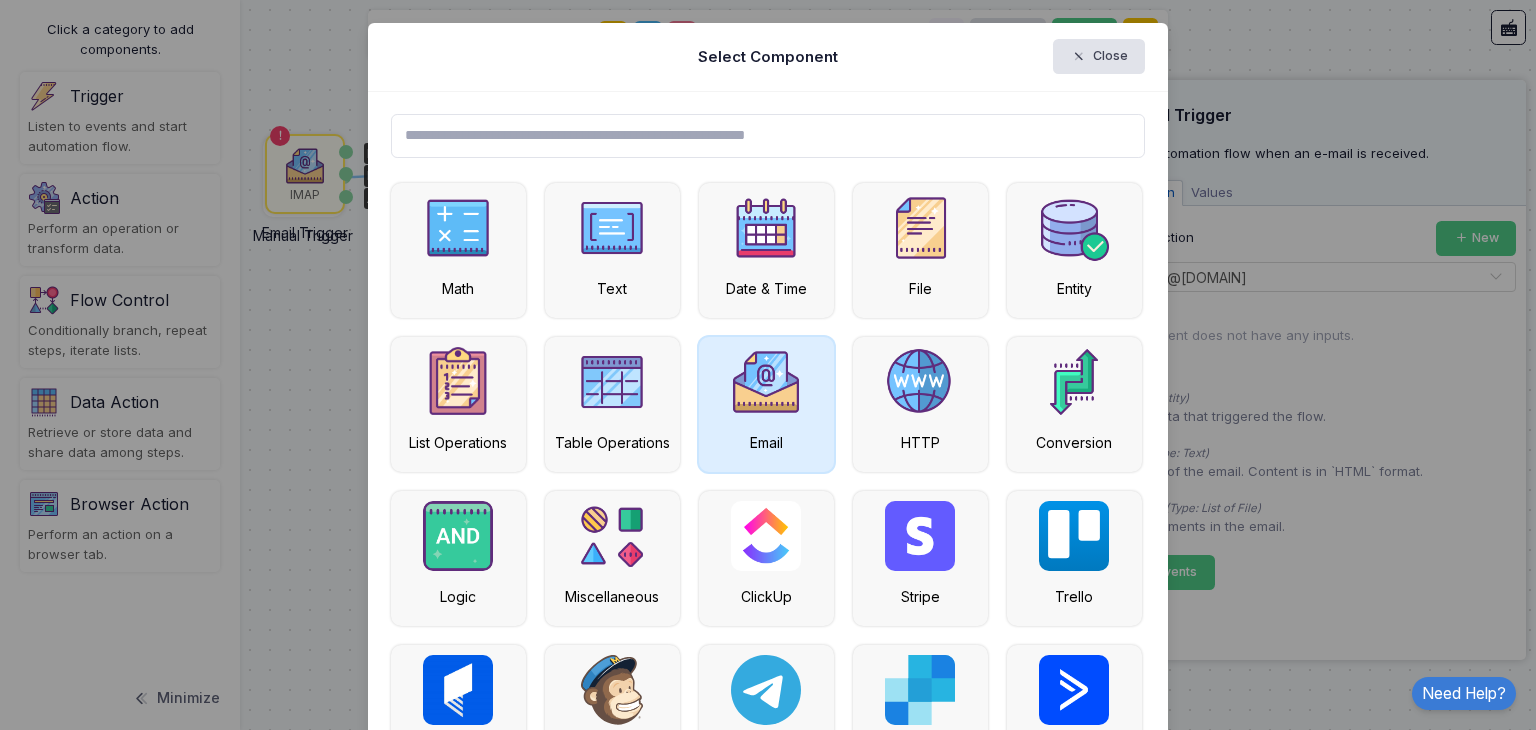 click at bounding box center [766, 382] 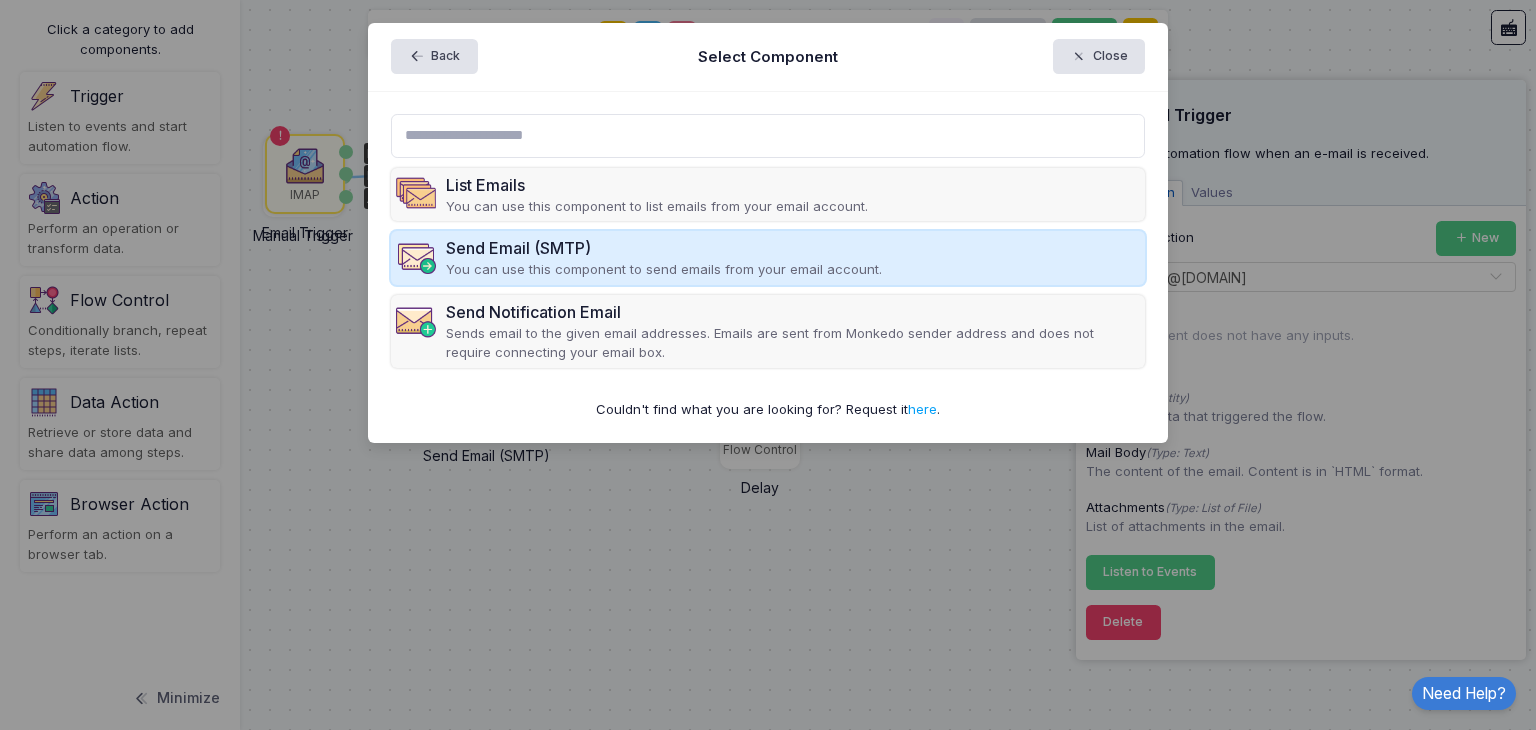 click on "You can use this component to send emails from your email account." at bounding box center (664, 270) 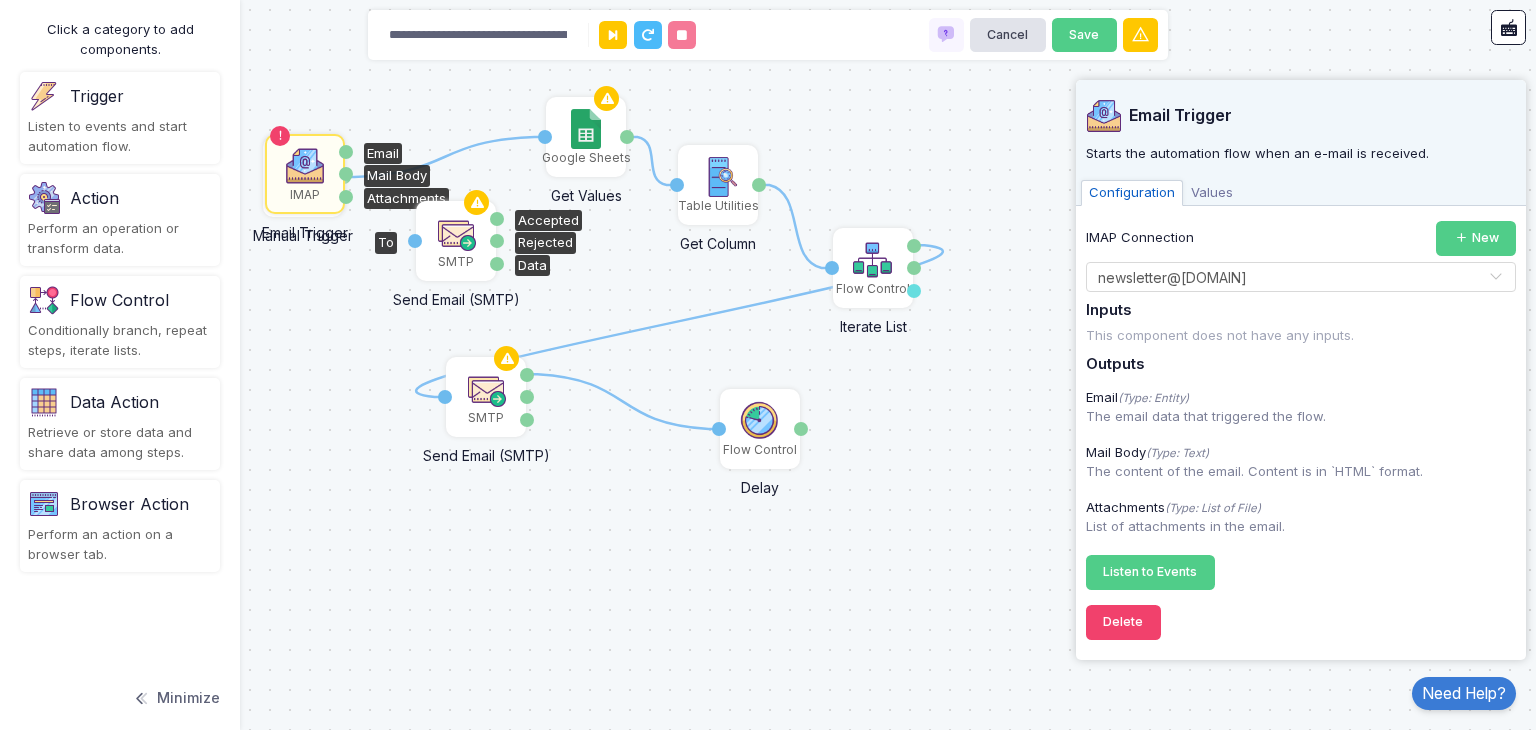 drag, startPoint x: 409, startPoint y: 173, endPoint x: 456, endPoint y: 241, distance: 82.661964 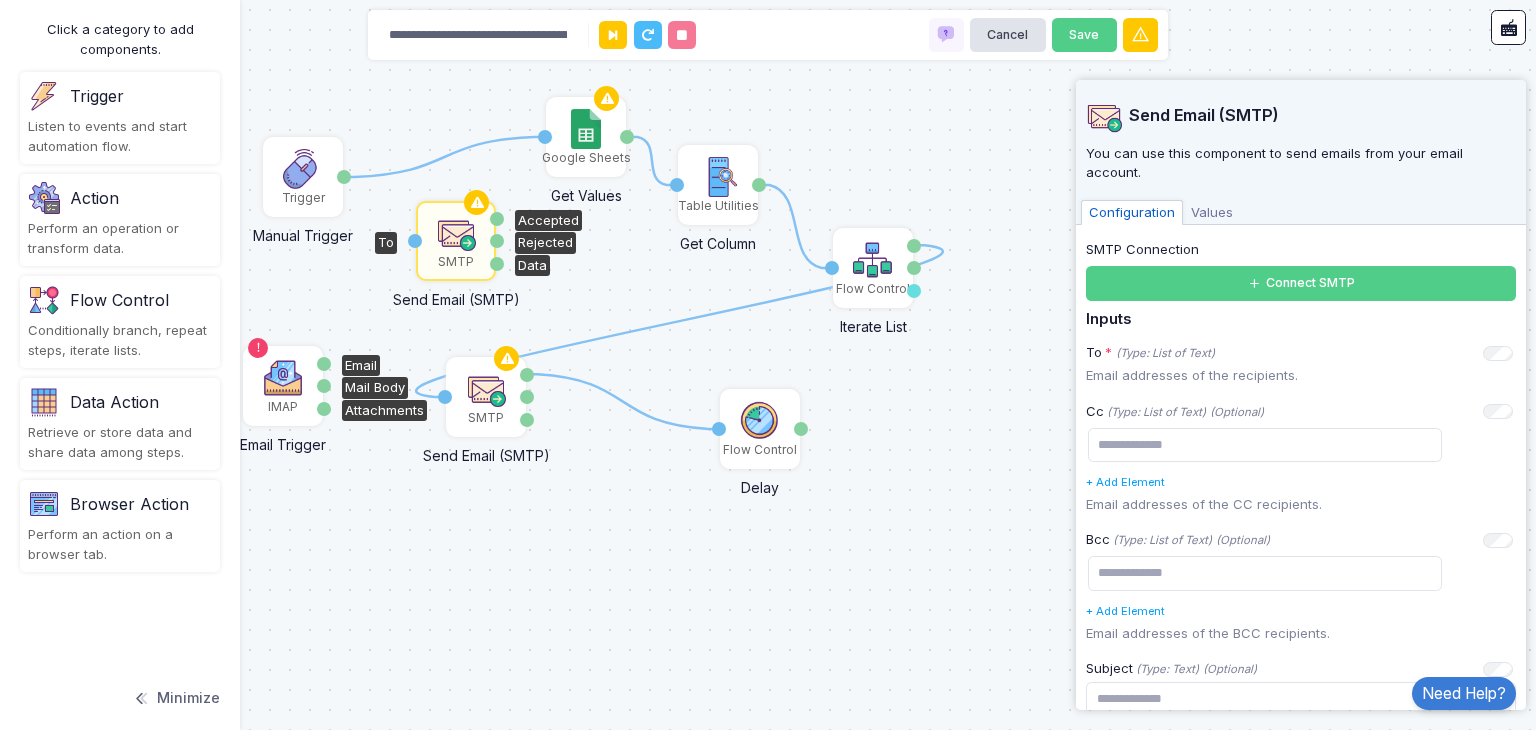 drag, startPoint x: 309, startPoint y: 181, endPoint x: 295, endPoint y: 390, distance: 209.46837 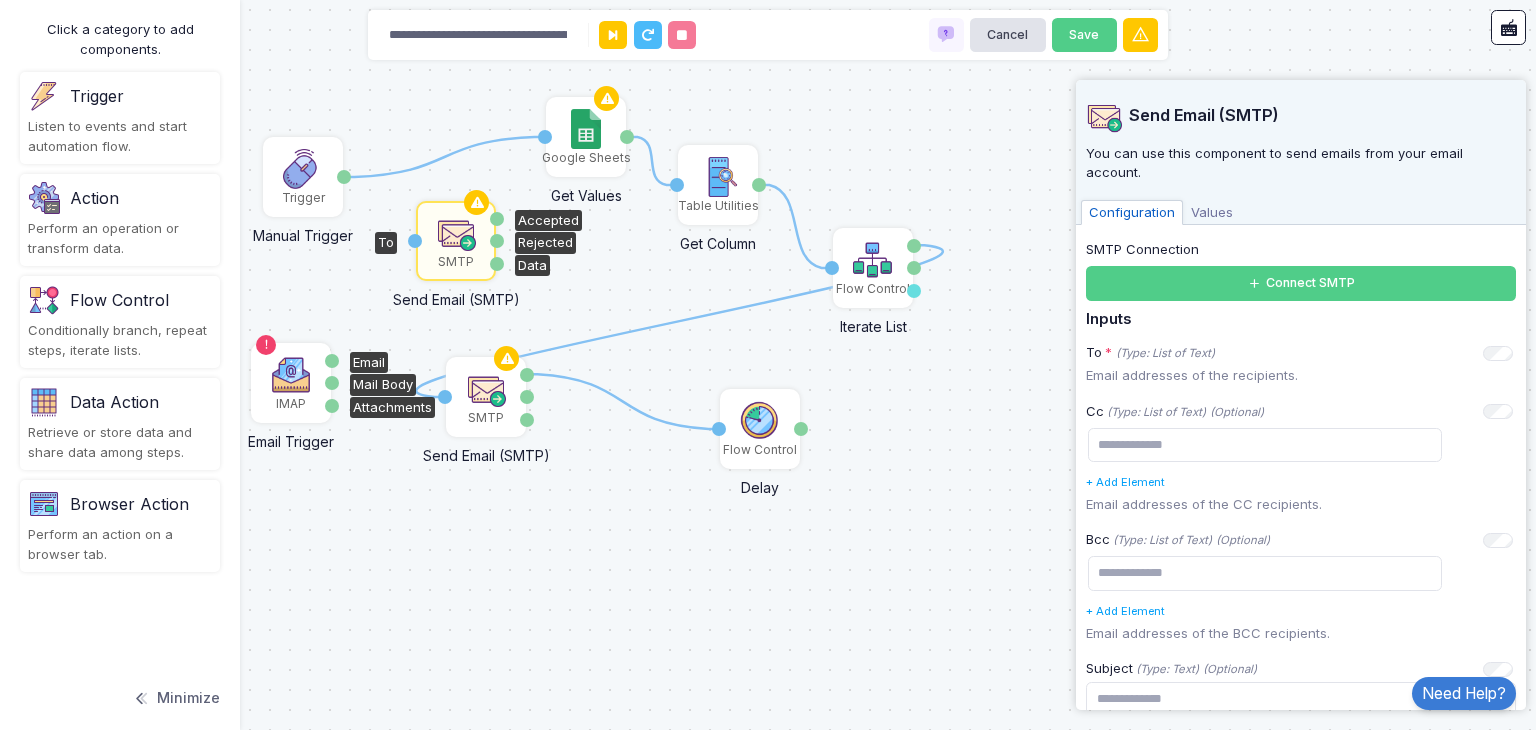 click 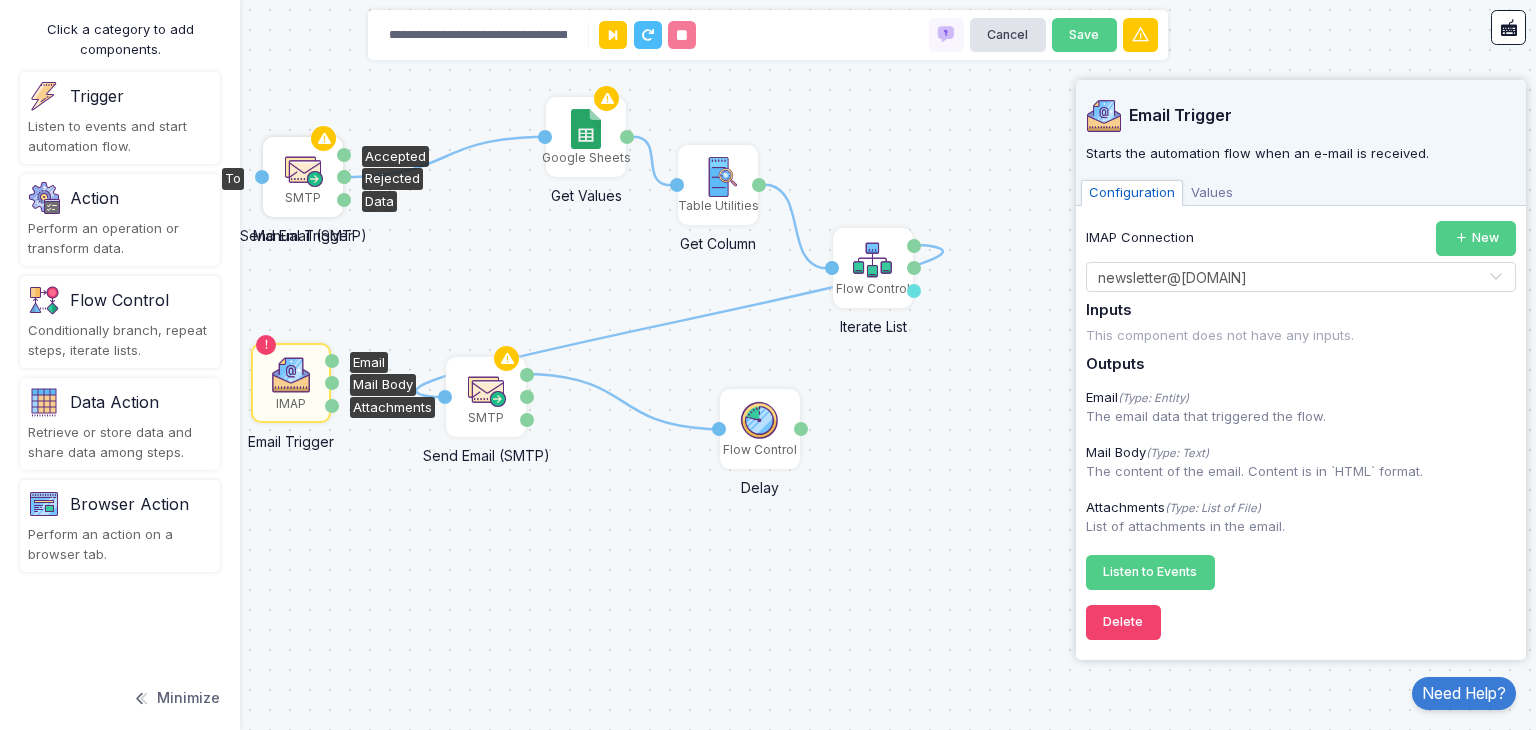 drag, startPoint x: 446, startPoint y: 273, endPoint x: 293, endPoint y: 209, distance: 165.84631 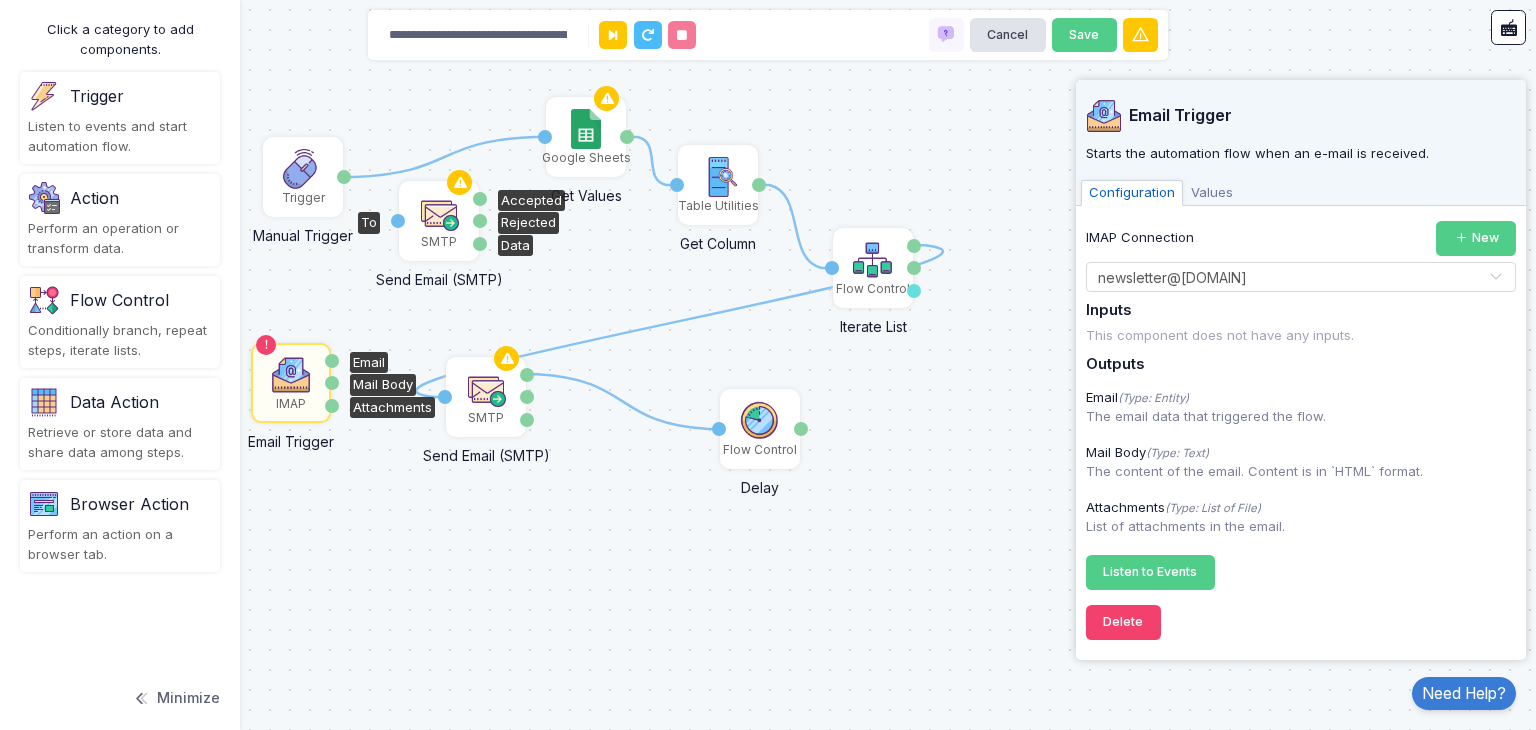 drag, startPoint x: 294, startPoint y: 204, endPoint x: 430, endPoint y: 248, distance: 142.94055 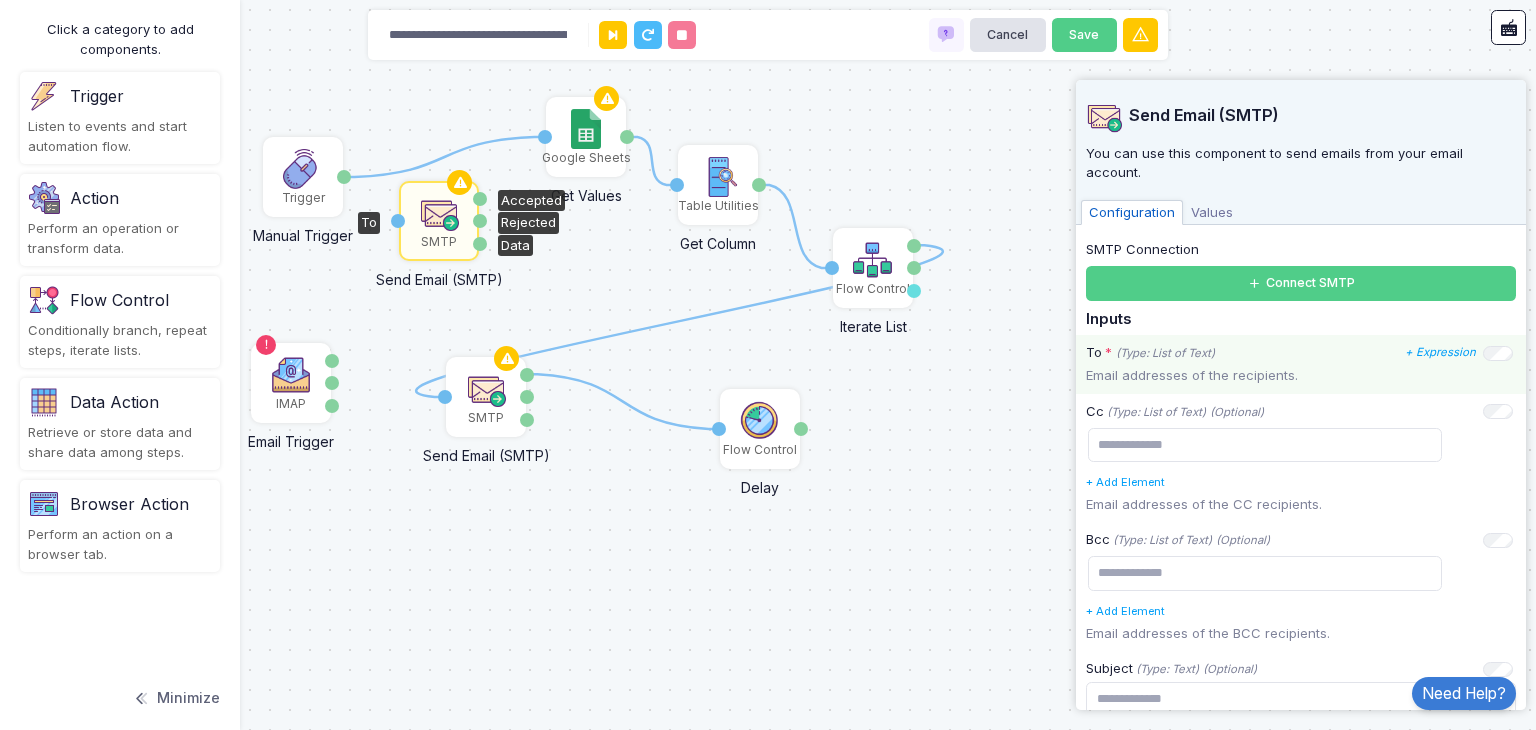 click on "Email addresses of the recipients." 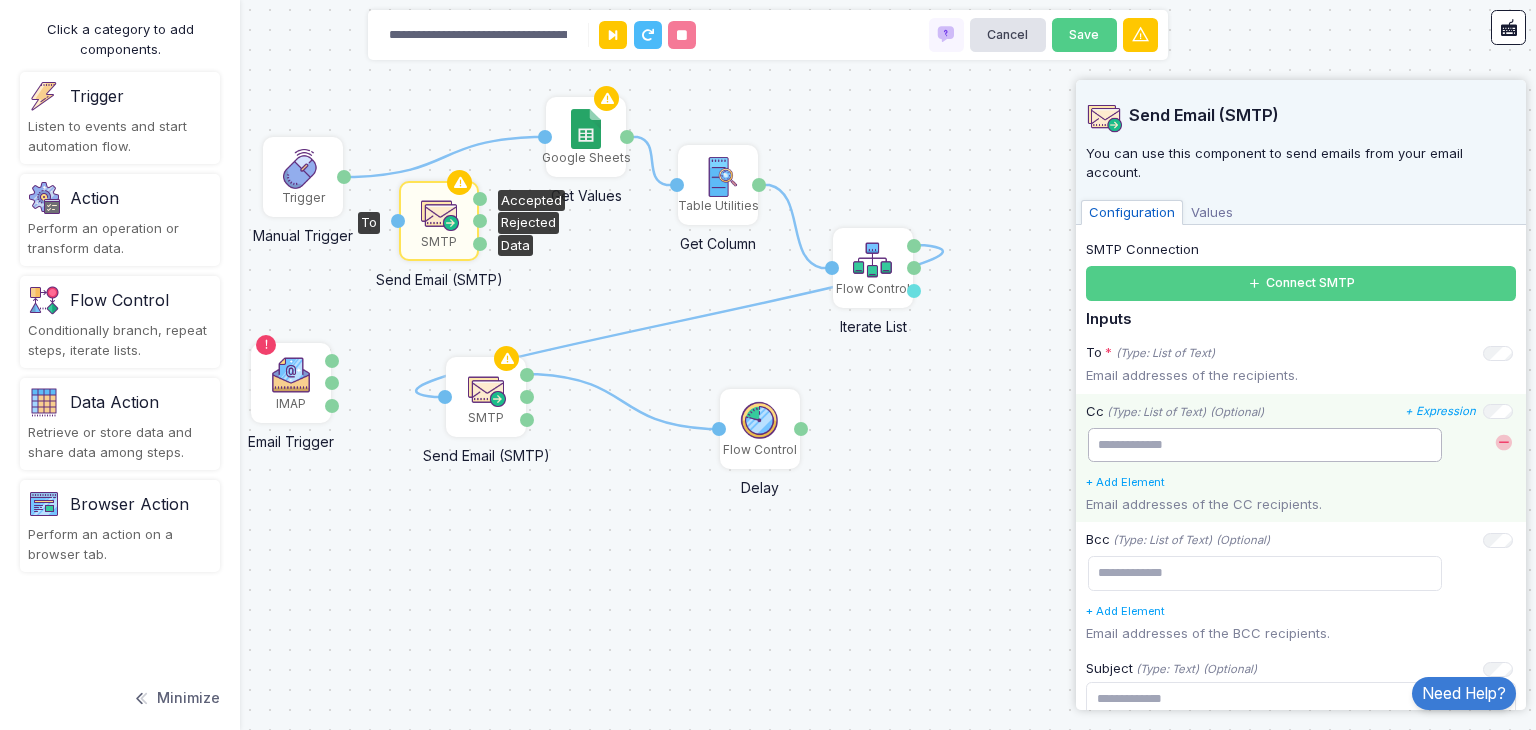 click at bounding box center [1265, 445] 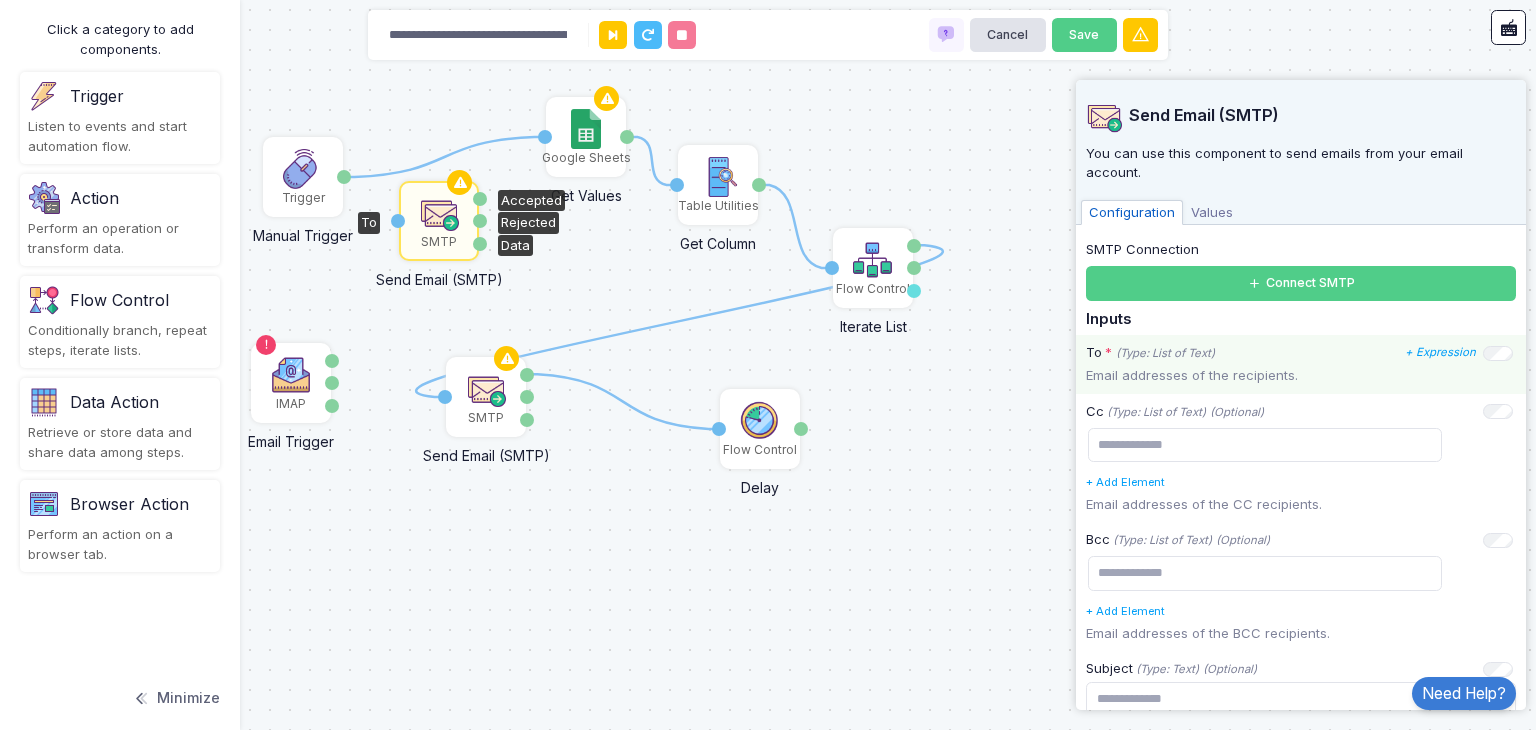 click on "To * (Type: List of Text) + Expression" 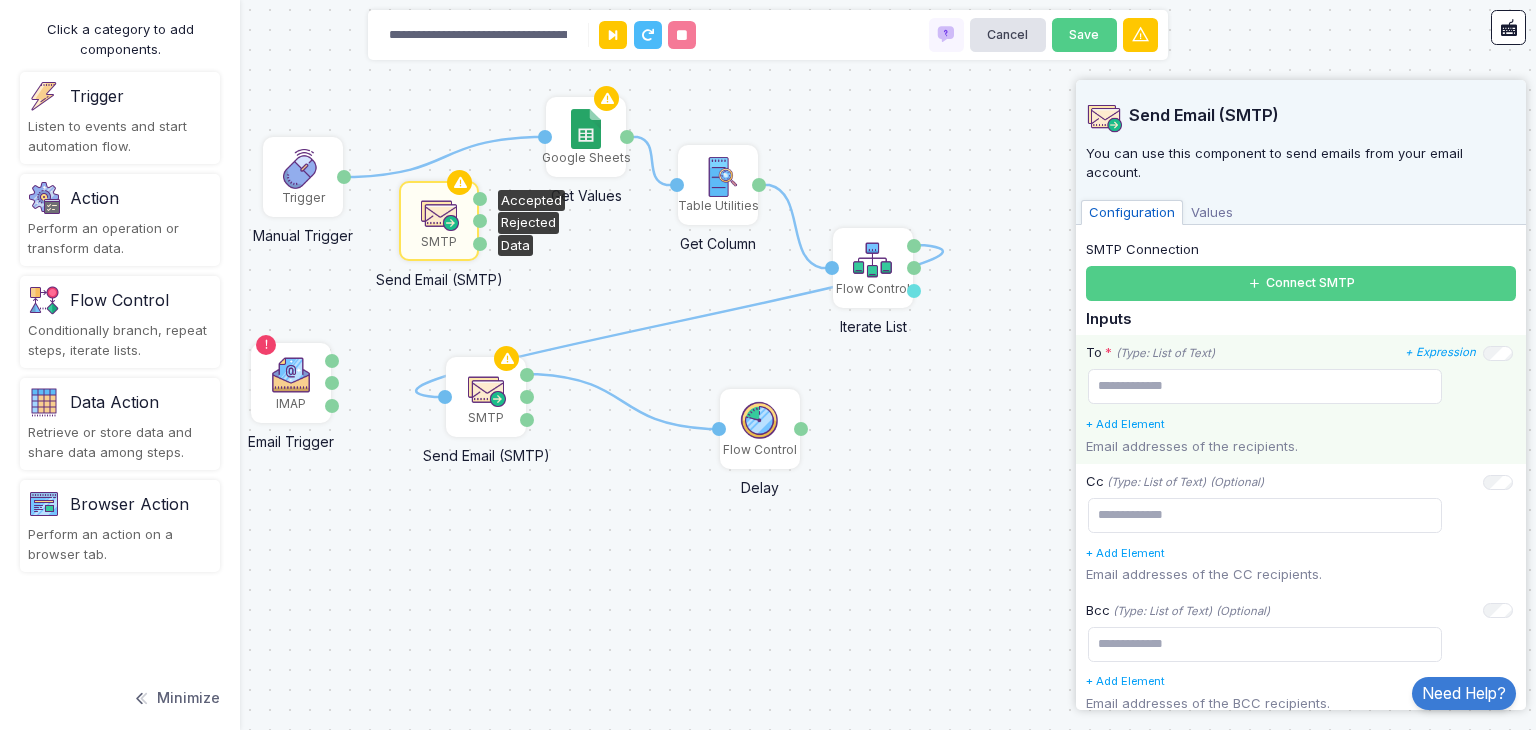 click on "To * (Type: List of Text) + Expression" 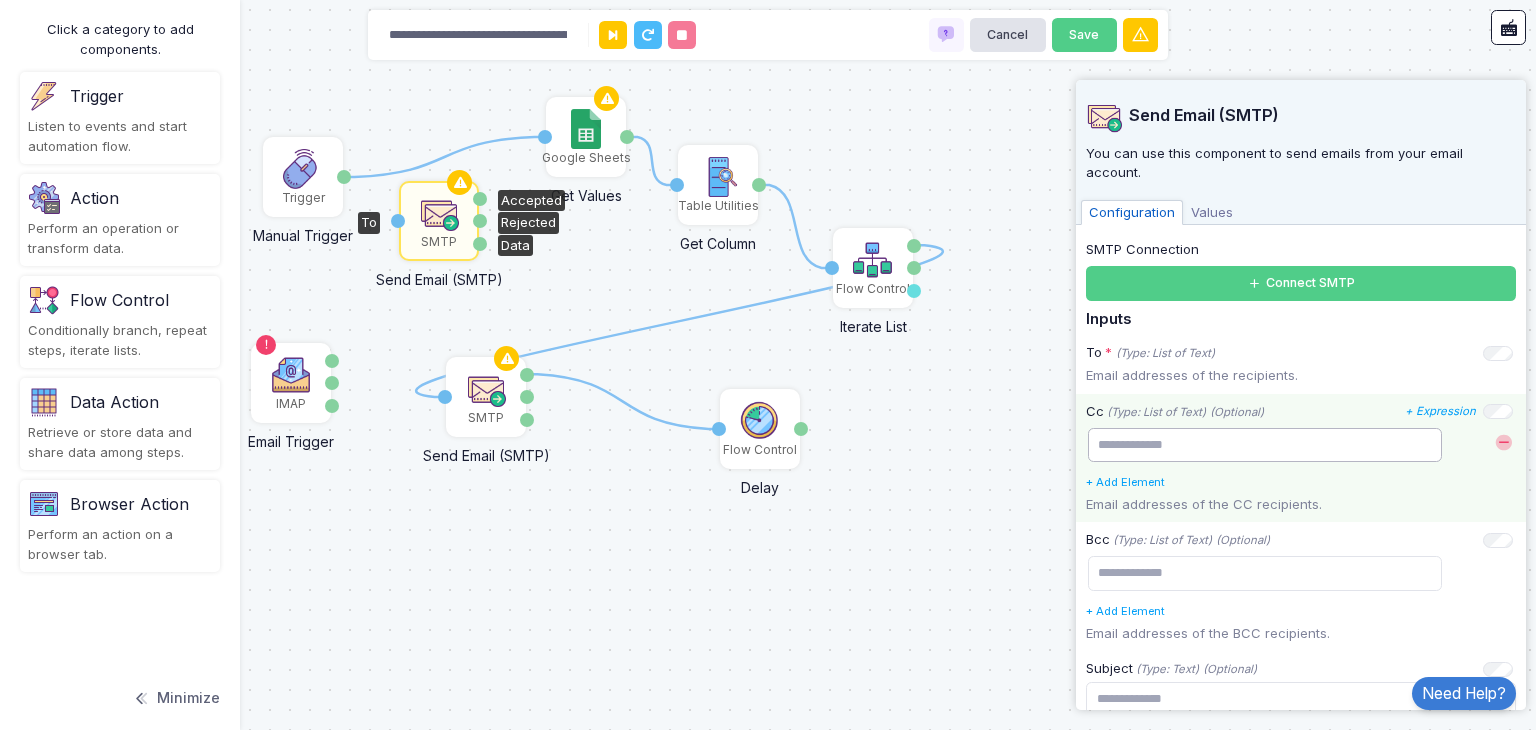 click at bounding box center (1265, 445) 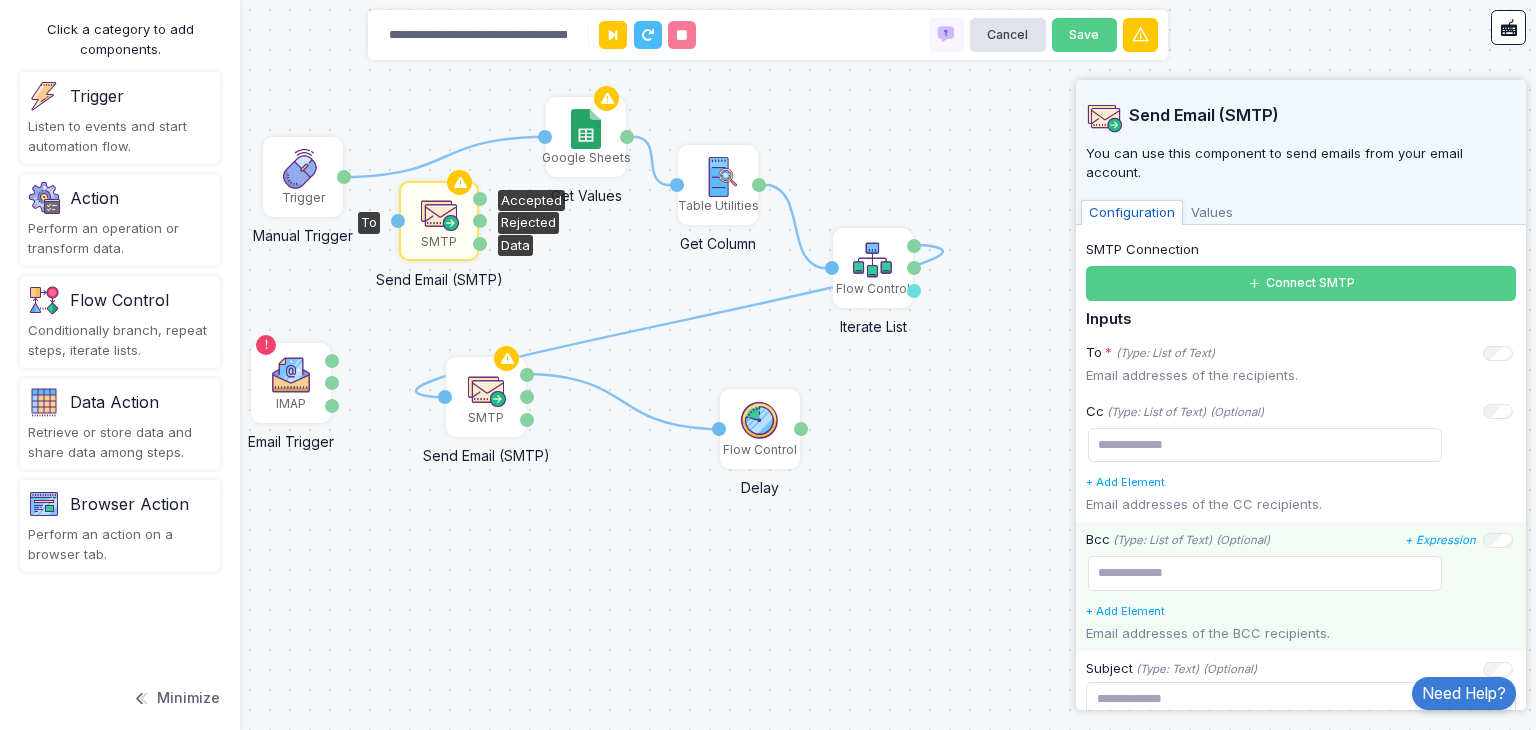 click on "Email addresses of the BCC recipients." 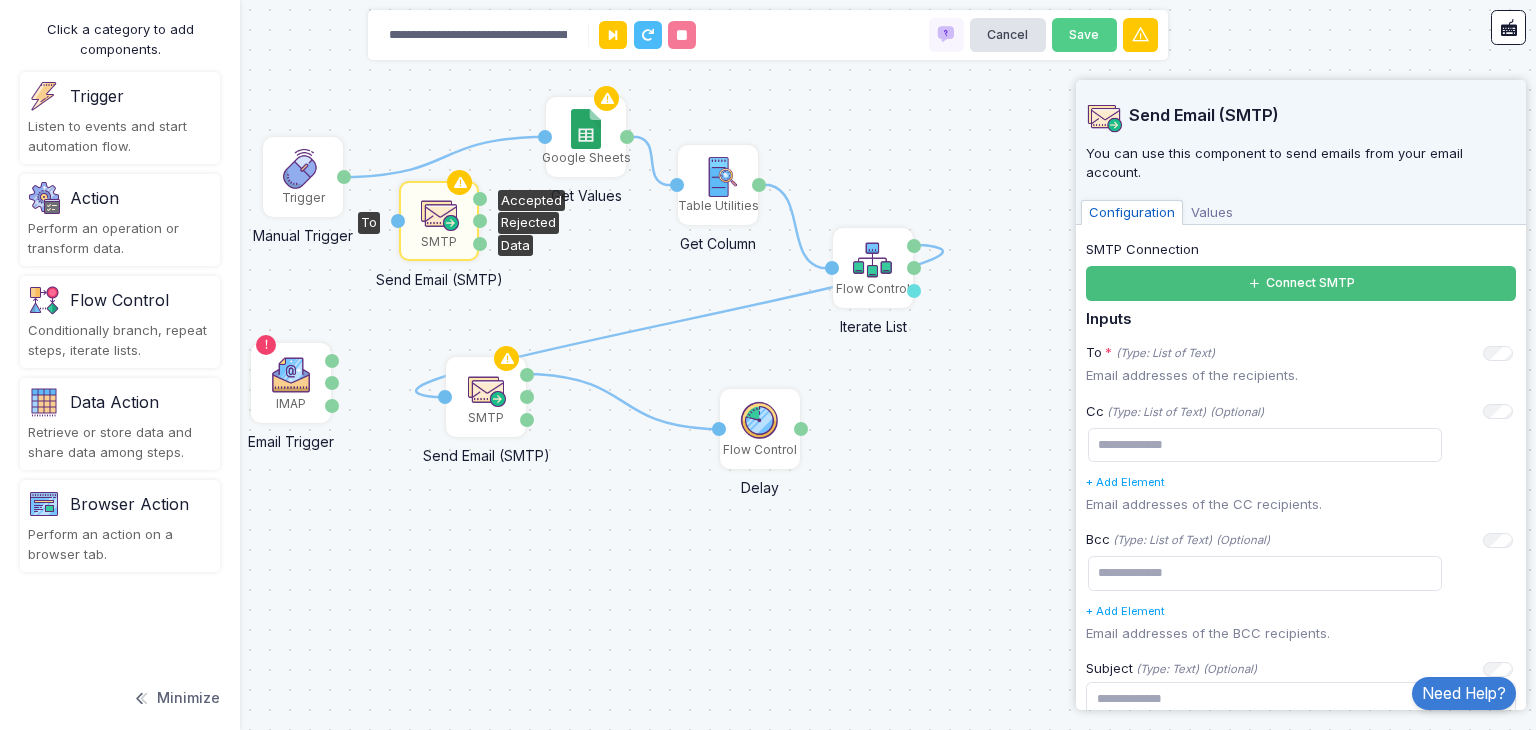 click on "Connect SMTP" 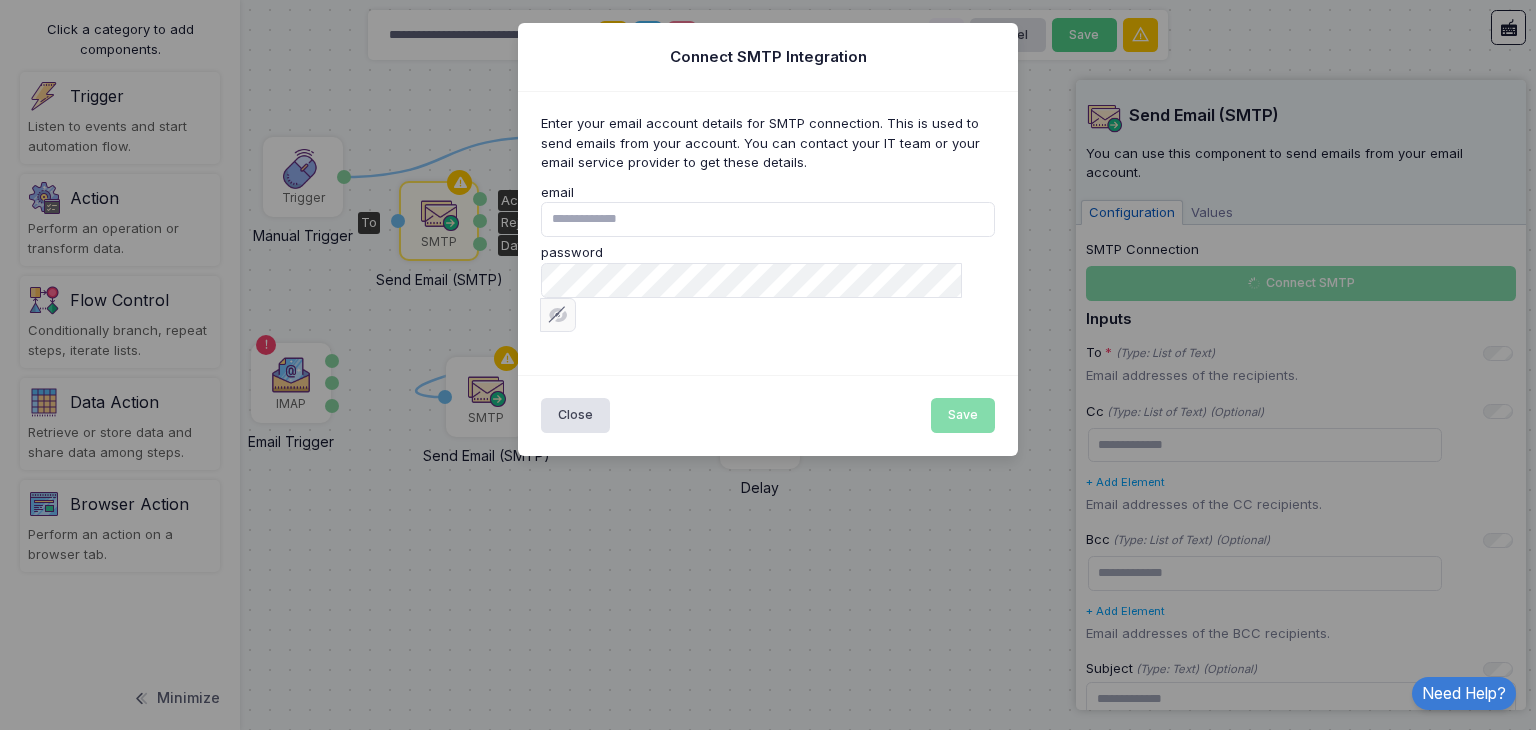 type on "*" 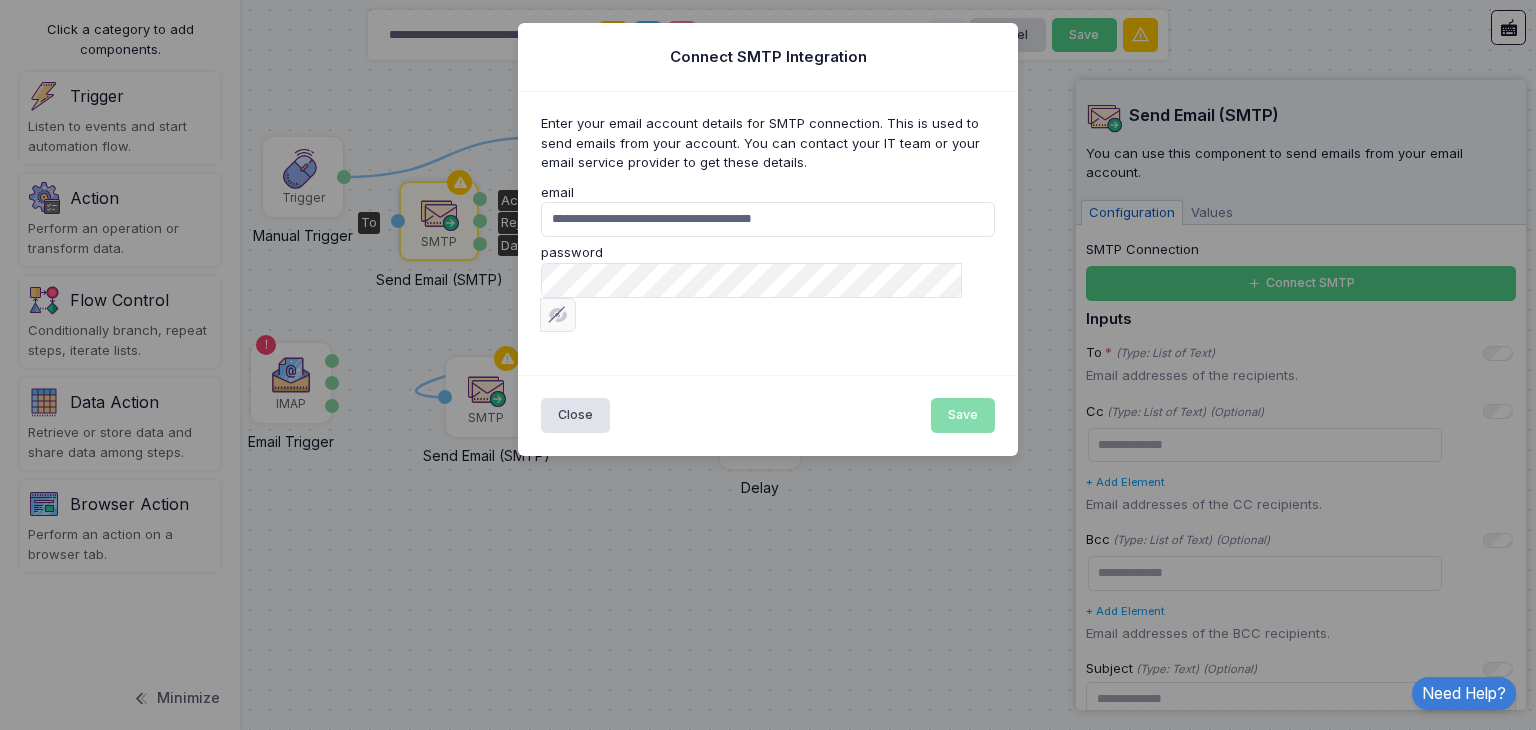 drag, startPoint x: 879, startPoint y: 221, endPoint x: 743, endPoint y: 229, distance: 136.23509 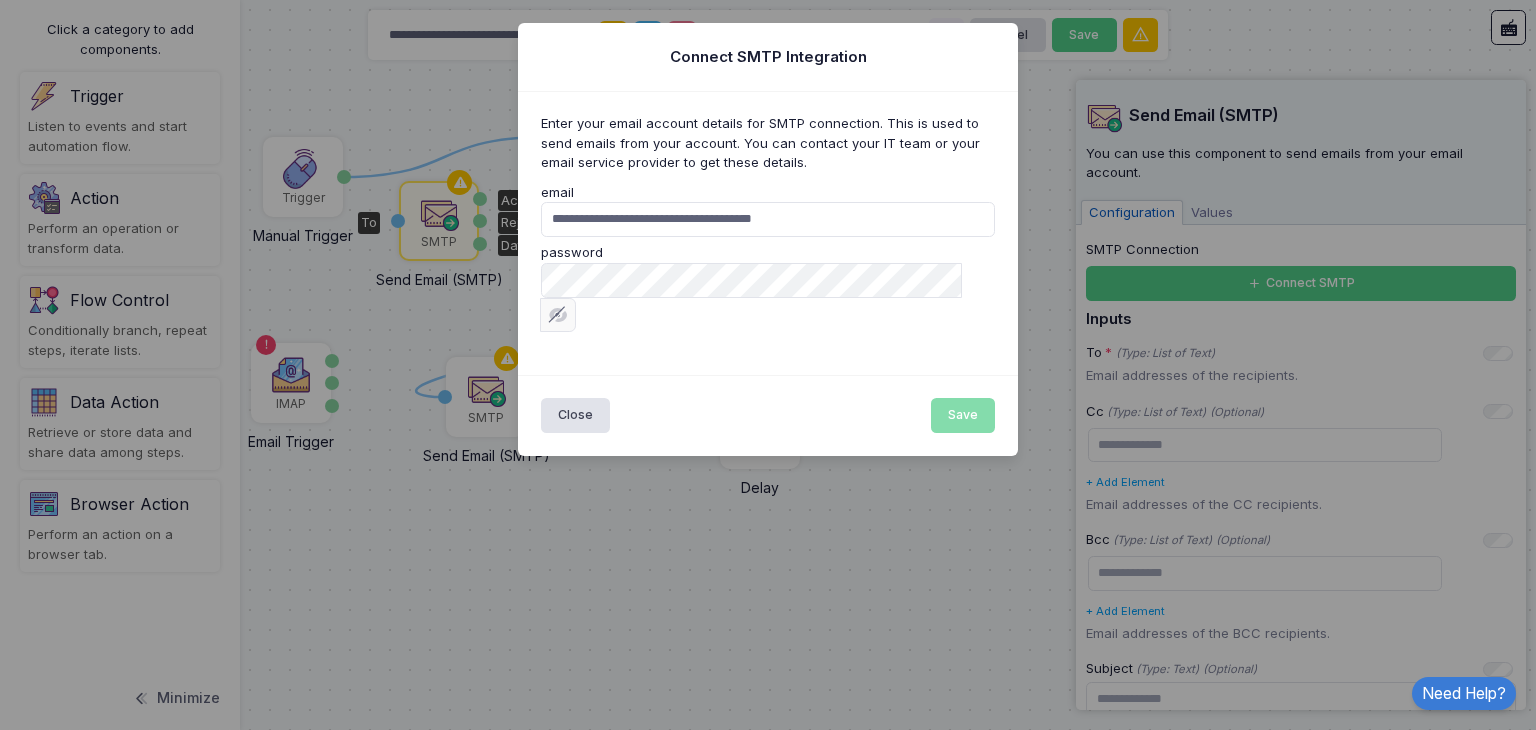 click on "**********" at bounding box center [768, 219] 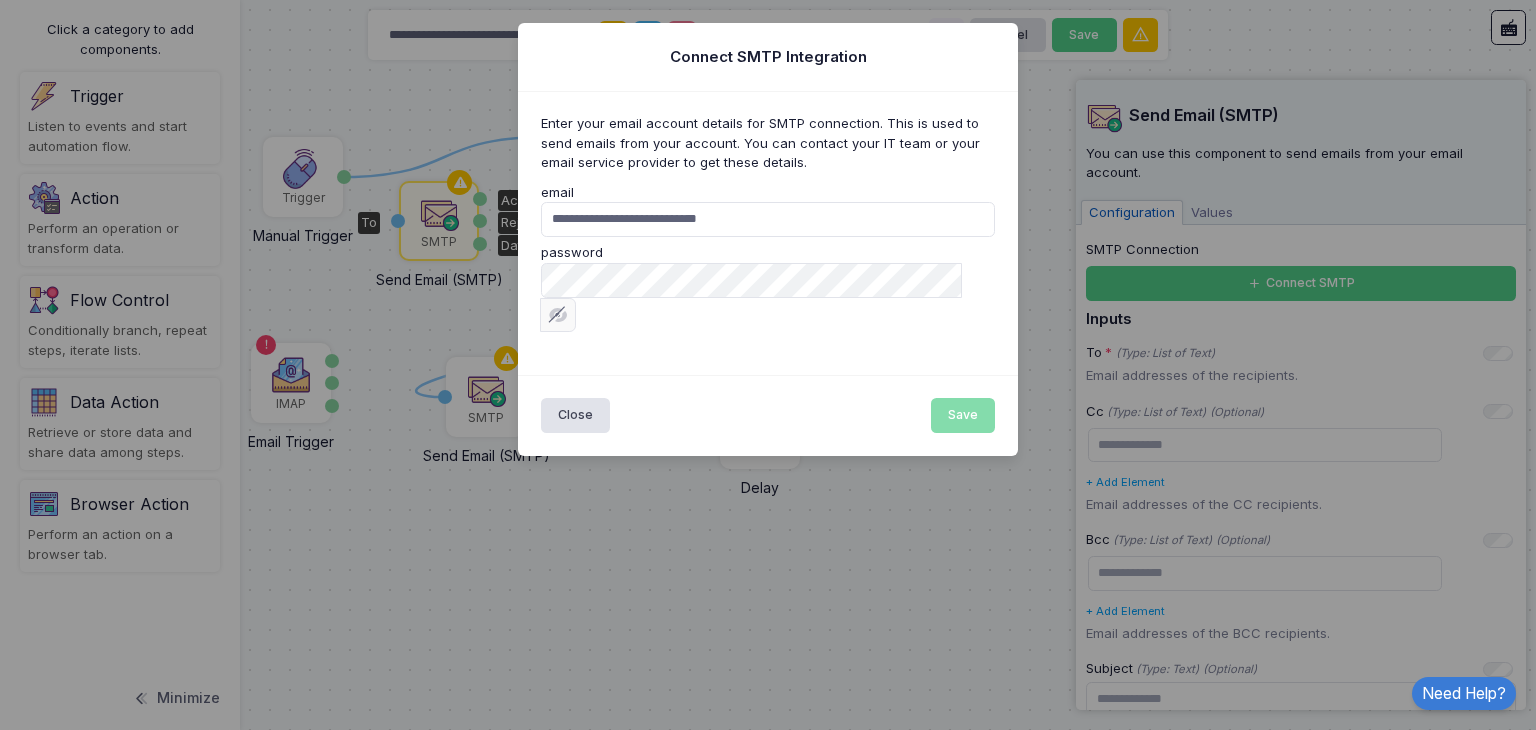 type on "**********" 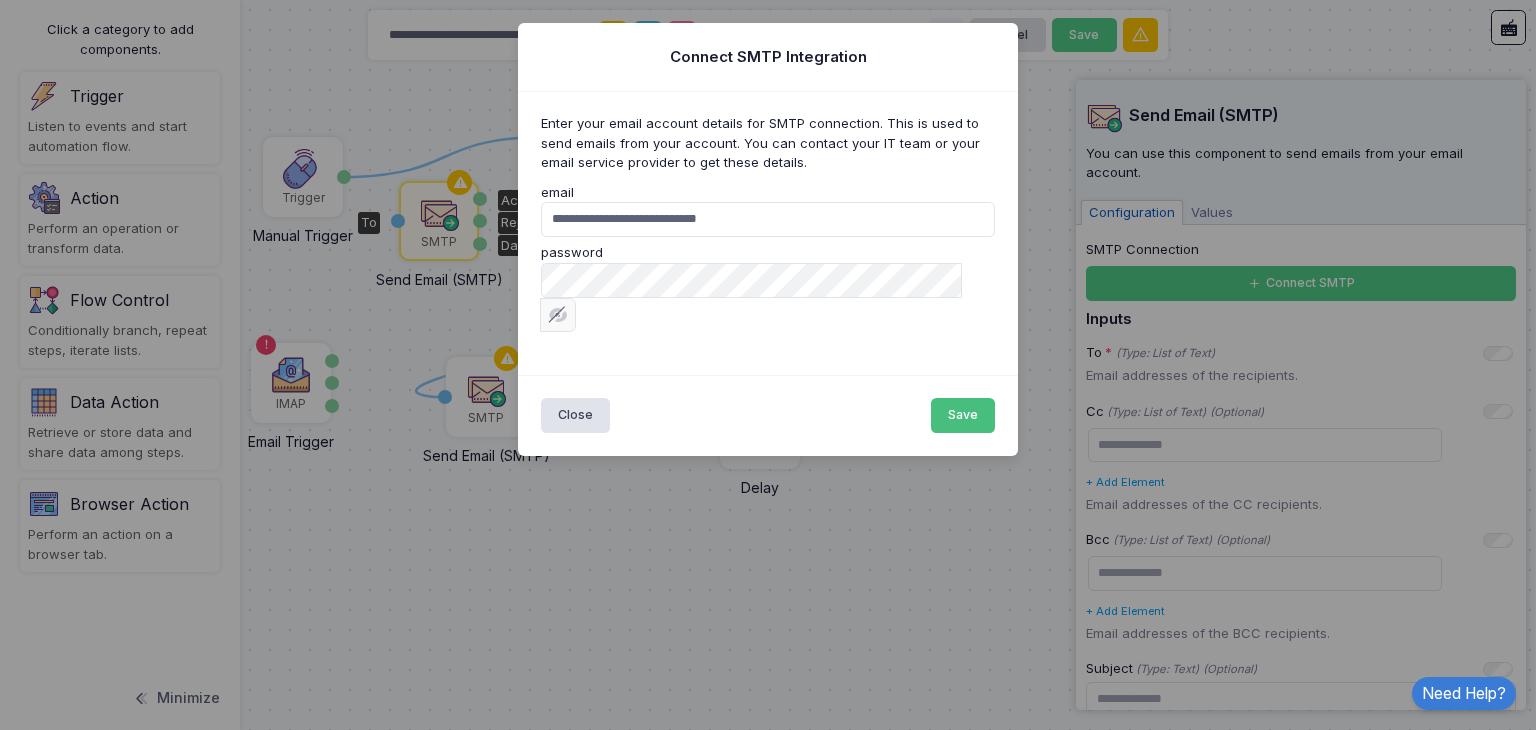 click on "Save" 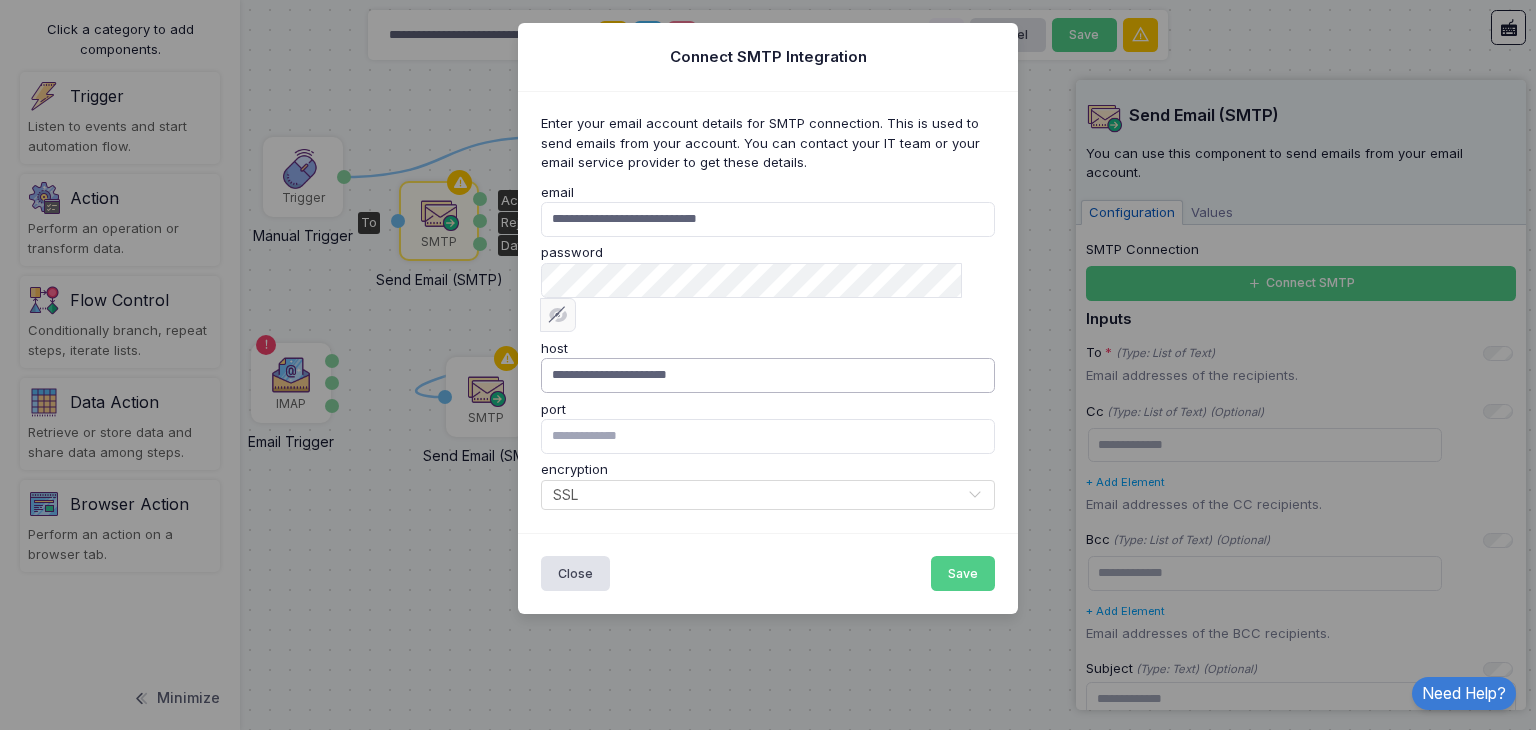 drag, startPoint x: 728, startPoint y: 341, endPoint x: 363, endPoint y: 348, distance: 365.0671 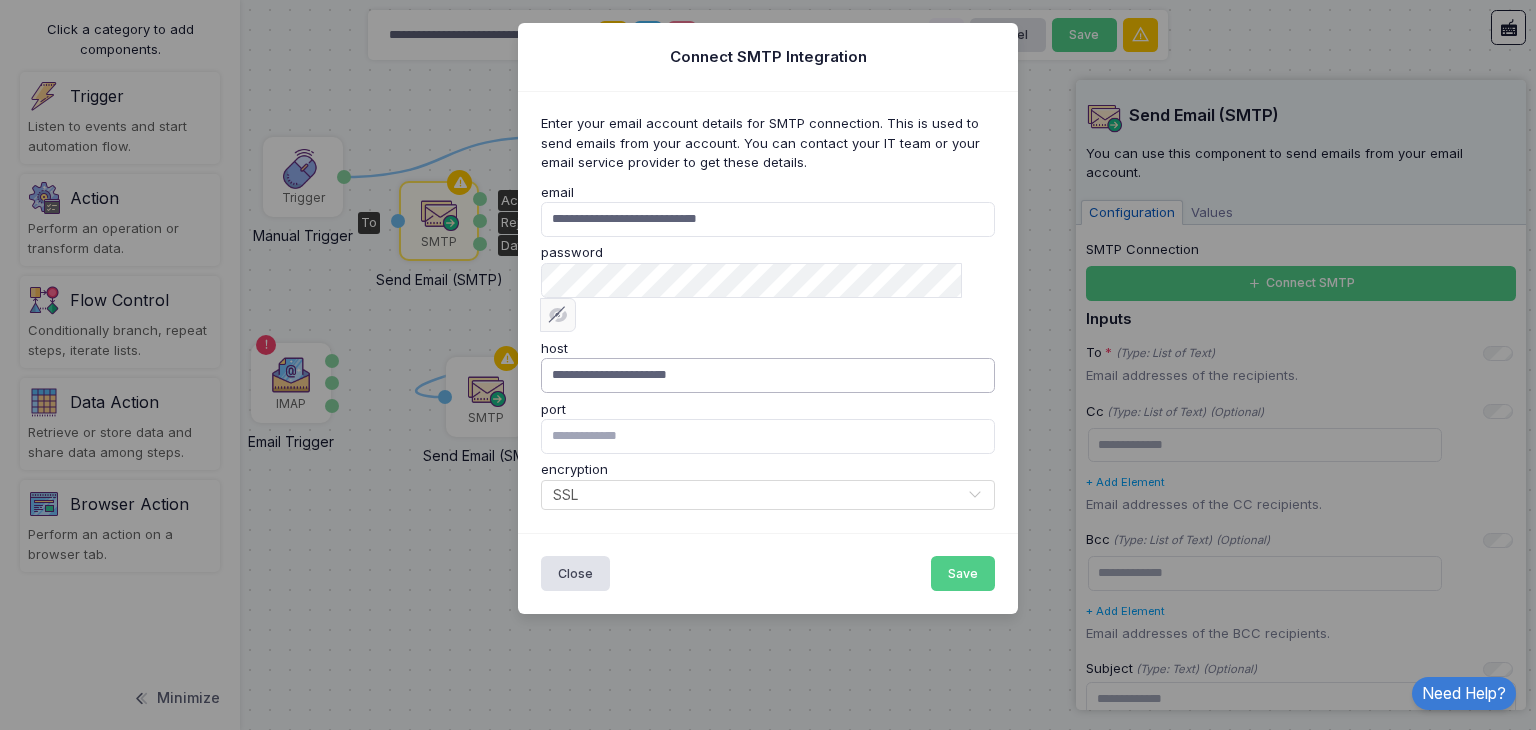 click on "Connect SMTP Integration Enter your email account details for SMTP connection. This is used to send emails from your account. You can contact your IT team or your email service provider to get these details.
email  [EMAIL]  password   host  [HOST]  port  [PORT]  encryption  Select... × SSL × Email address not found. Your user information or domain settings are invalid. Some required fields are empty:  Your email address is already used by another user. More than one user cannot connect the same email address. It seems like your email address belongs to Gmail. You can use the related  Gmail  action for e-mail operations. It seems like your email address belongs to Outlook. You can use the related  Outlook  action for e-mail operations.  It seems that your mail account is using Yandex mail services. If you are entering the correct password but still getting a password error, you may need to use  App passwords .  Close  Save" 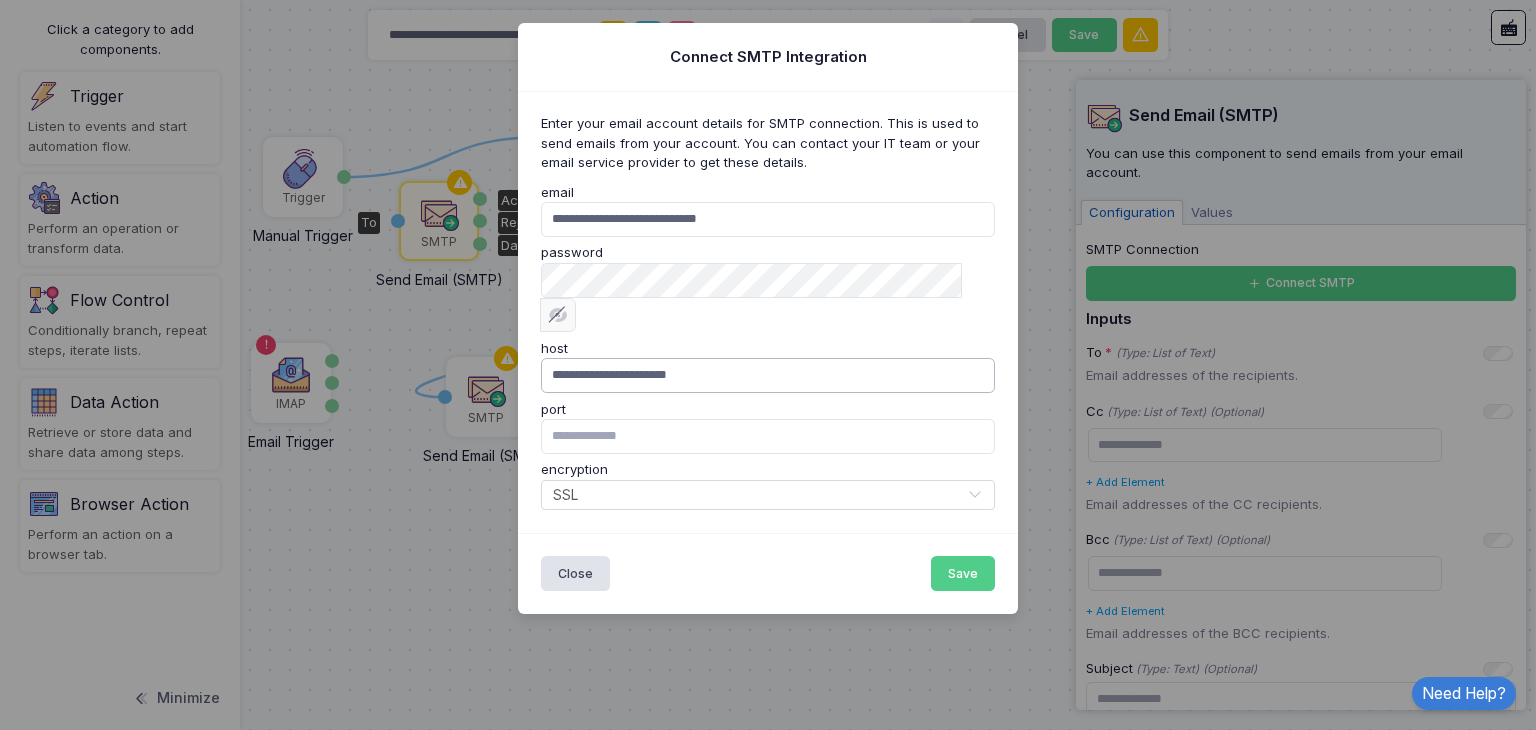 paste 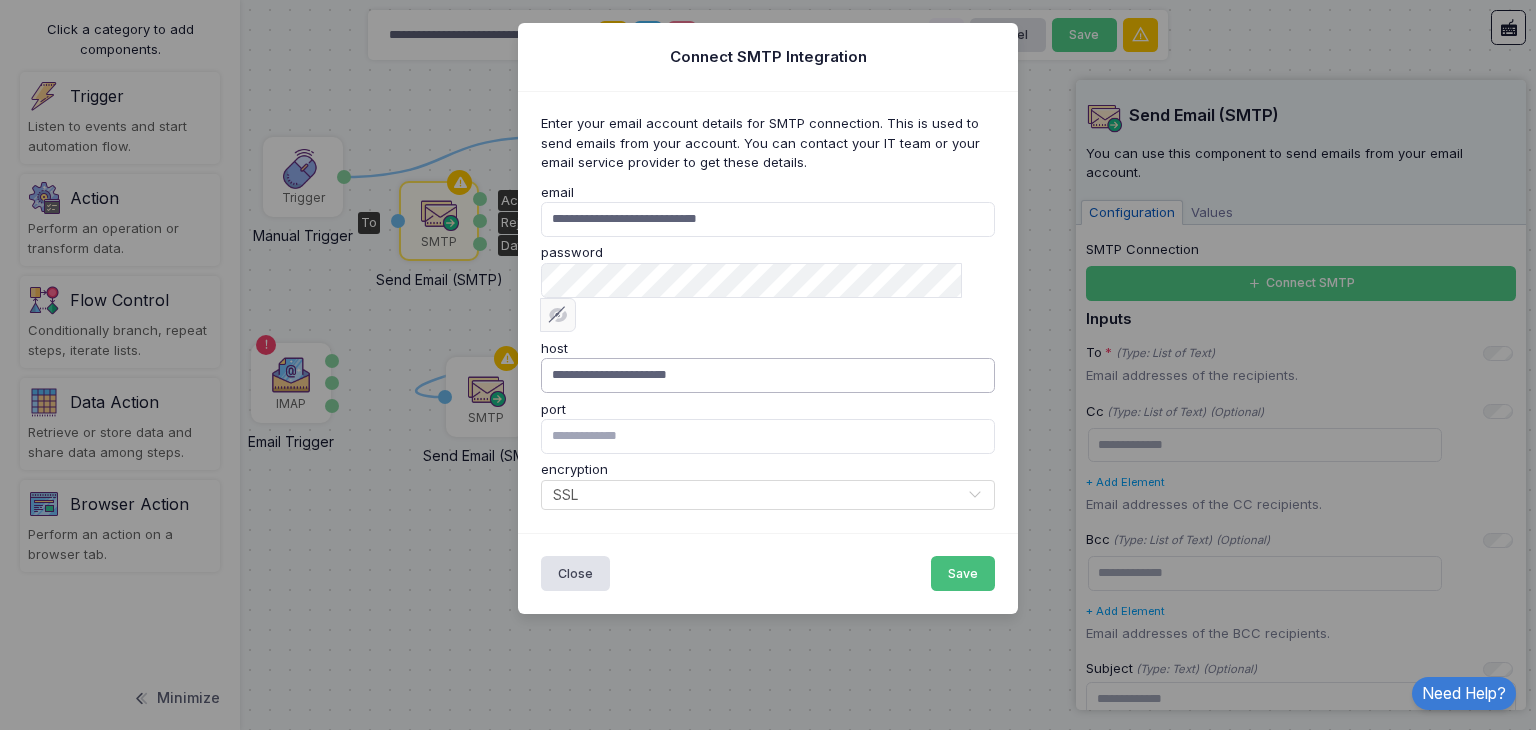 type on "**********" 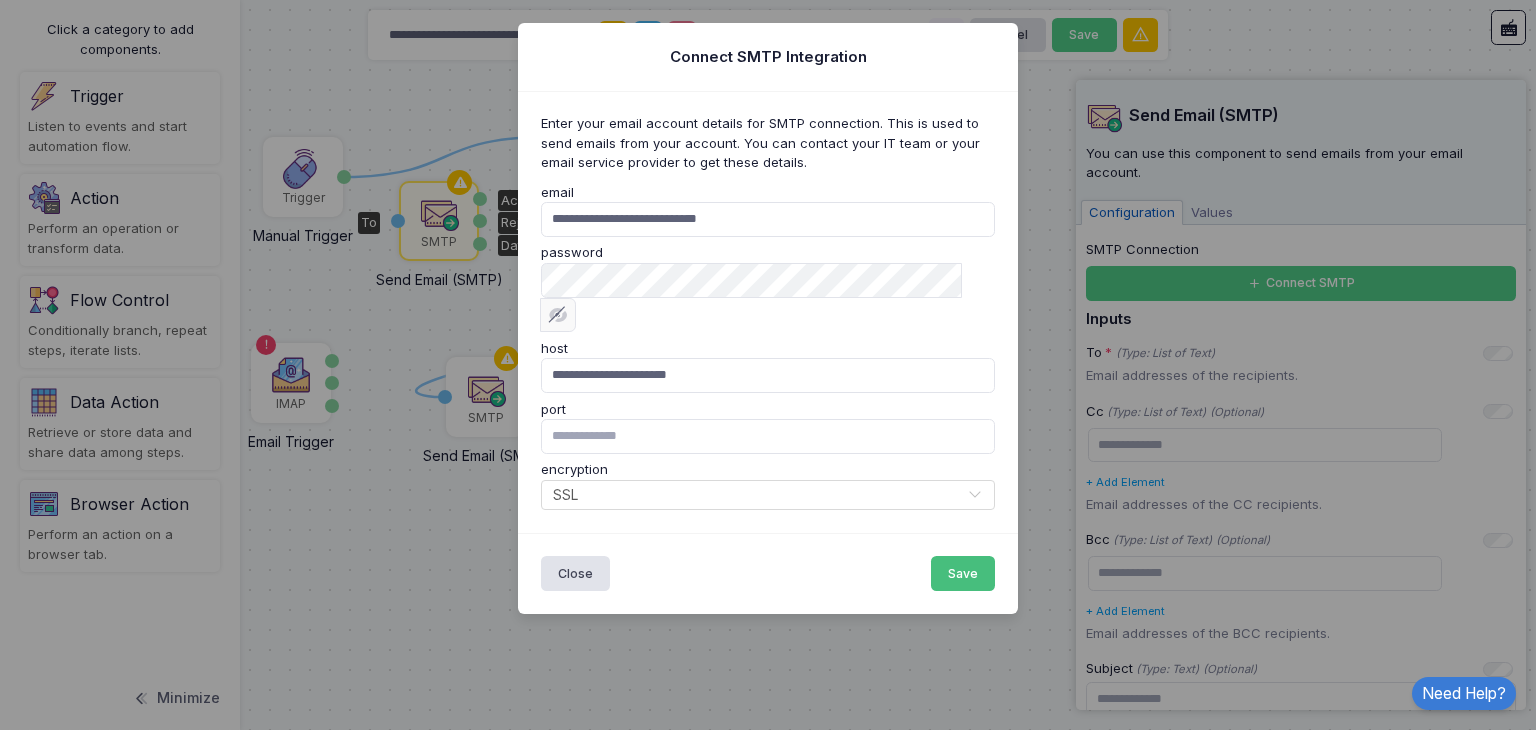 click on "Save" 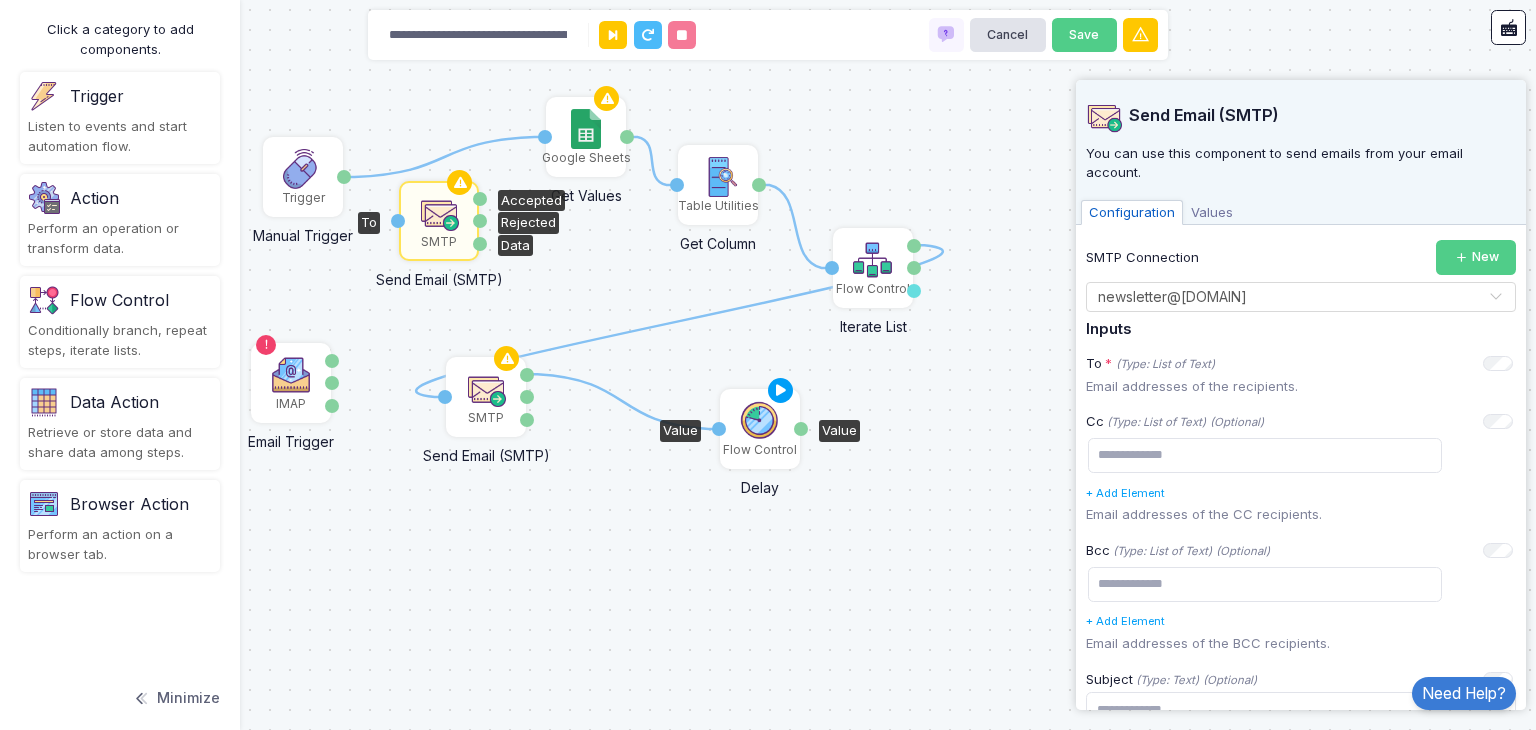 click on "Value" 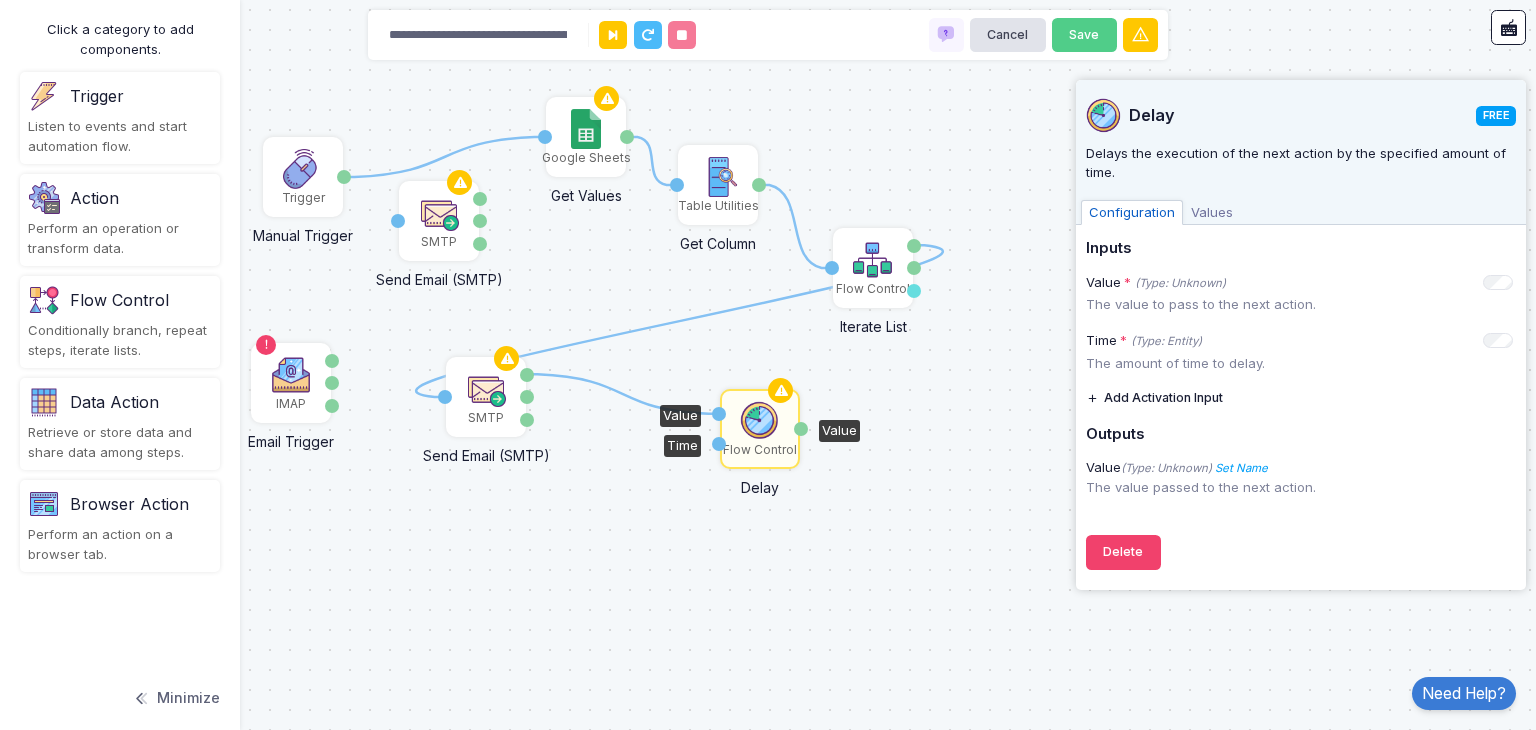 click 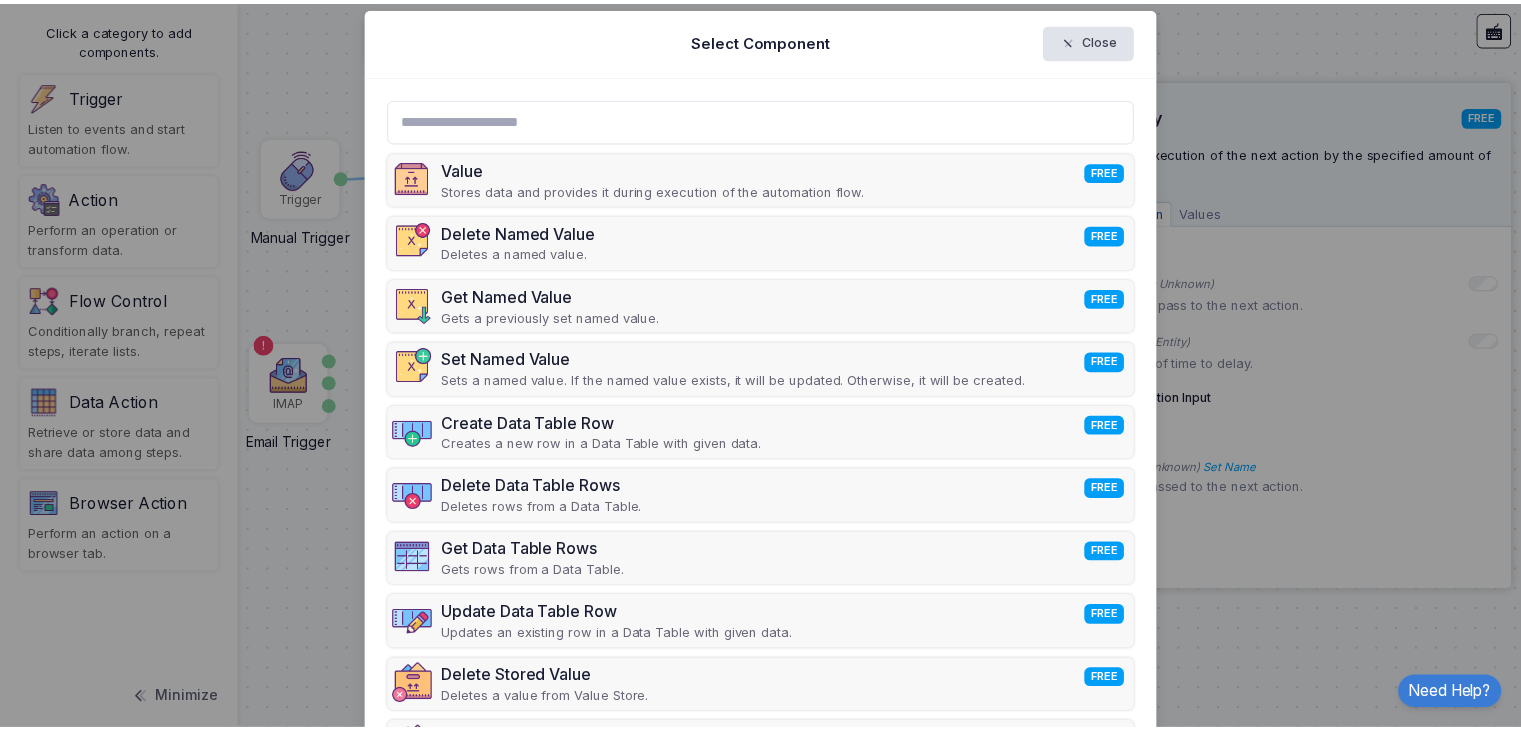scroll, scrollTop: 0, scrollLeft: 0, axis: both 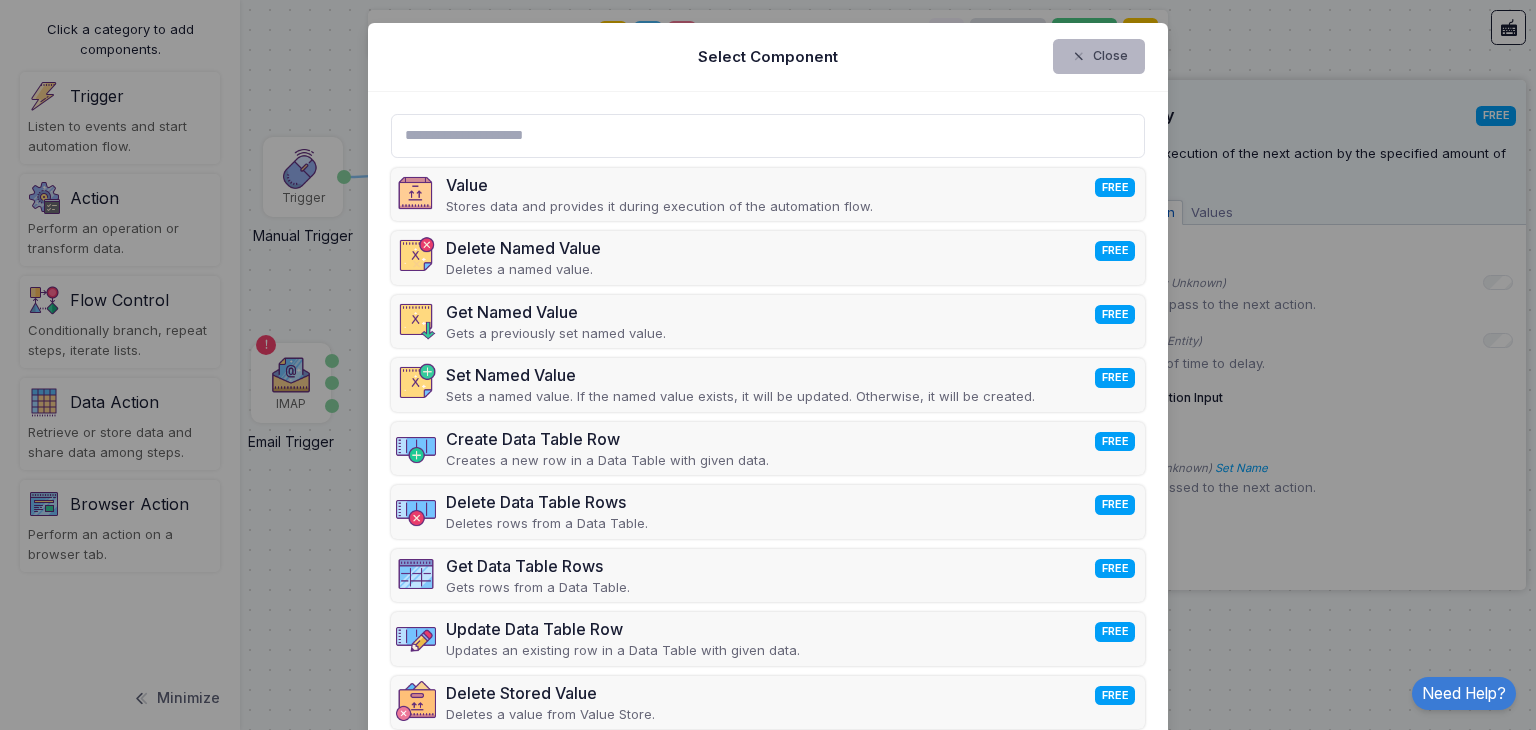 click on "Close" at bounding box center [1099, 56] 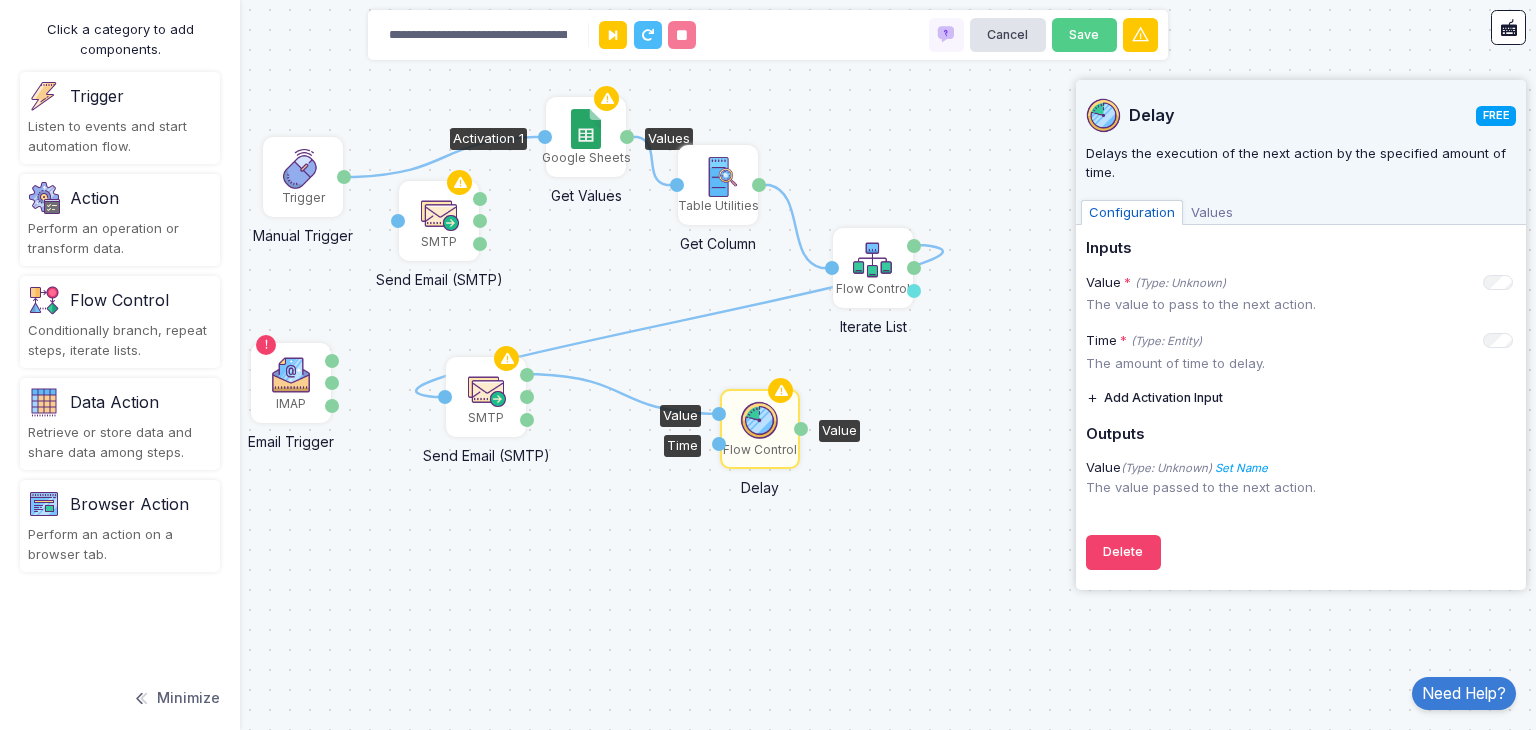 click on "Google Sheets" 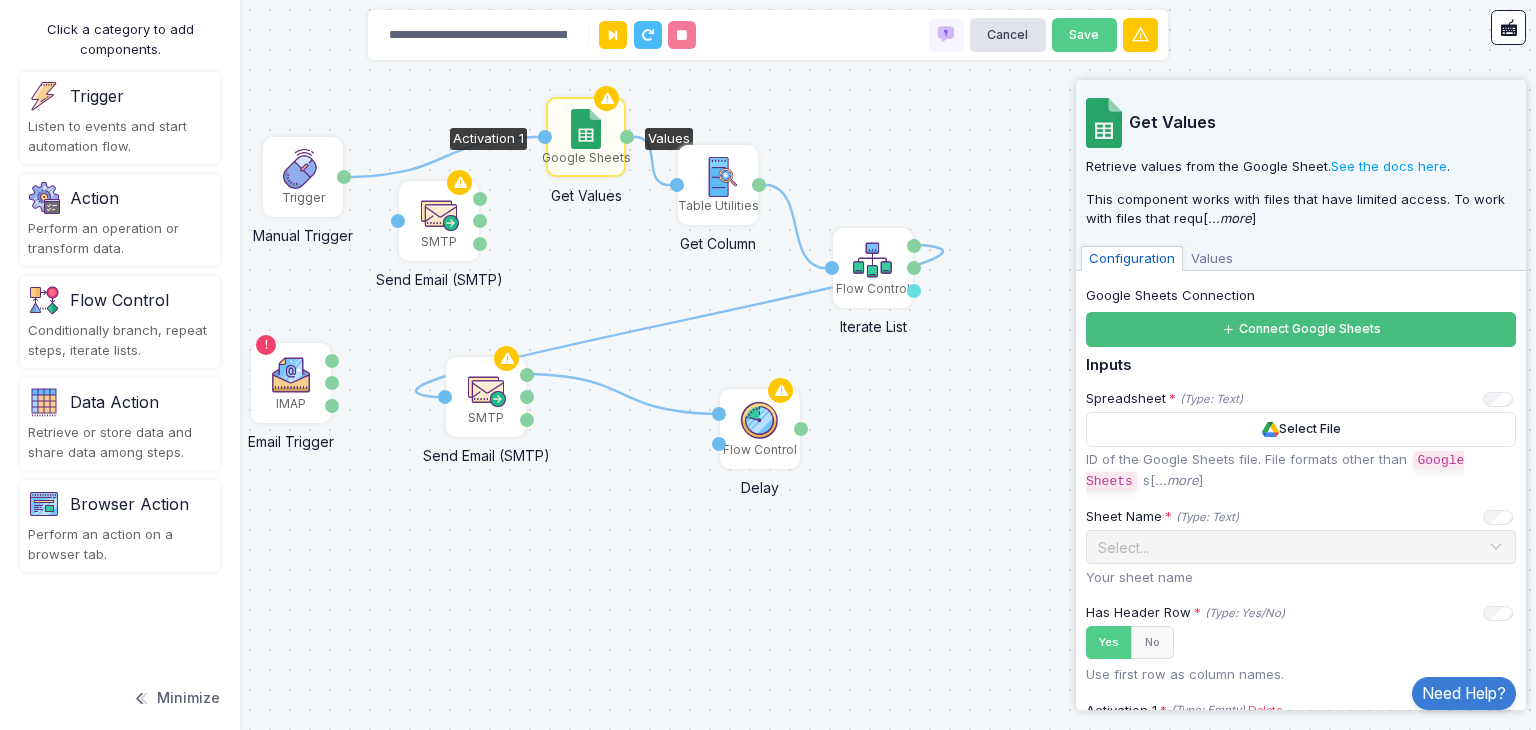 click on "Connect Google Sheets" 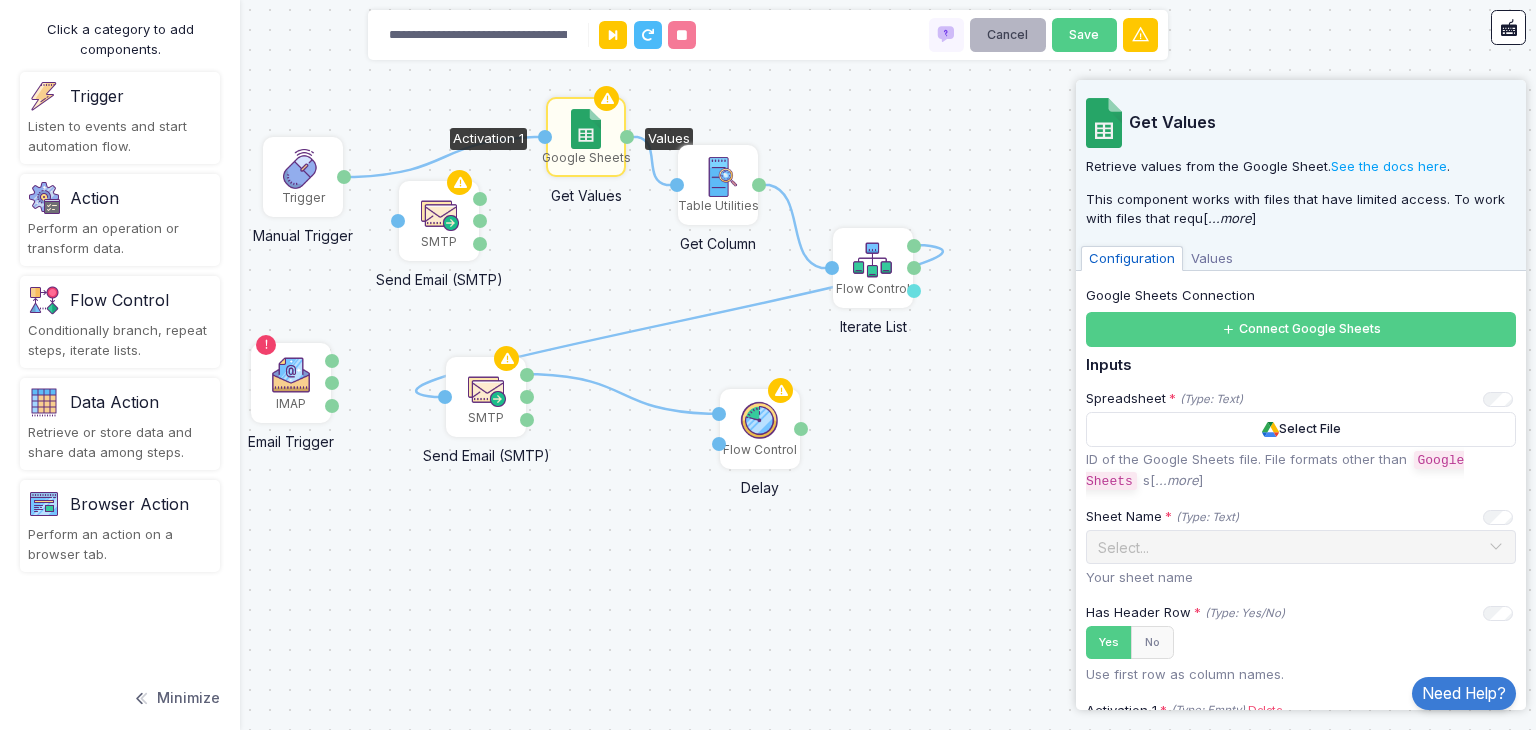 click on "Cancel" at bounding box center [1008, 35] 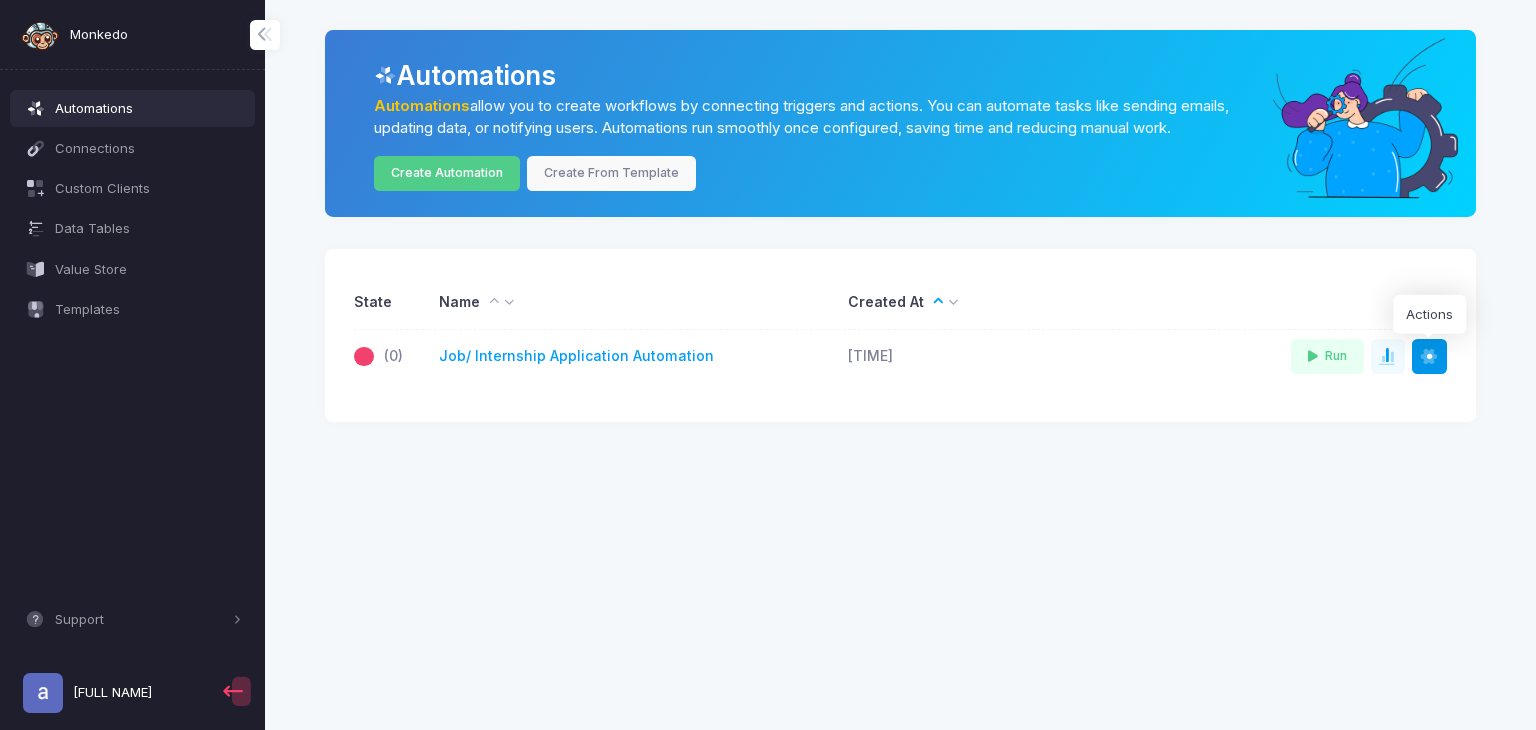 click 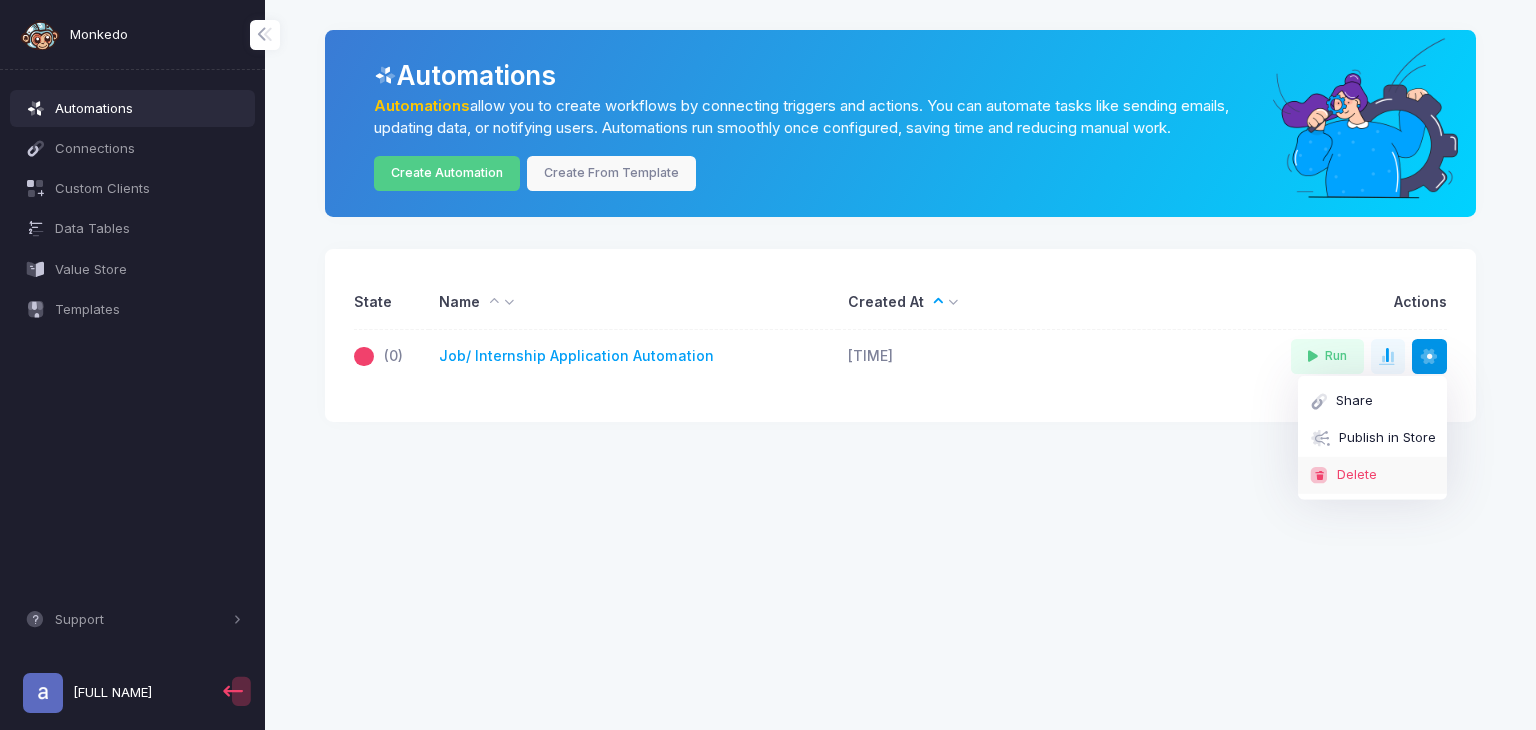 click on "Delete" 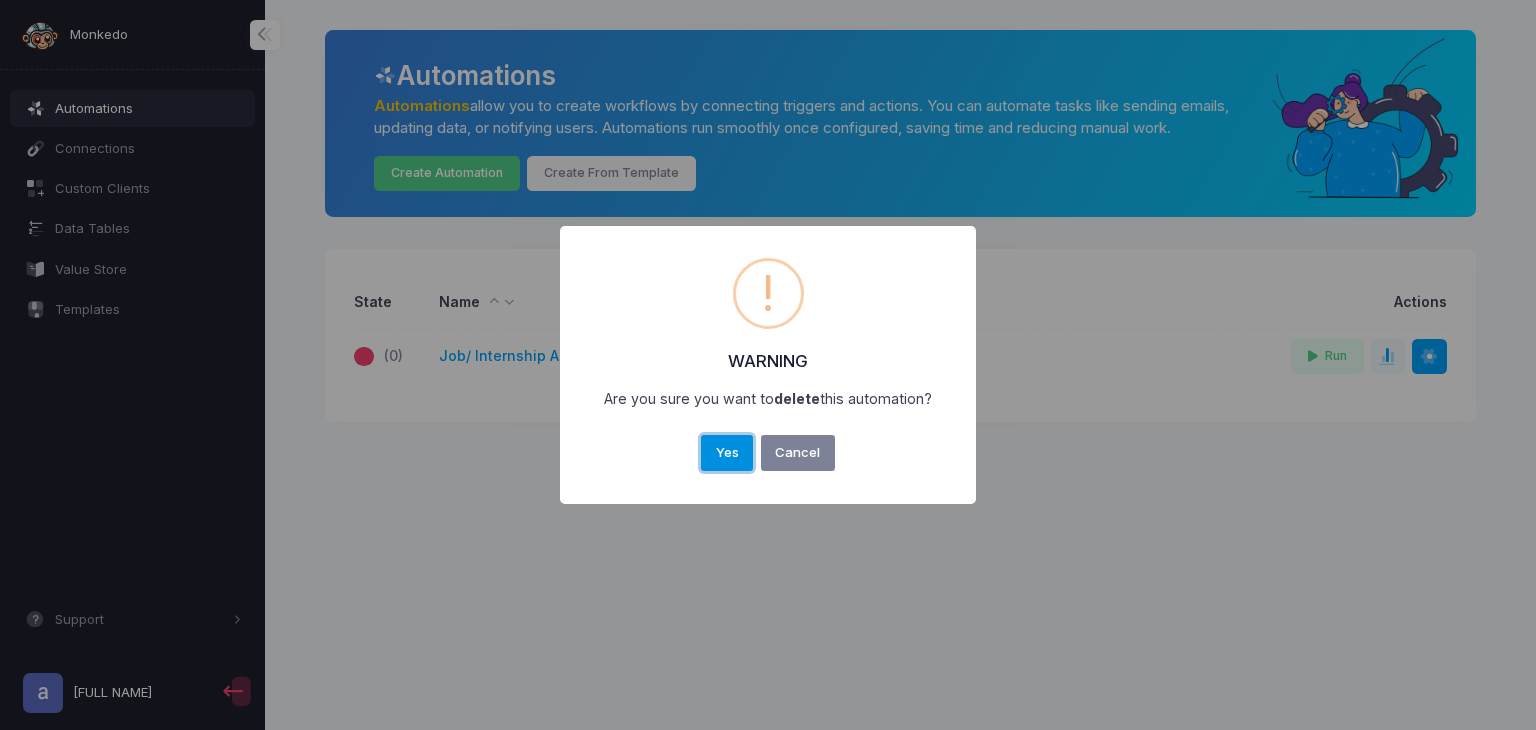click on "Yes" at bounding box center (727, 453) 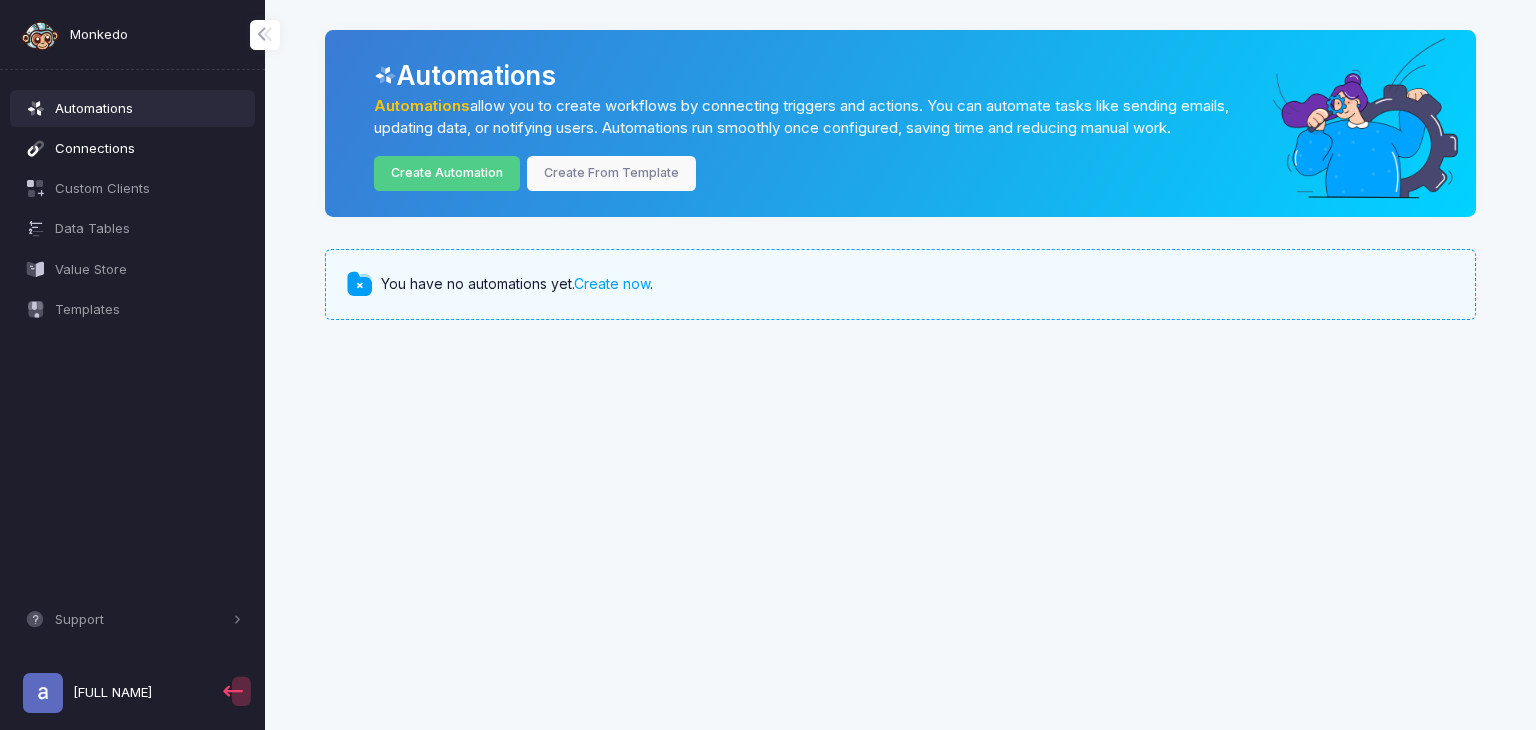 click on "Connections" at bounding box center (148, 149) 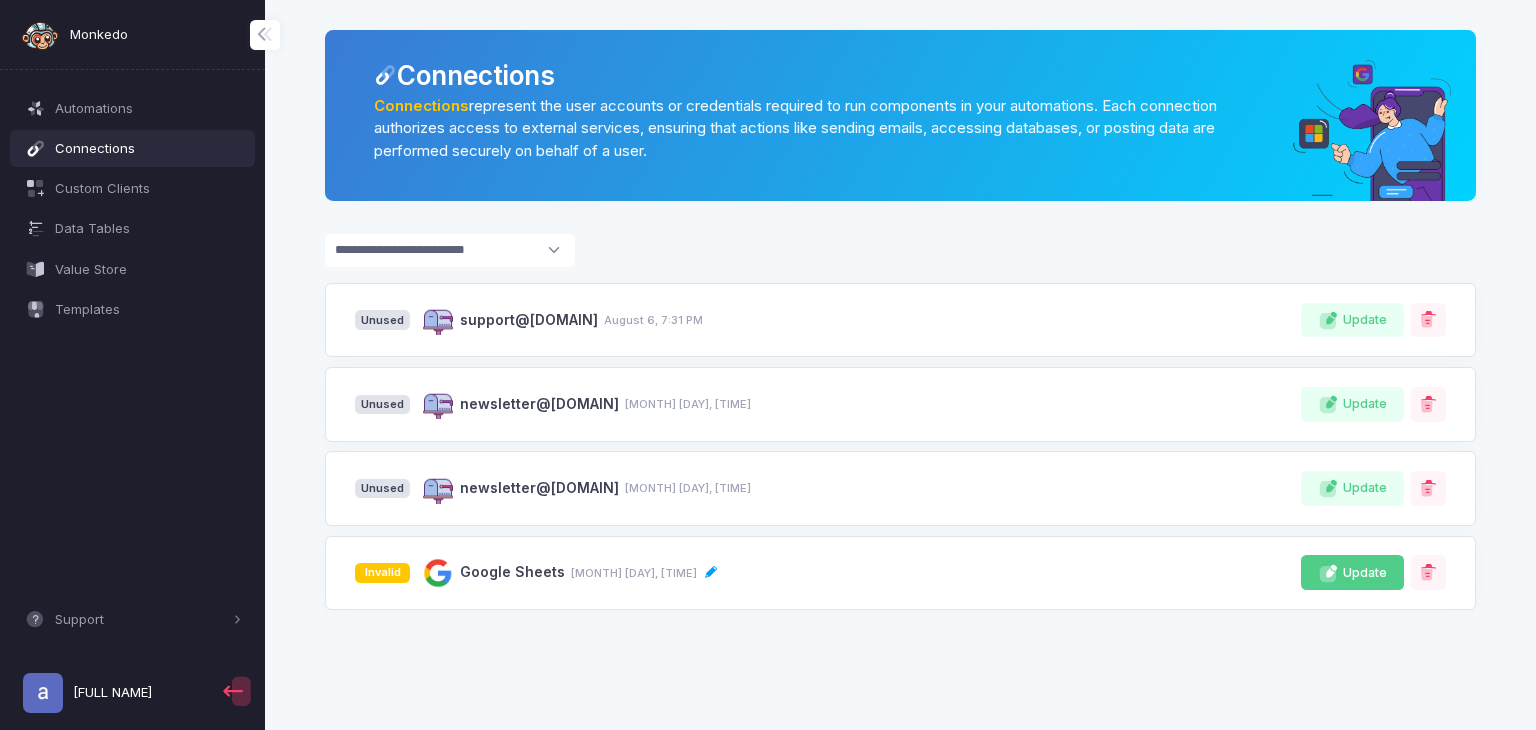 click on "Update" 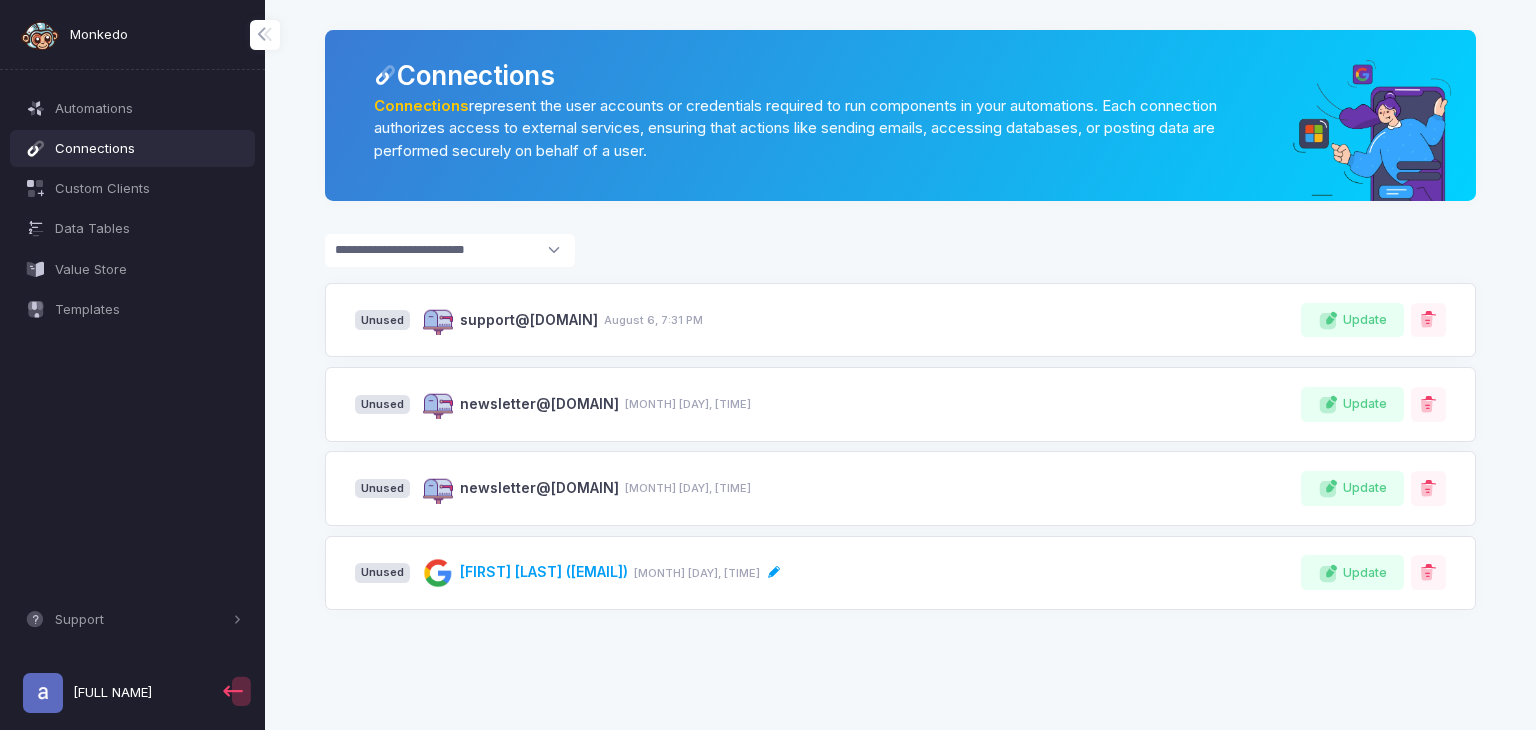 click on "[FIRST] [LAST] ([EMAIL]) [MONTH] [DAY], [TIME]" 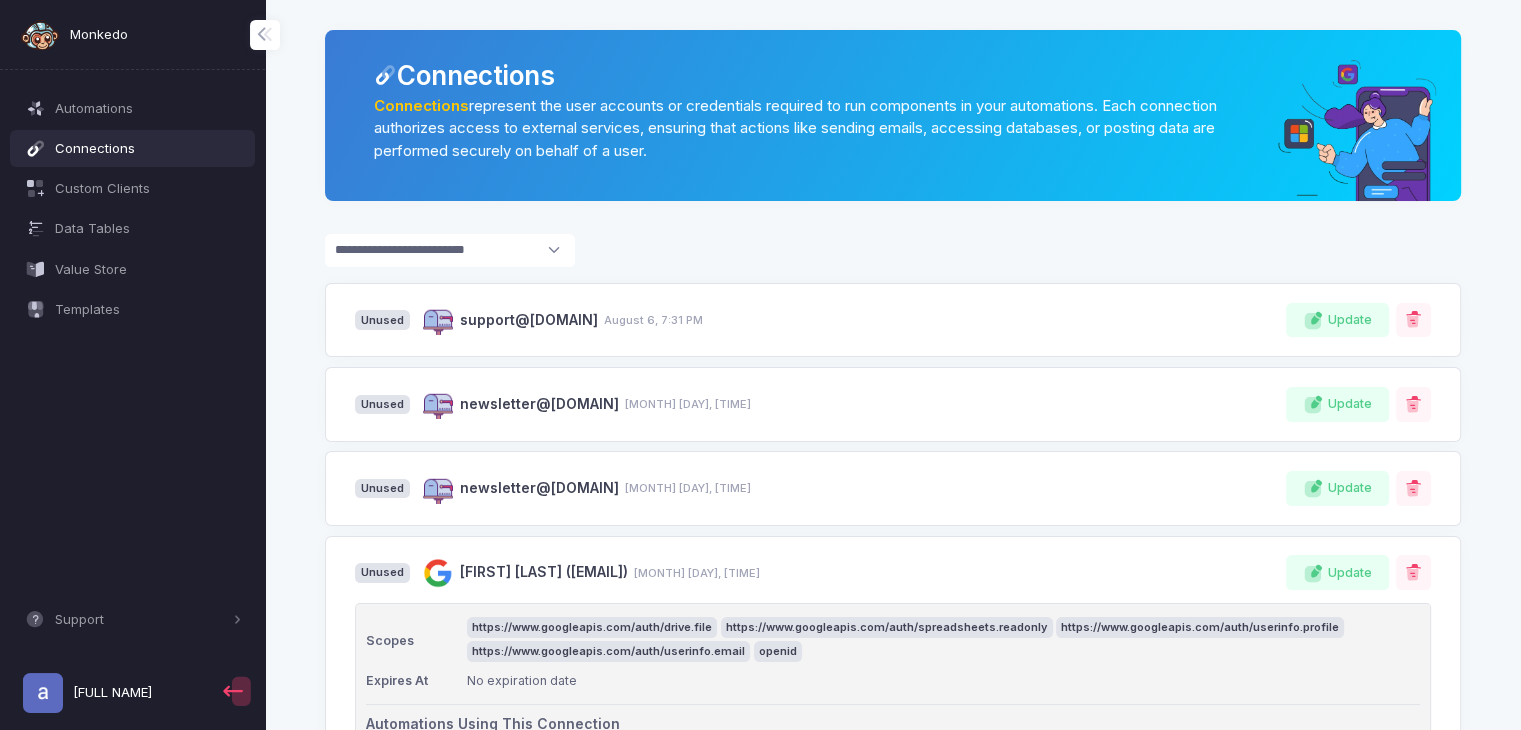 scroll, scrollTop: 103, scrollLeft: 0, axis: vertical 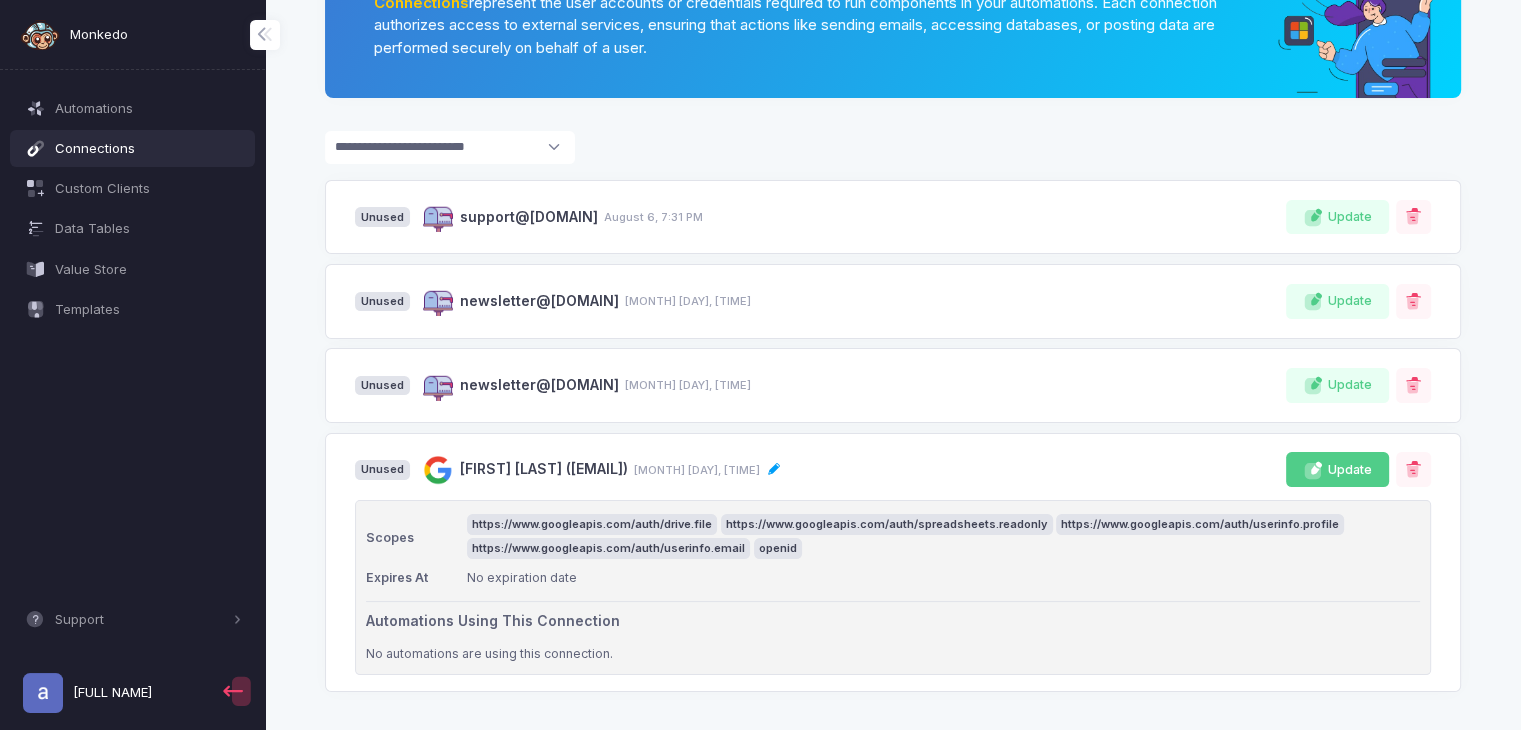 click on "Update" 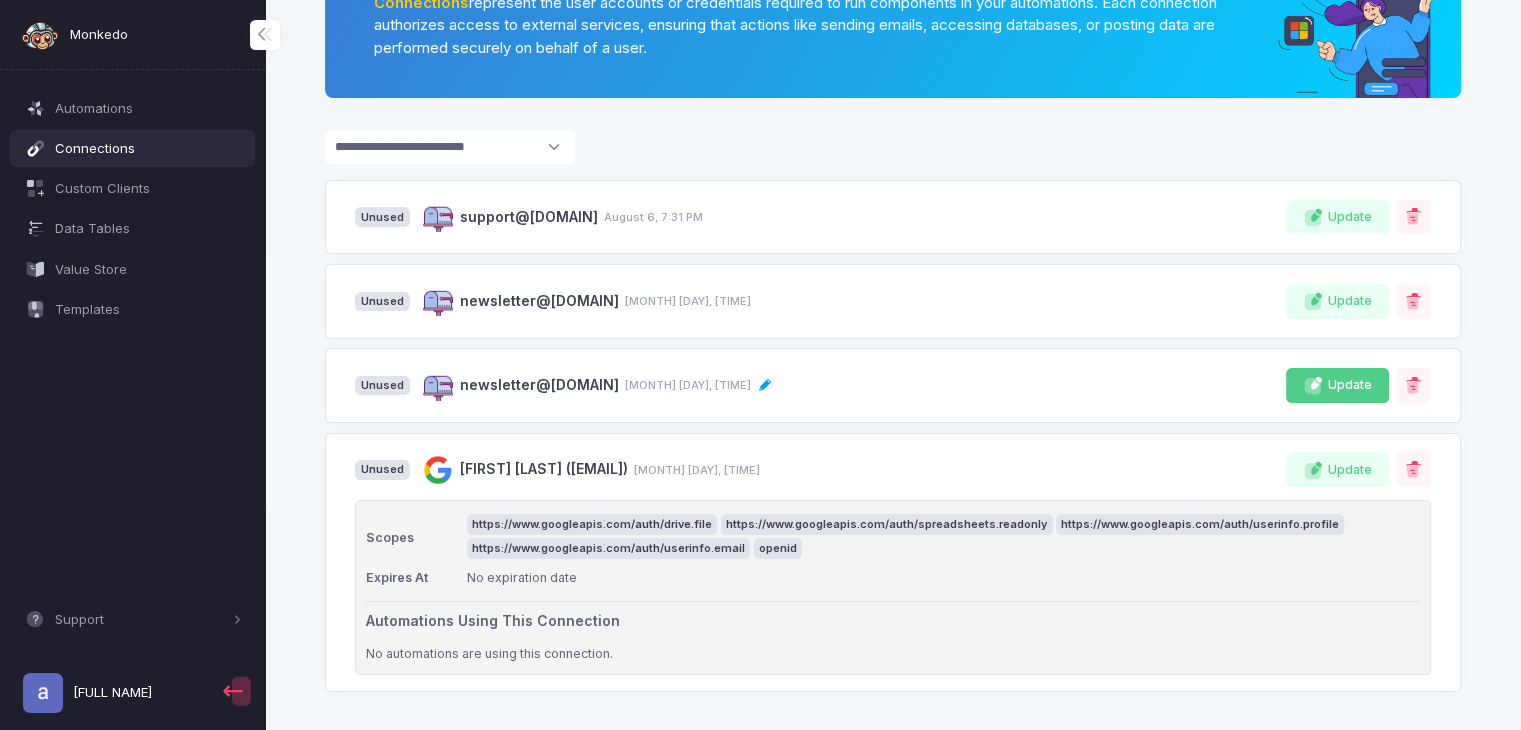 click on "Update" 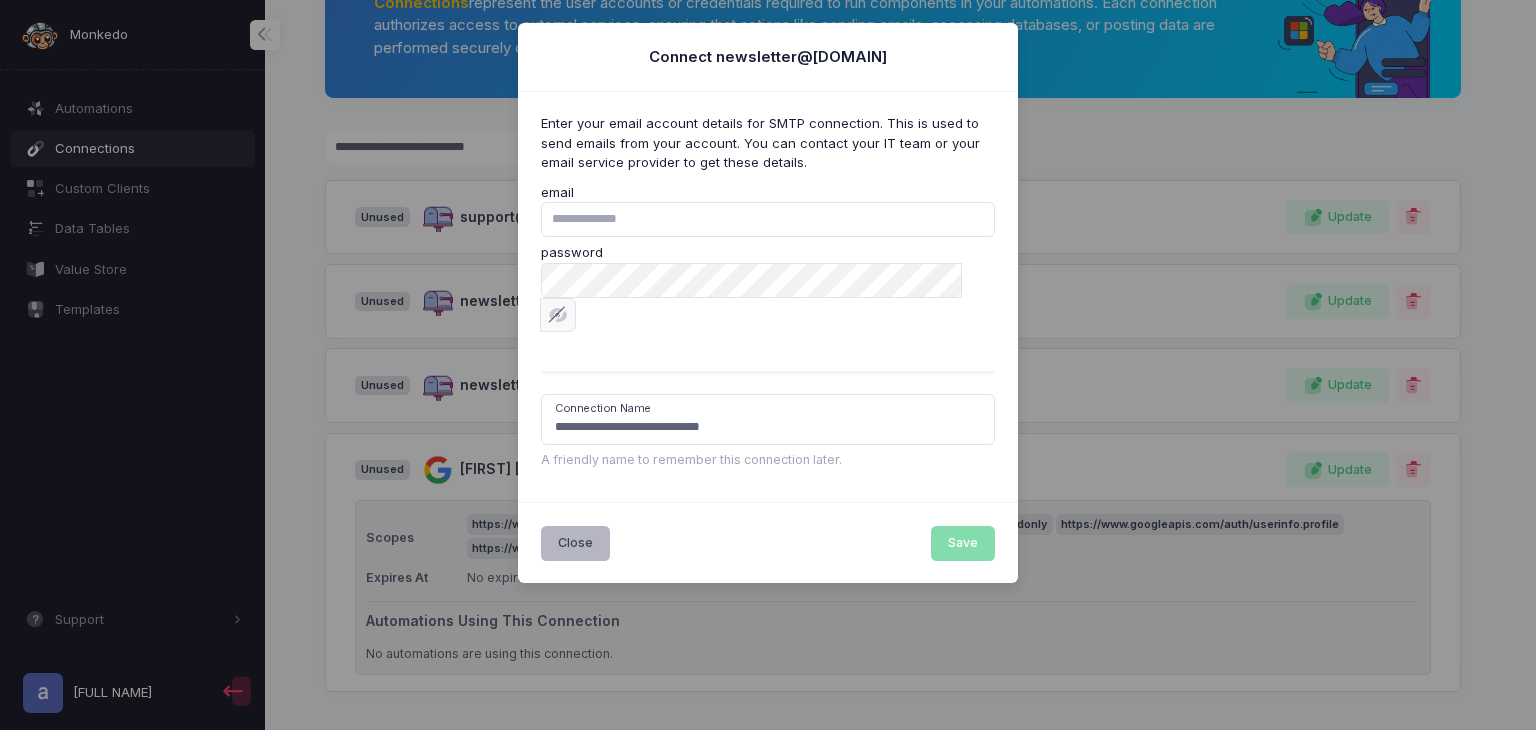 click on "Close" 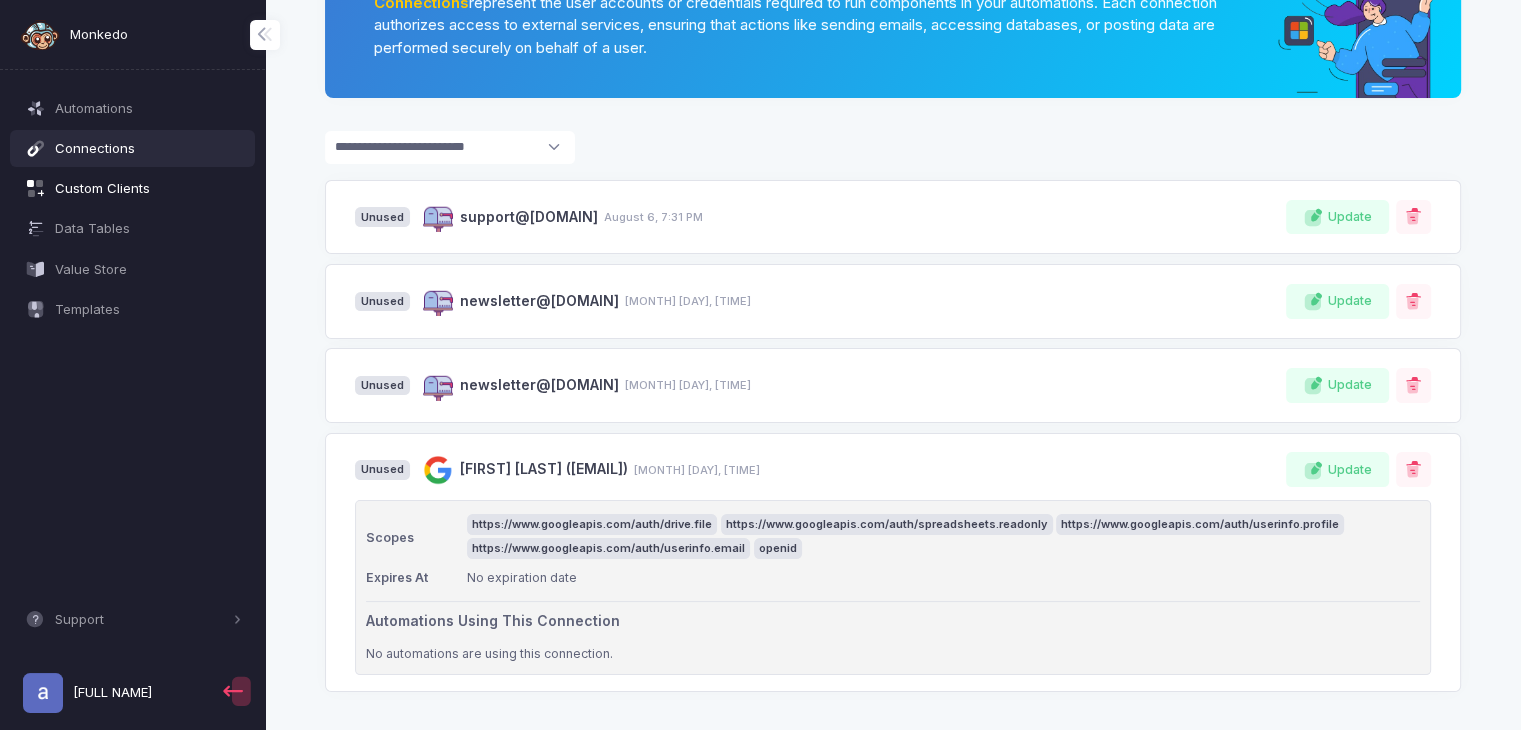 click on "Custom Clients" at bounding box center [148, 189] 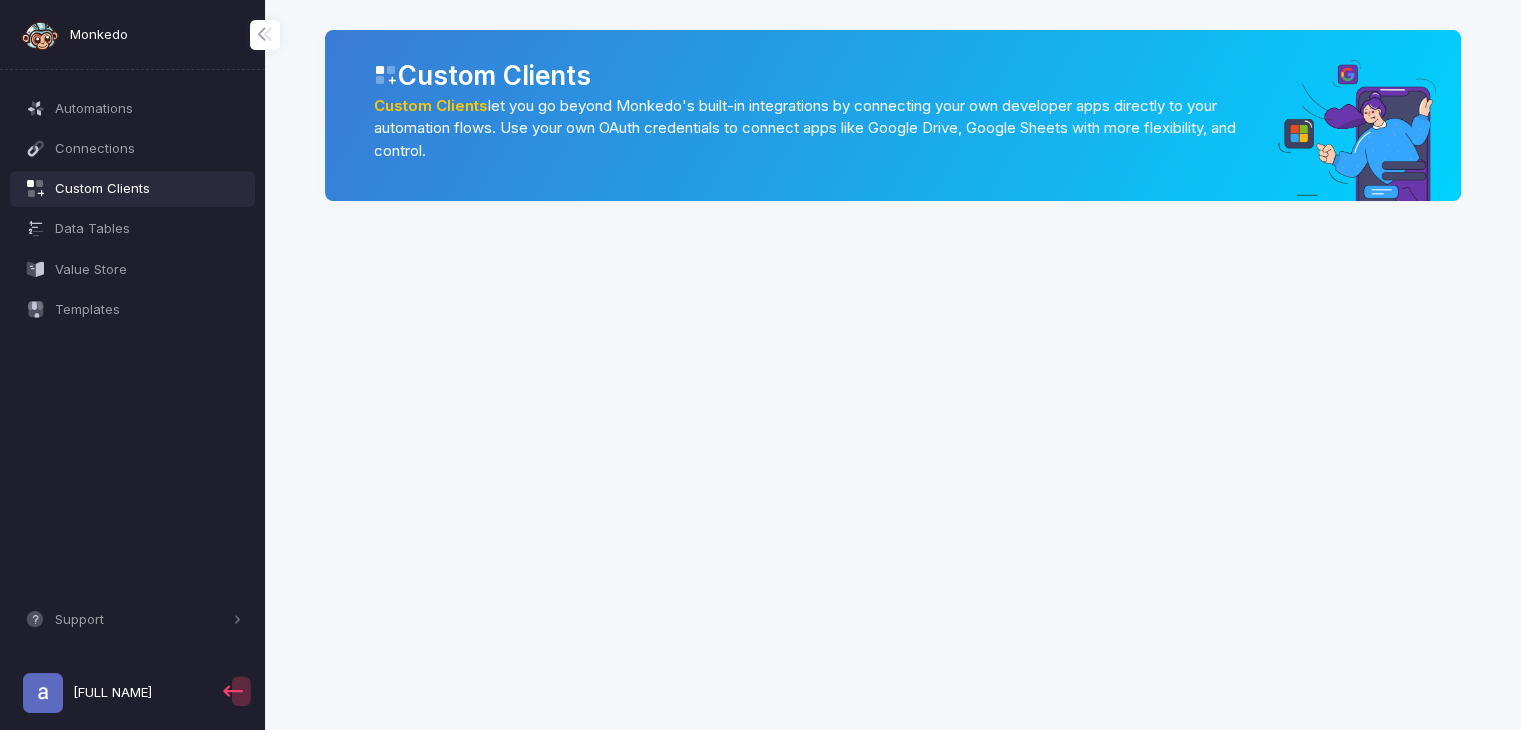 scroll, scrollTop: 0, scrollLeft: 0, axis: both 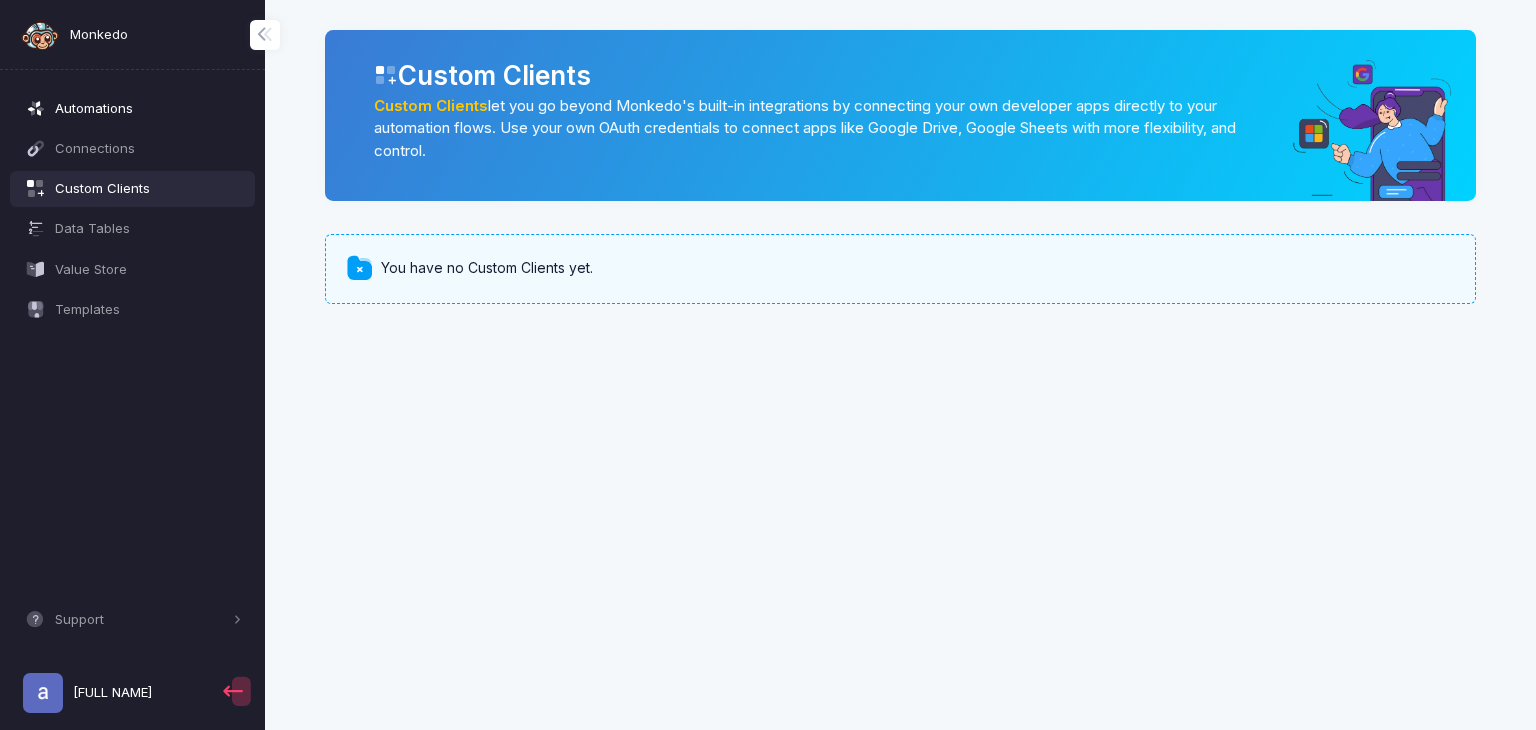 click on "Automations" at bounding box center (133, 108) 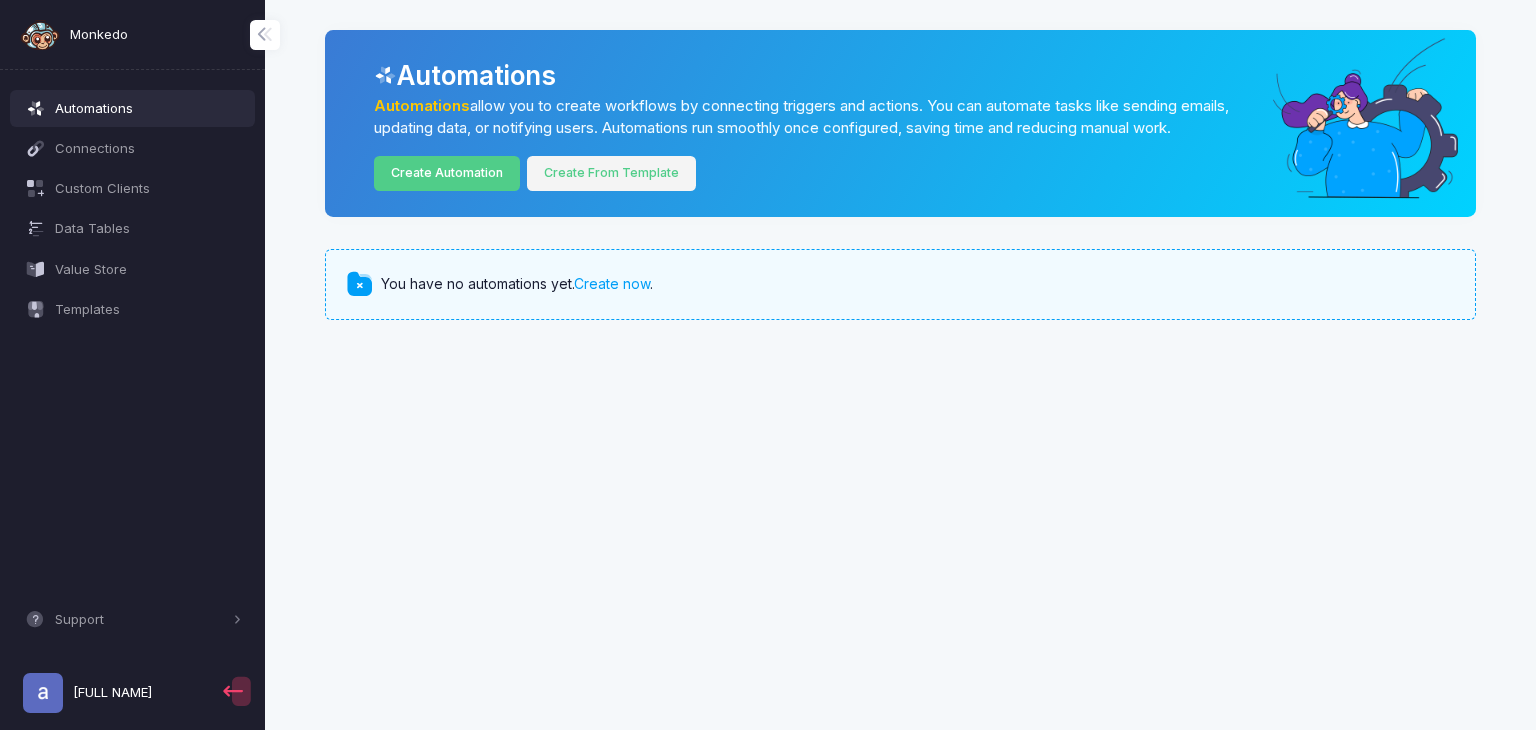 click on "Create From Template" 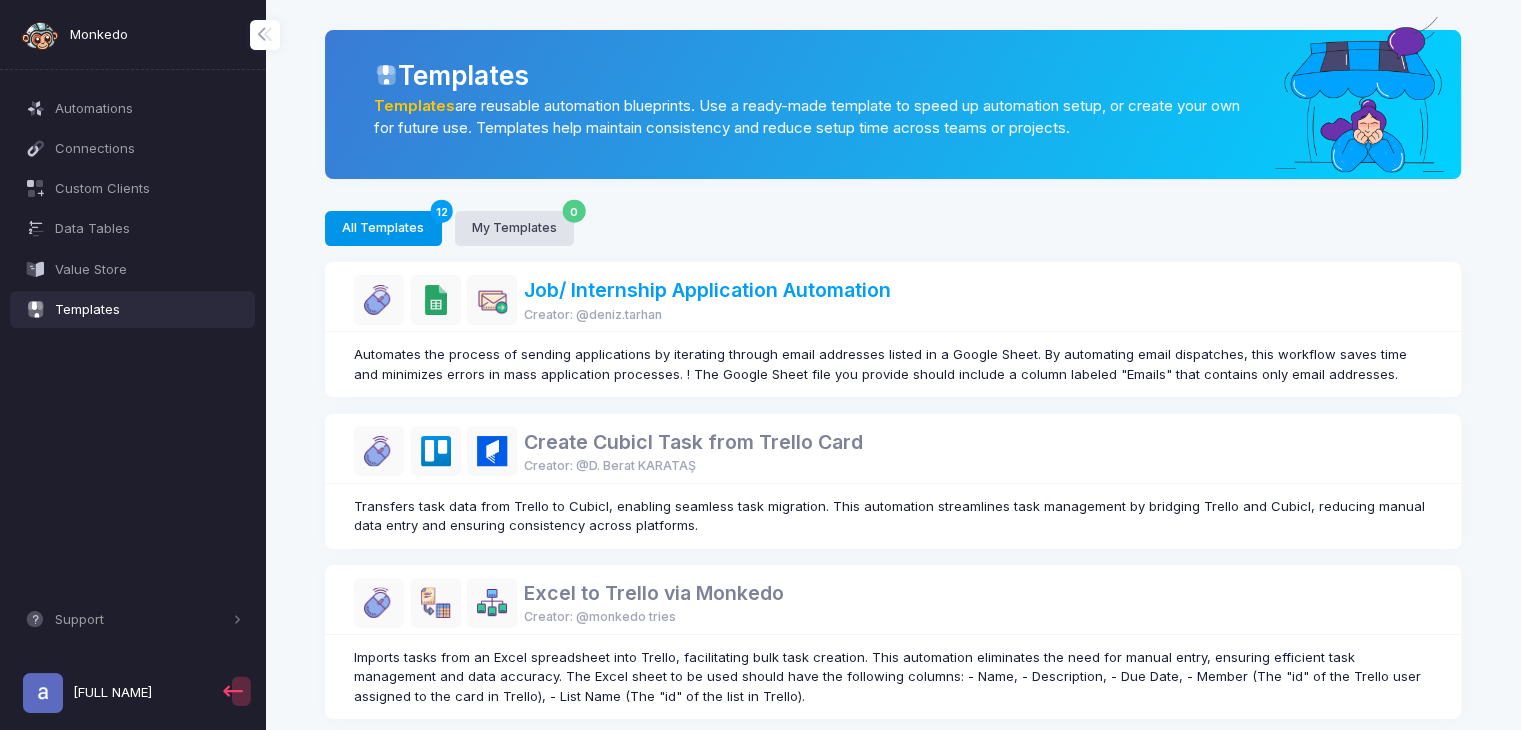 click on "Job/ Internship Application Automation" 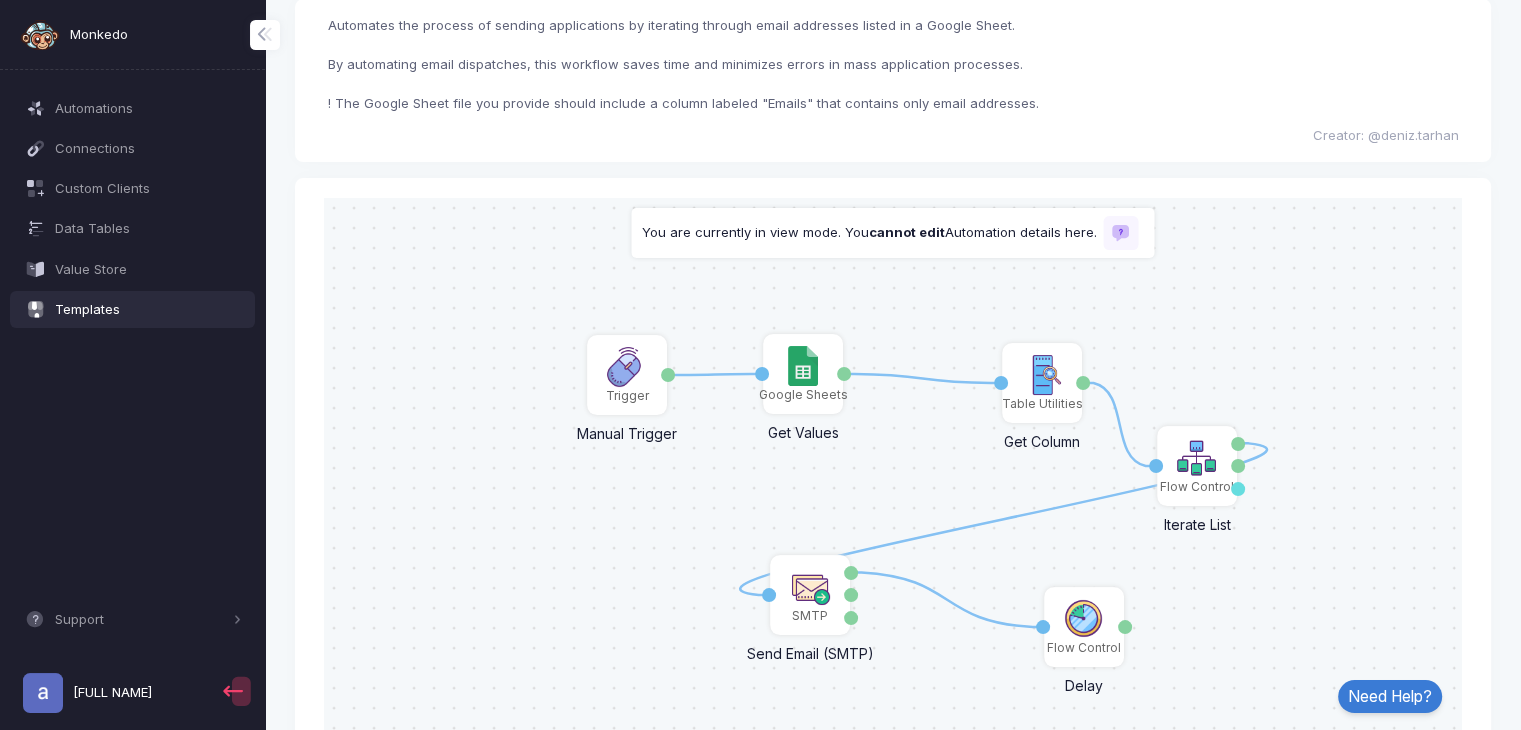 scroll, scrollTop: 154, scrollLeft: 0, axis: vertical 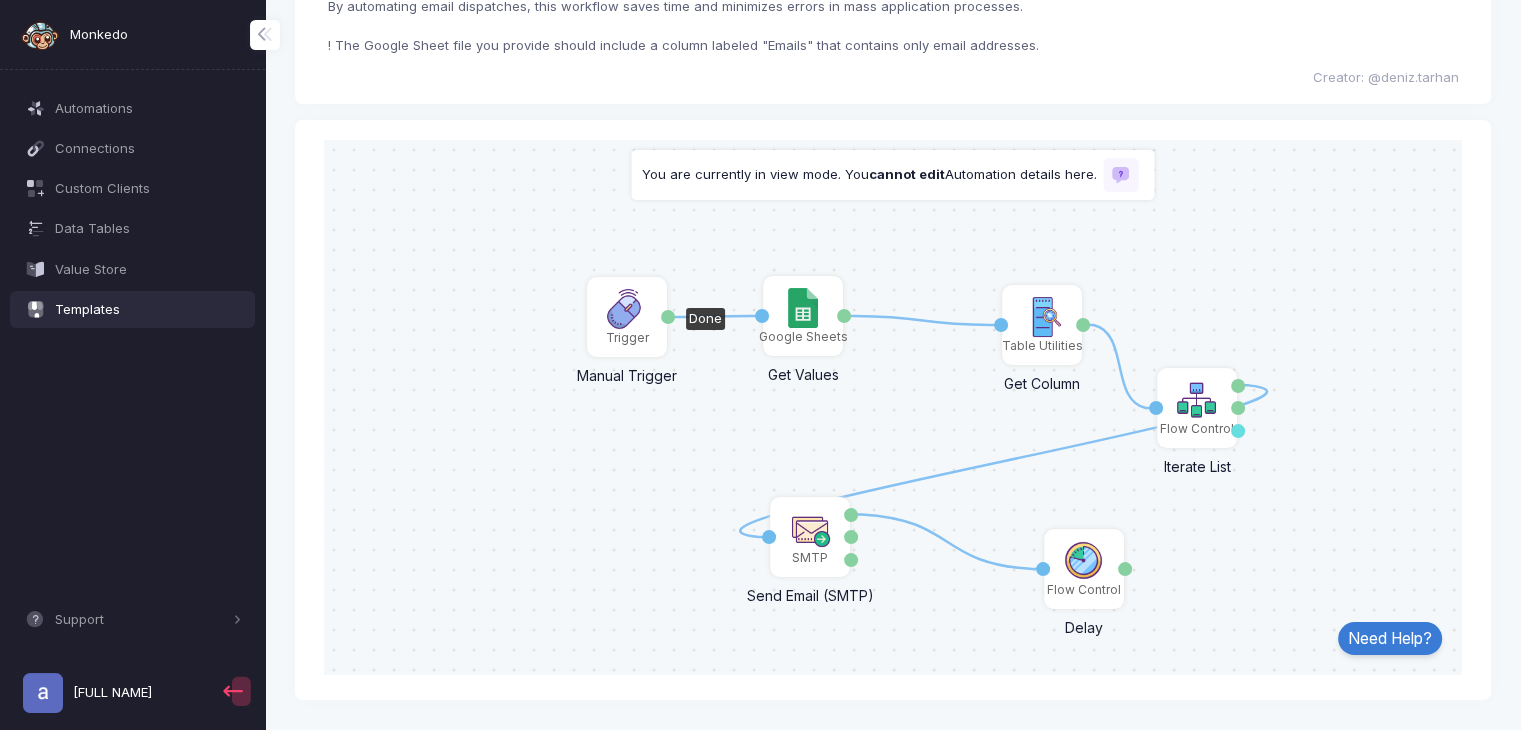 click on "Trigger" 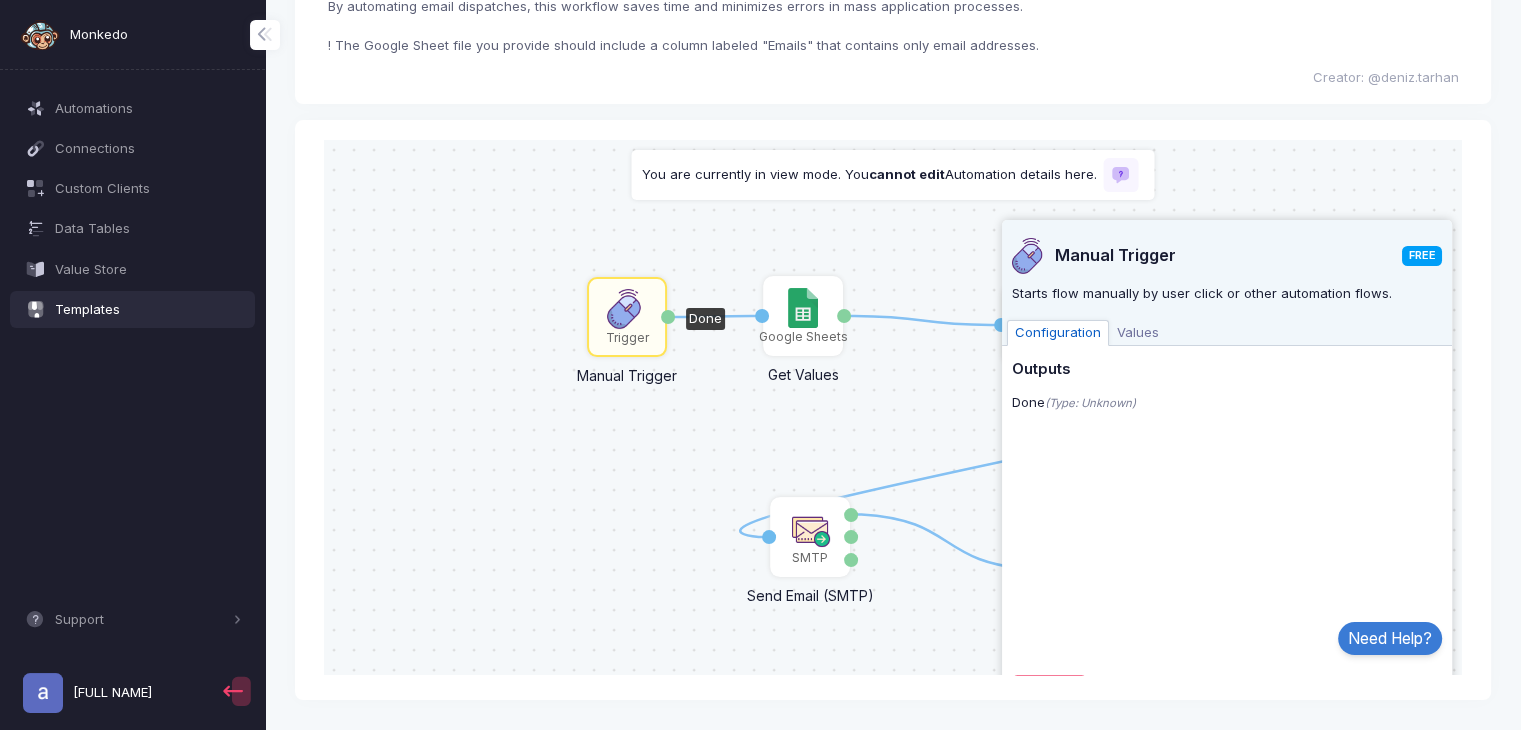 click on "Values" at bounding box center [1138, 332] 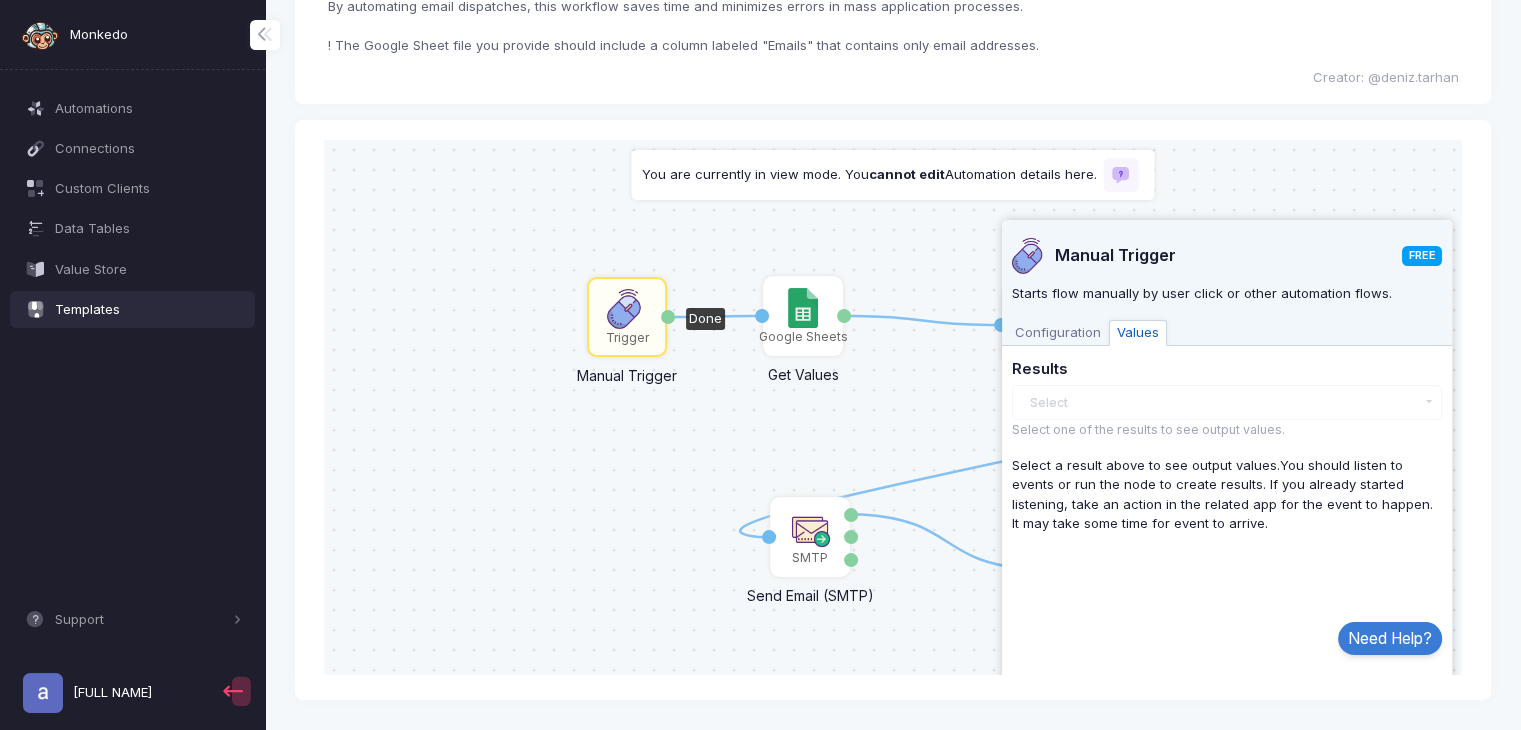 click on "Configuration" at bounding box center (1058, 332) 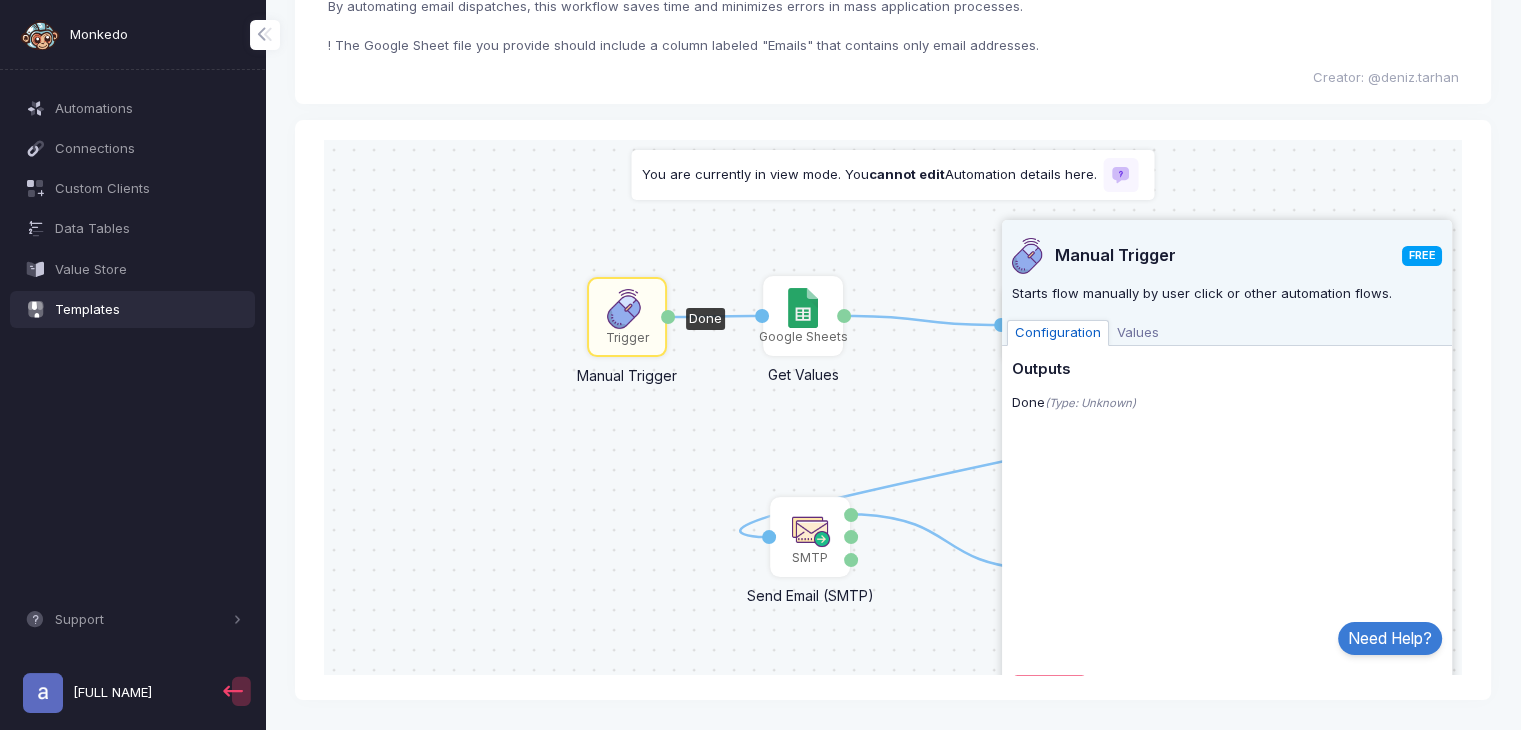 click 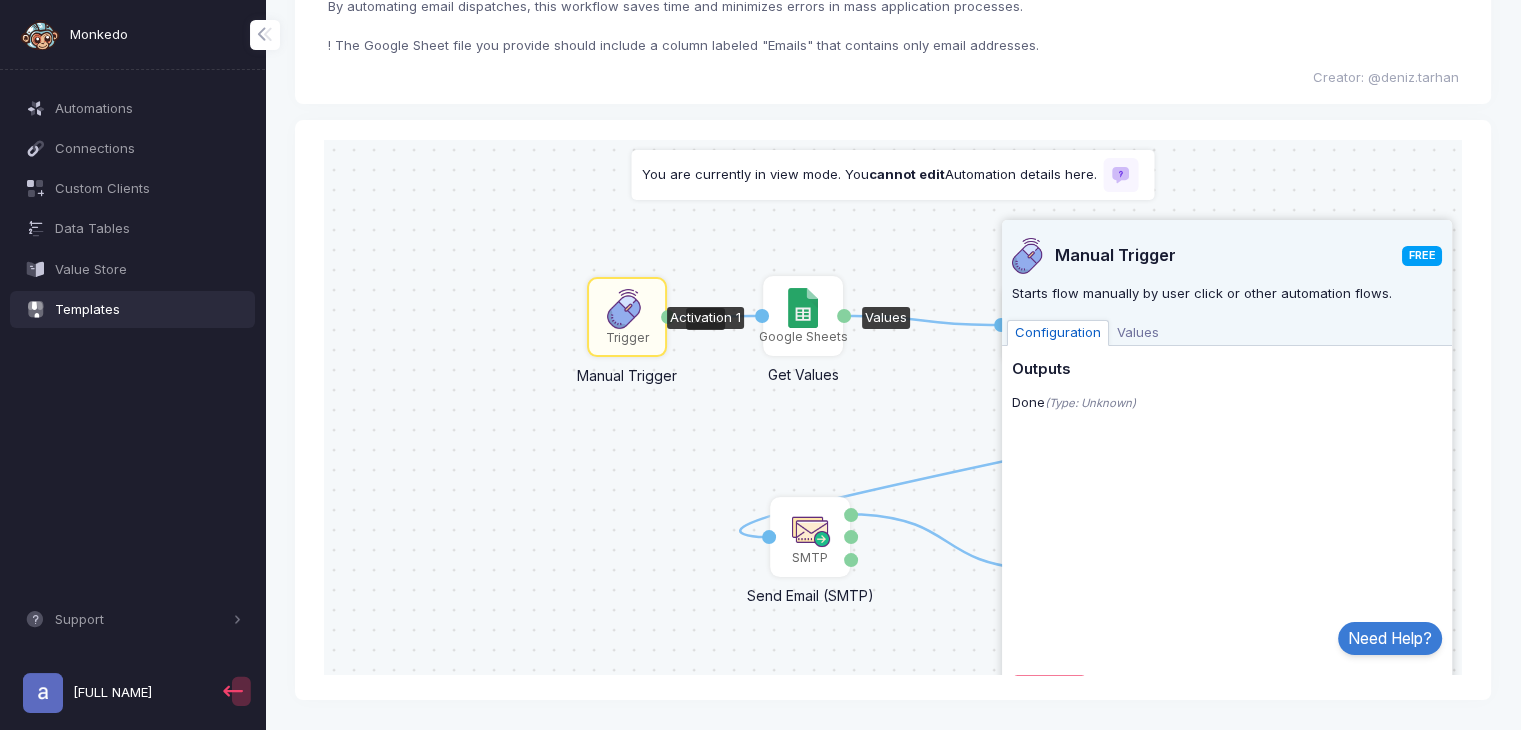 click on "Google Sheets" 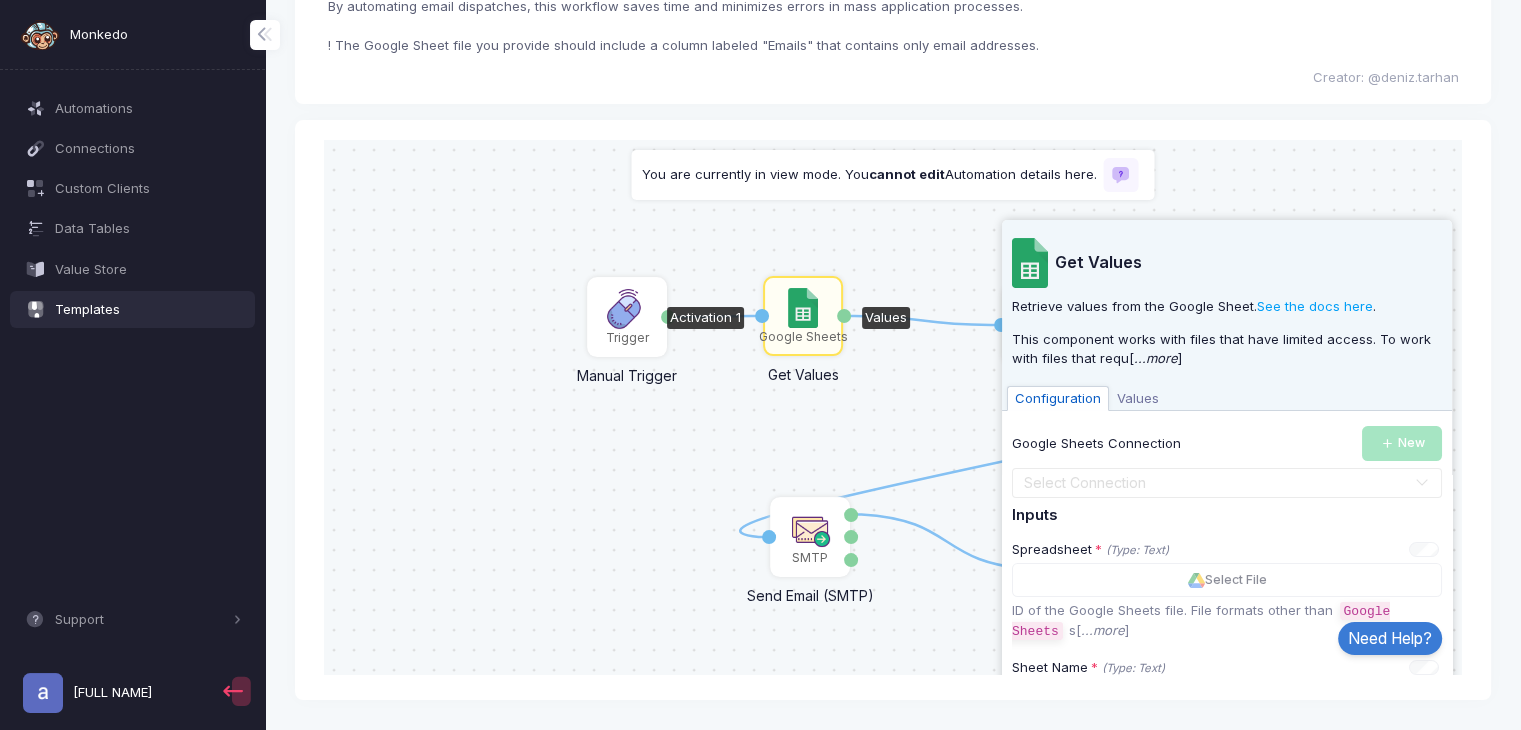 click on "Google Sheets Connection  New  Select Connection" 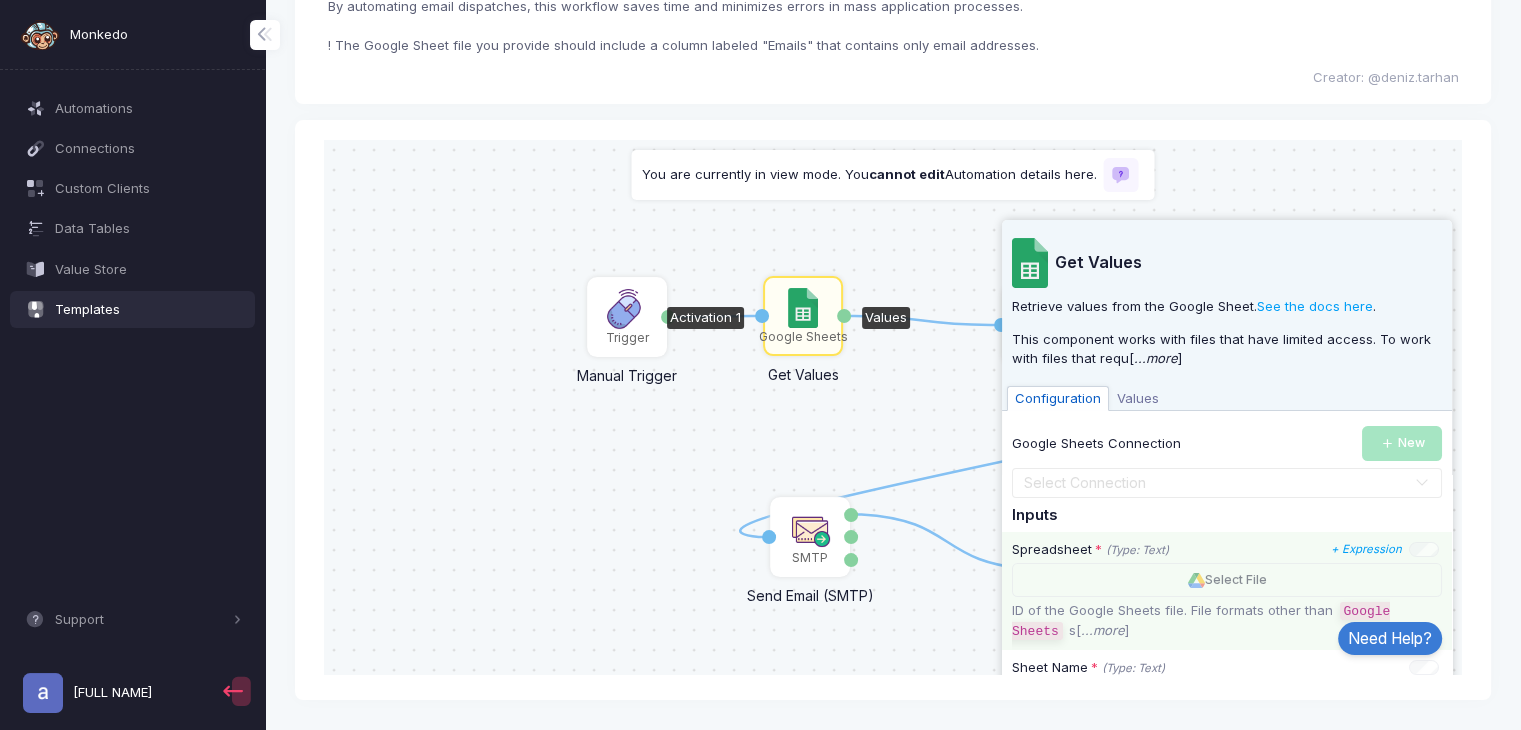 click on "Select File" 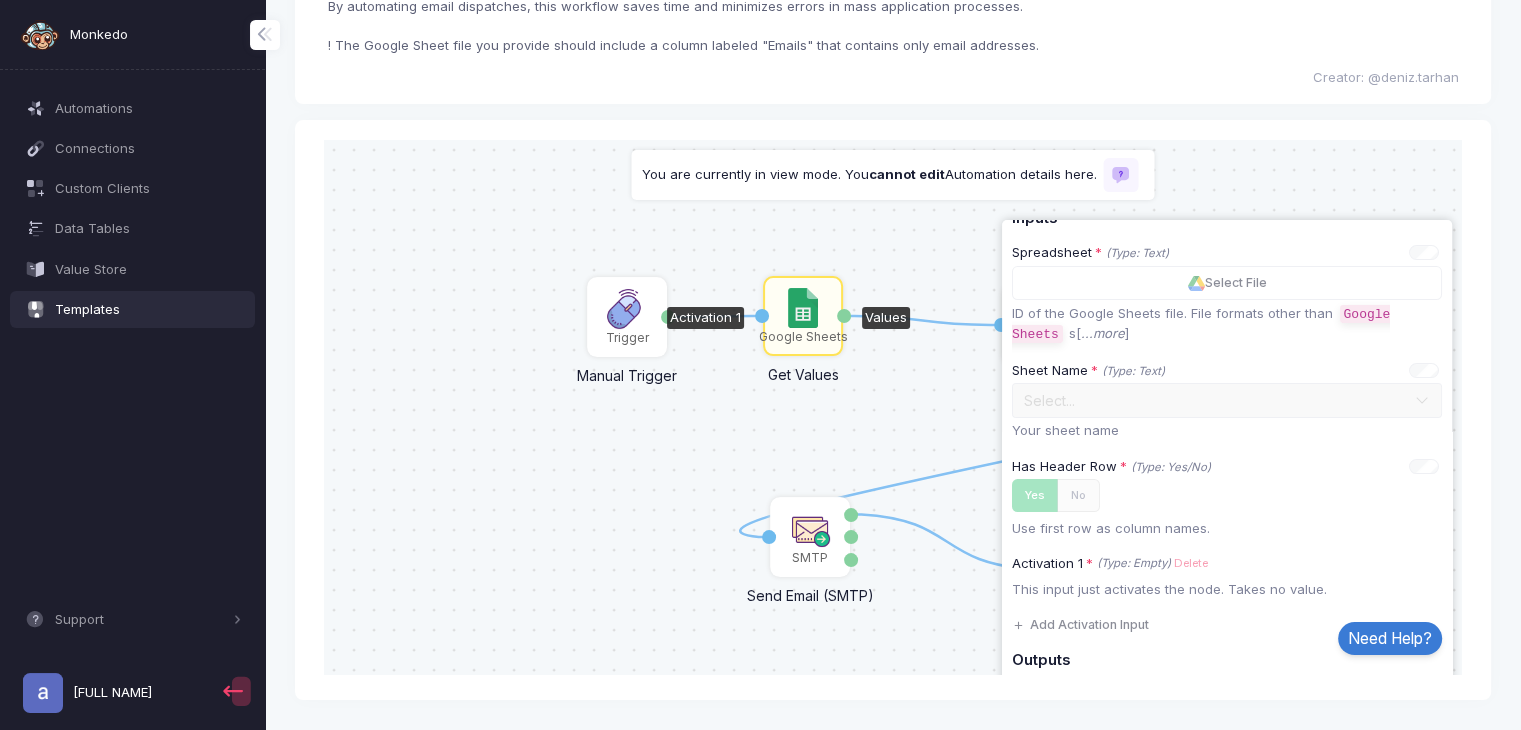 scroll, scrollTop: 358, scrollLeft: 0, axis: vertical 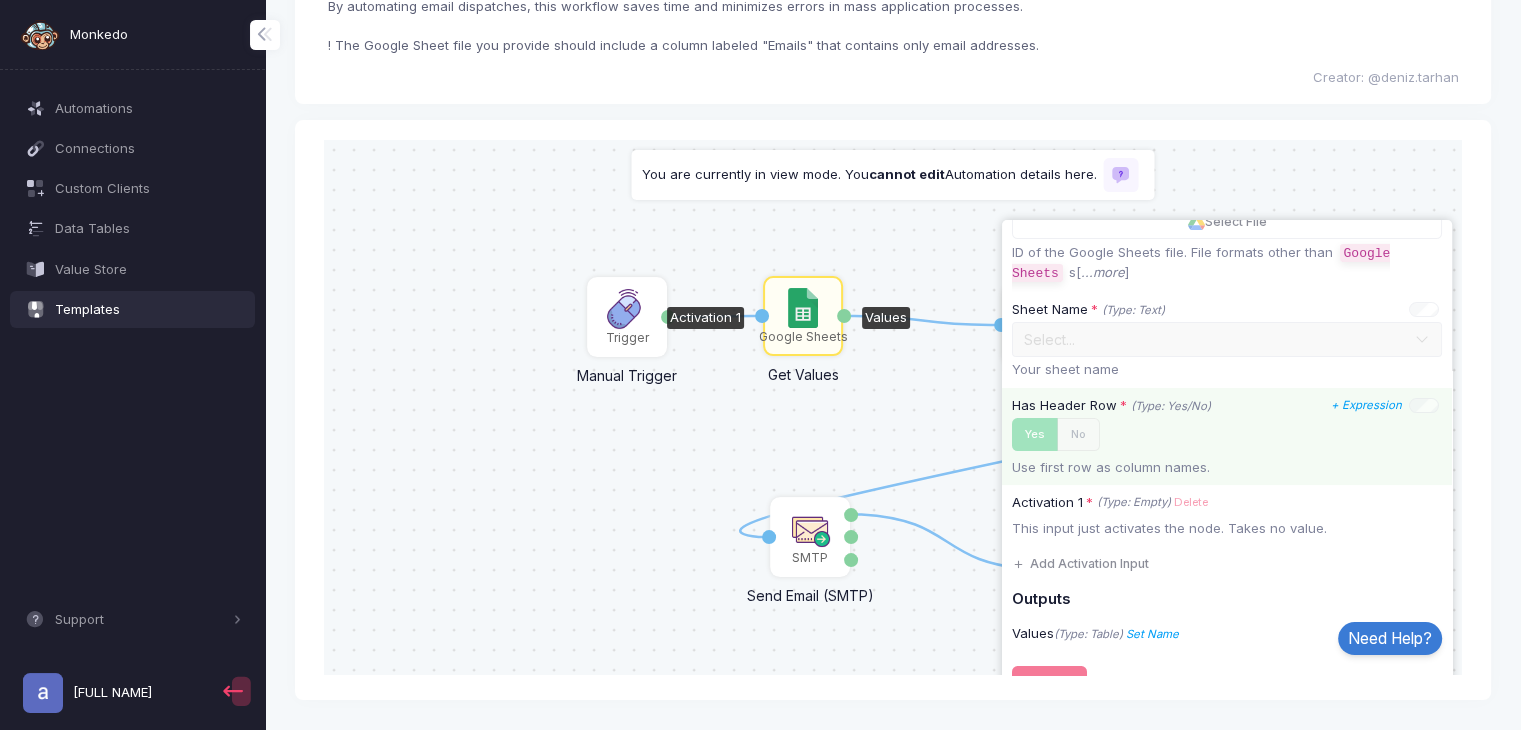 click on "Yes No" 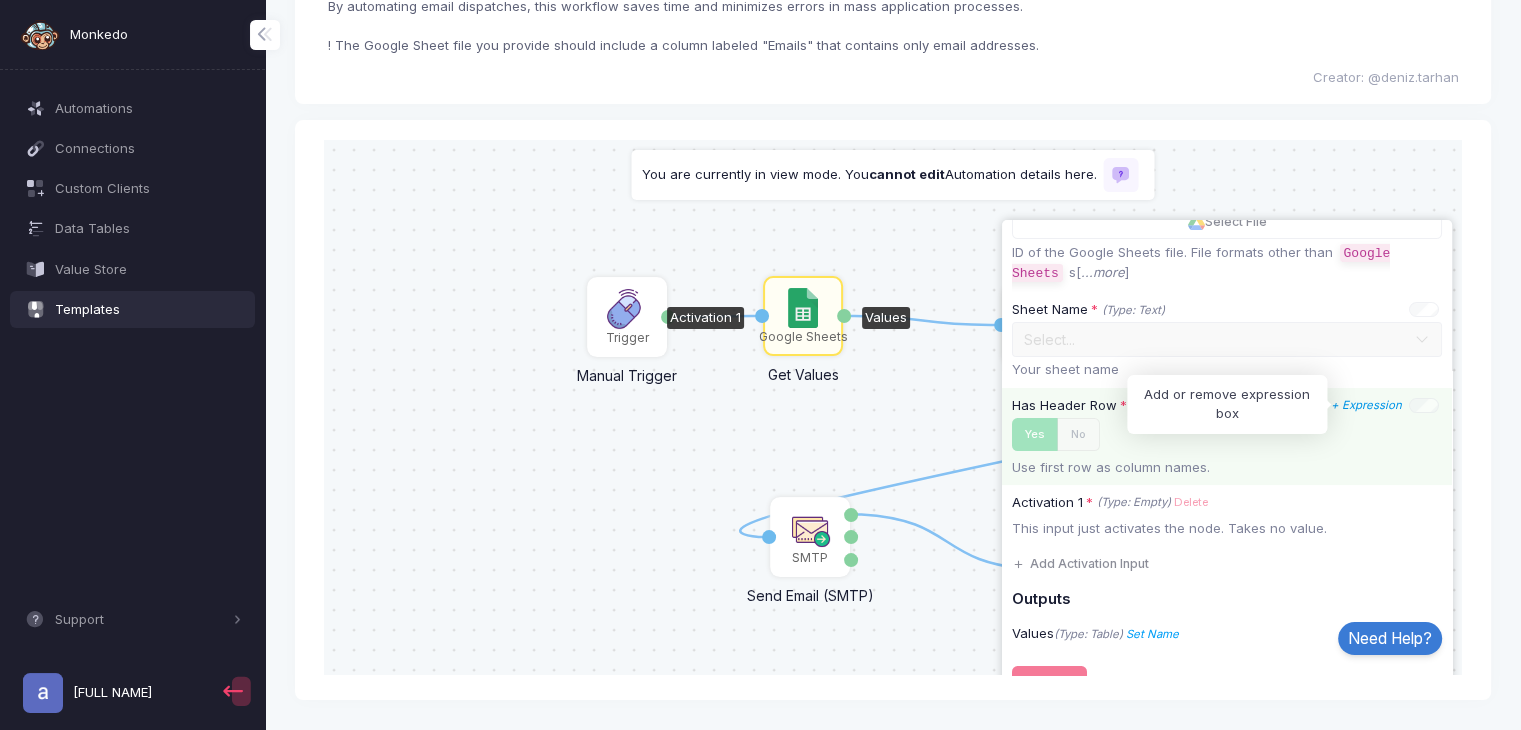 click on "+ Expression" 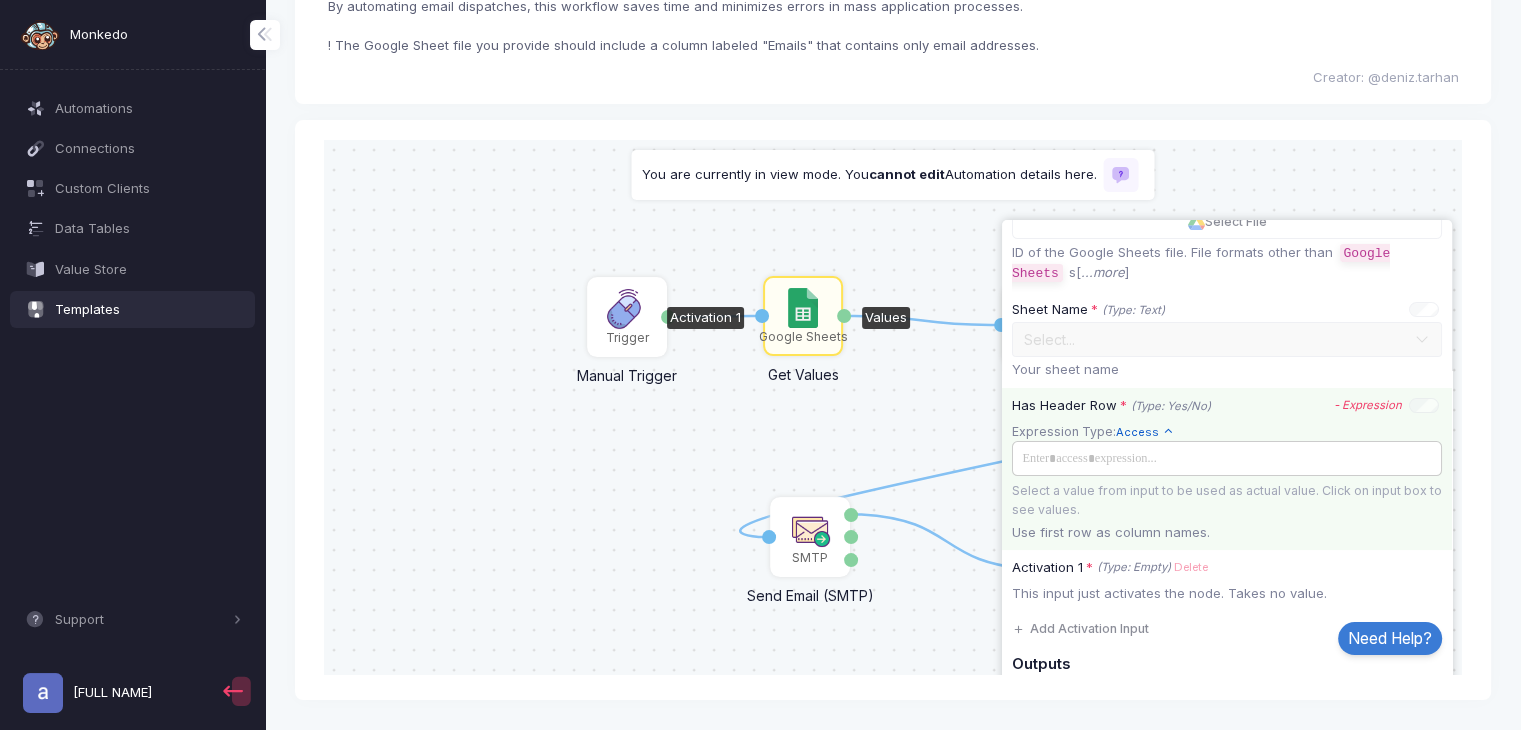 click 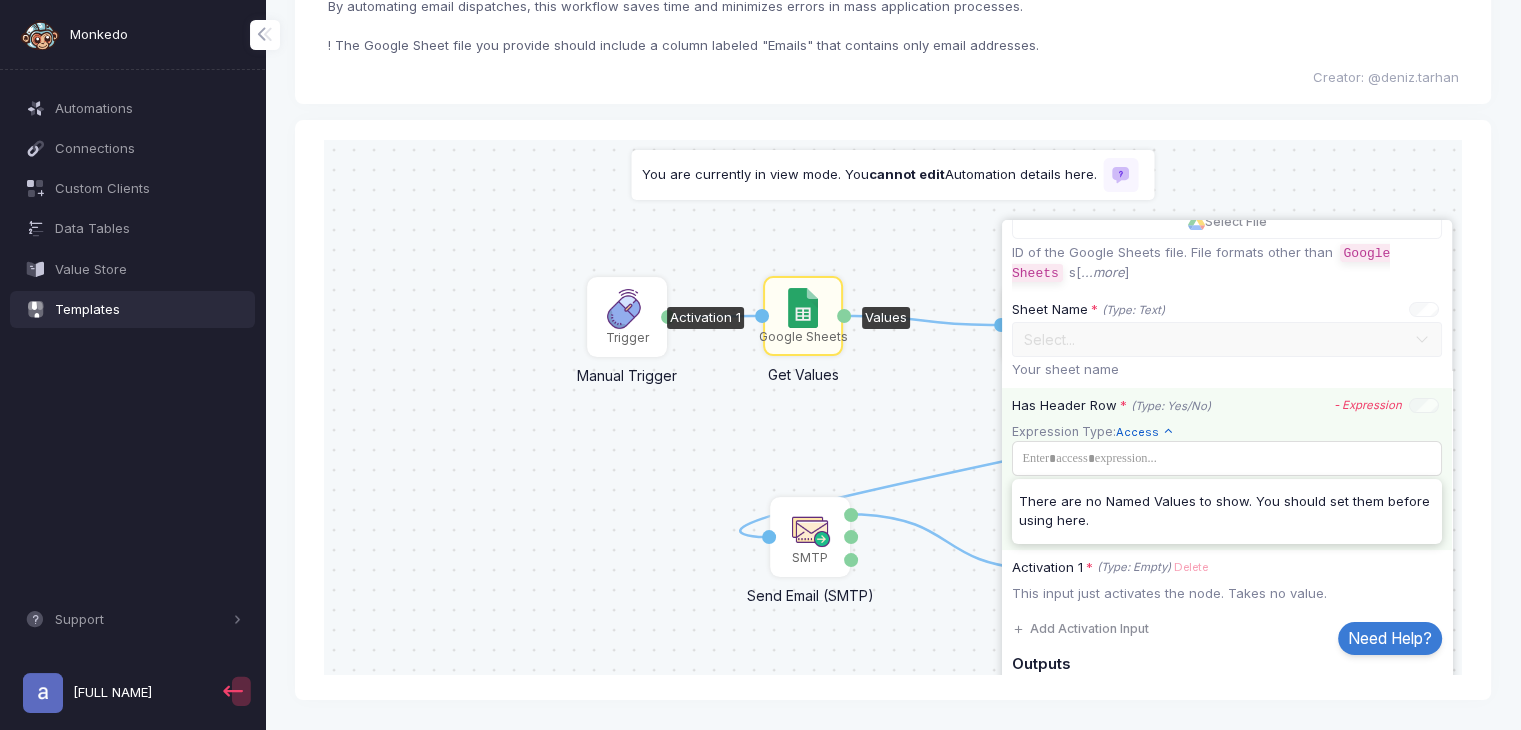 click on "There are no Named Values to show. You should set them before using here." 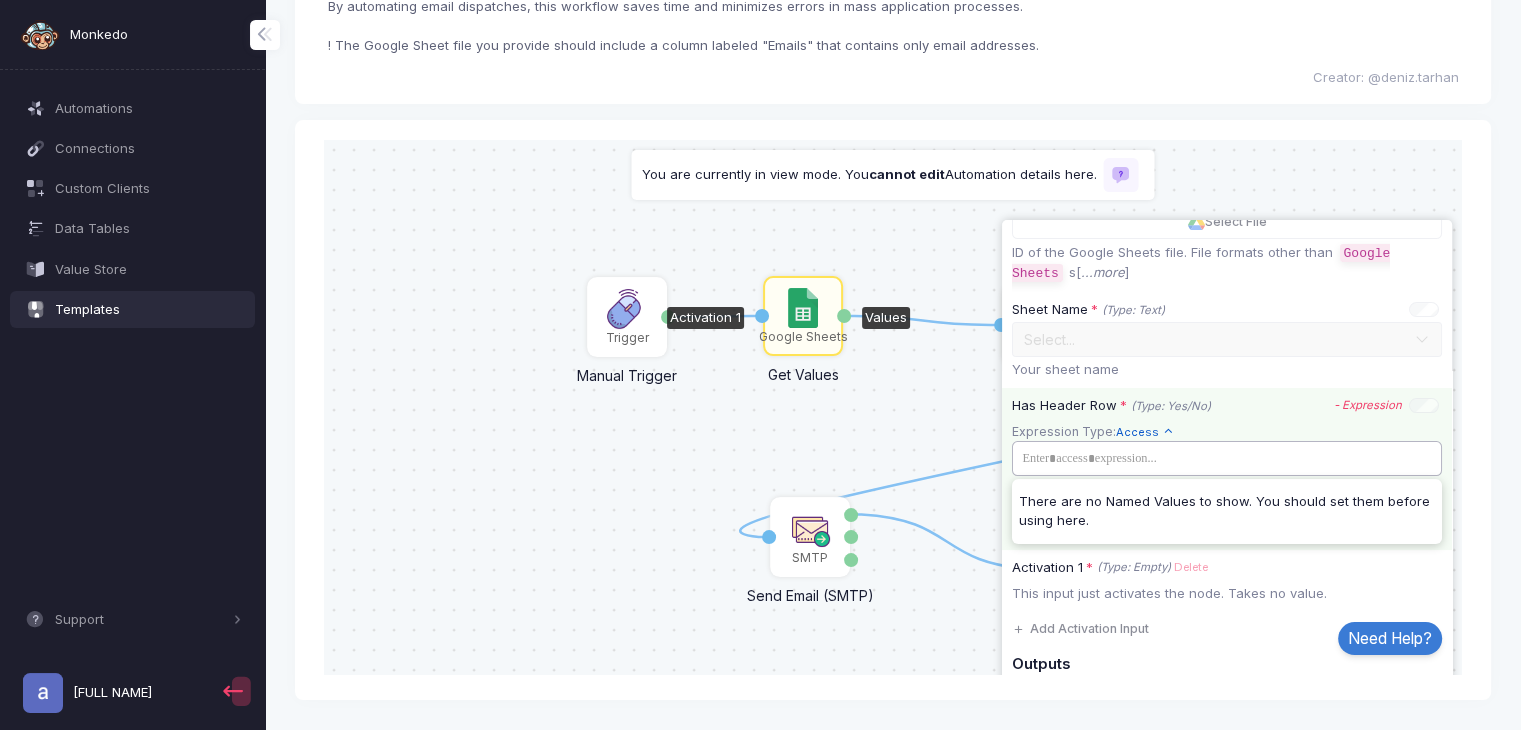 click on "​" 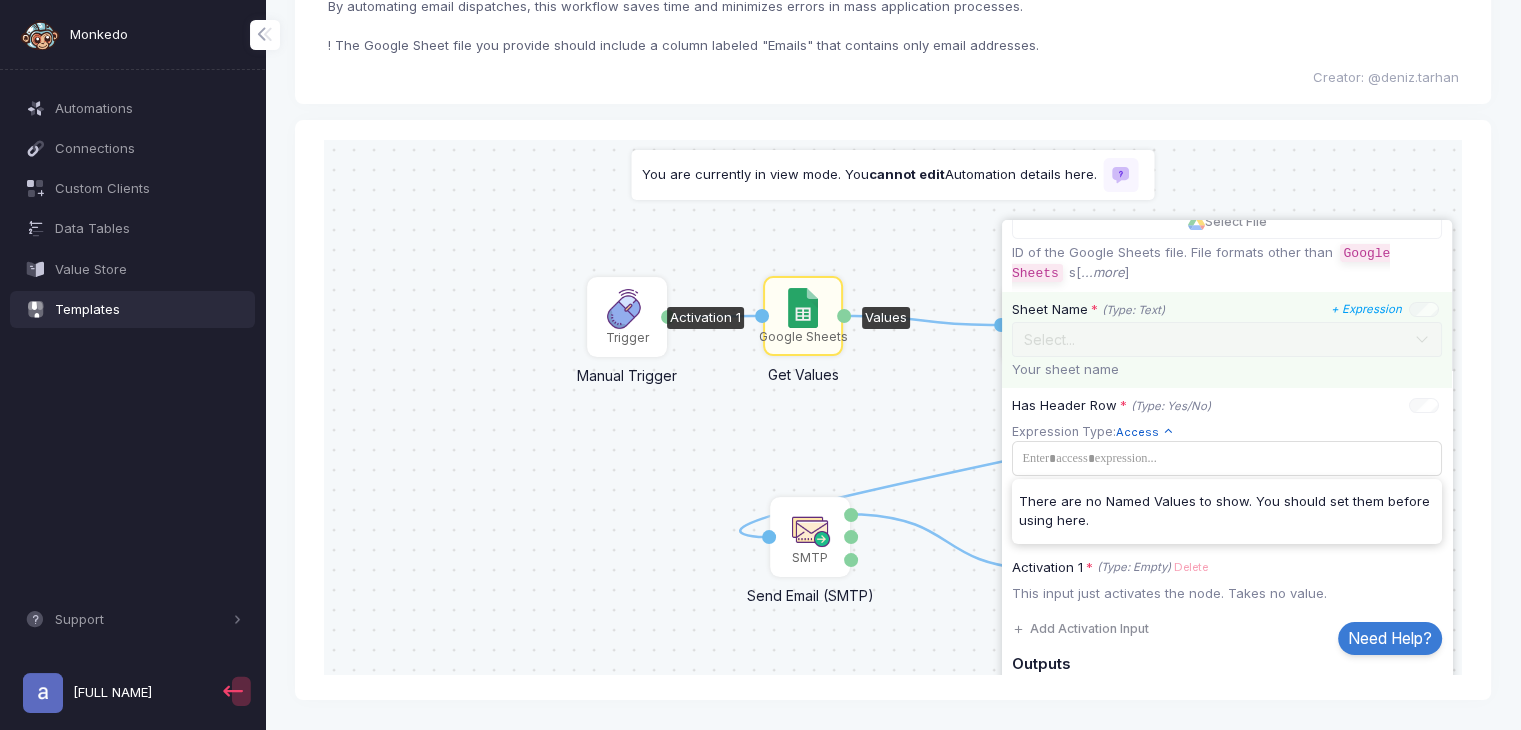 click on "Sheet Name * (Type: Text) + Expression Select... Your sheet name" 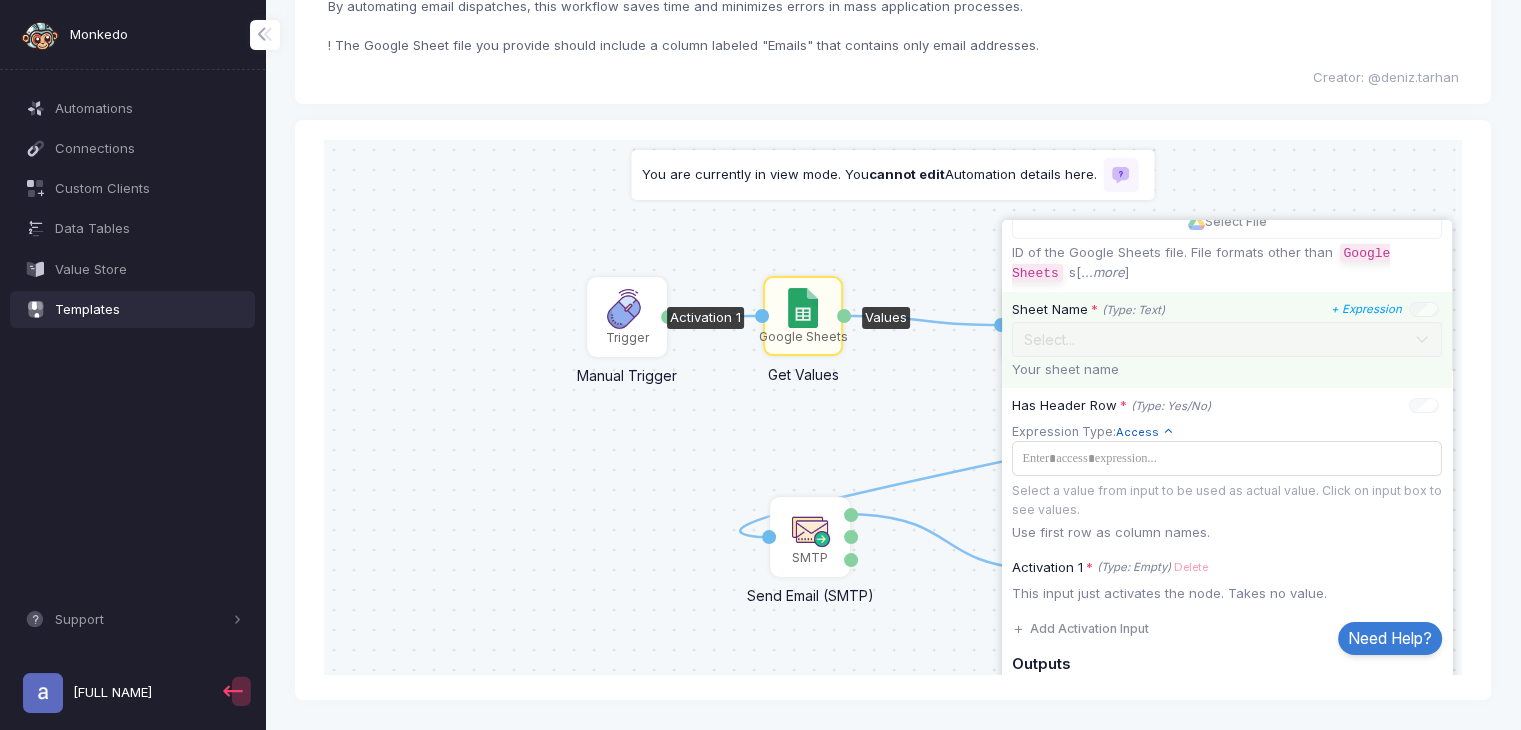 click on "Select..." 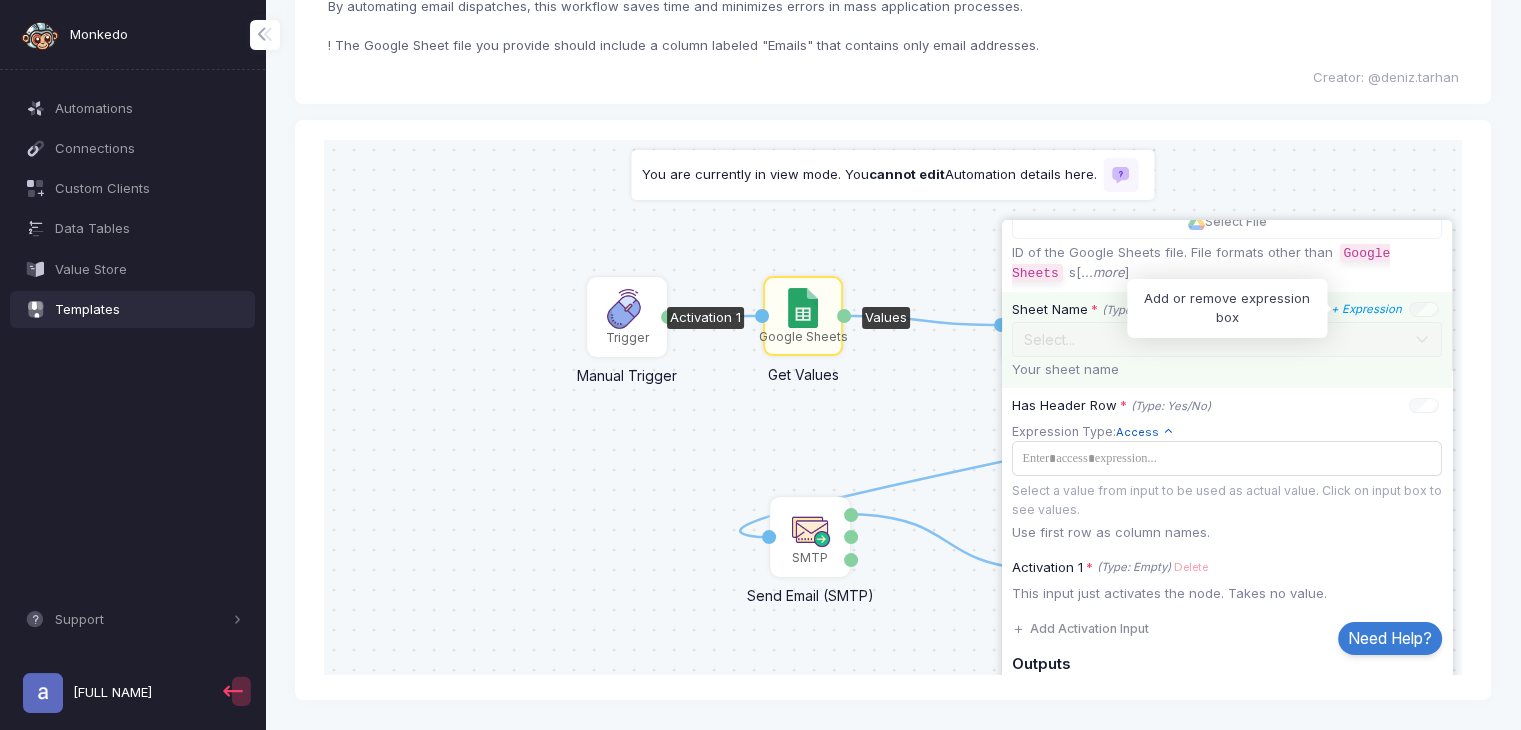 click on "+ Expression" 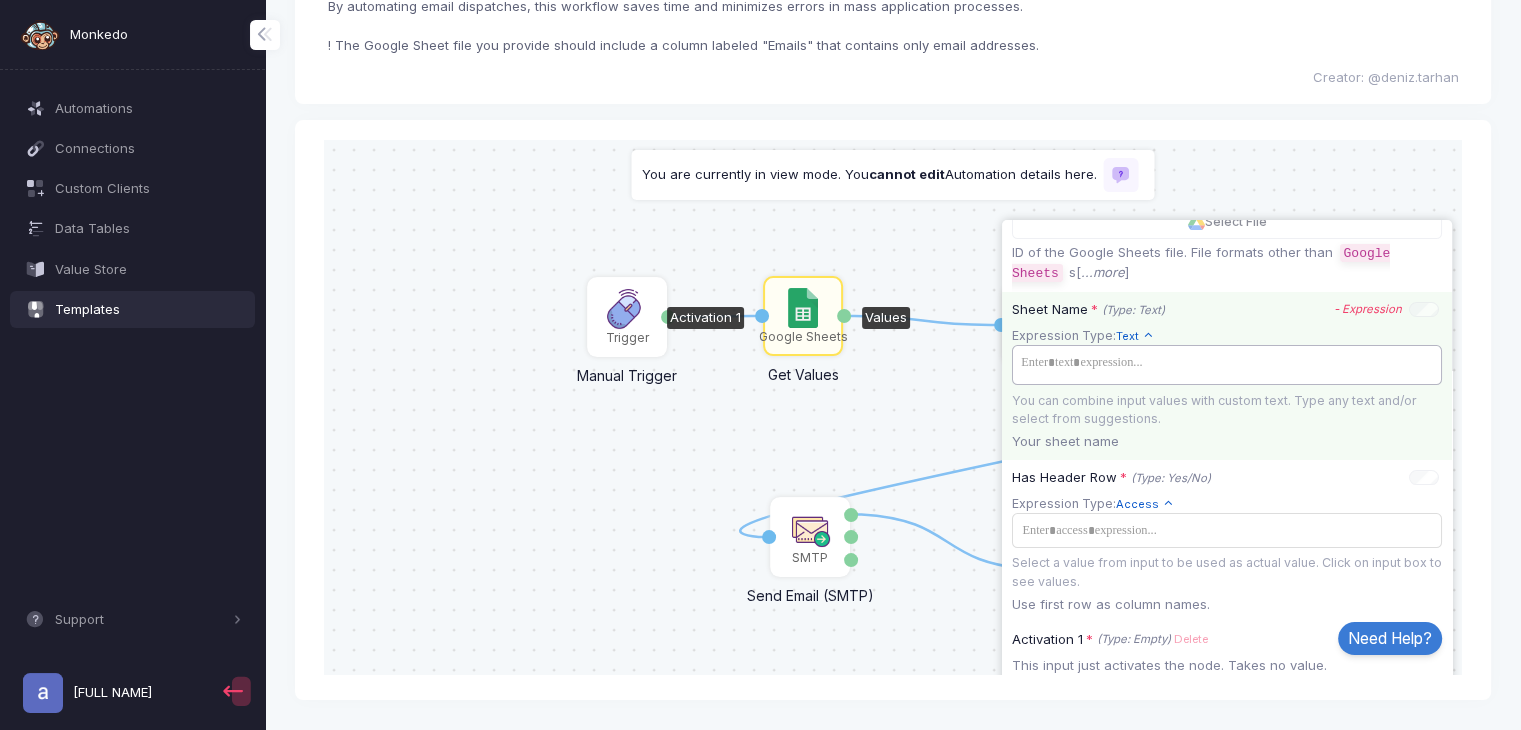 click on "​" 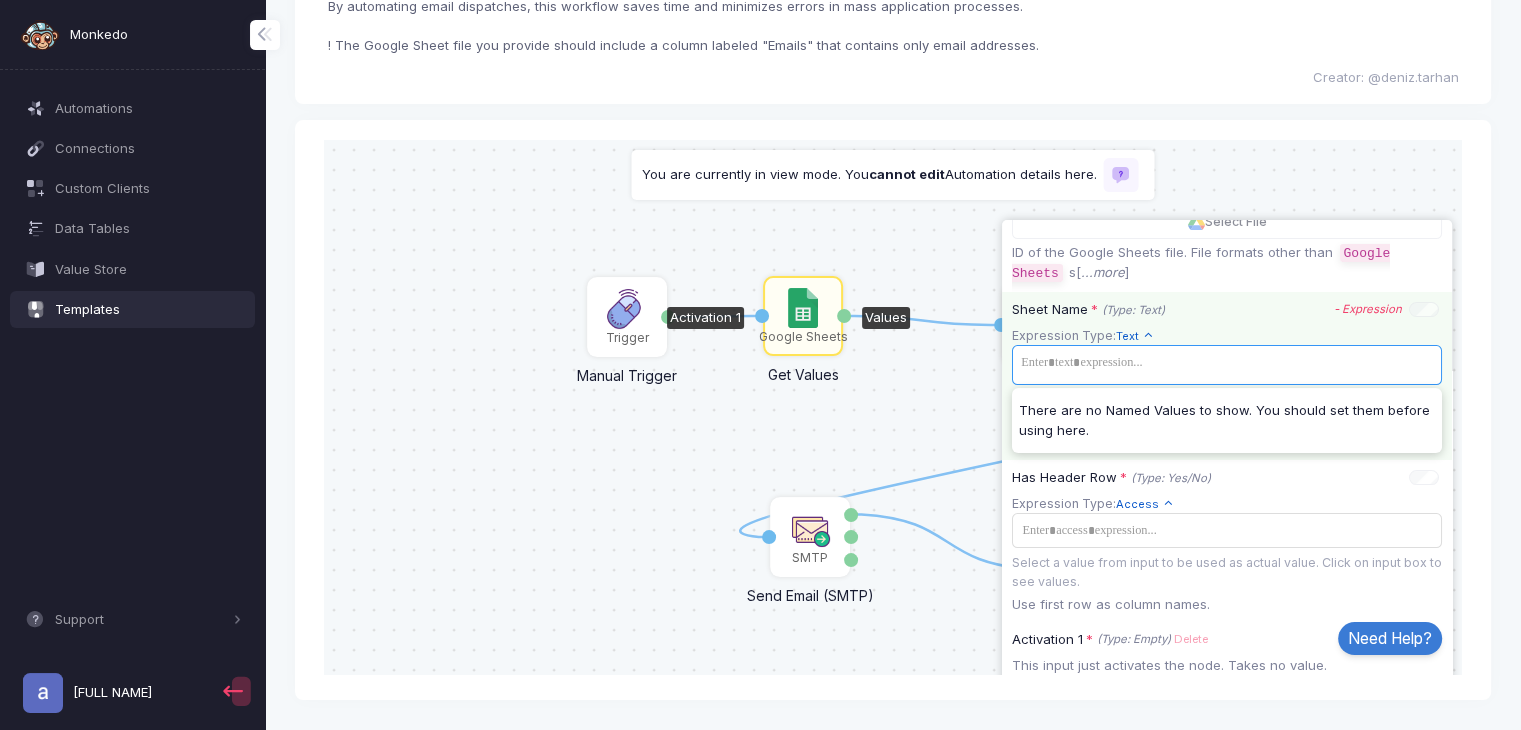 click on "There are no Named Values to show. You should set them before using here." 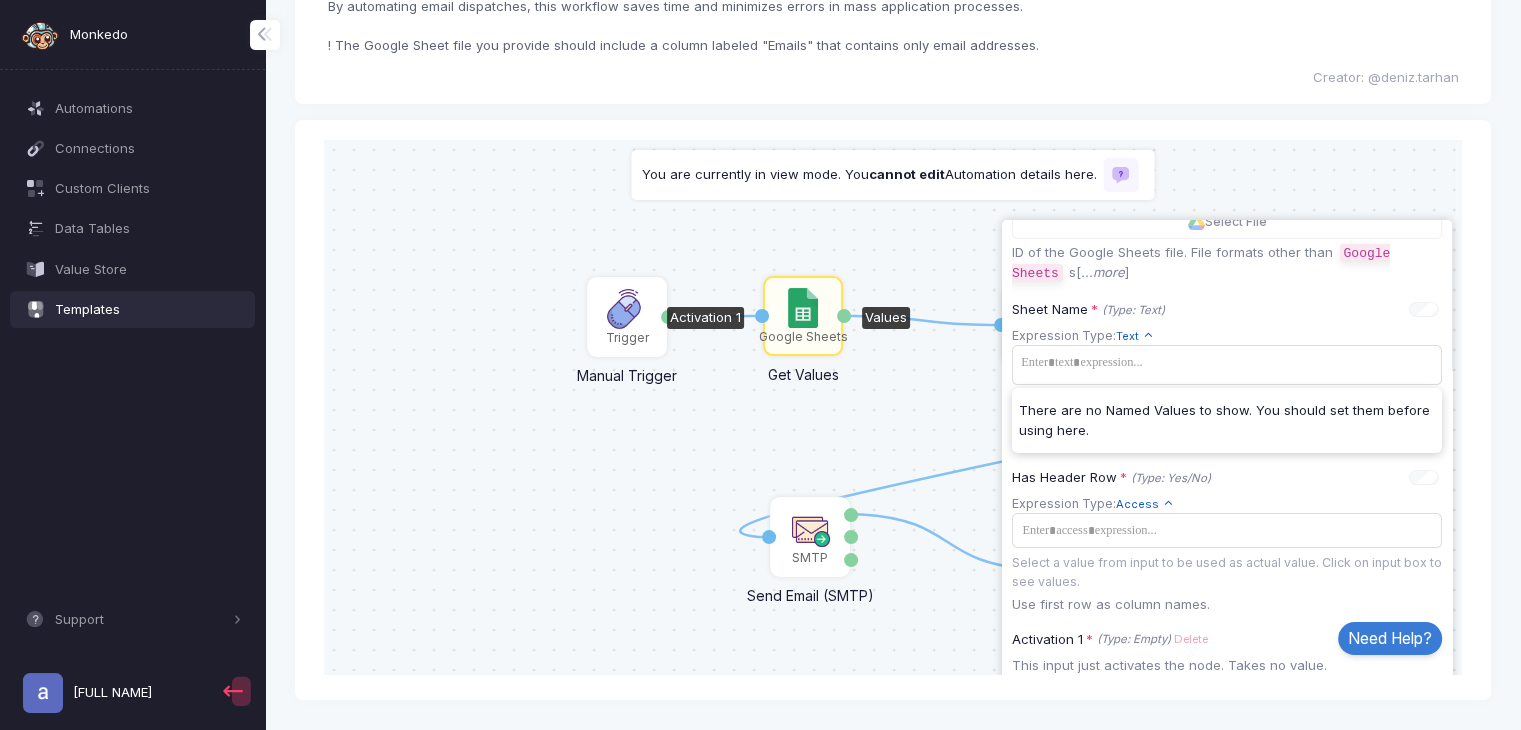 click on "1 1 1 1 1 Trigger Manual Trigger Done Google Sheets Get Values Activation 1 Values SMTP Send Email (SMTP) To Accepted Rejected Data Flow Control Delay Value Value Table Utilities Get Column Table Column Flow Control Iterate List List Item Number Done" 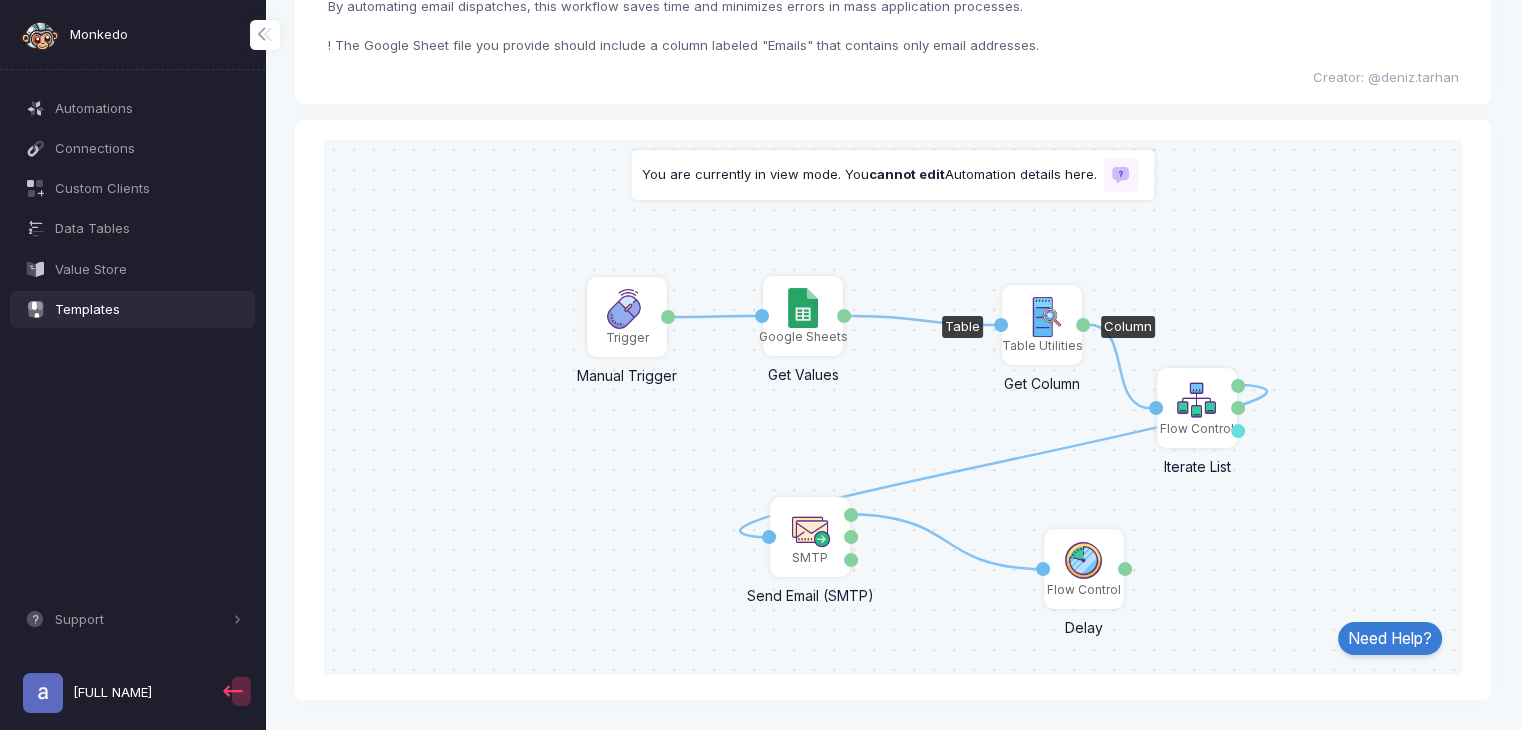 click on "Table Utilities" 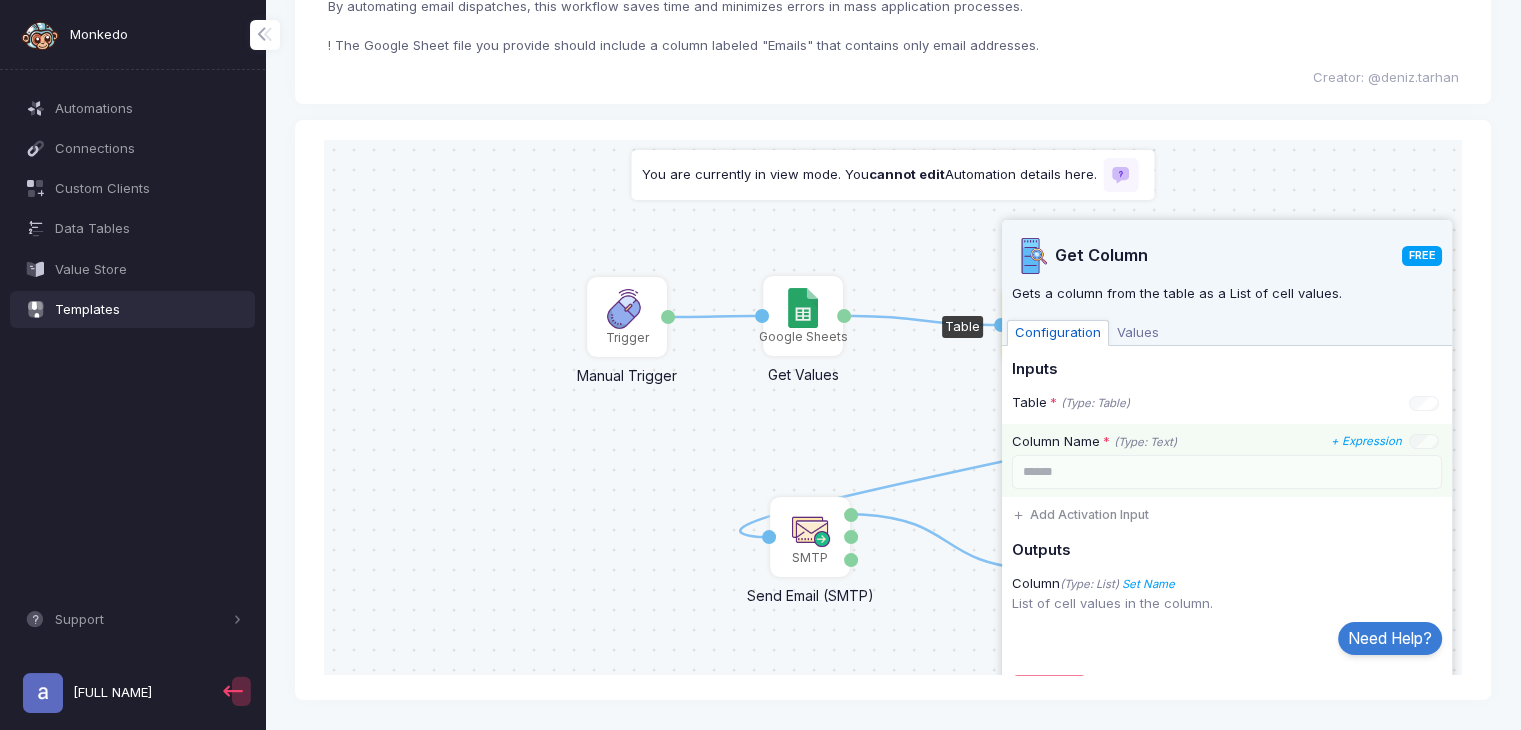 click on "******" 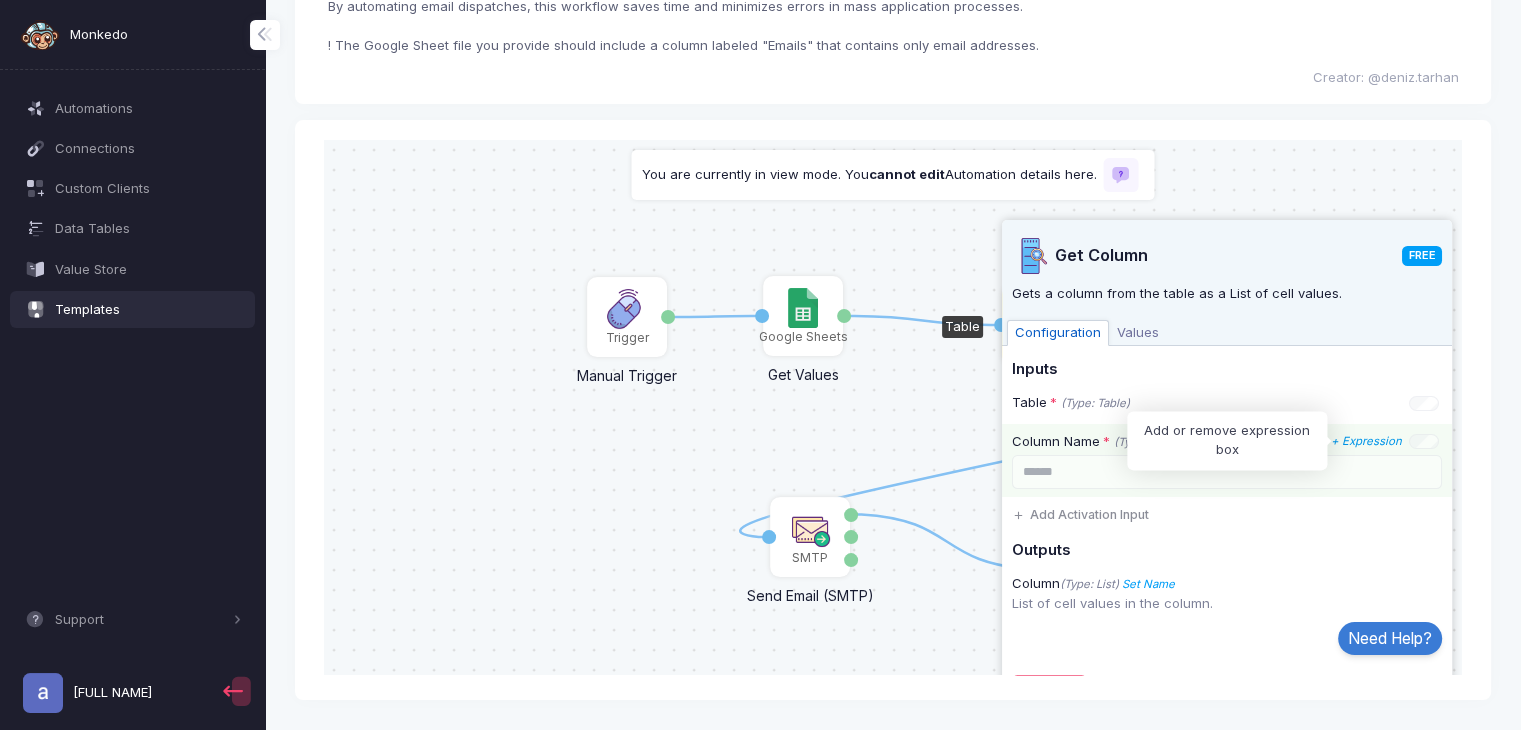 click on "+ Expression" 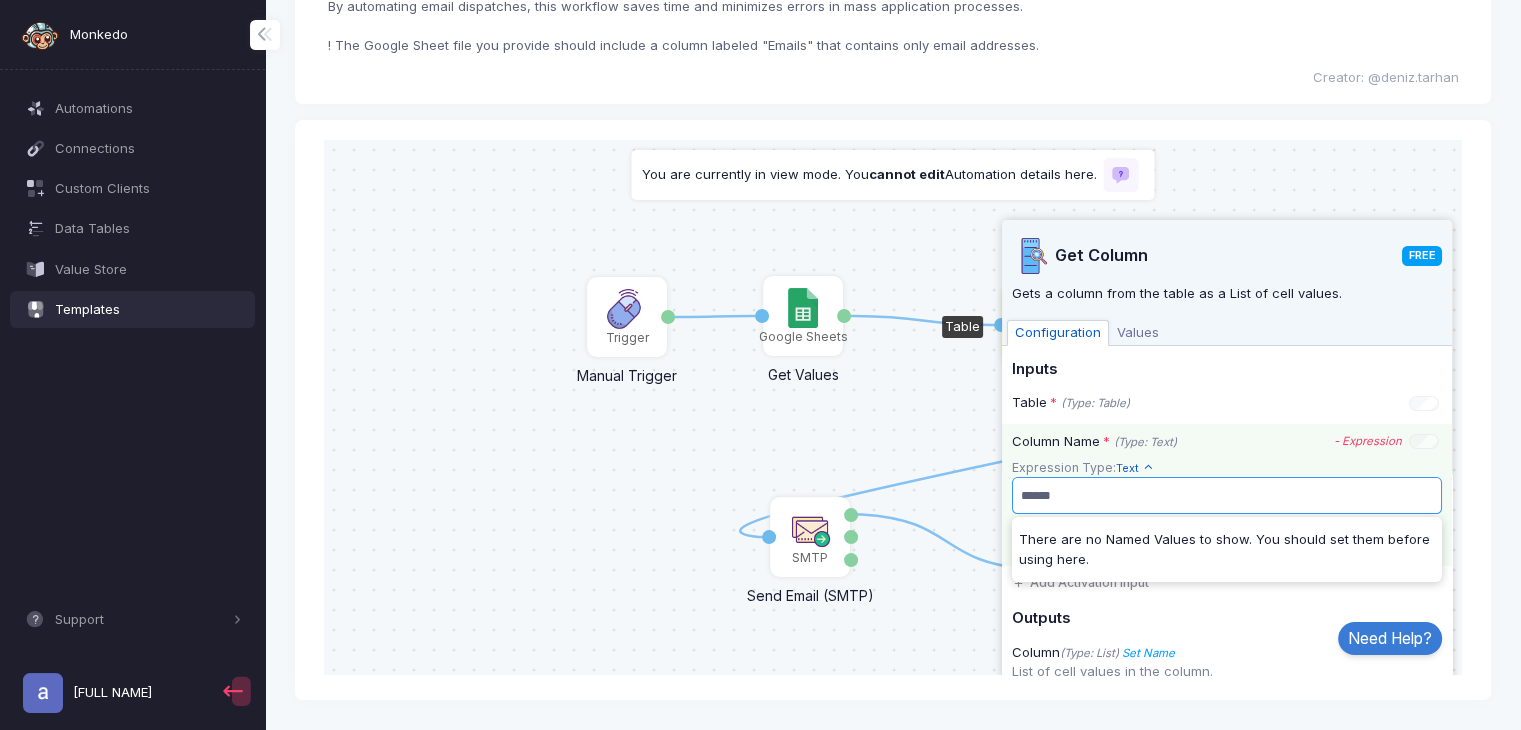 click on "******" 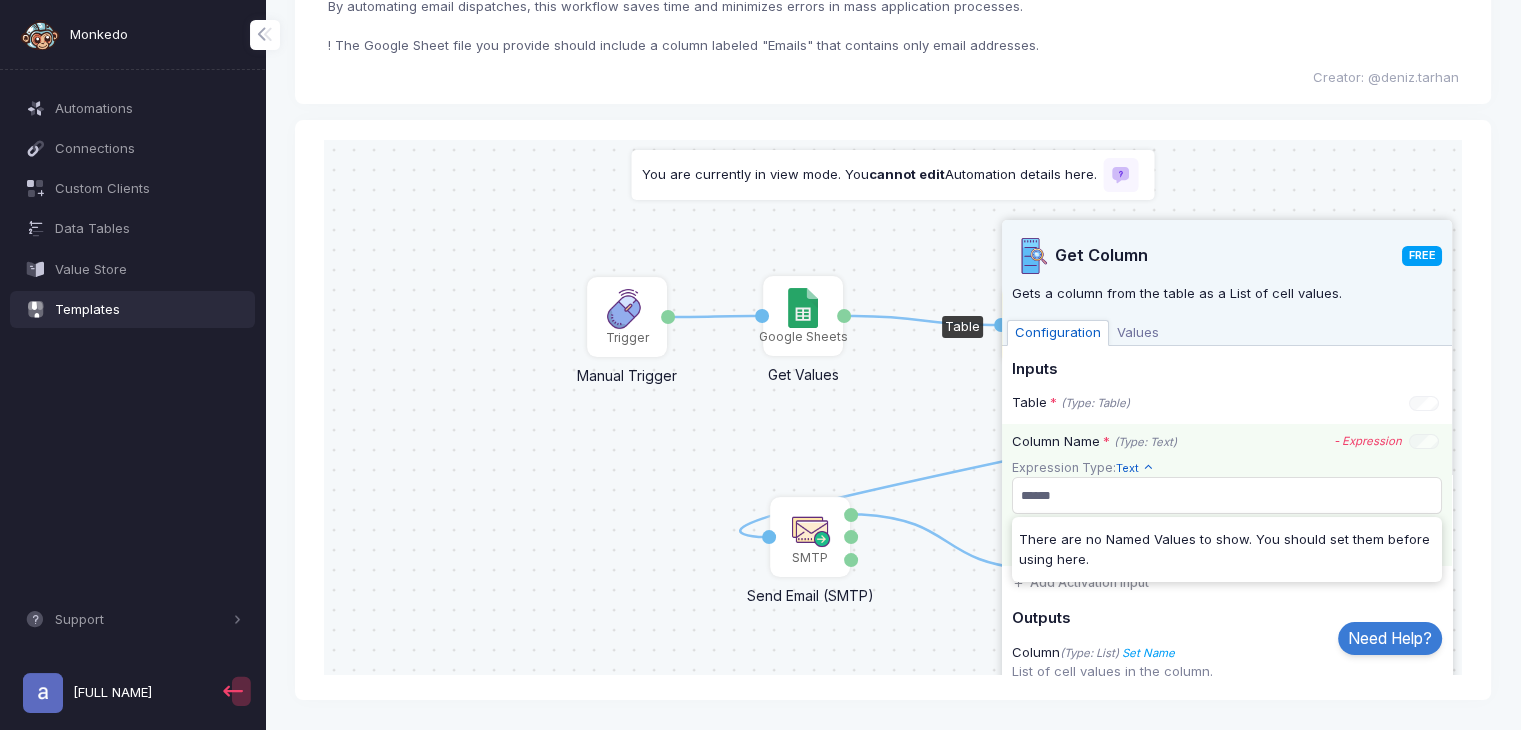 click on "Expression Type:   Text  Text Allows you to create a new text by combining text values. Math Allows you to performing operations on numerical values. Access Allows you to access the inner values of data such as Entity, List, or Table.
******
​
****** There are no Named Values to show. You should set them before using here. You can combine input values with custom text. Type any text and/or select from suggestions." 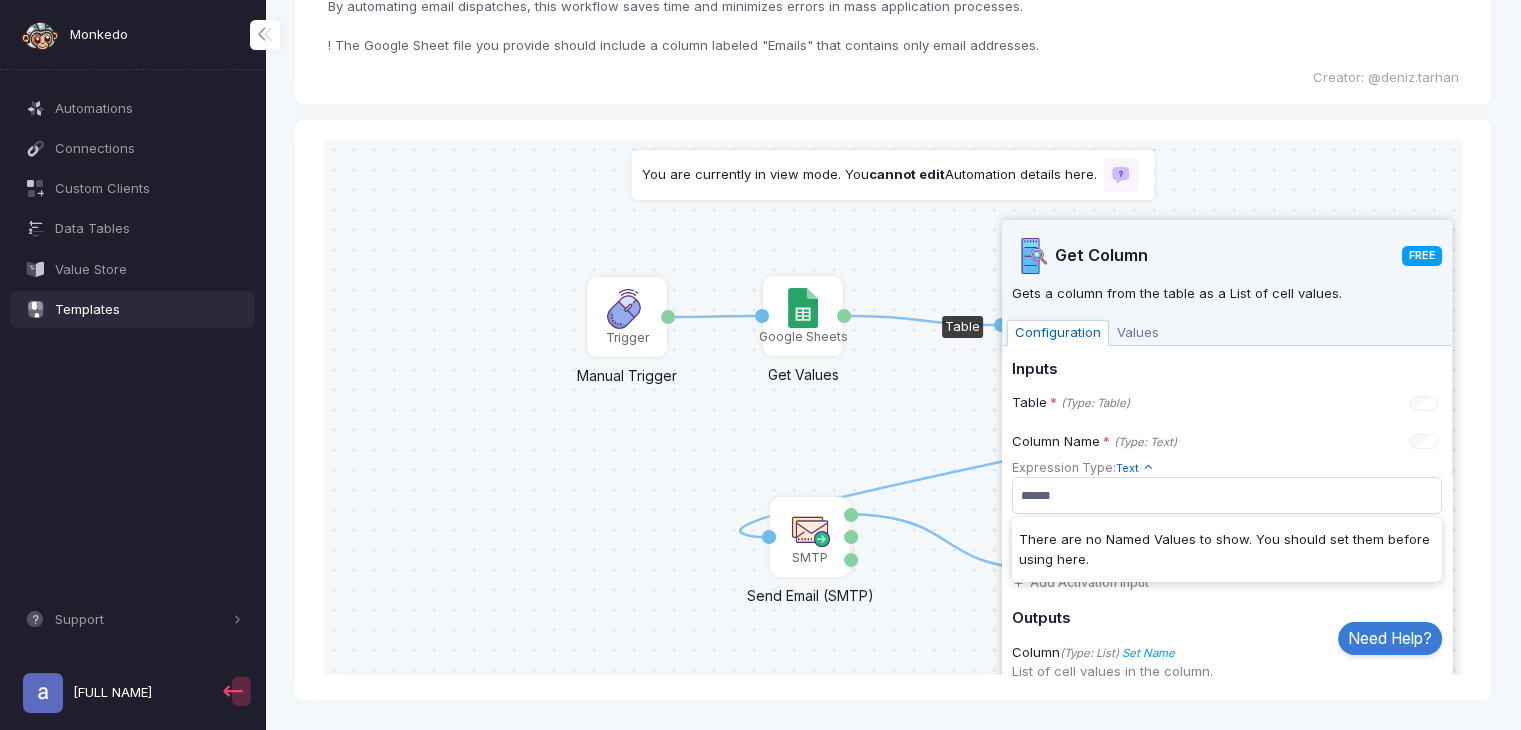 click on "Column Name * (Type: Text) - Expression" 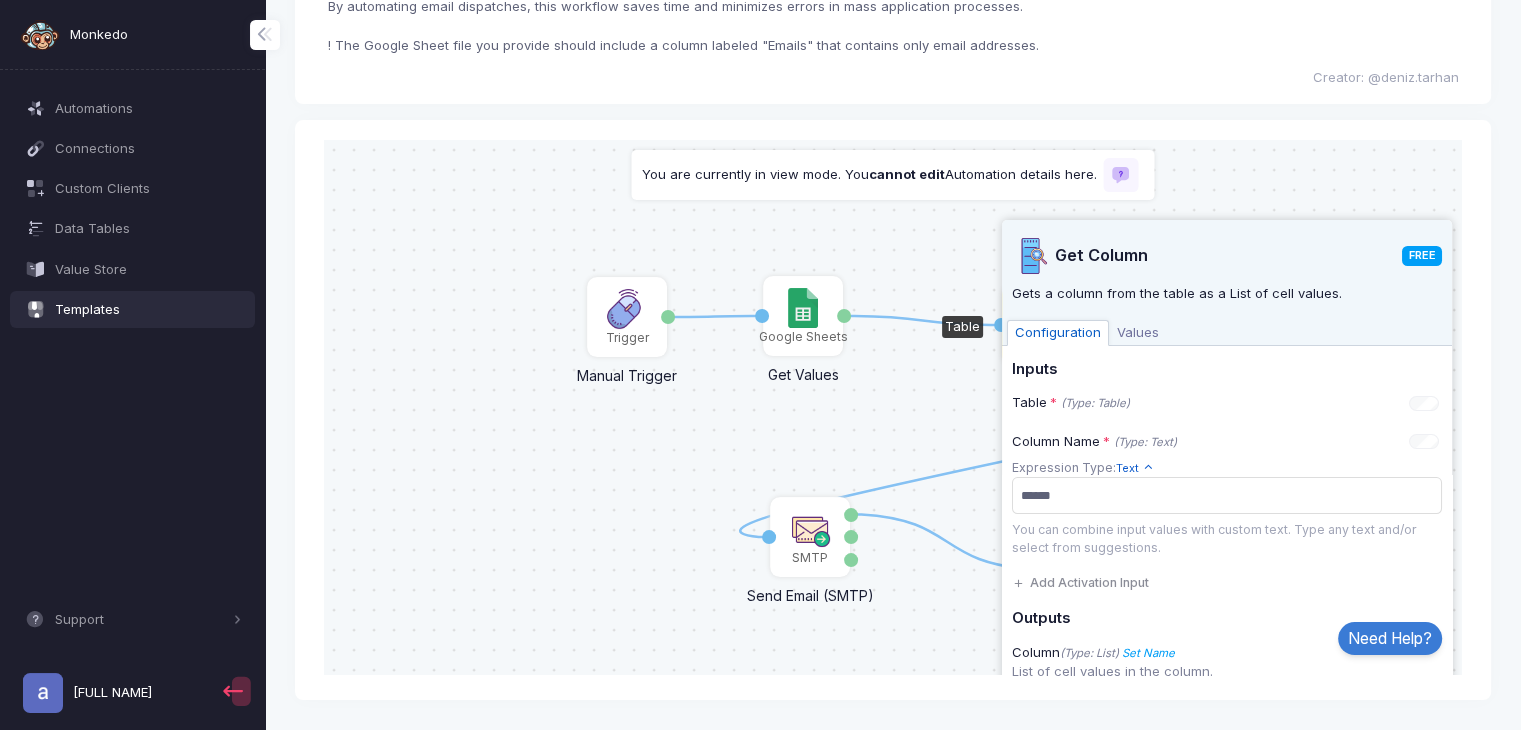 click on "Outputs" 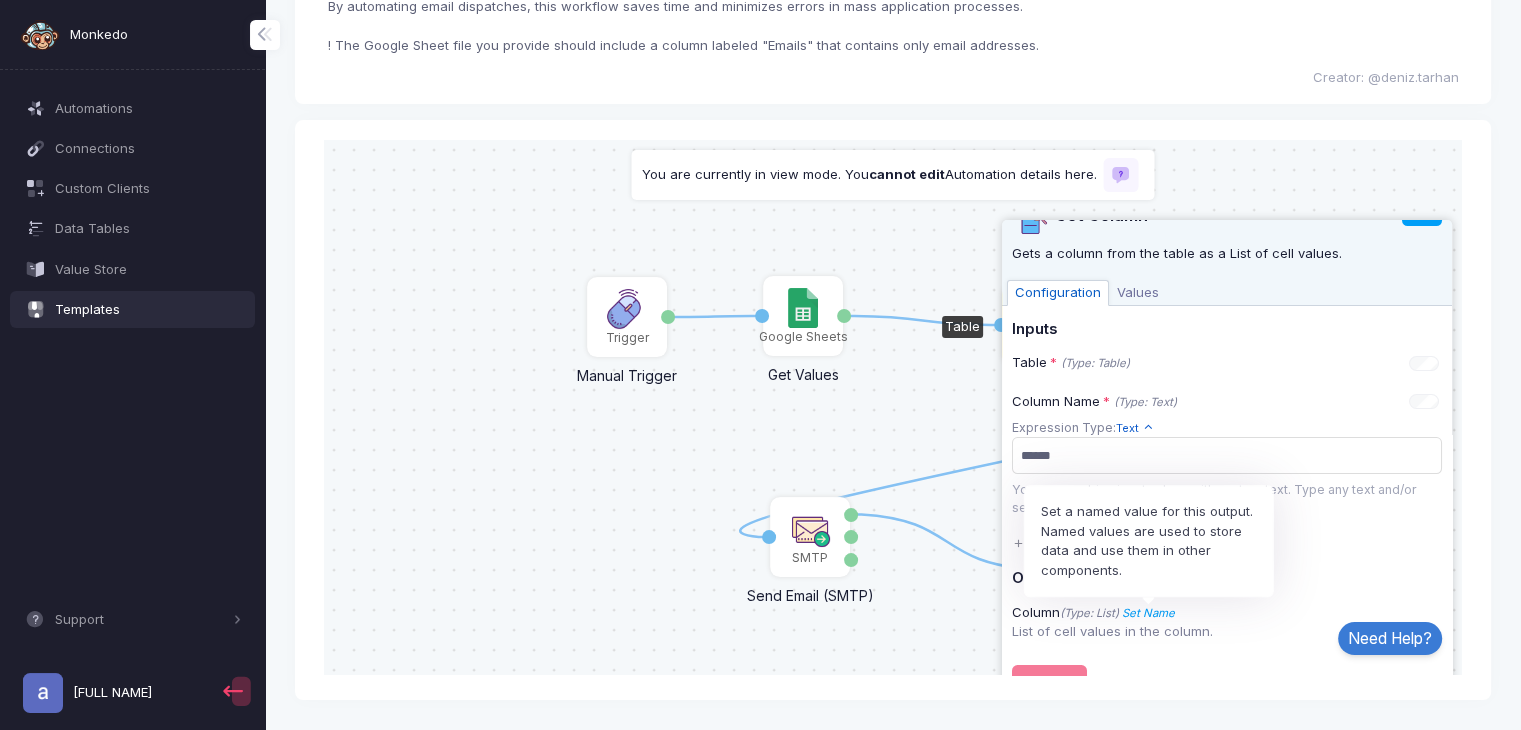 scroll, scrollTop: 42, scrollLeft: 0, axis: vertical 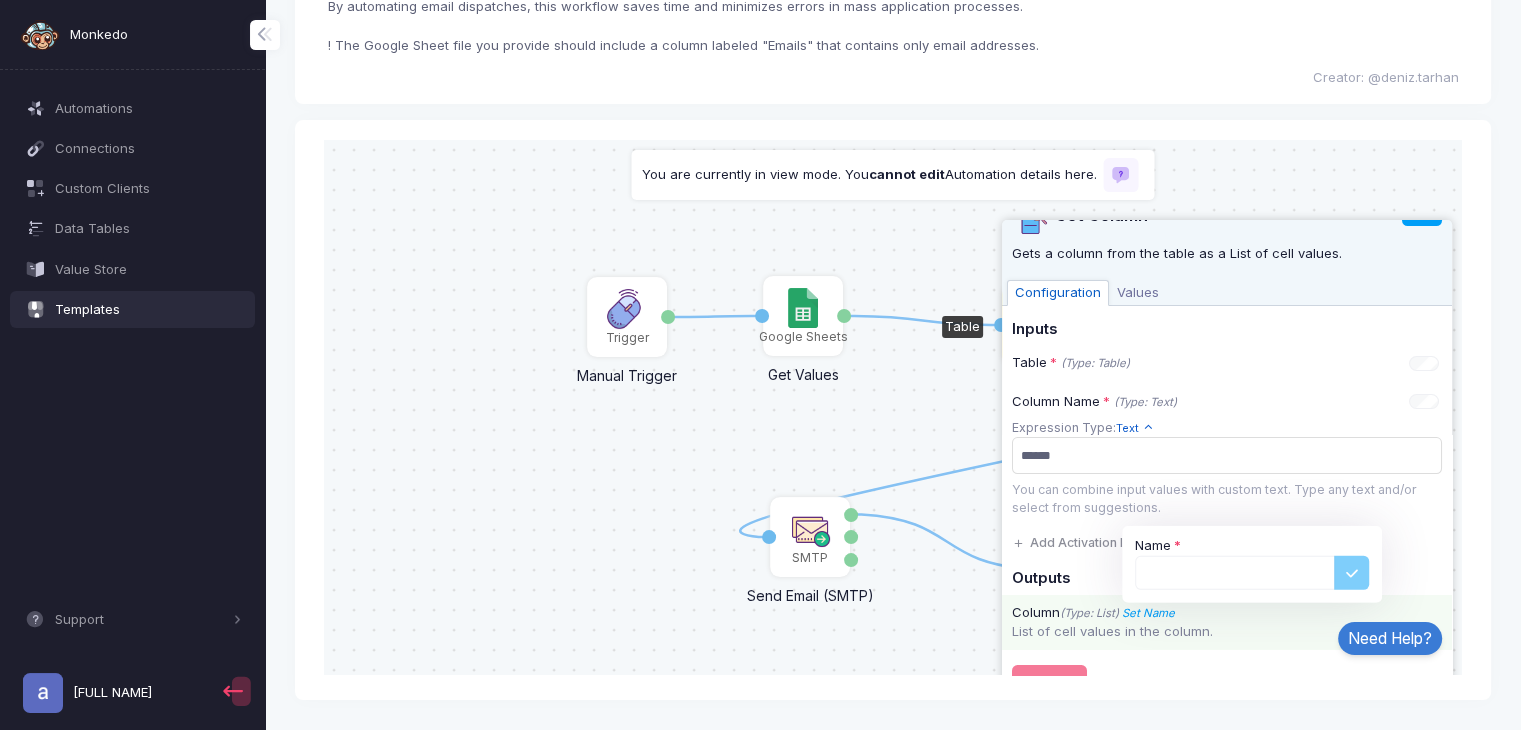 click 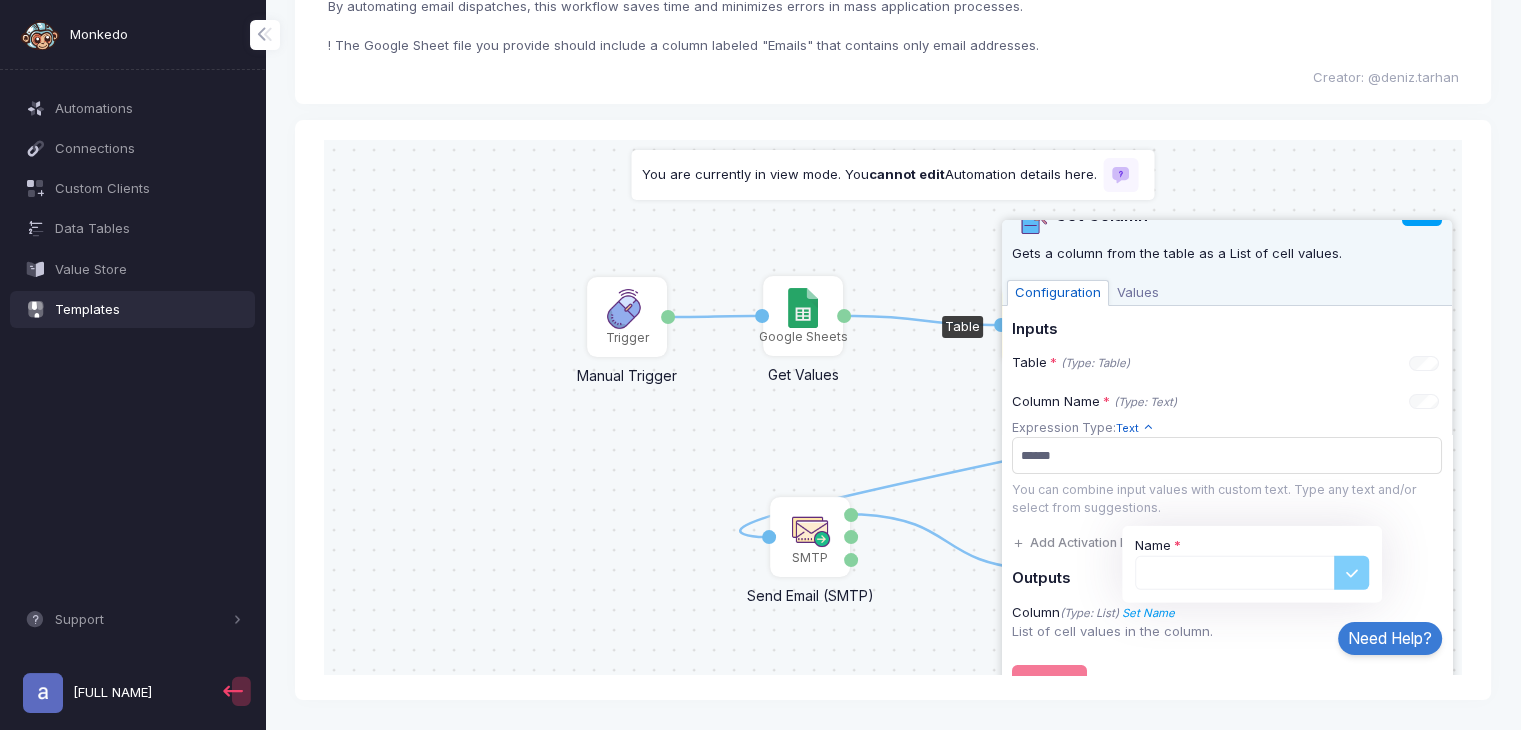 click on "1 1 1 1 1 Trigger Manual Trigger Done Google Sheets Get Values Activation 1 Values SMTP Send Email (SMTP) To Accepted Rejected Data Flow Control Delay Value Value Table Utilities Get Column Table Column Flow Control Iterate List List Item Number Done" 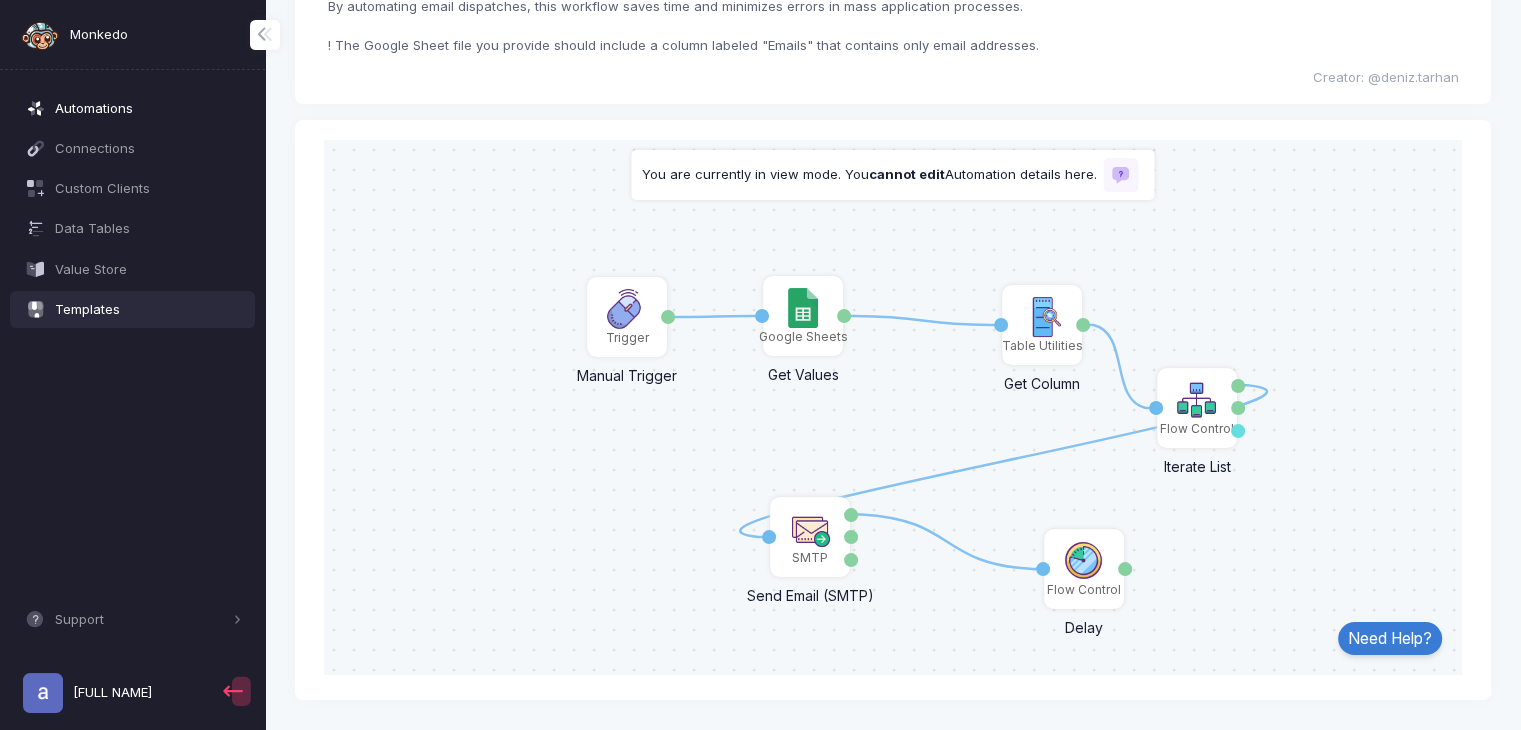 click on "Automations" at bounding box center [133, 108] 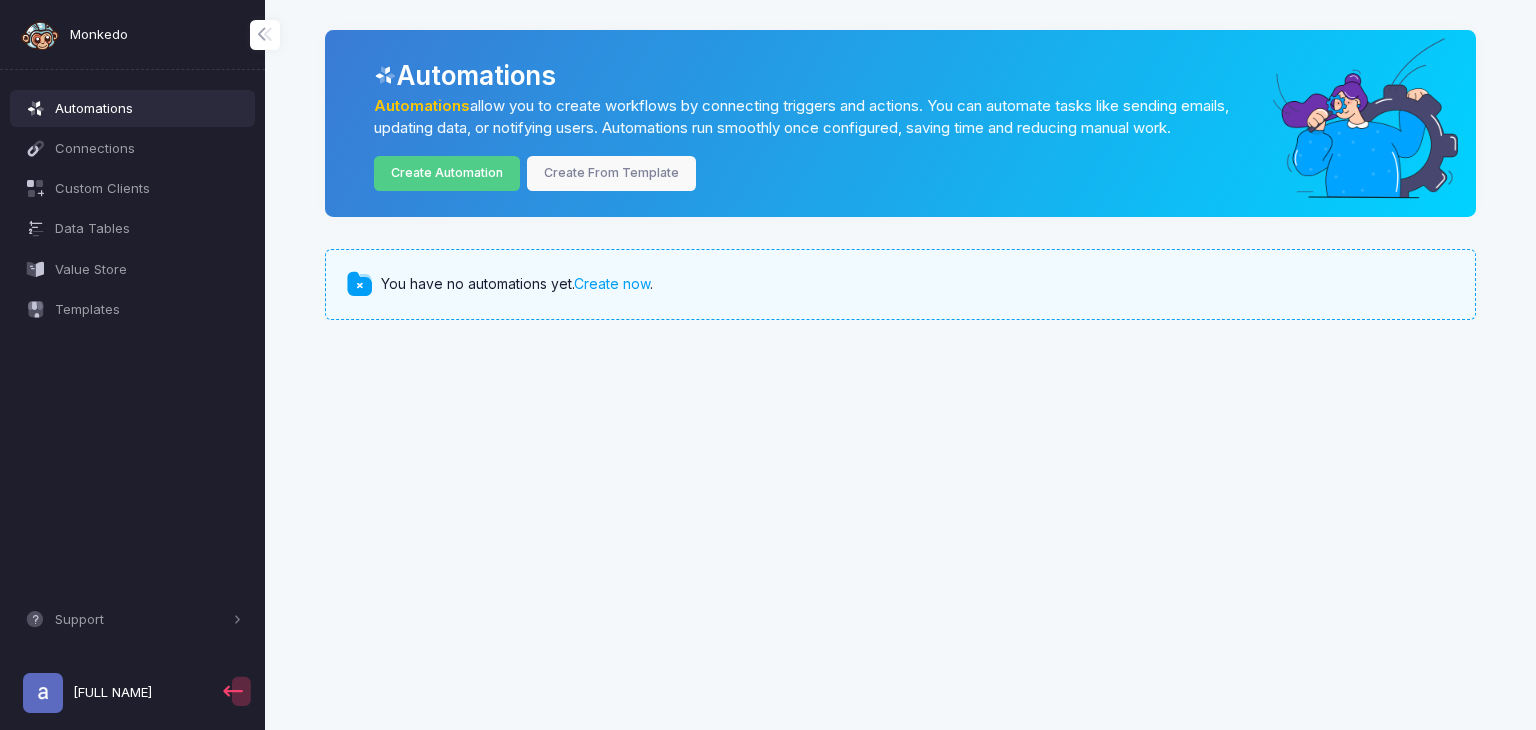 click on "Automations" at bounding box center [148, 109] 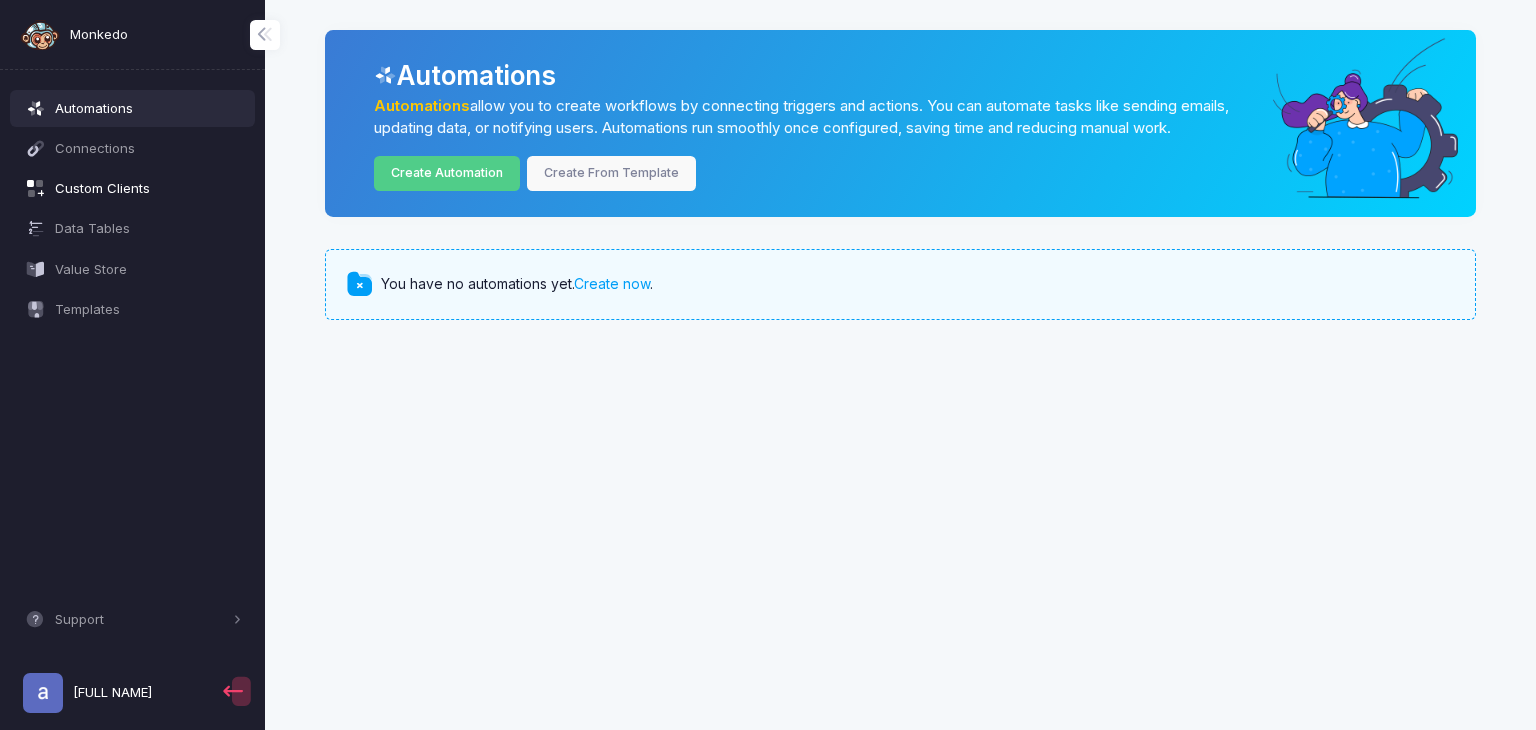 click on "Custom Clients" at bounding box center (148, 189) 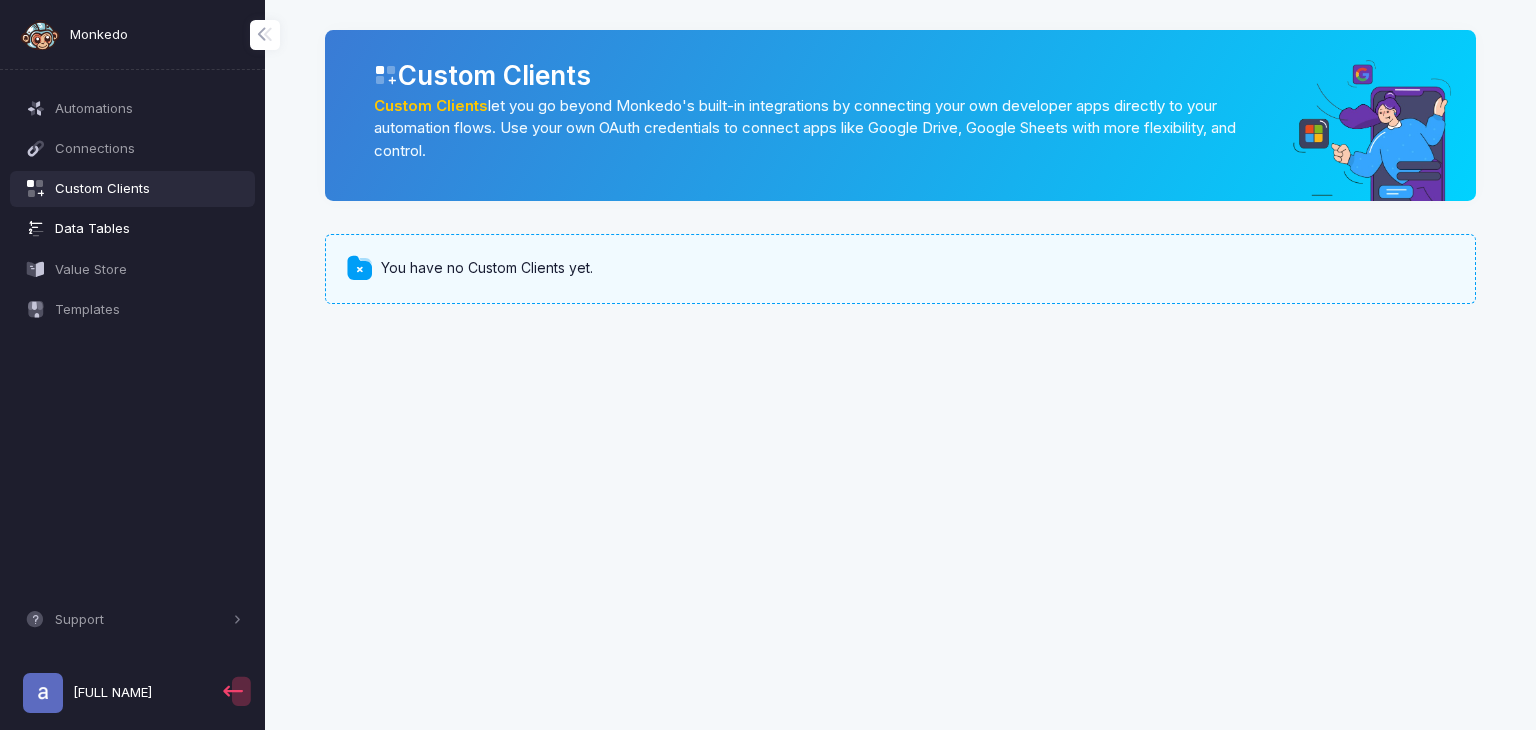click on "Data Tables" at bounding box center (148, 229) 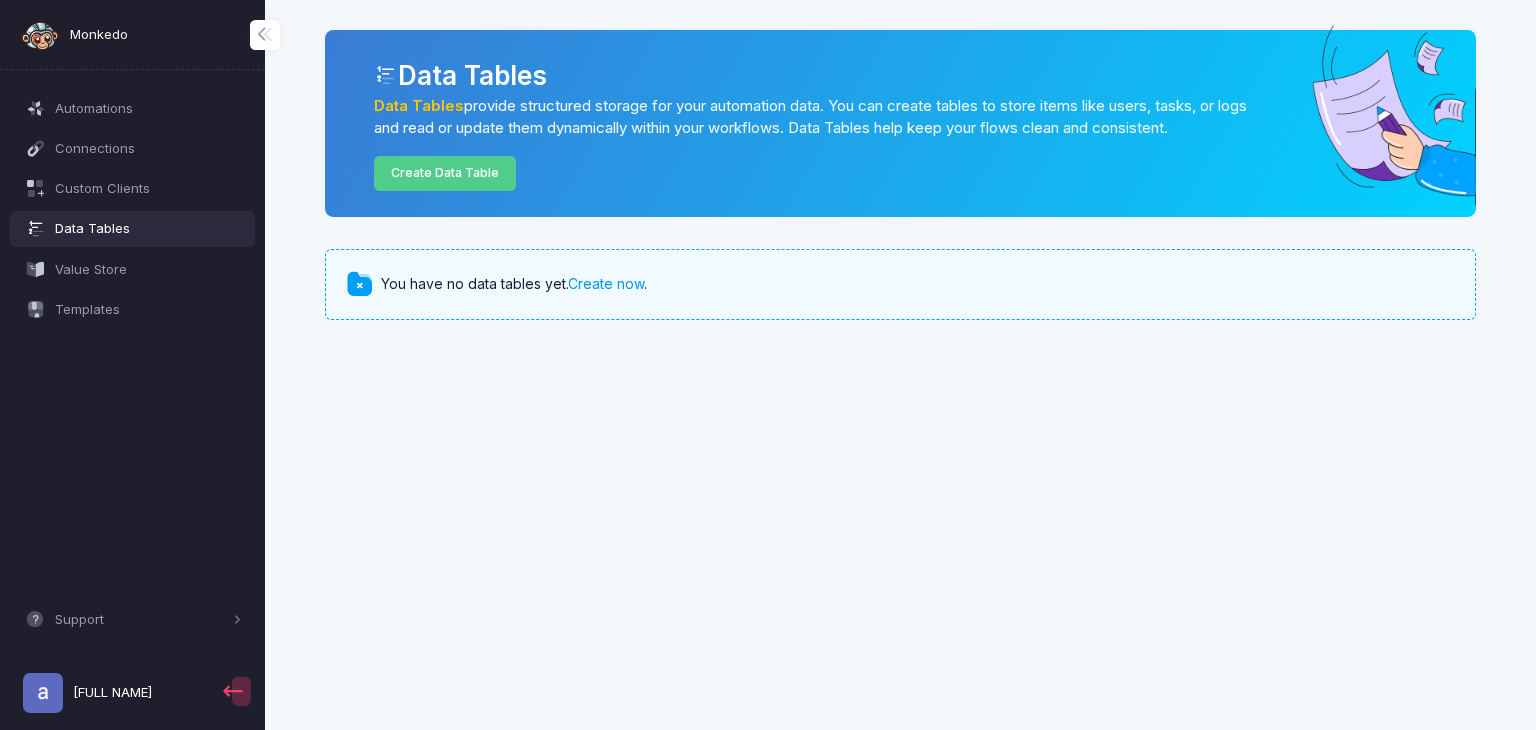 click on "Create now" 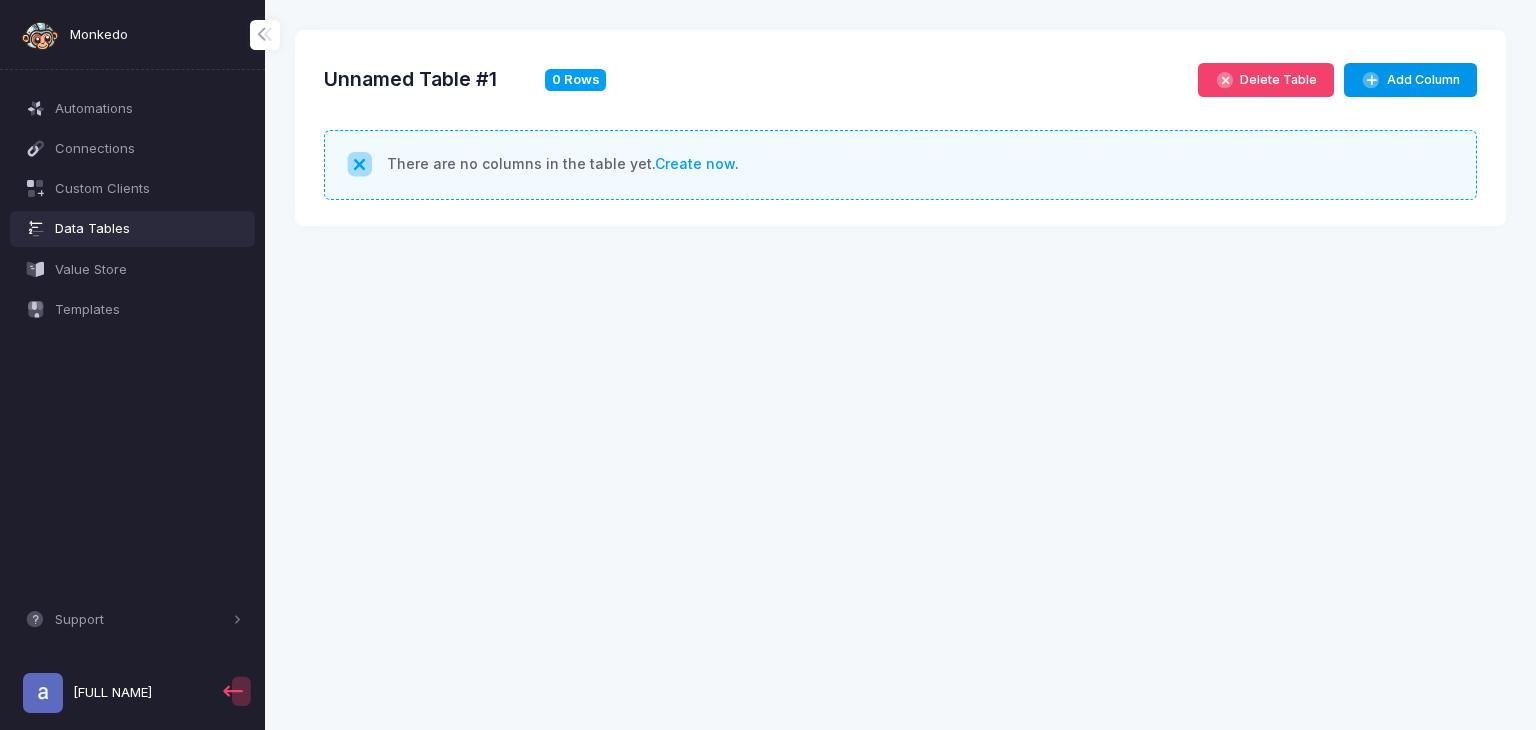 click 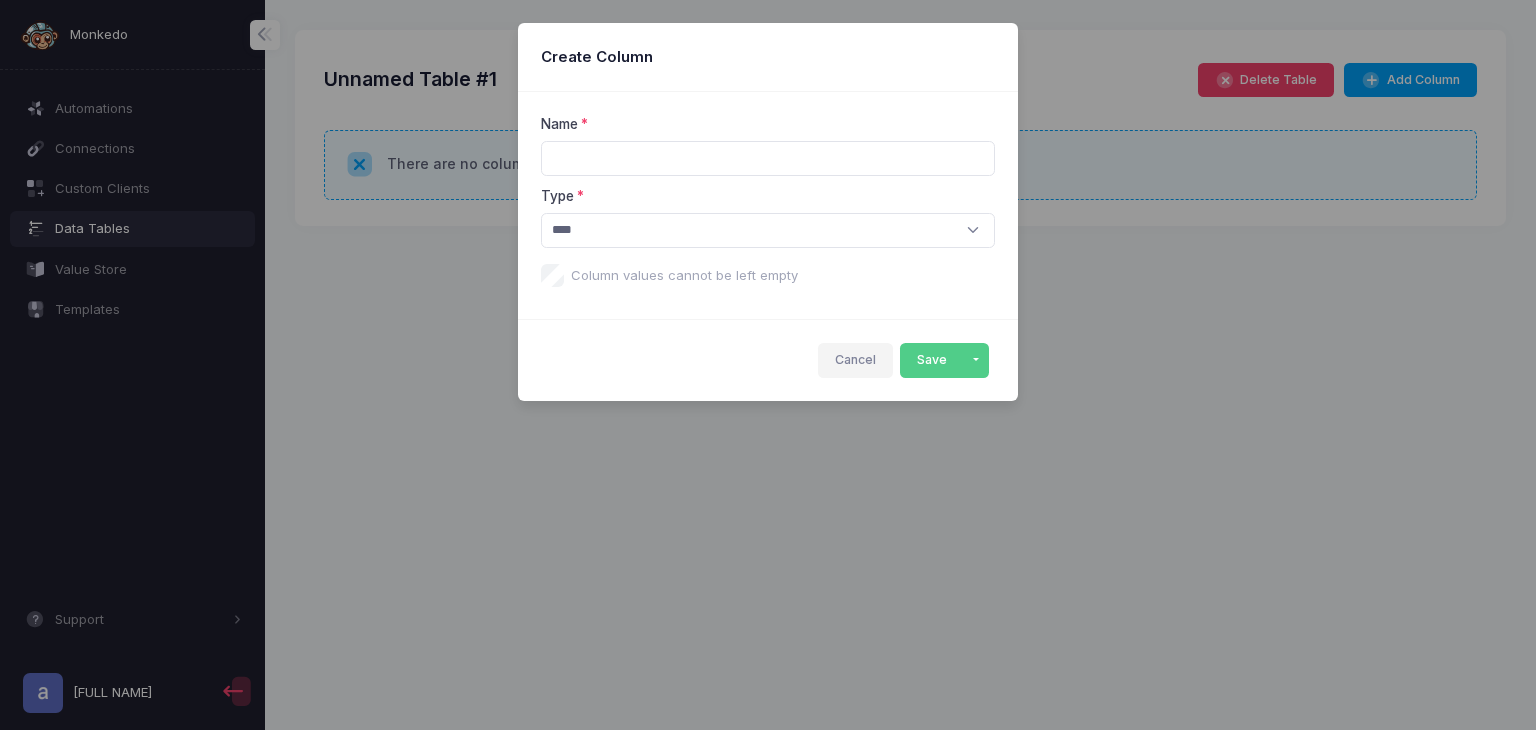 click on "Cancel" 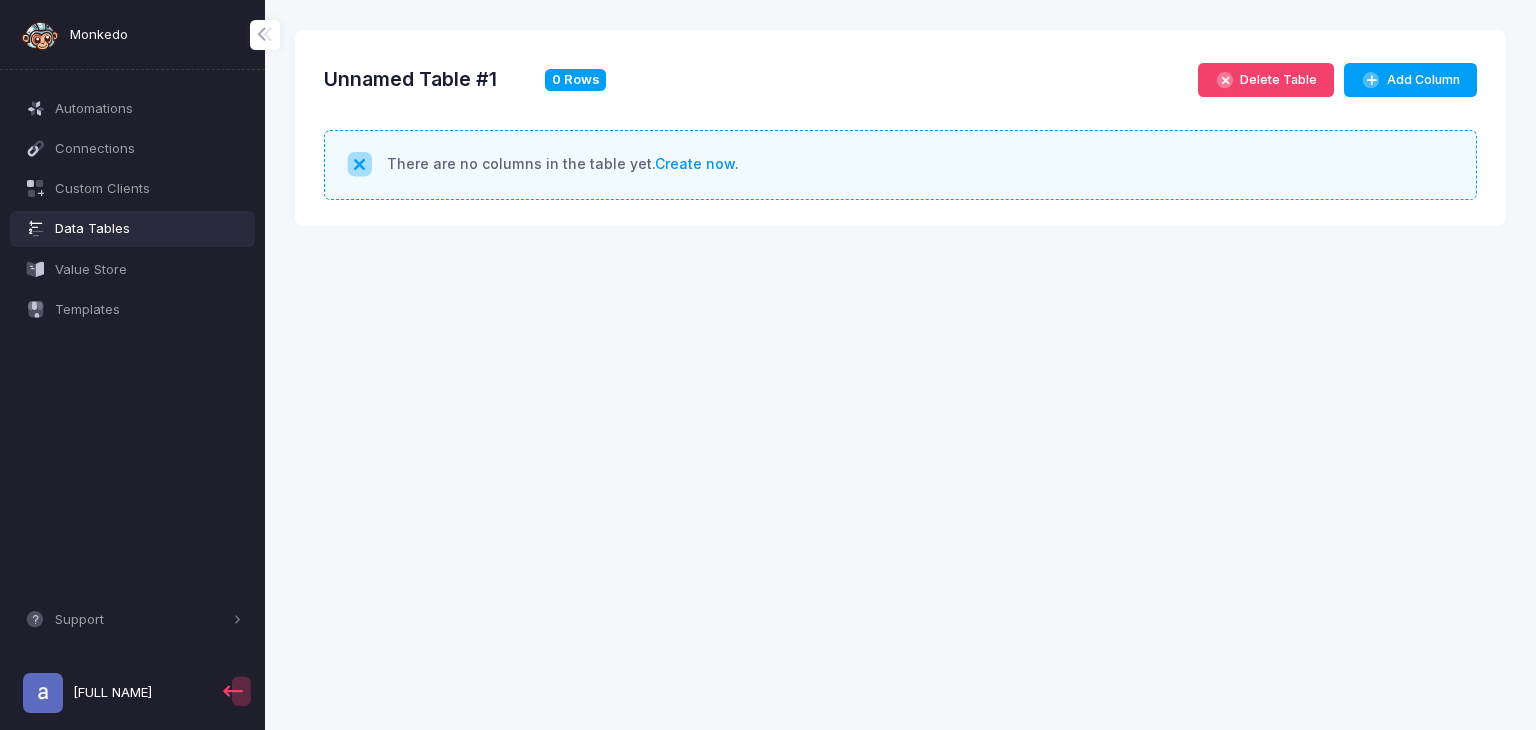 click on "Create now" 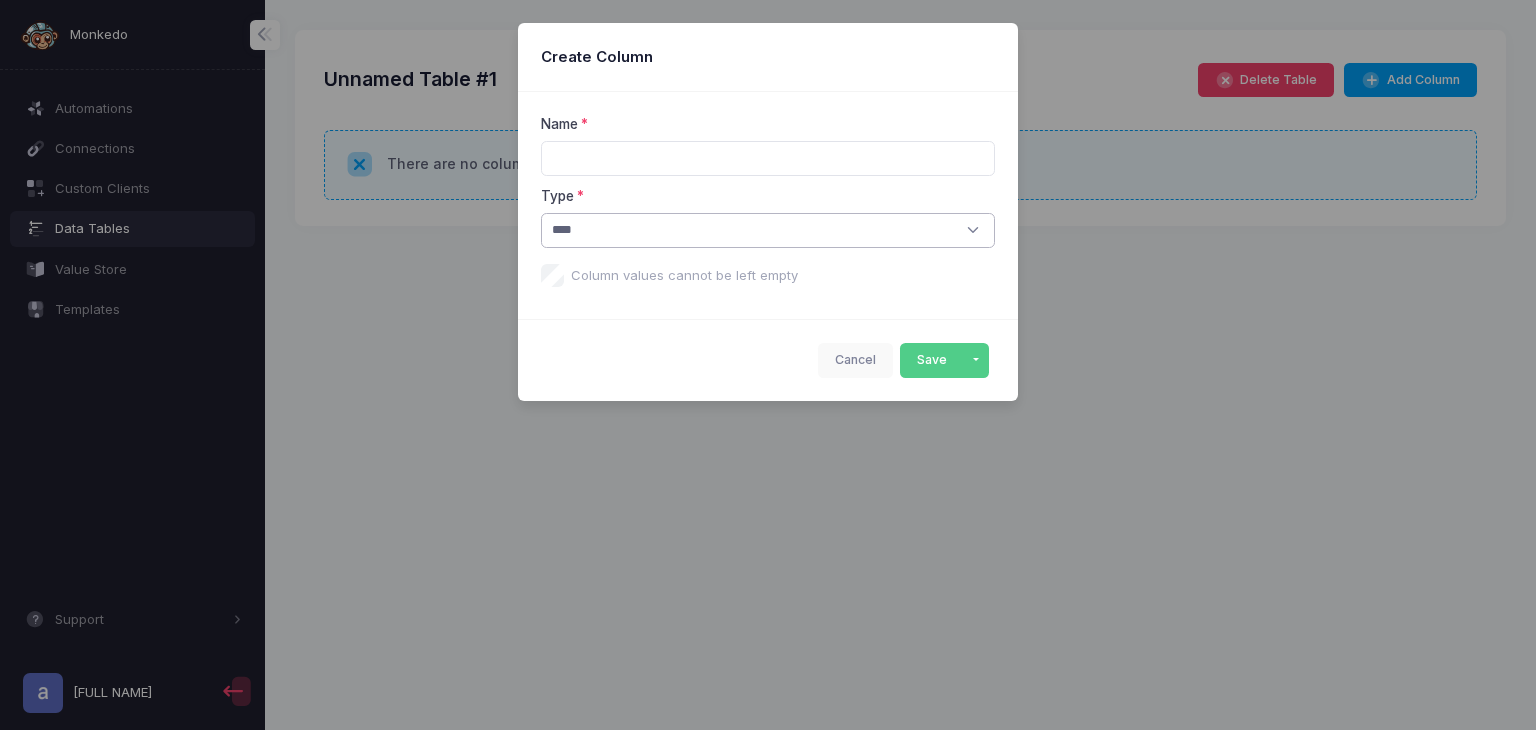 click on "**** ****** ****** **** **** **** ****** **** *****" 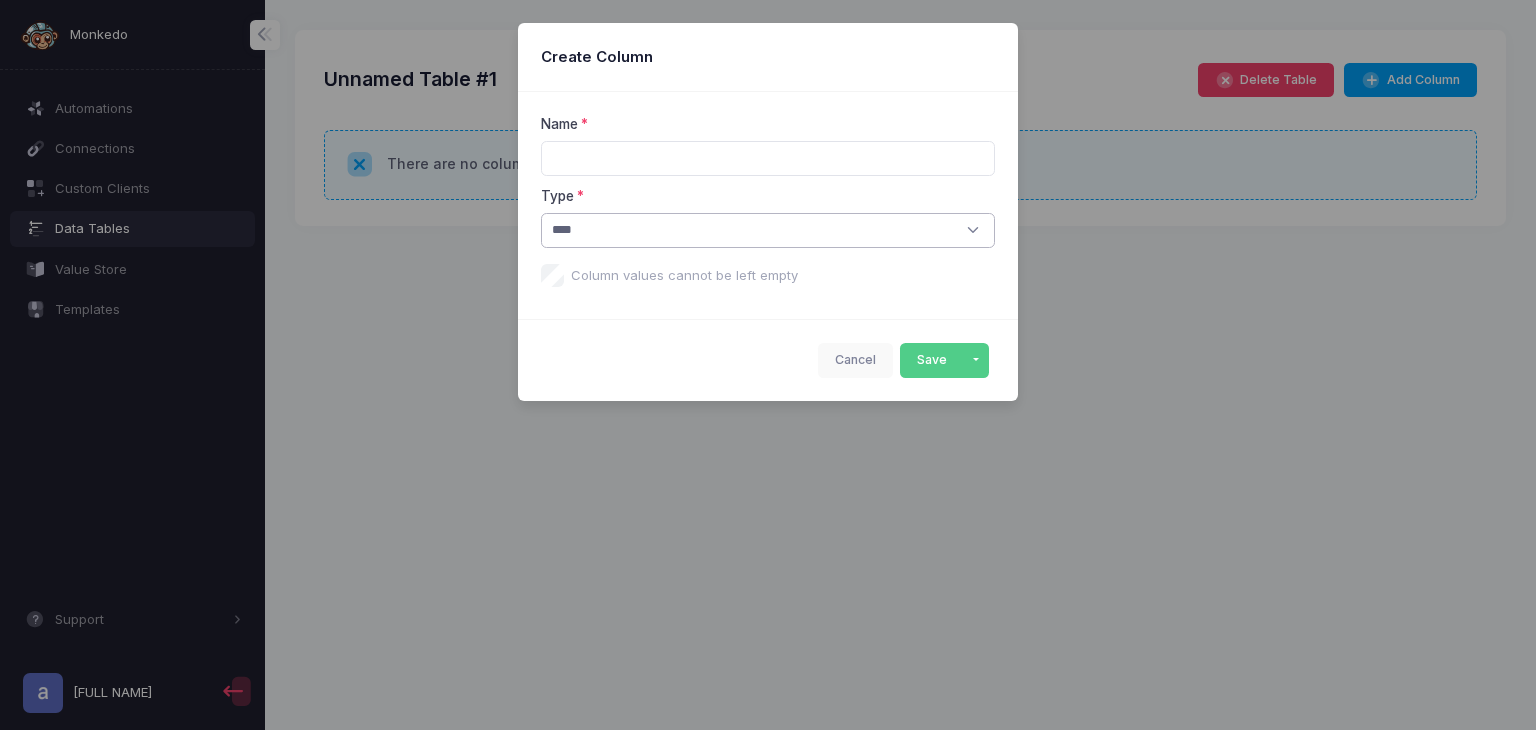 select on "*****" 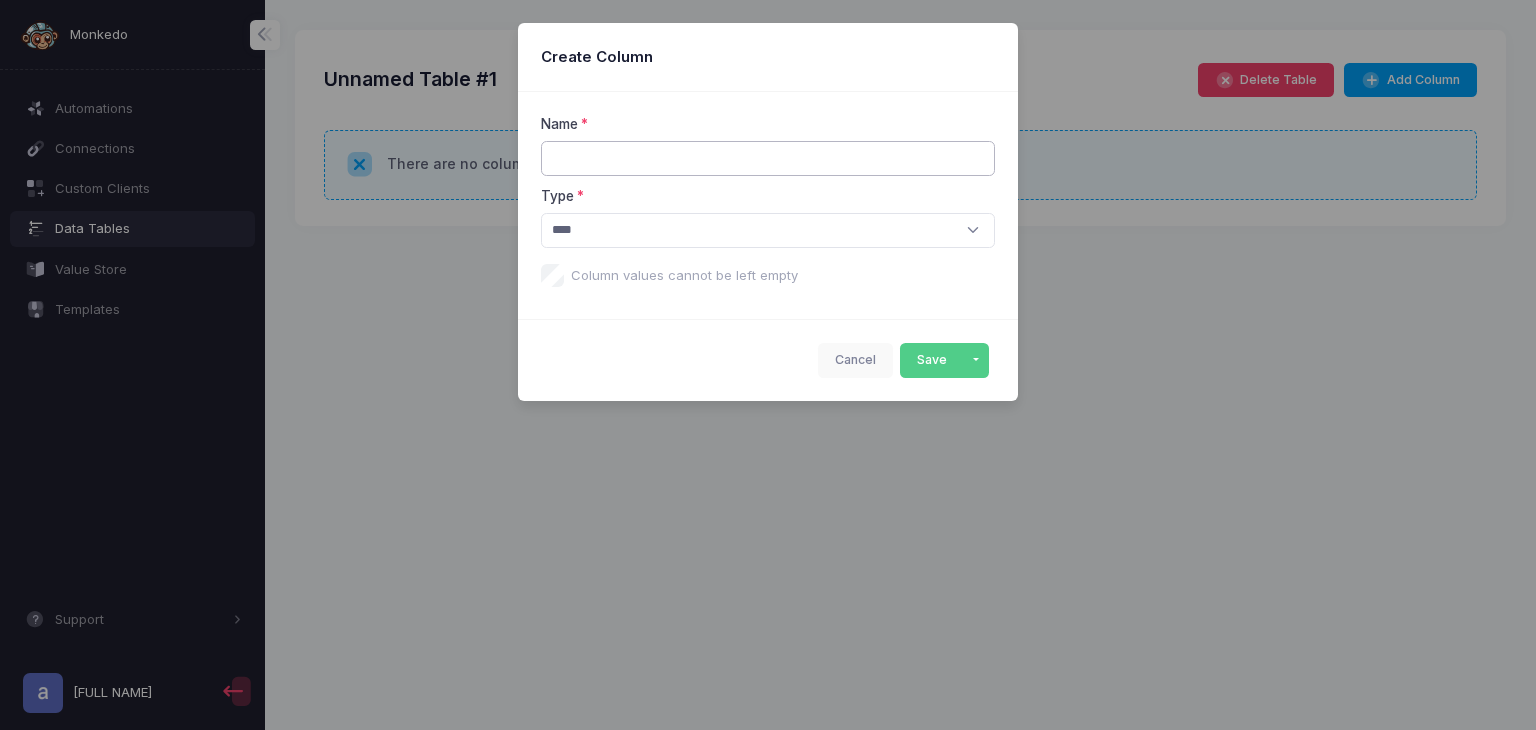 click 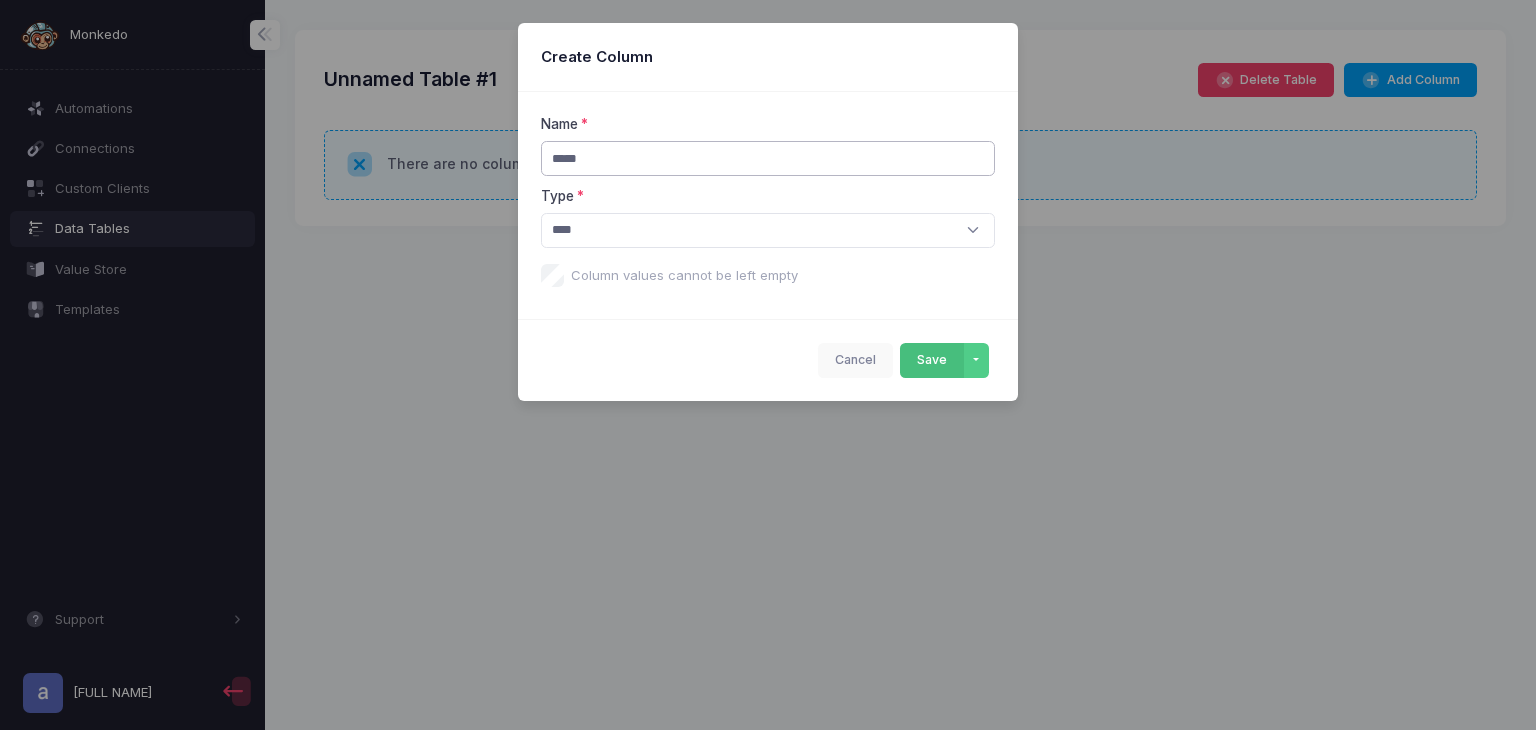 type on "*****" 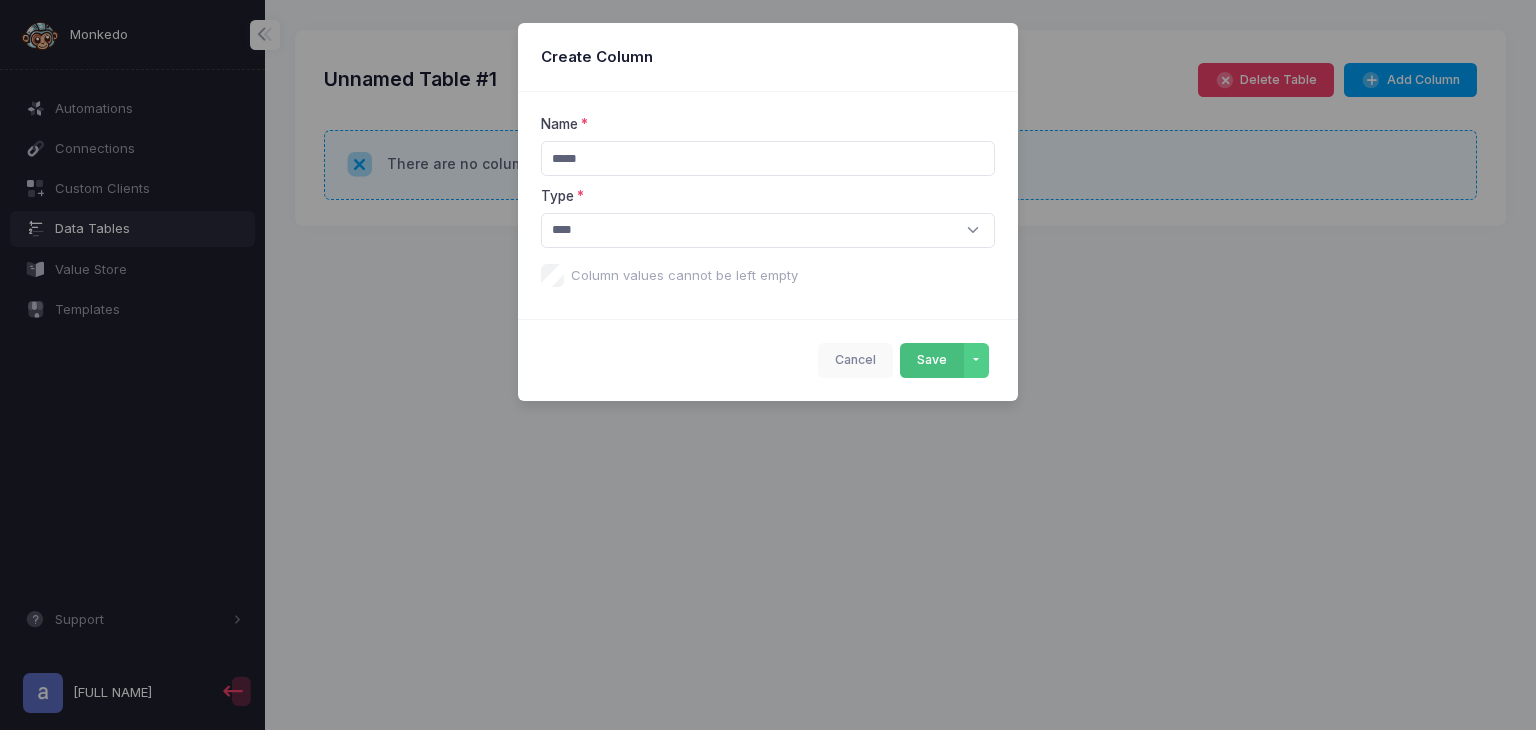 click on "Save" 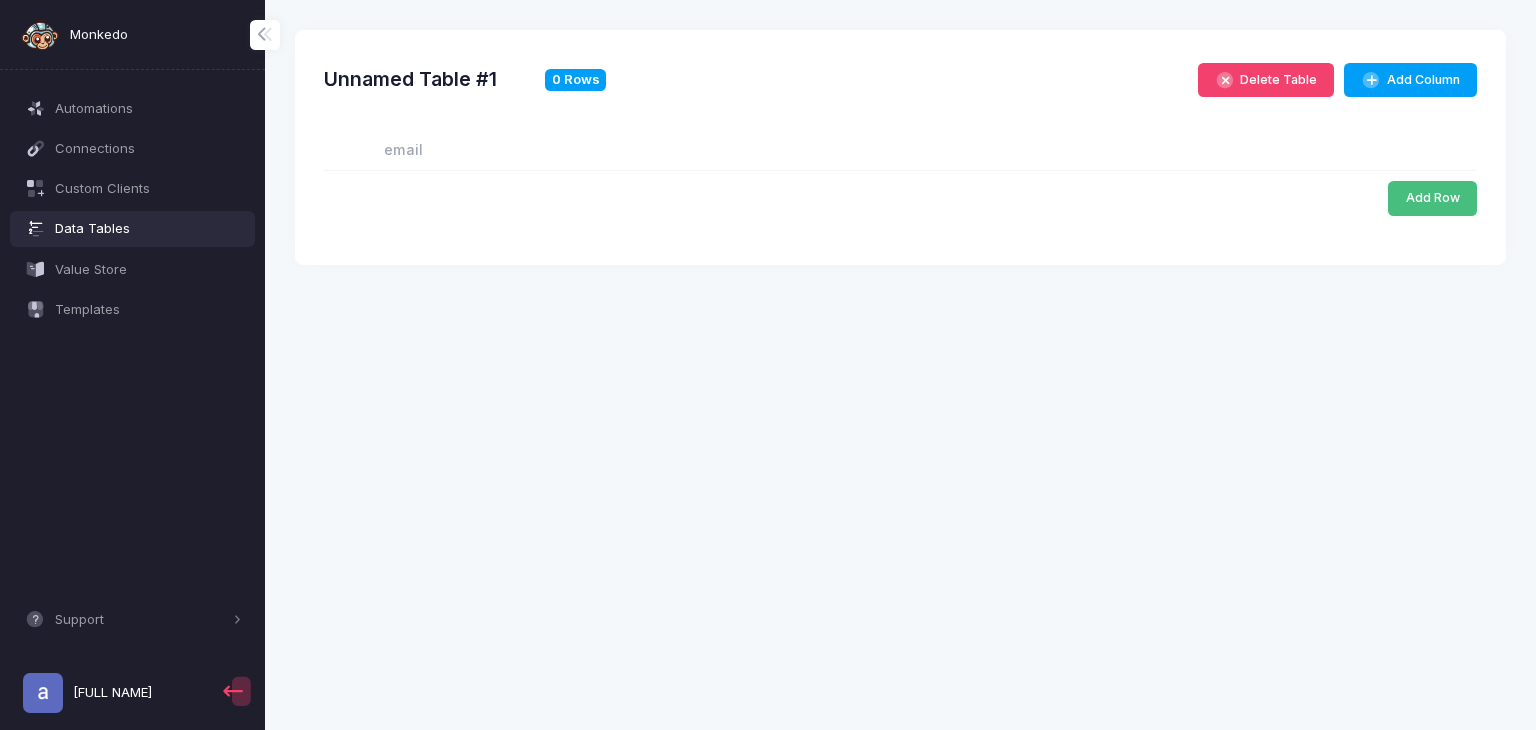 click on "Add Row" 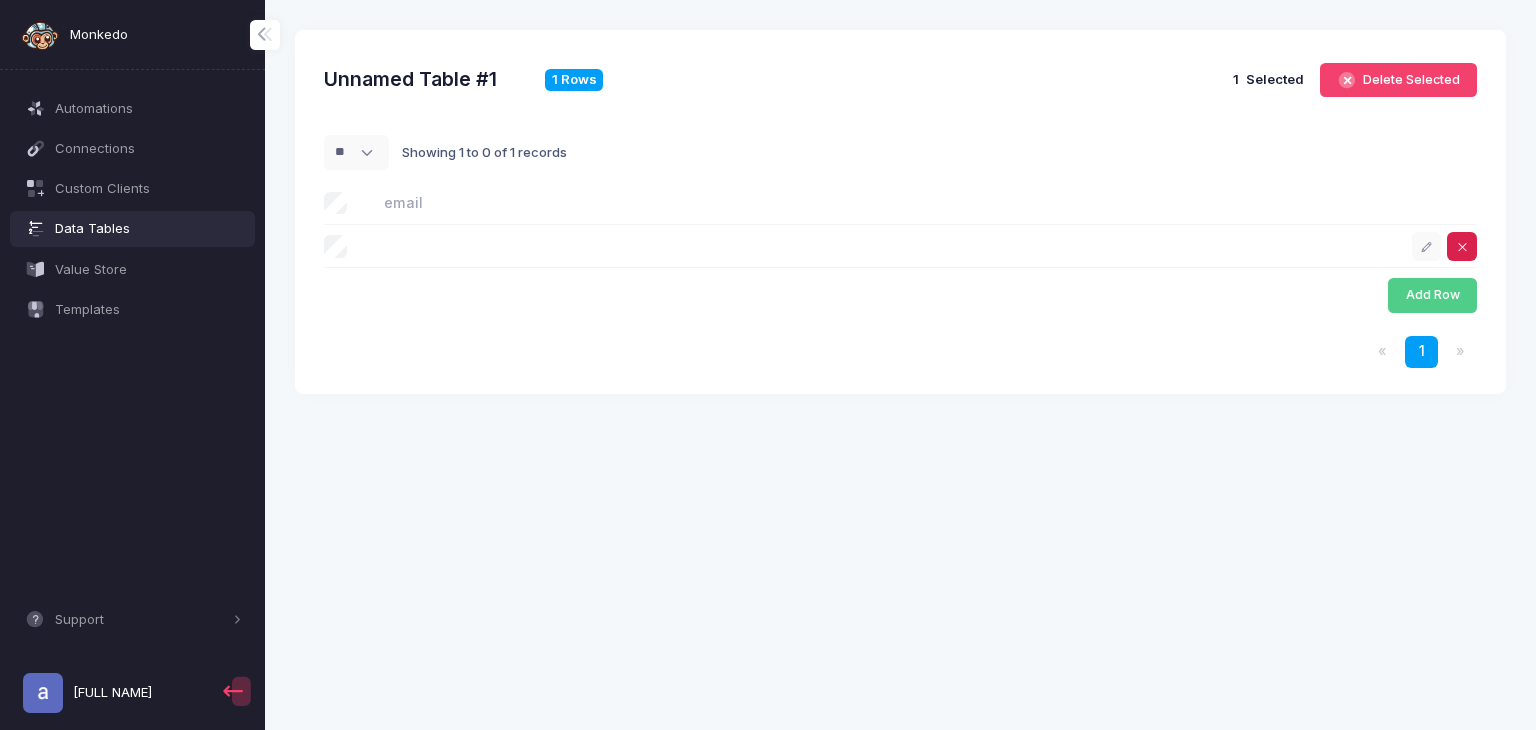 click 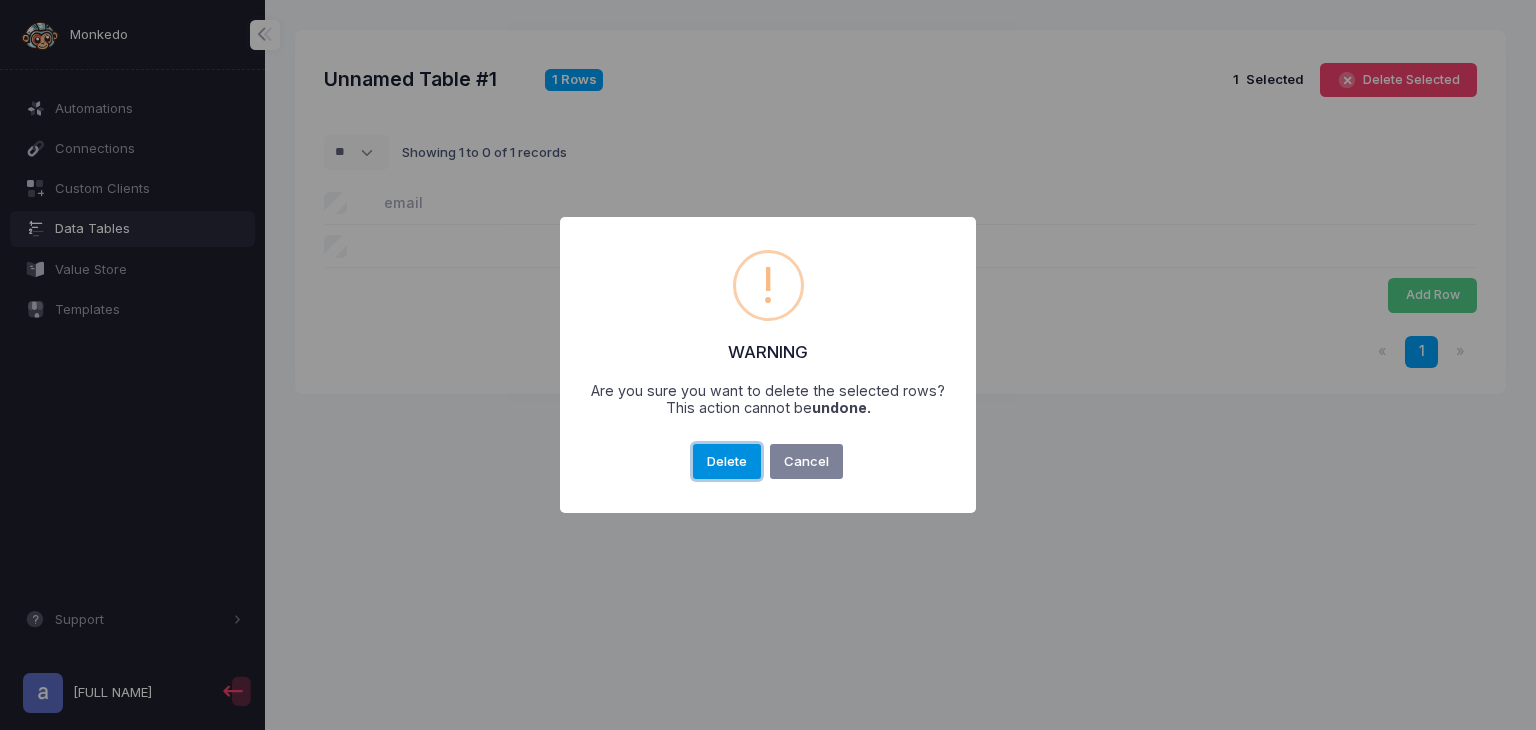 click on "Delete" at bounding box center [727, 462] 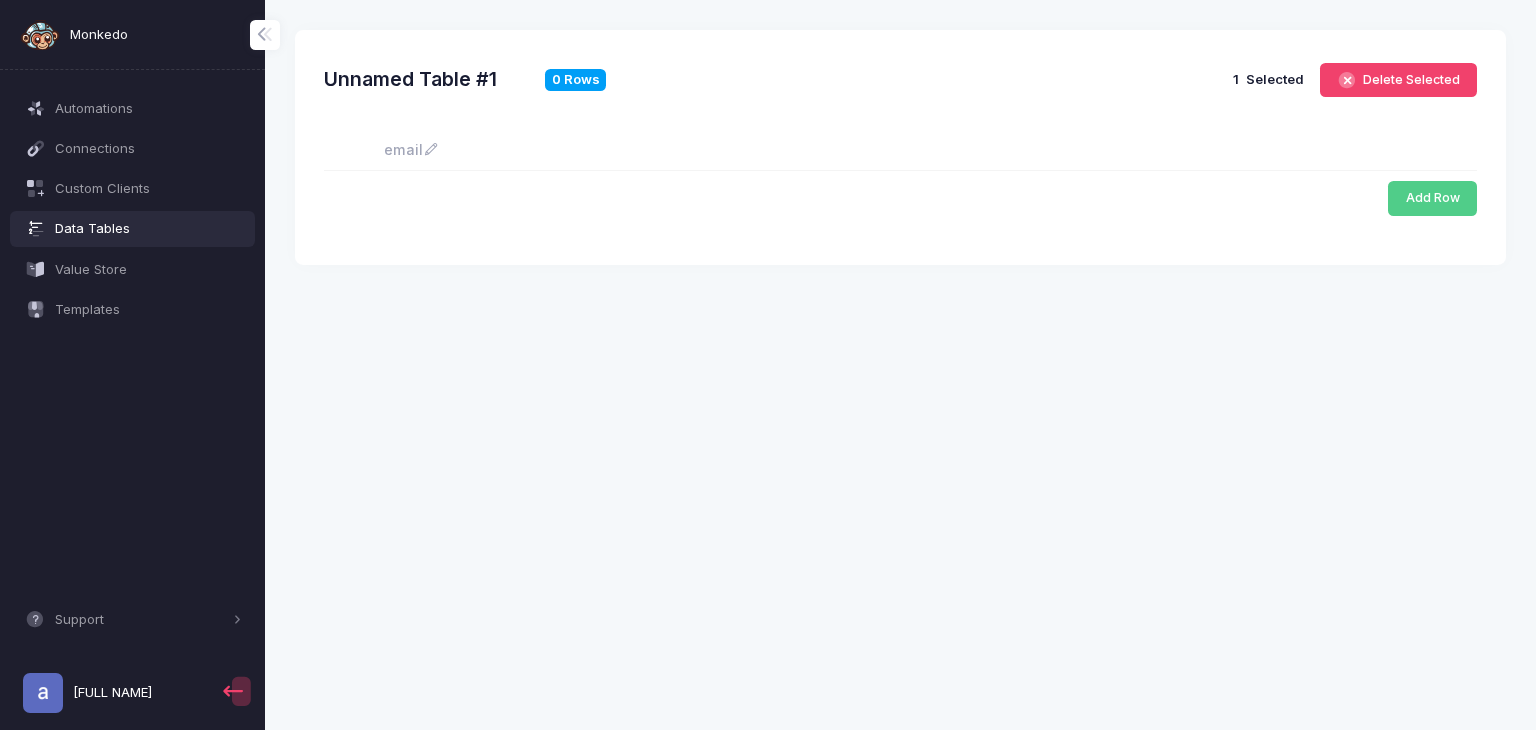 click on "email" 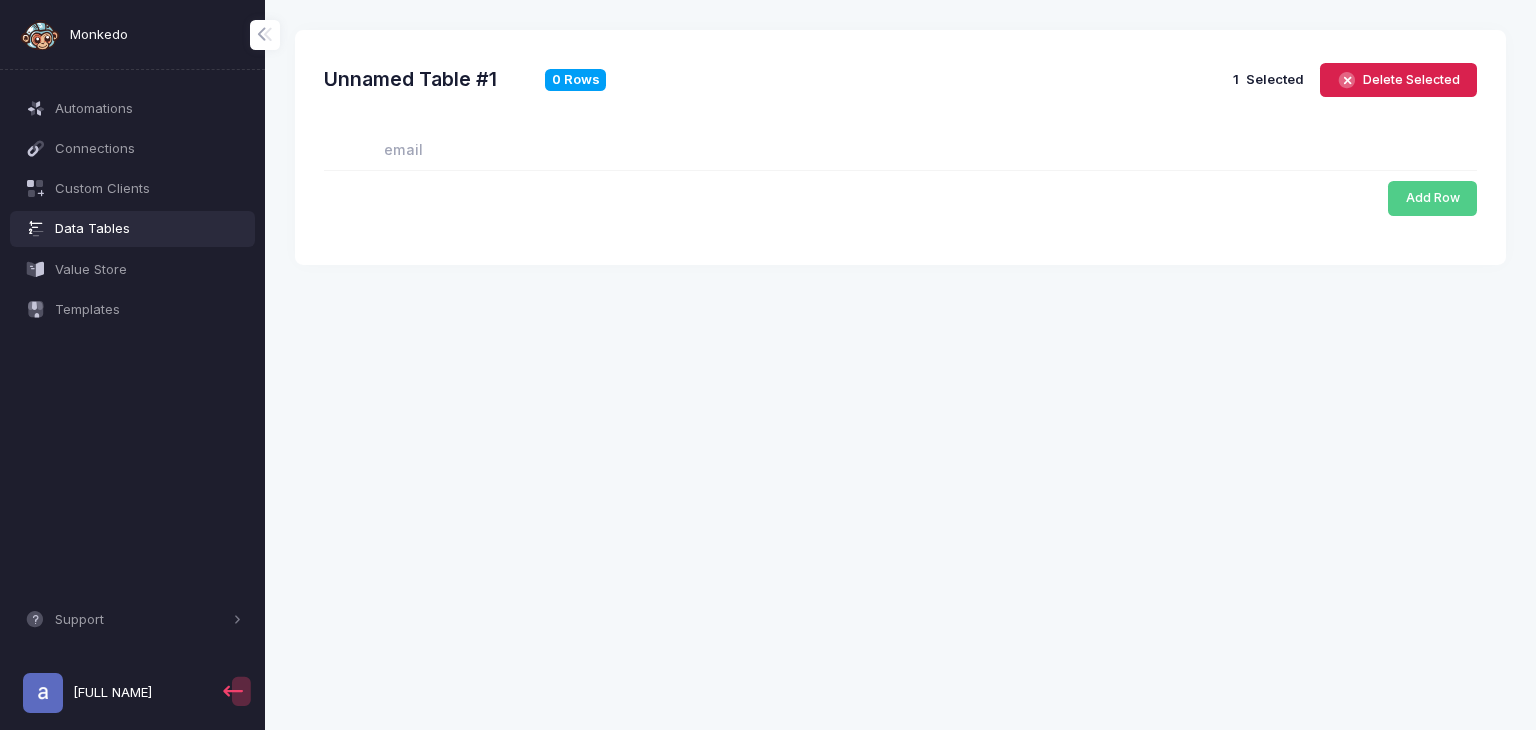 click on "Delete Selected" 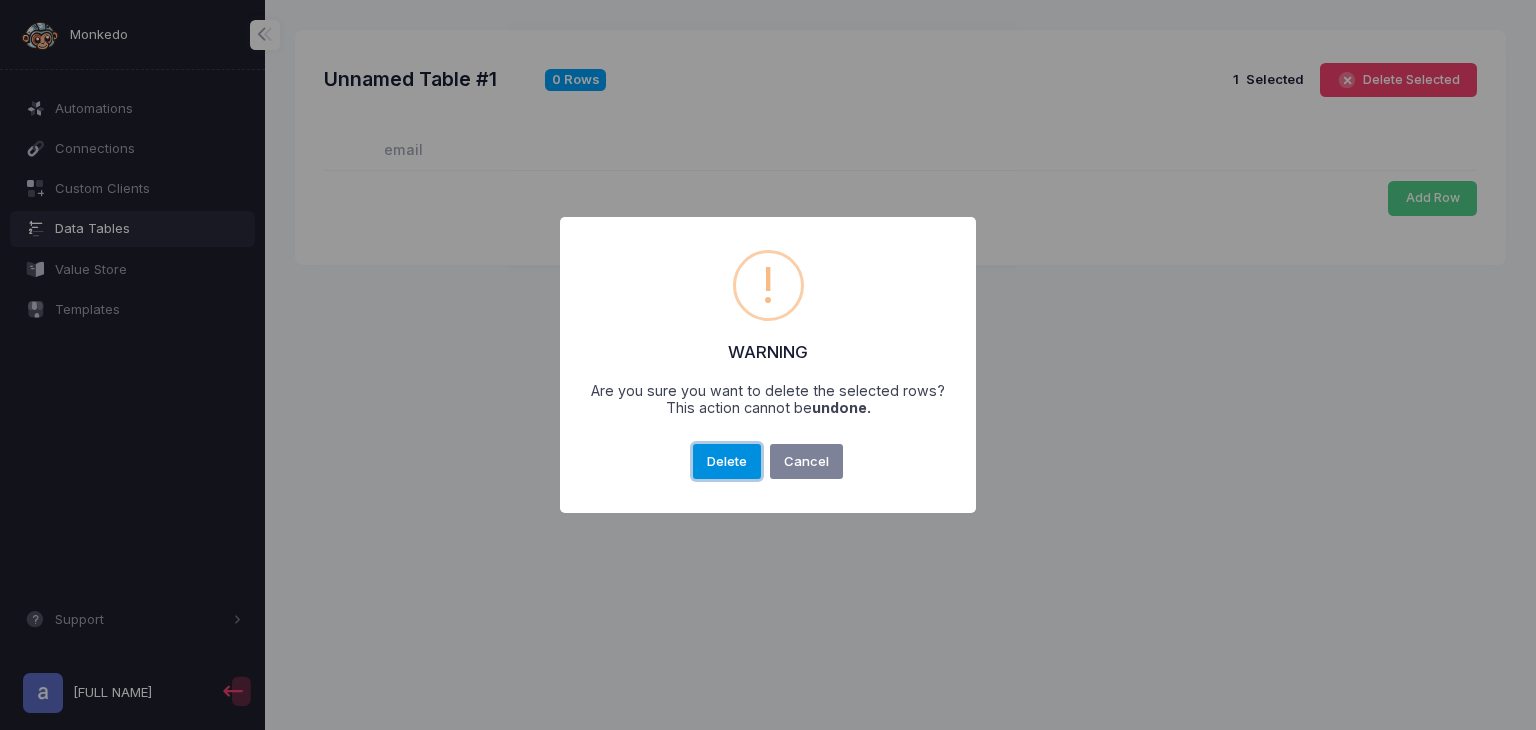 click on "Delete" at bounding box center (727, 462) 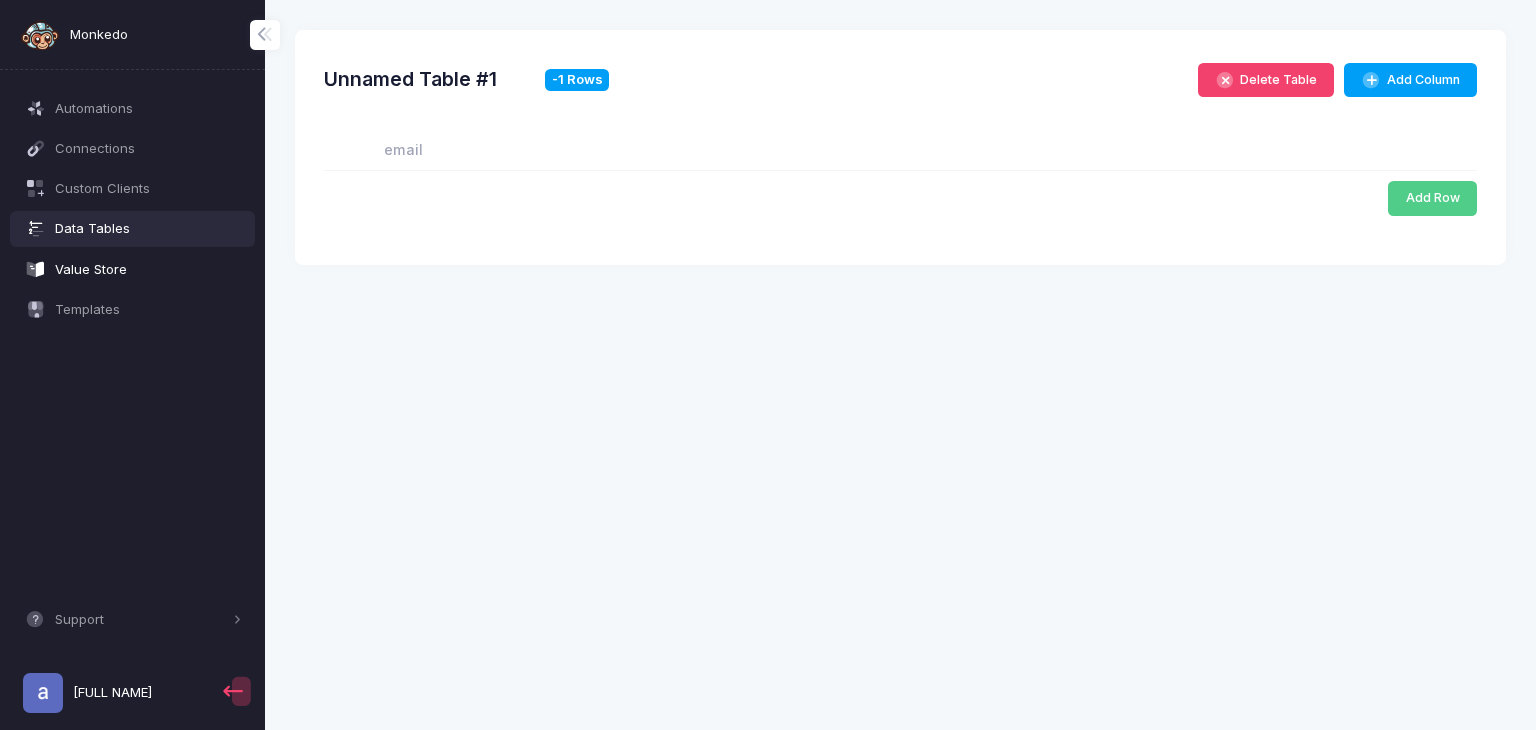 click on "Value Store" at bounding box center (133, 269) 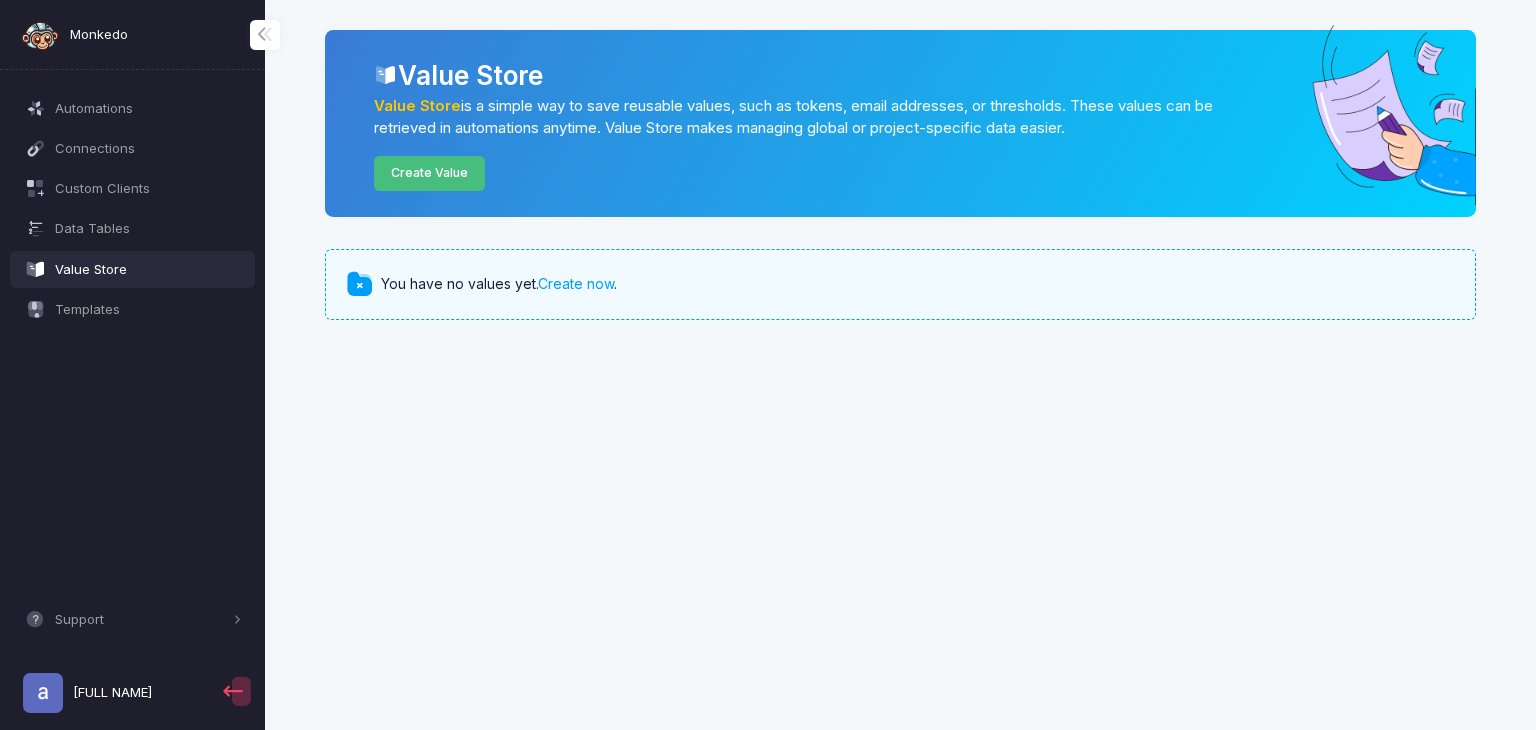 click on "Create Value" 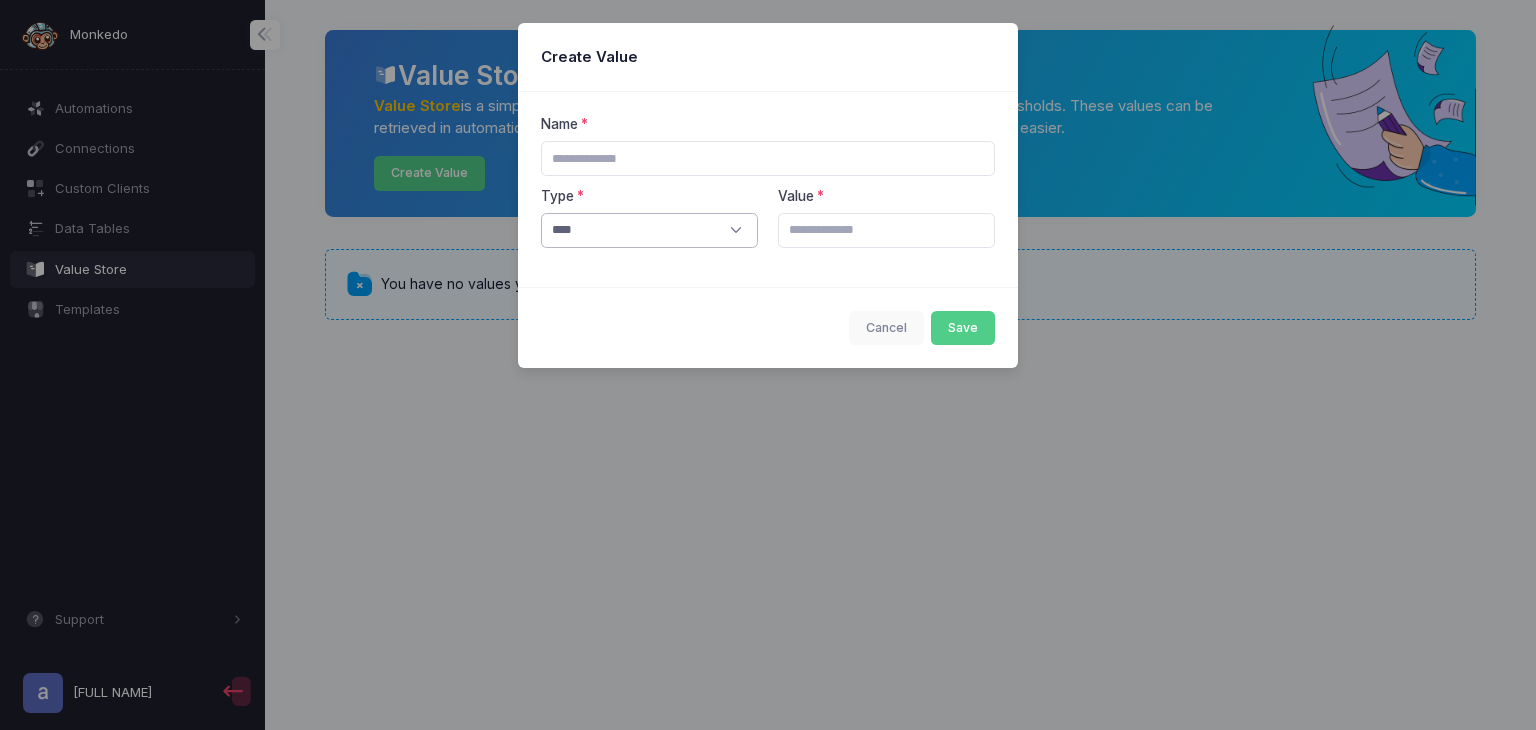 click on "[CREDIT CARD]" 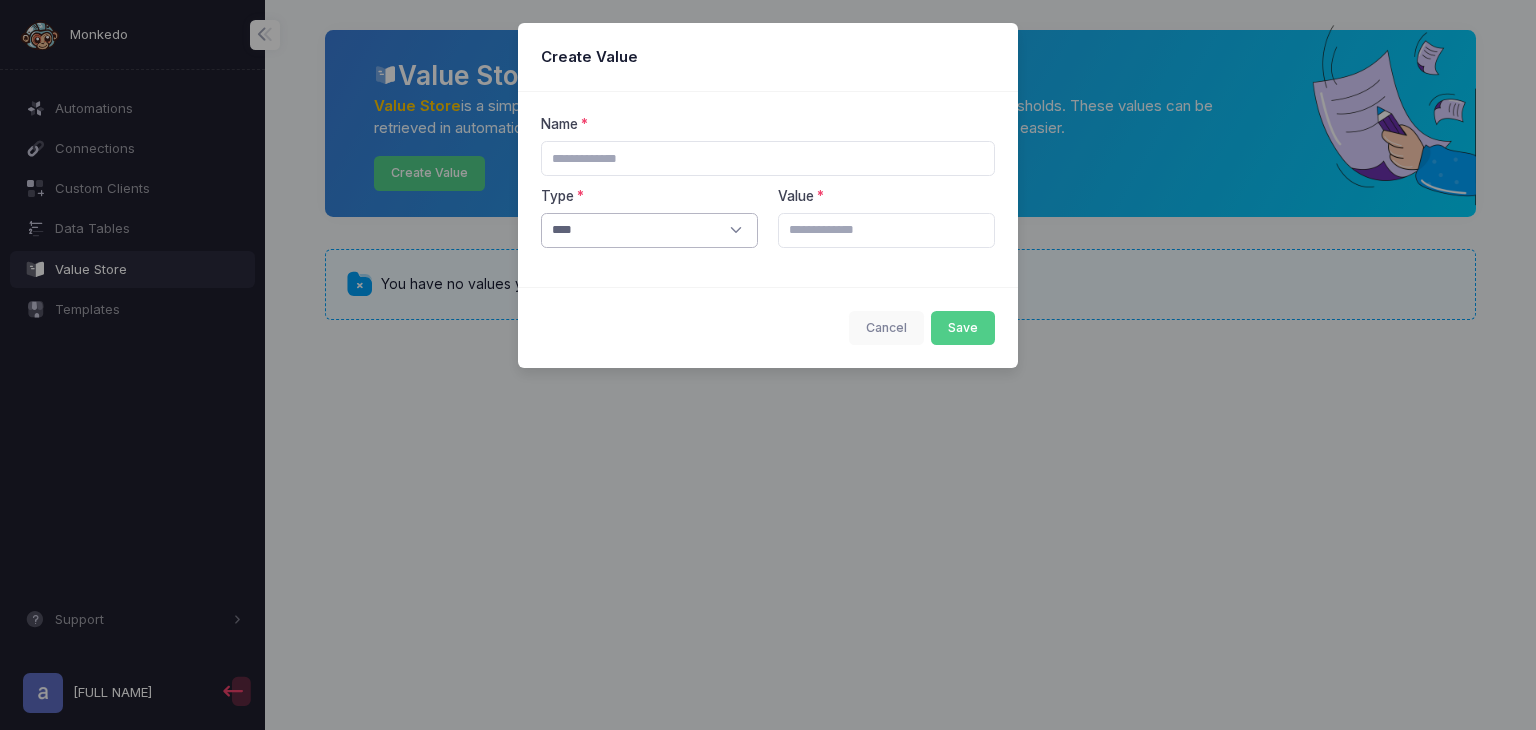 click on "[CREDIT CARD]" 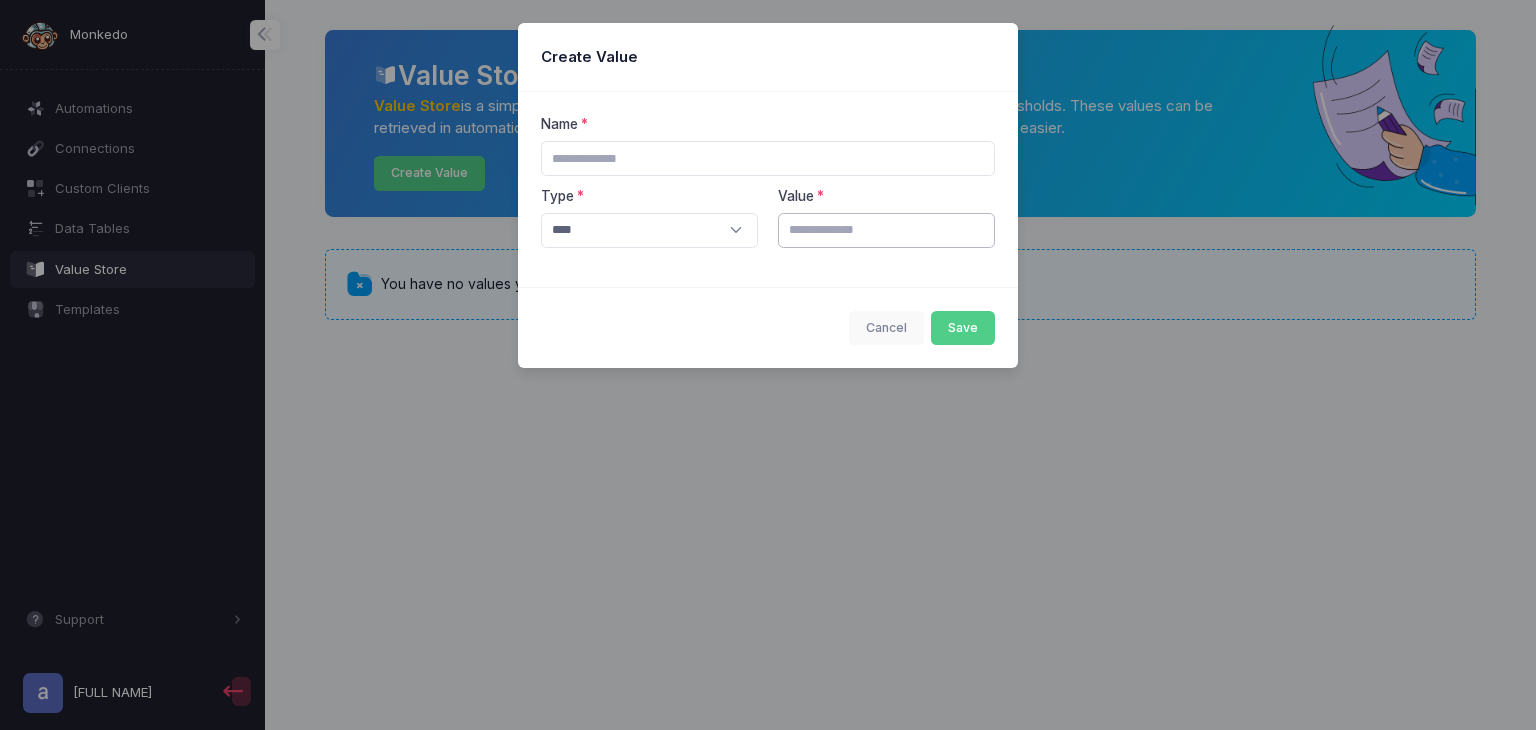 click 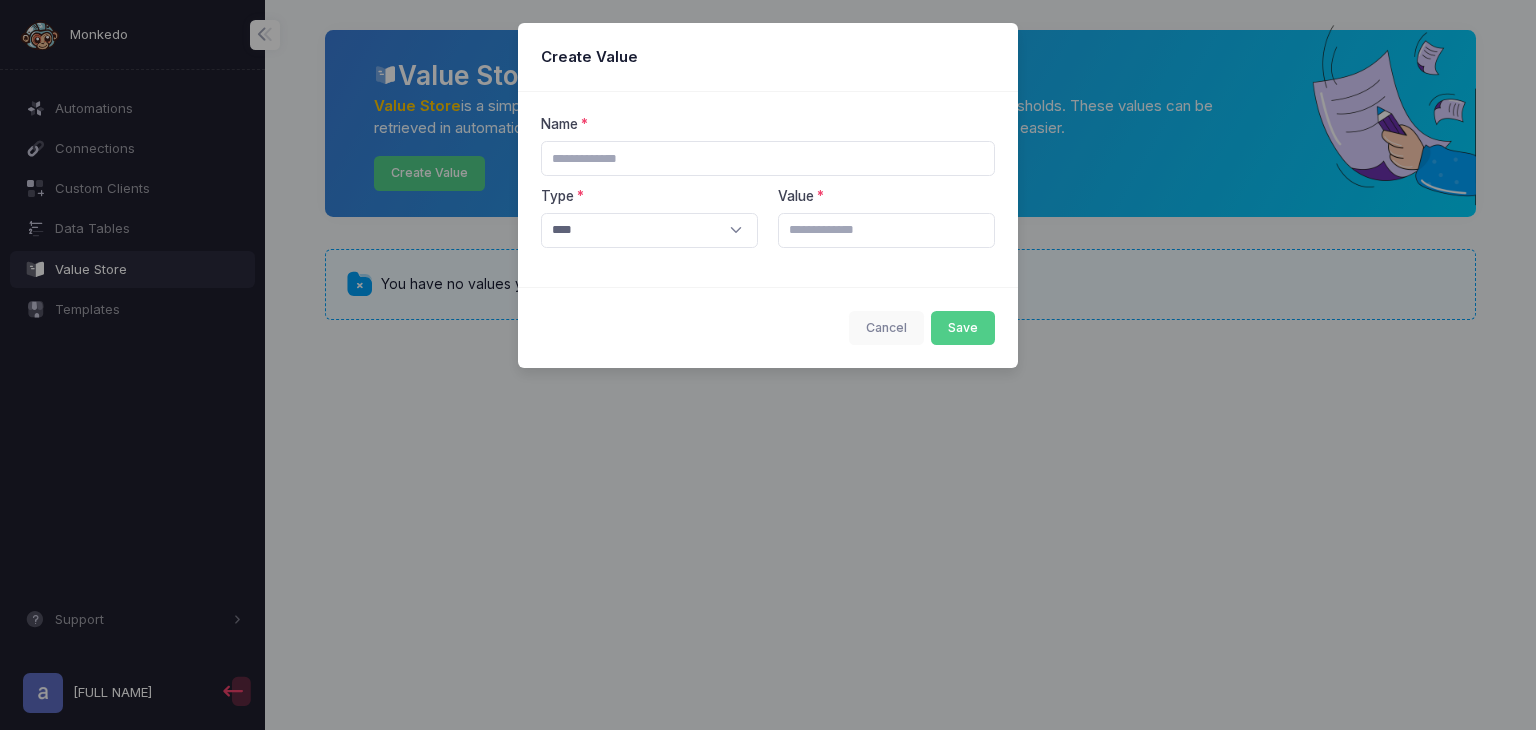 click on "create Value Name Type **** ****** ****** **** **** Value This name is already being used by another value. You have reached the limit of 1000 values. Error occurred while saving column. Please try again. Cancel Save" 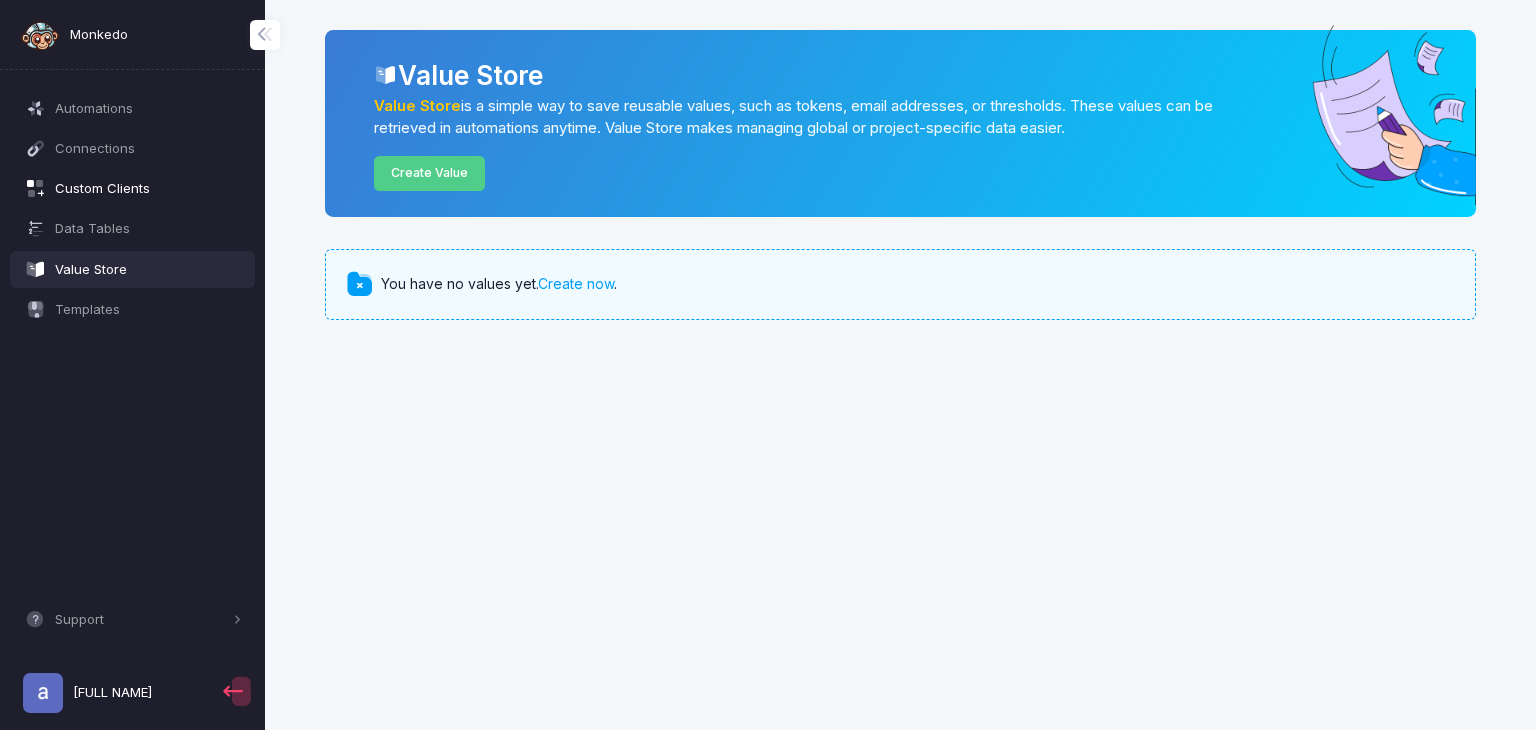 click on "Custom Clients" at bounding box center [148, 189] 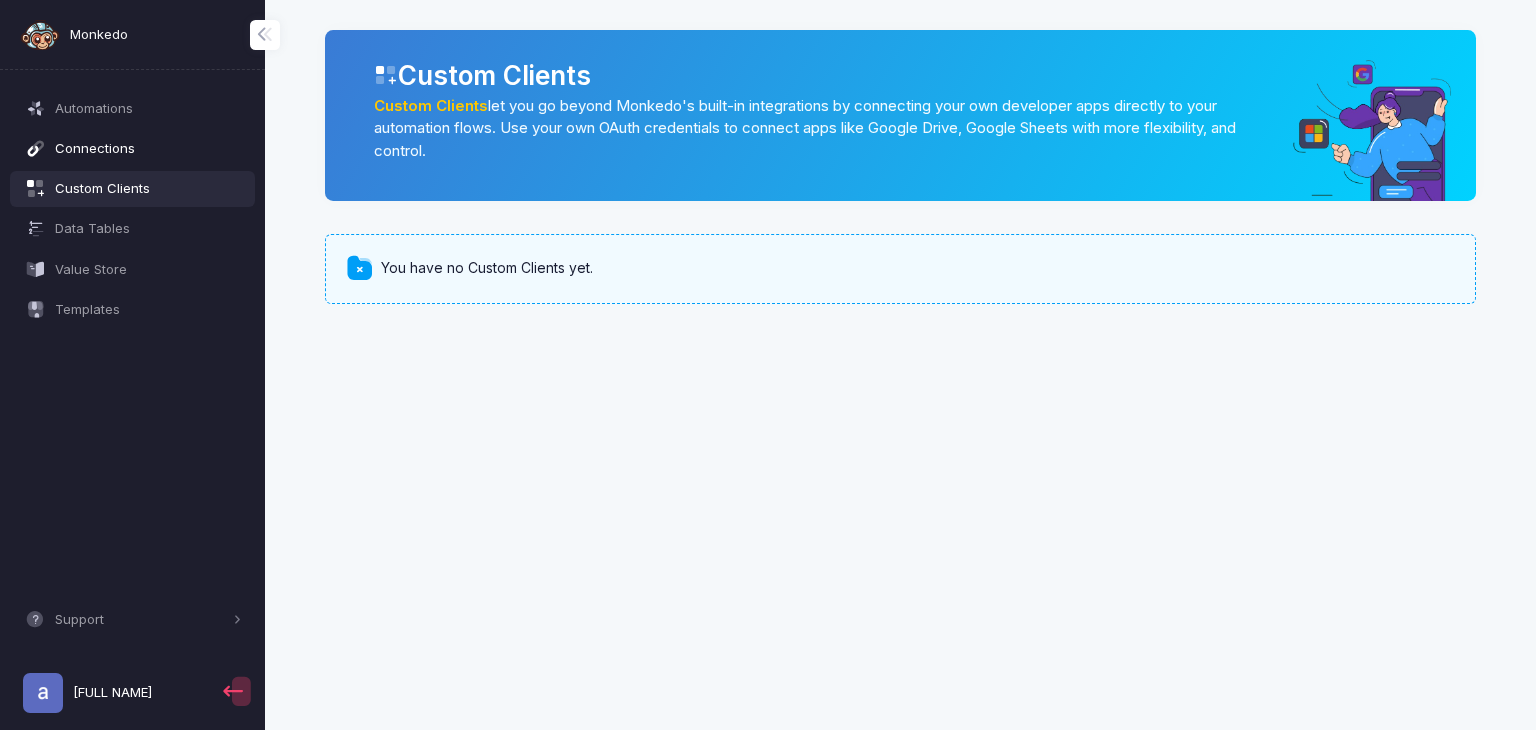 click on "Connections" at bounding box center [148, 149] 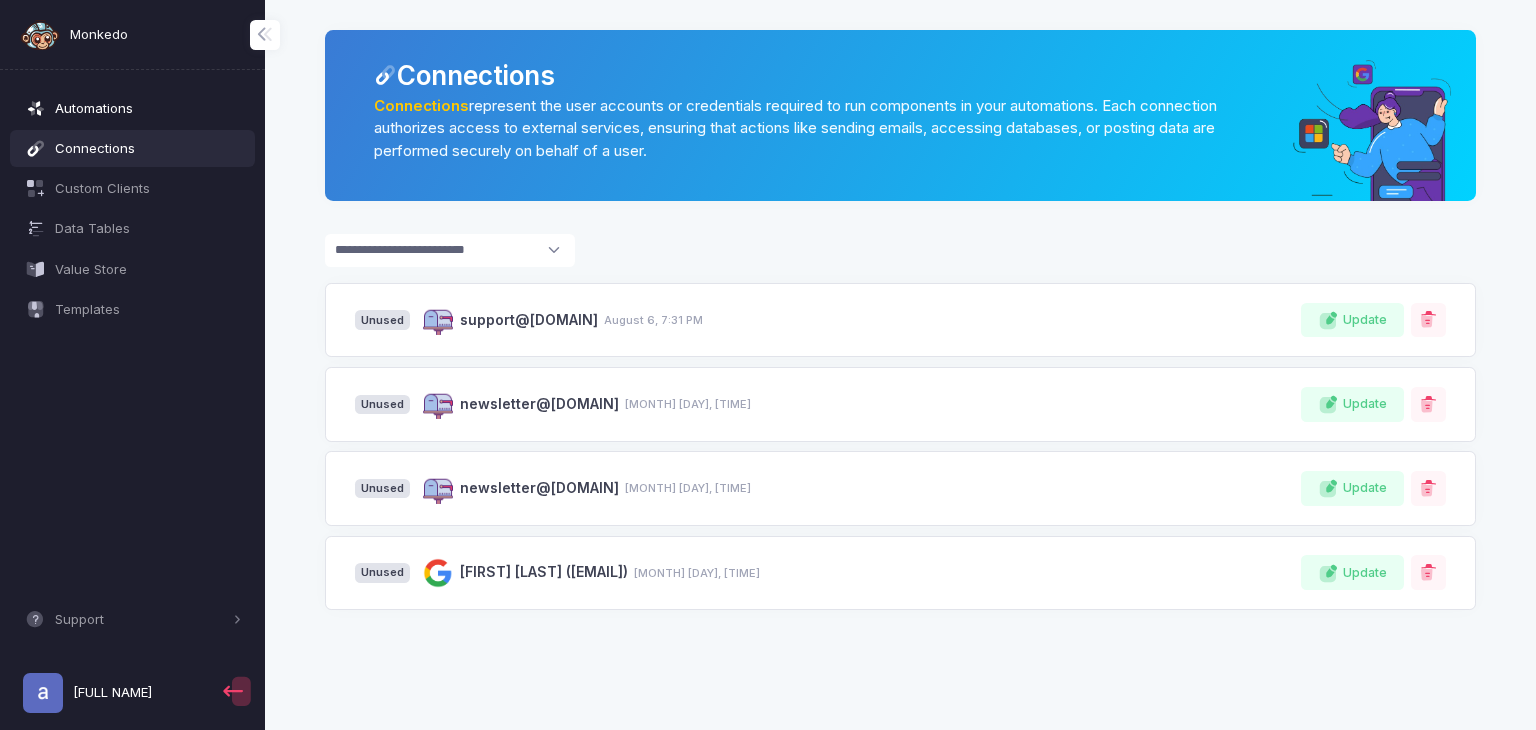 click on "Automations" at bounding box center [148, 109] 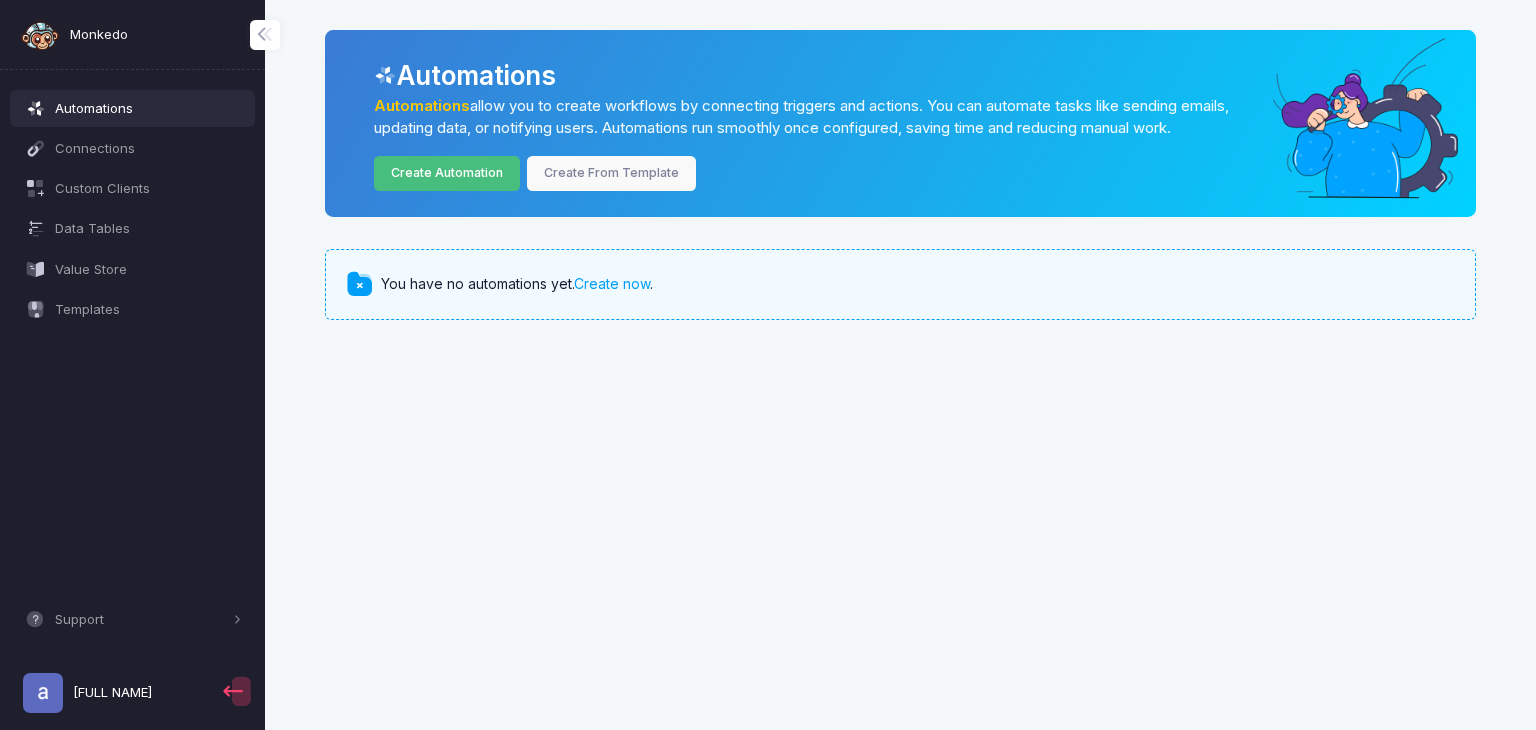 click on "Create Automation" 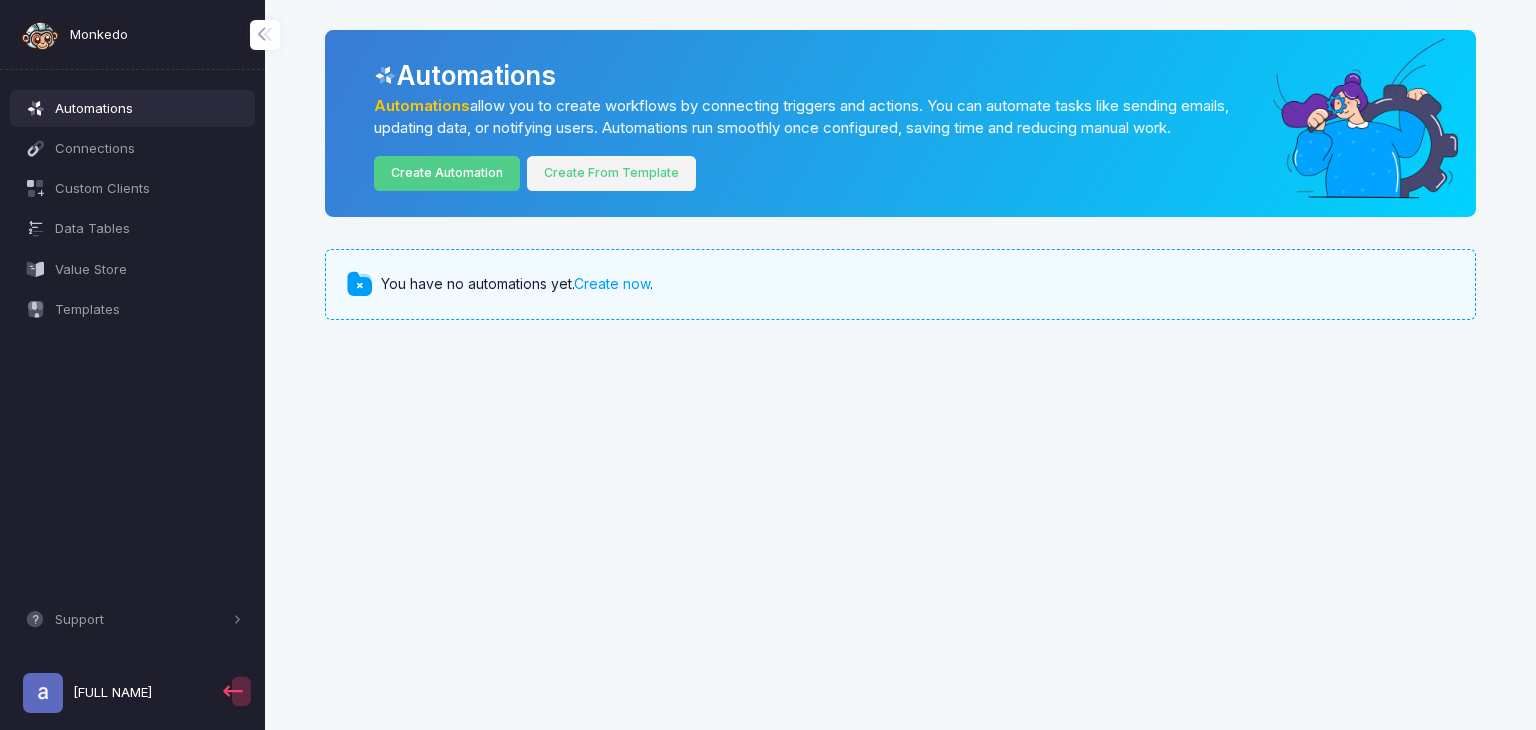 click on "Create From Template" 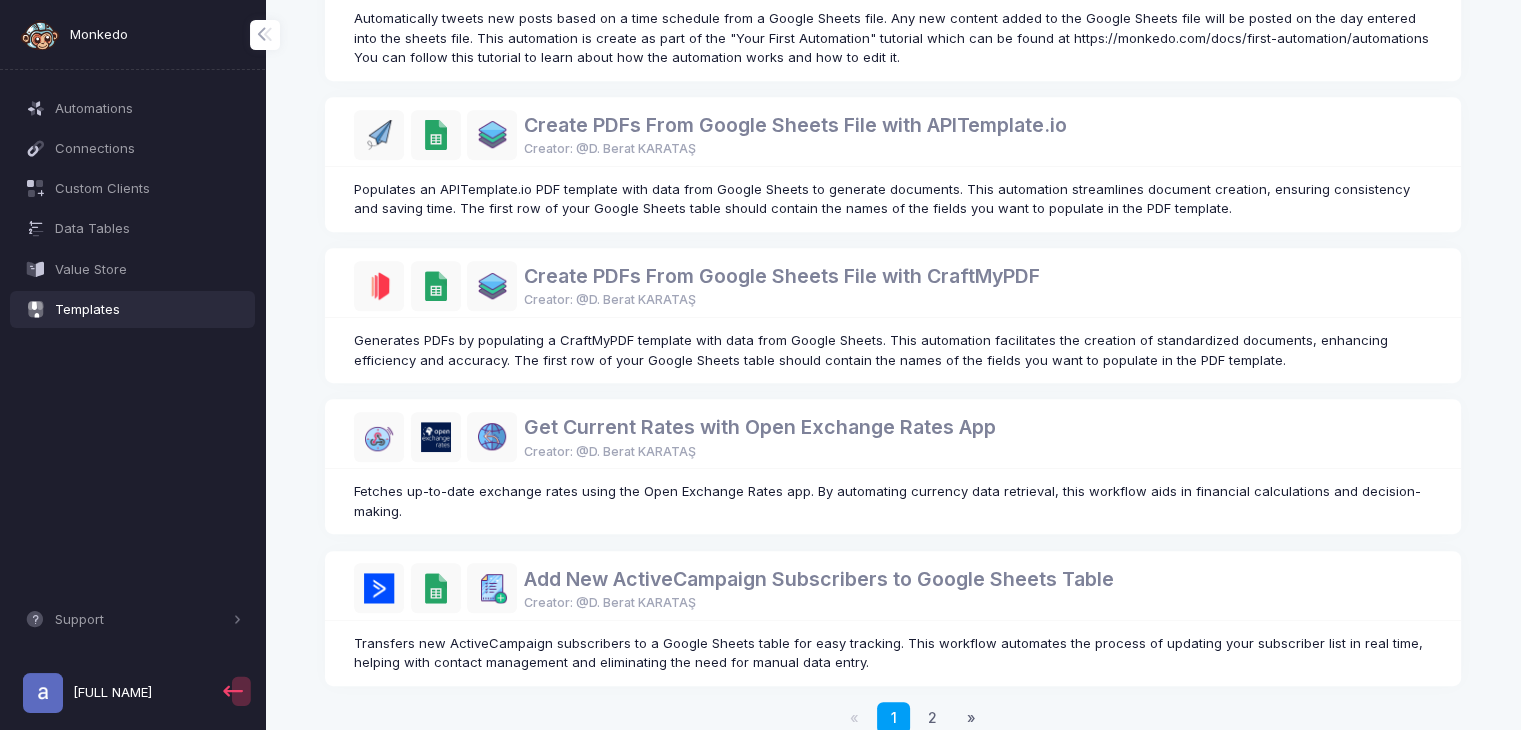 scroll, scrollTop: 1127, scrollLeft: 0, axis: vertical 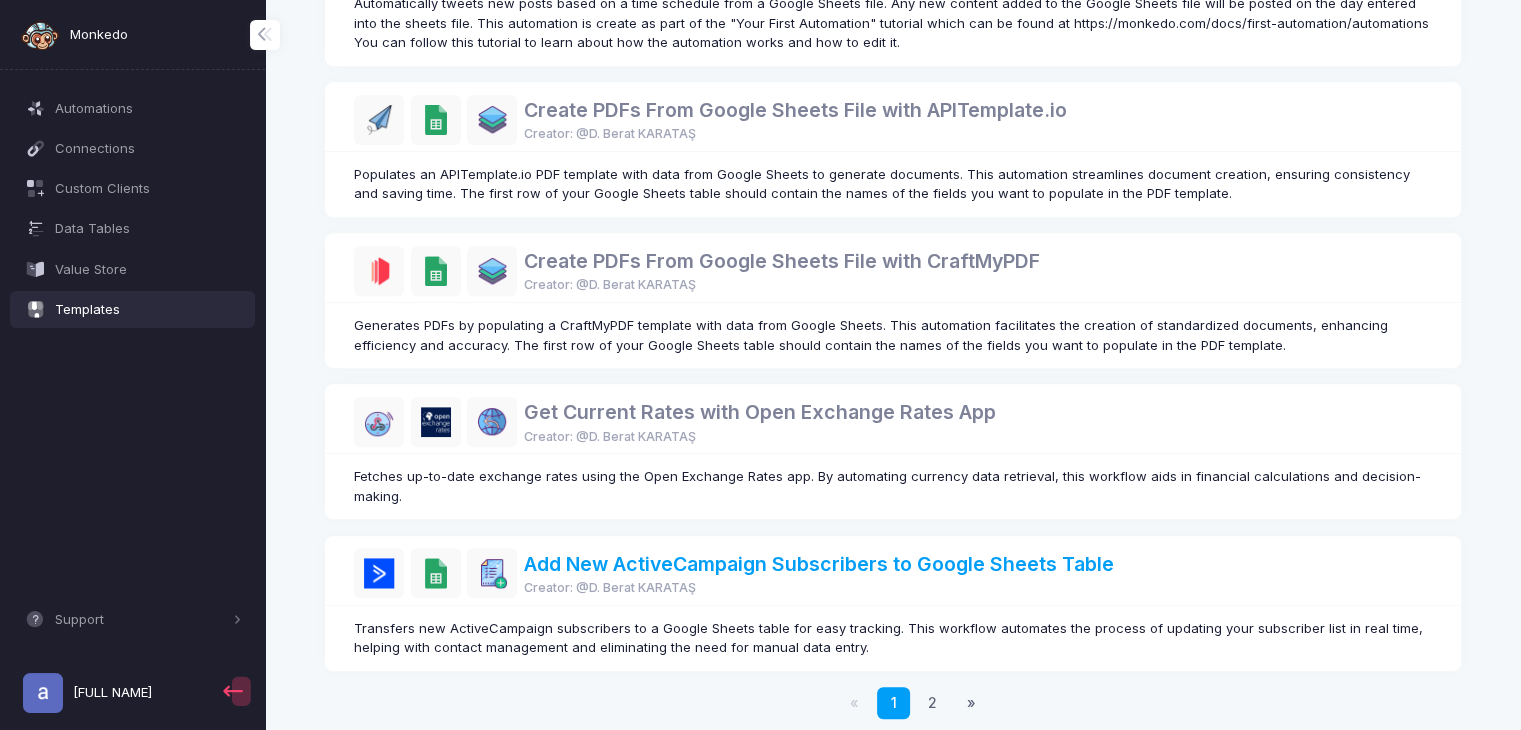 click on "Add New ActiveCampaign Subscribers to Google Sheets Table" 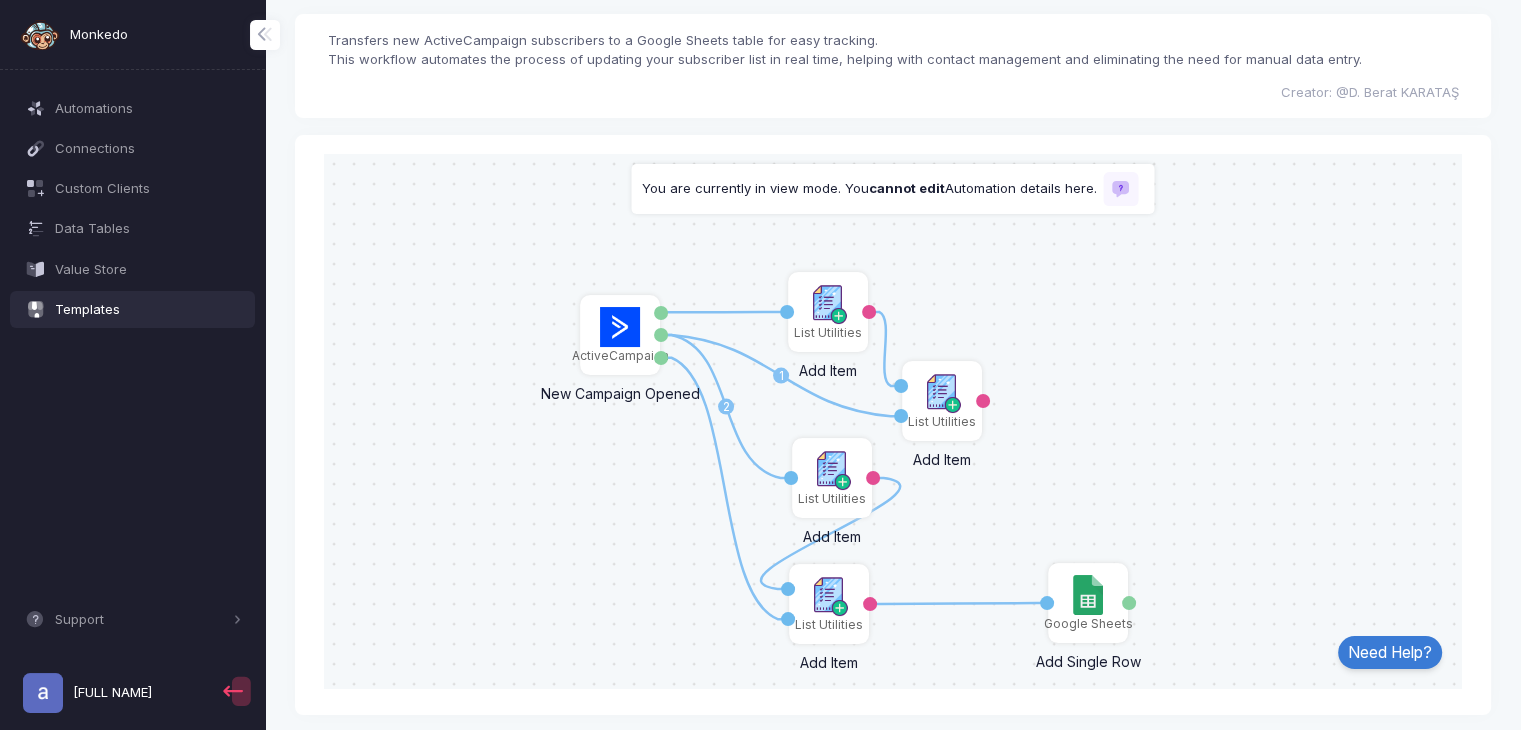 scroll, scrollTop: 95, scrollLeft: 0, axis: vertical 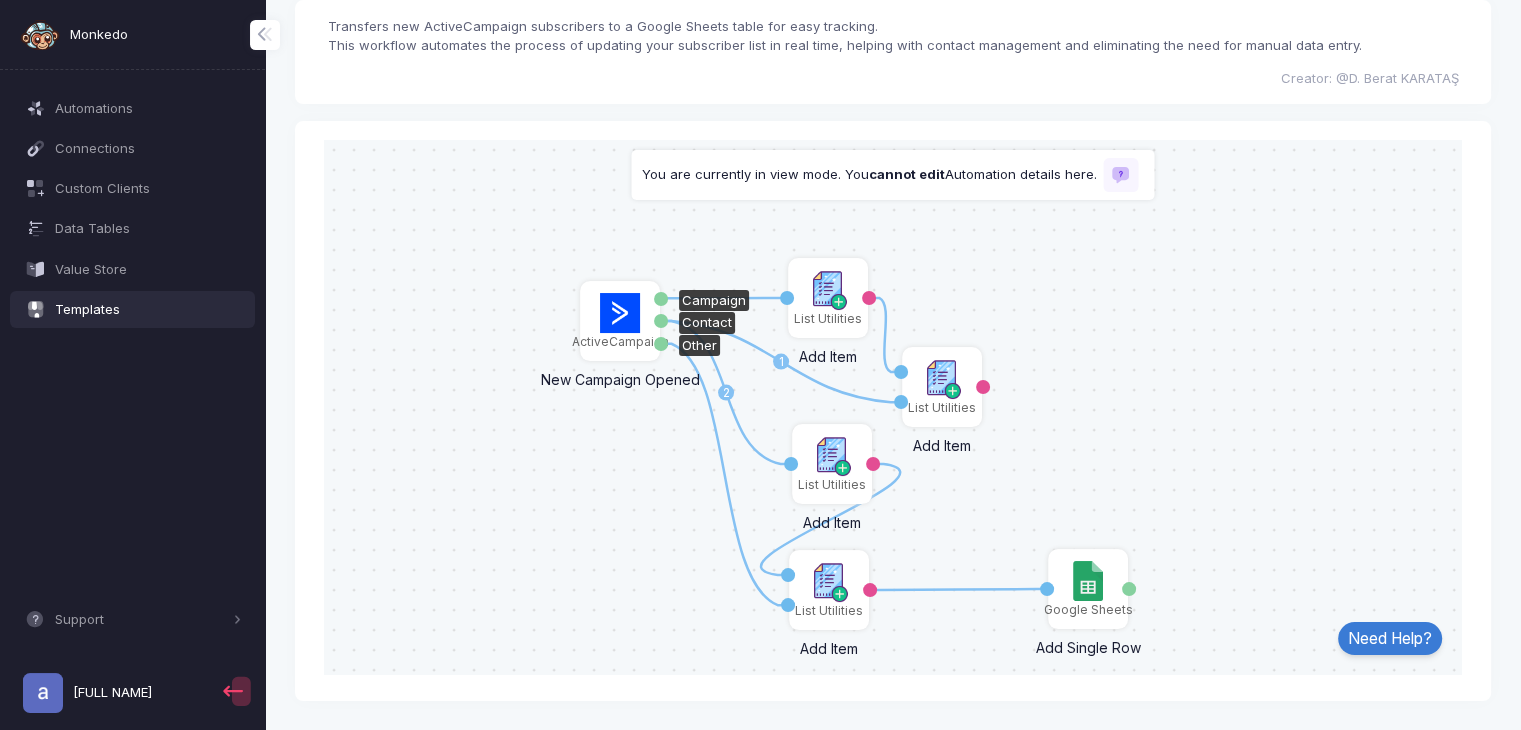 click 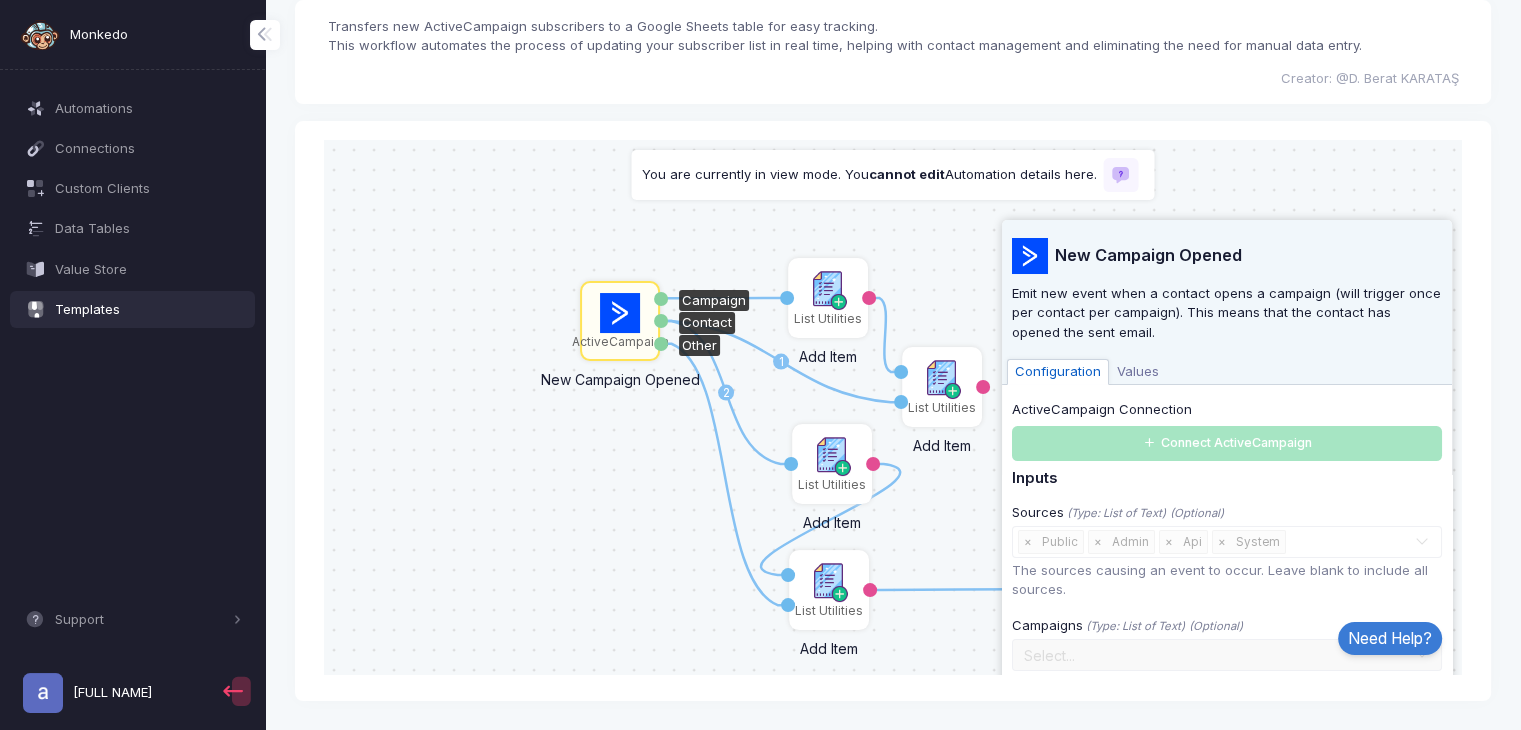 click on "Values" at bounding box center [1138, 372] 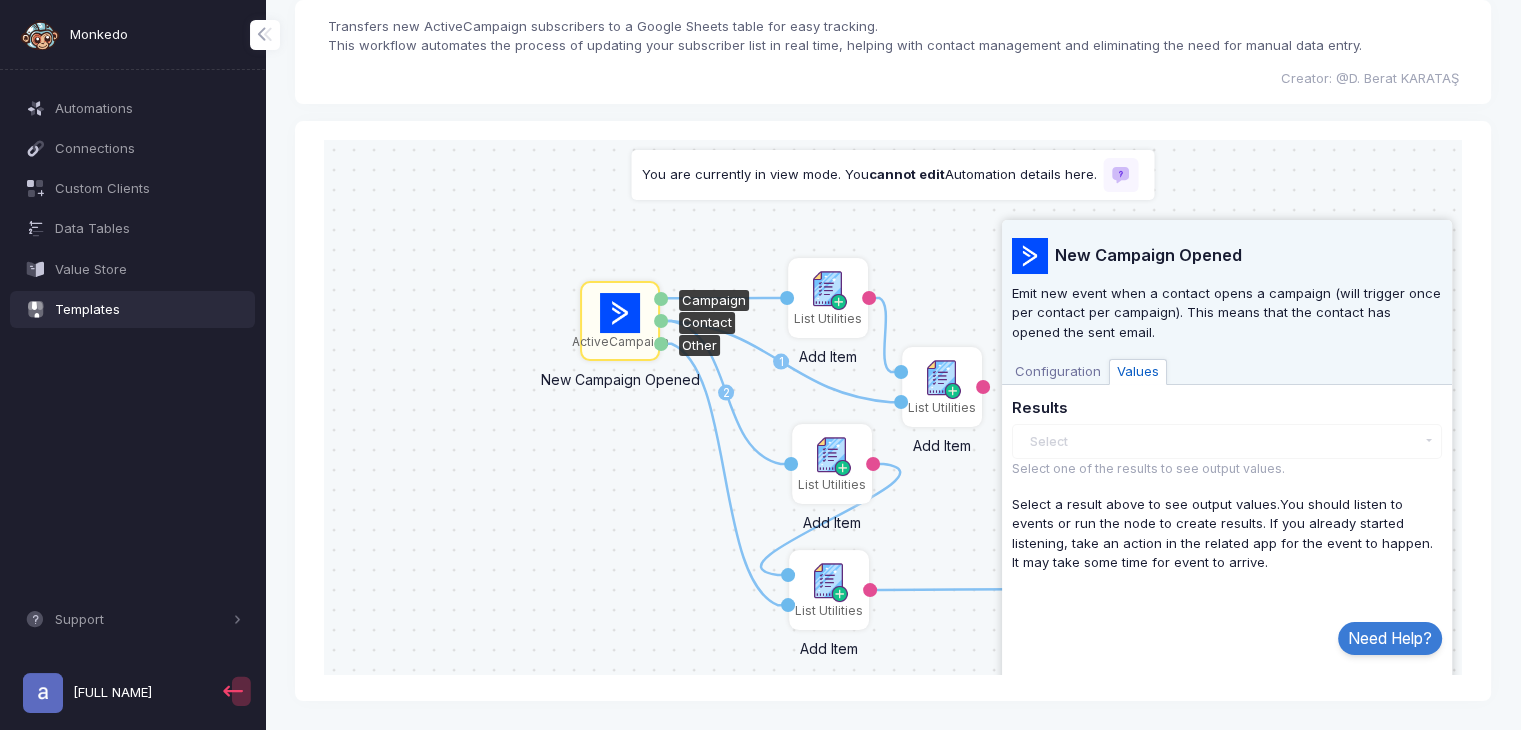 click on "Select  There are no results yet." 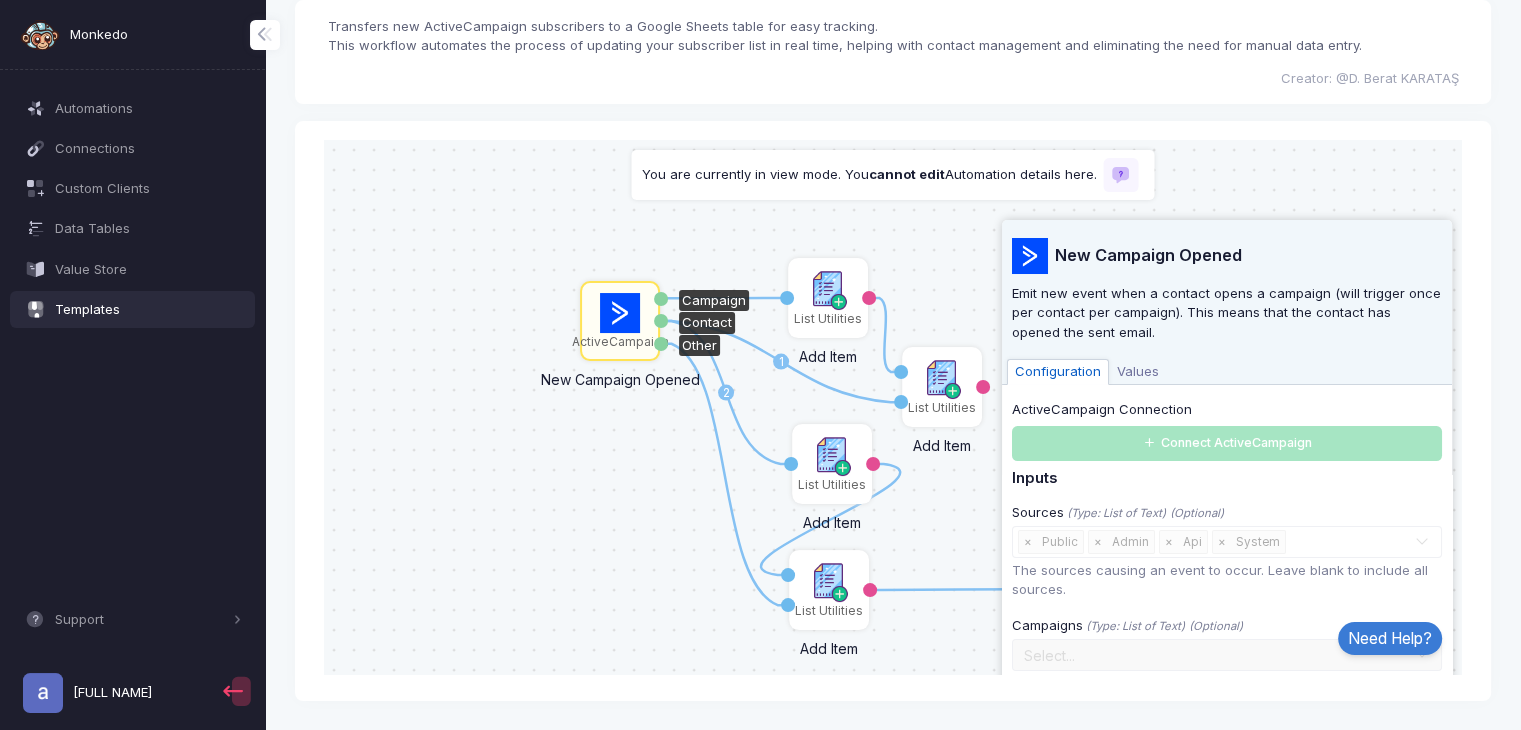 click 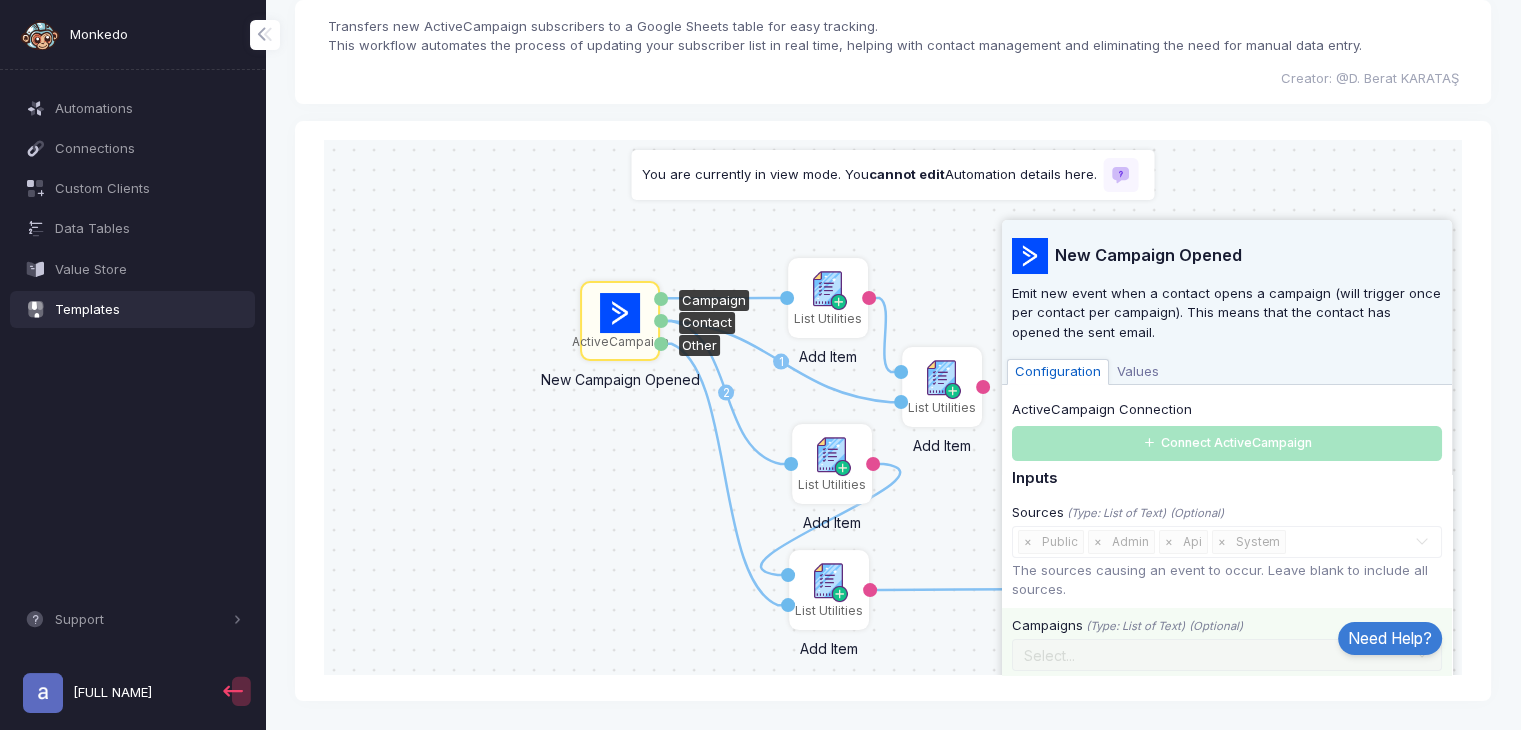click on "Select..." 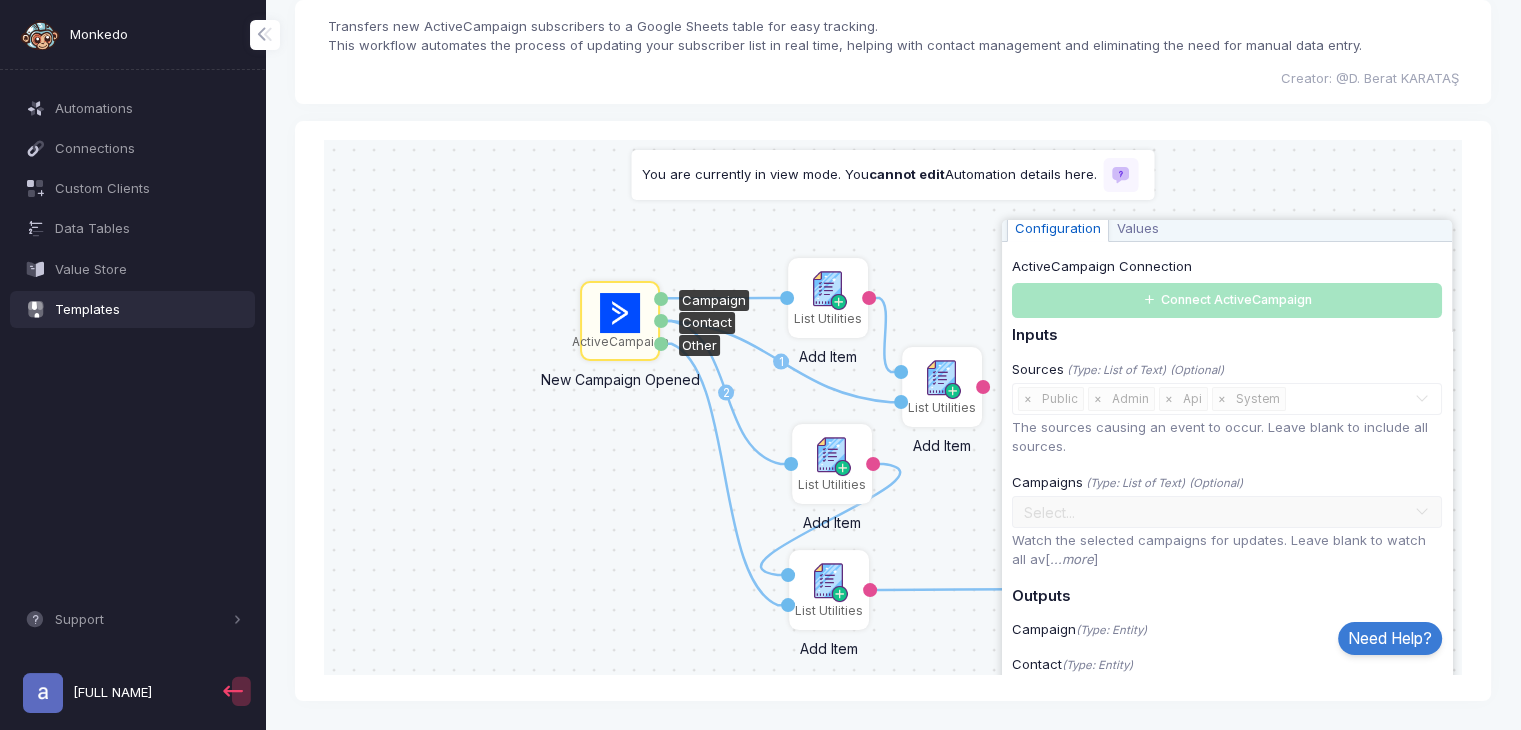 scroll, scrollTop: 180, scrollLeft: 0, axis: vertical 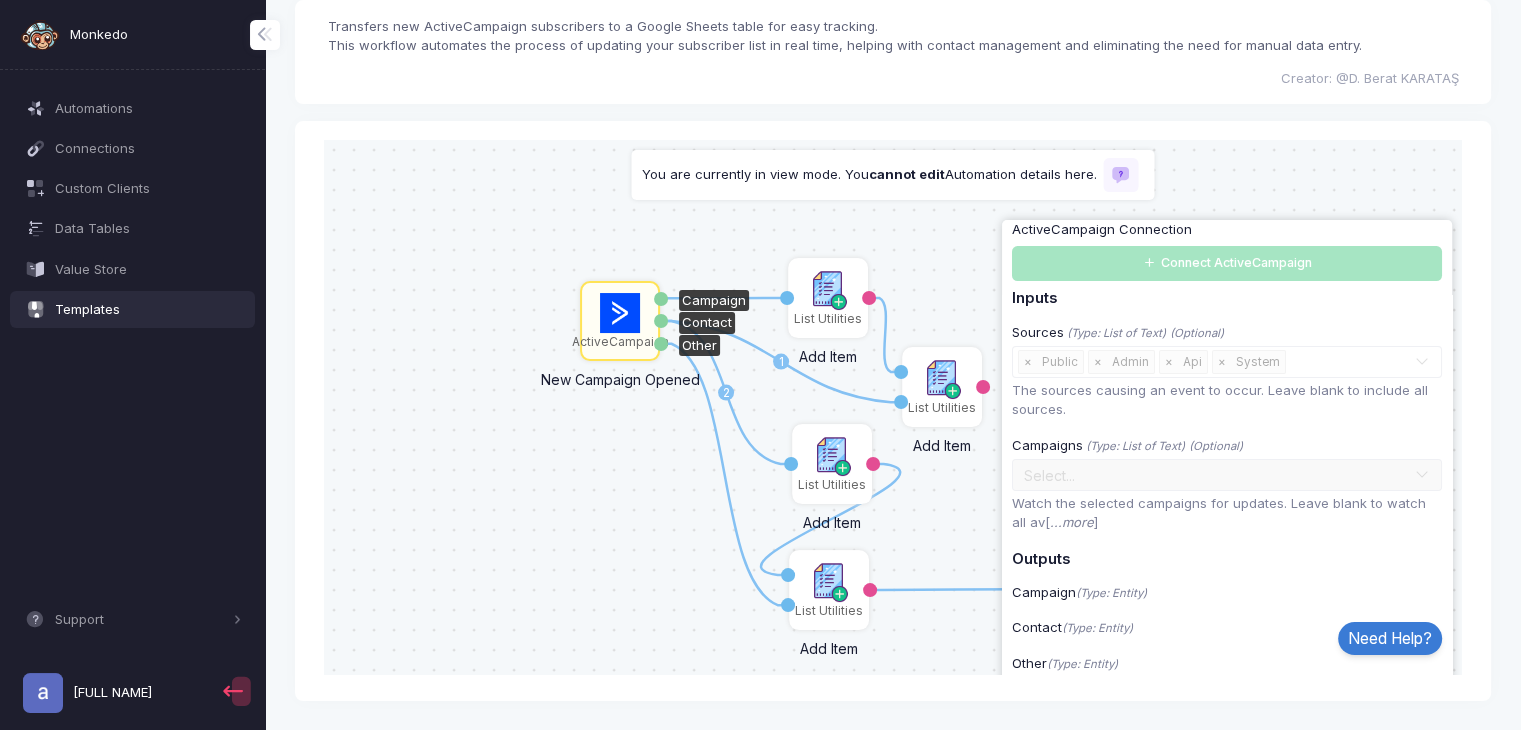 drag, startPoint x: 1446, startPoint y: 423, endPoint x: 1794, endPoint y: 674, distance: 429.0746 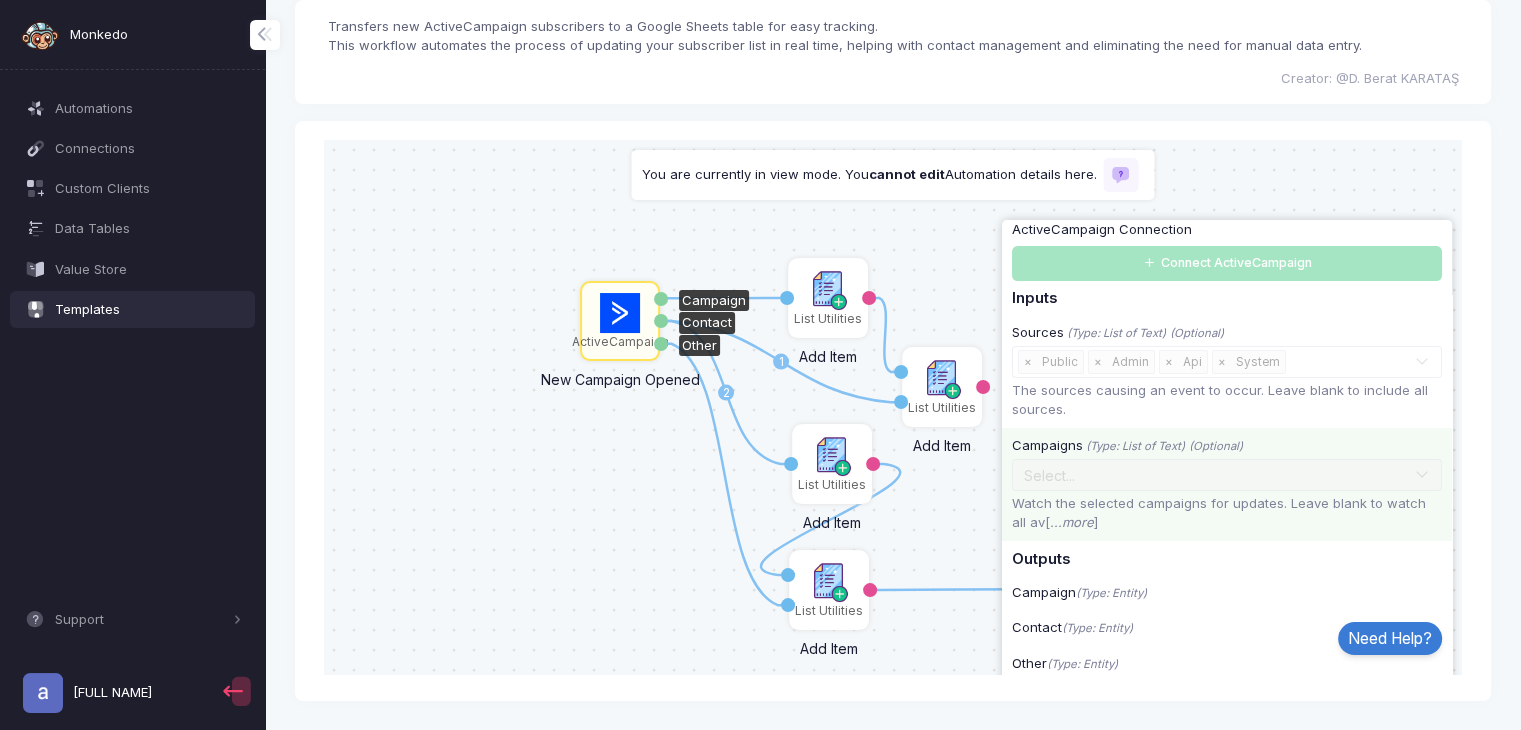 click on "Select..." 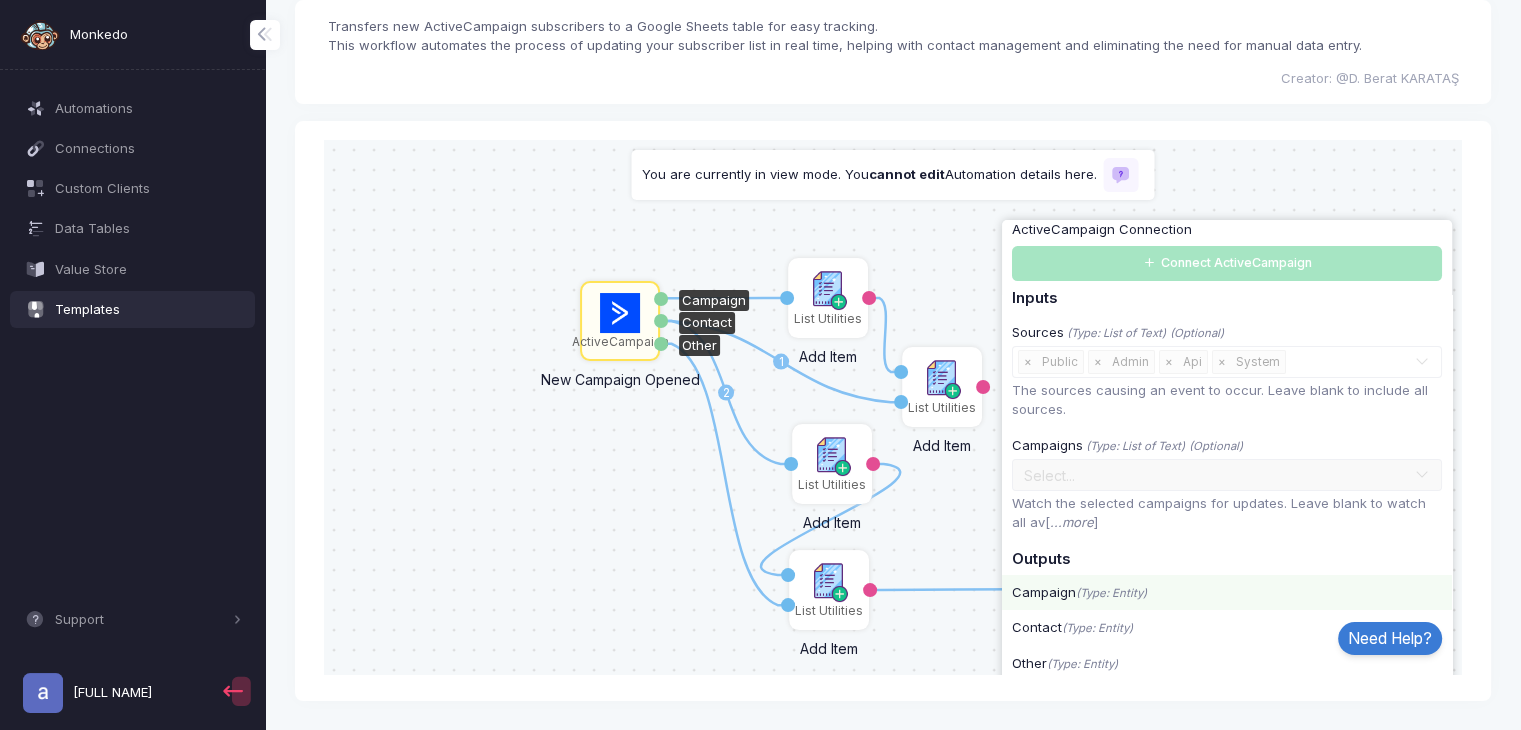 click on "(Type: Entity)" 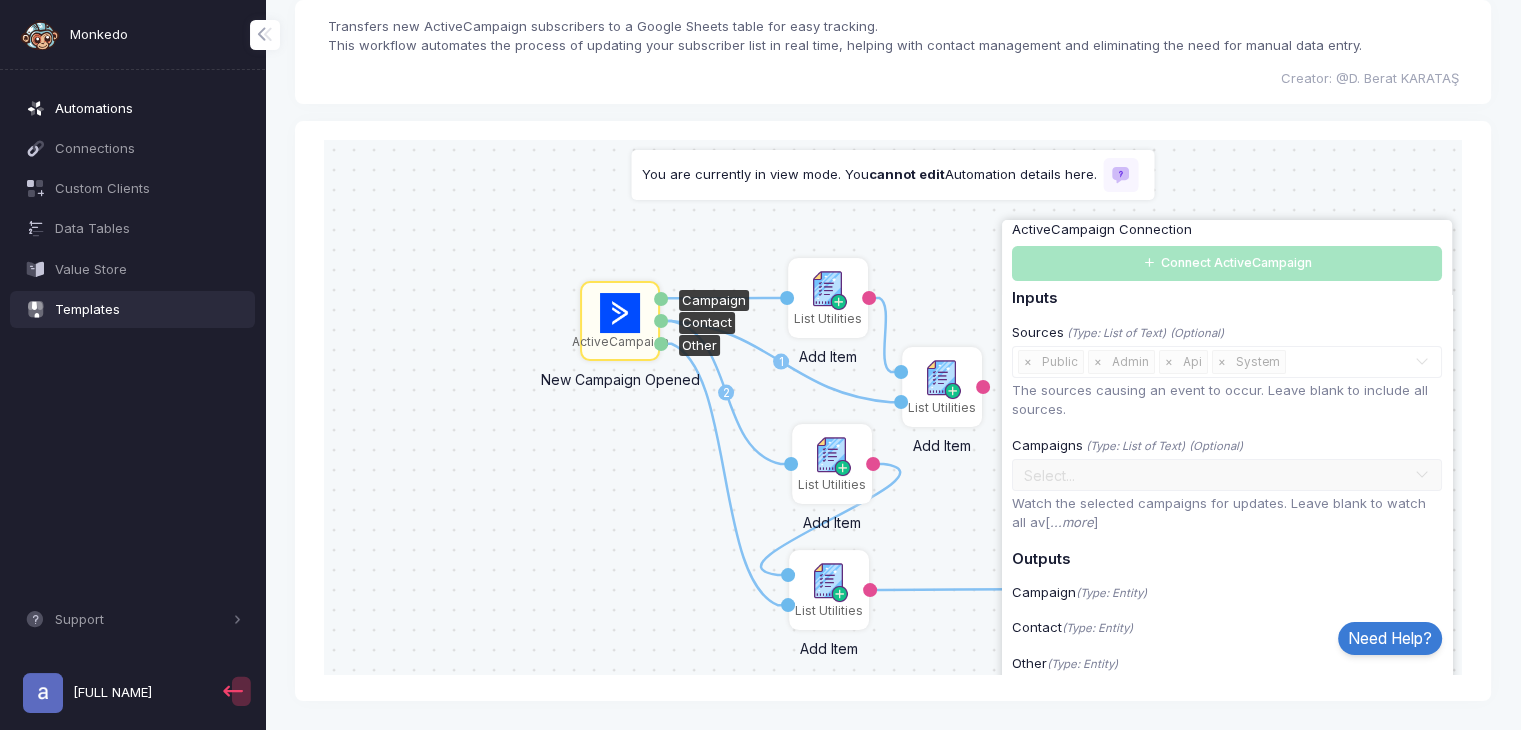 click on "Automations" at bounding box center (148, 109) 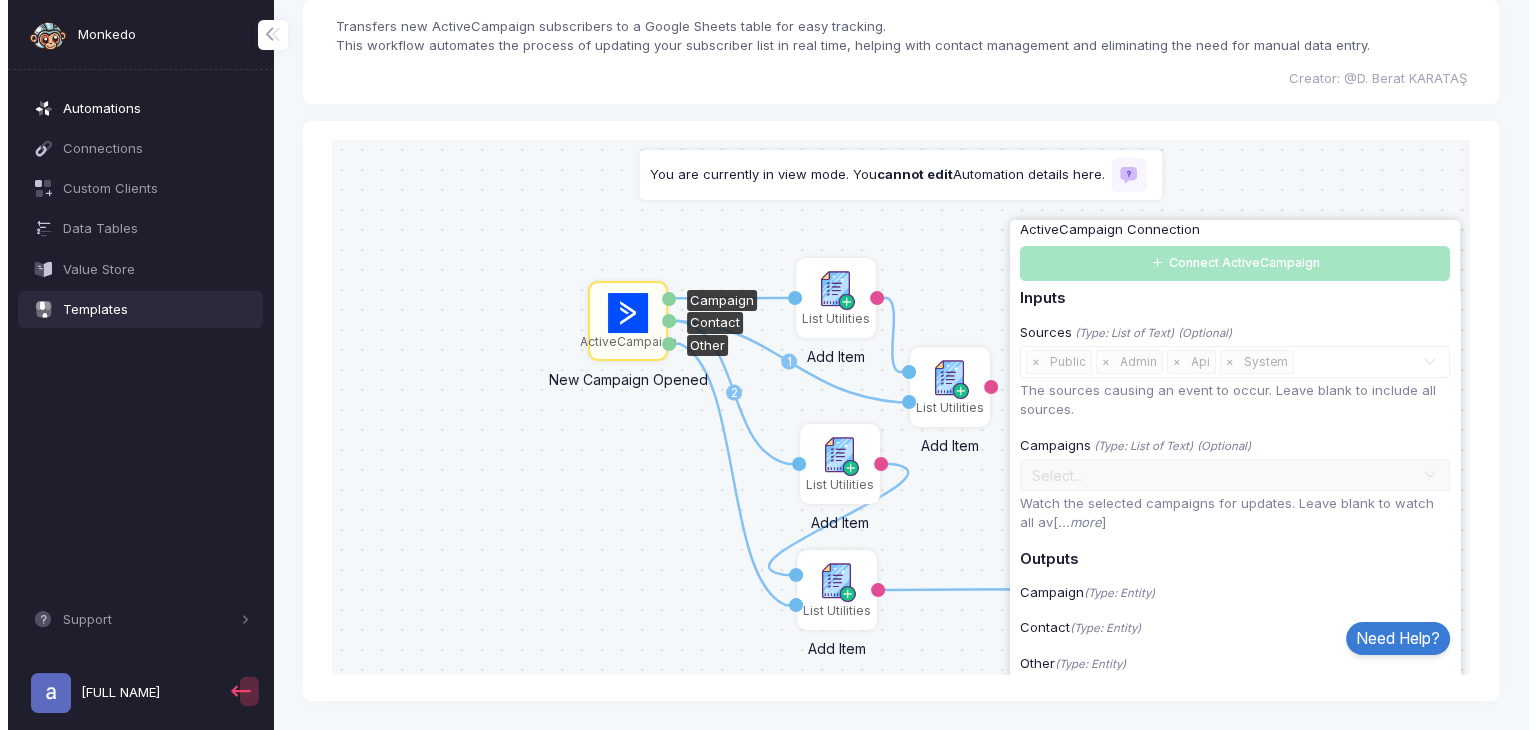 scroll, scrollTop: 0, scrollLeft: 0, axis: both 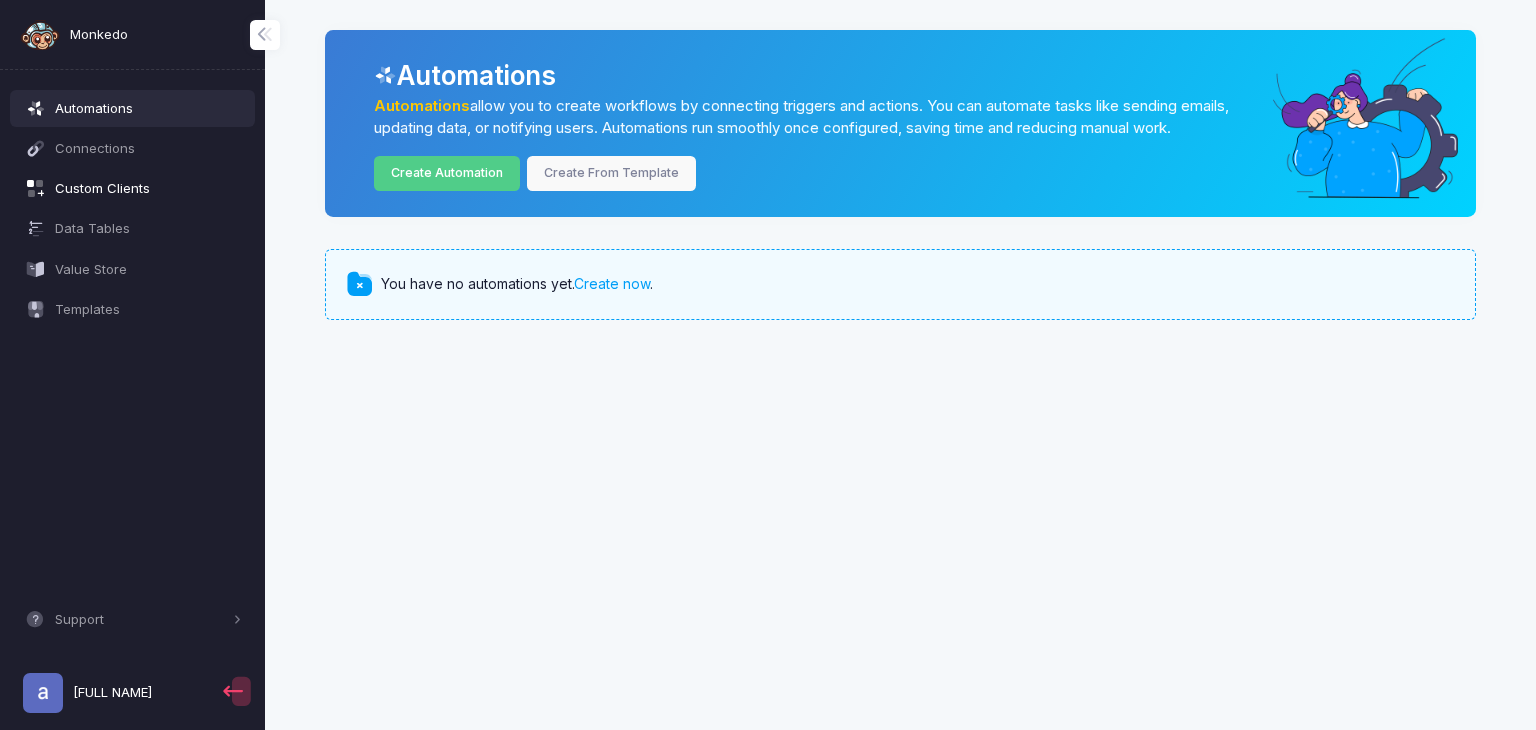 click on "Custom Clients" at bounding box center (148, 189) 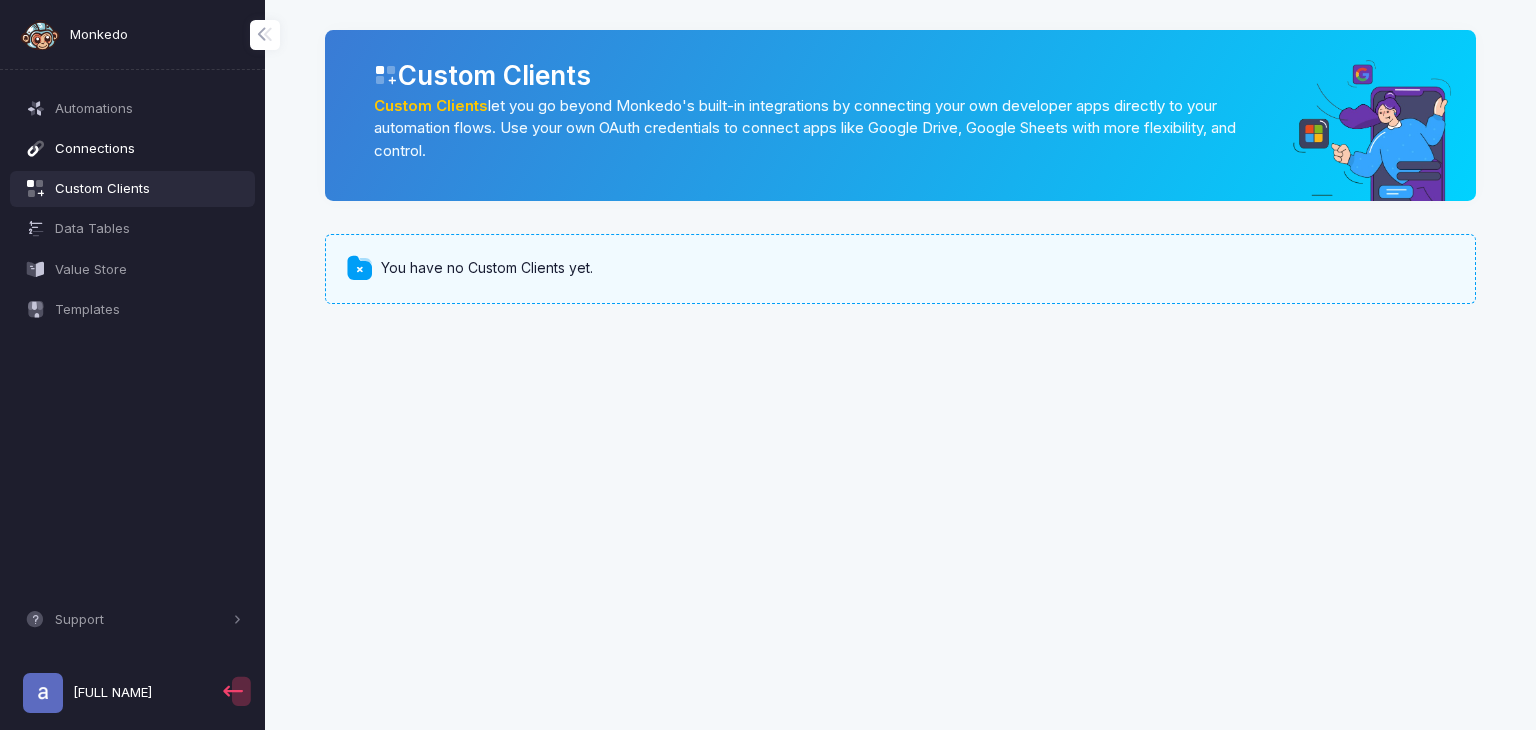 click on "Connections" at bounding box center [148, 149] 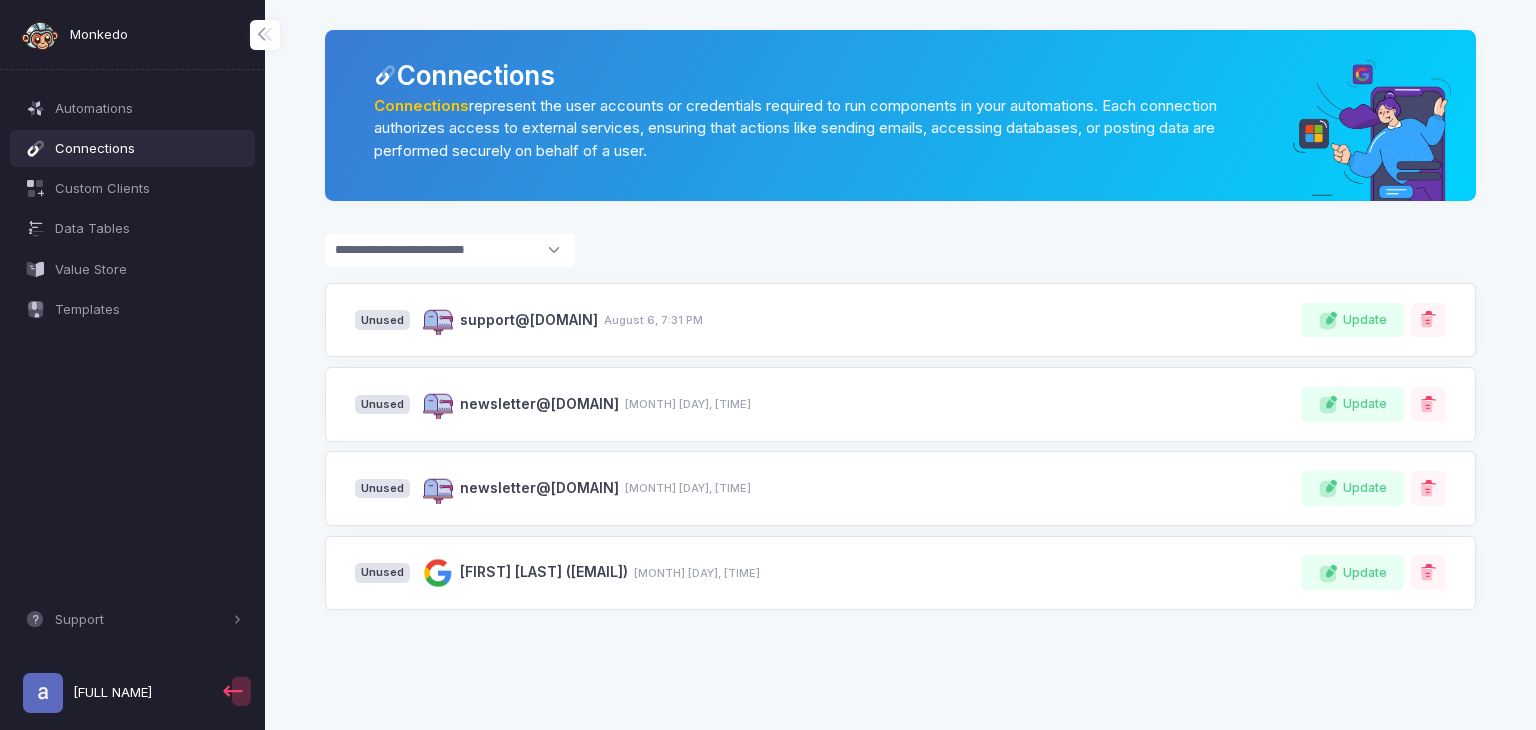 click on "Monkedo" at bounding box center [74, 35] 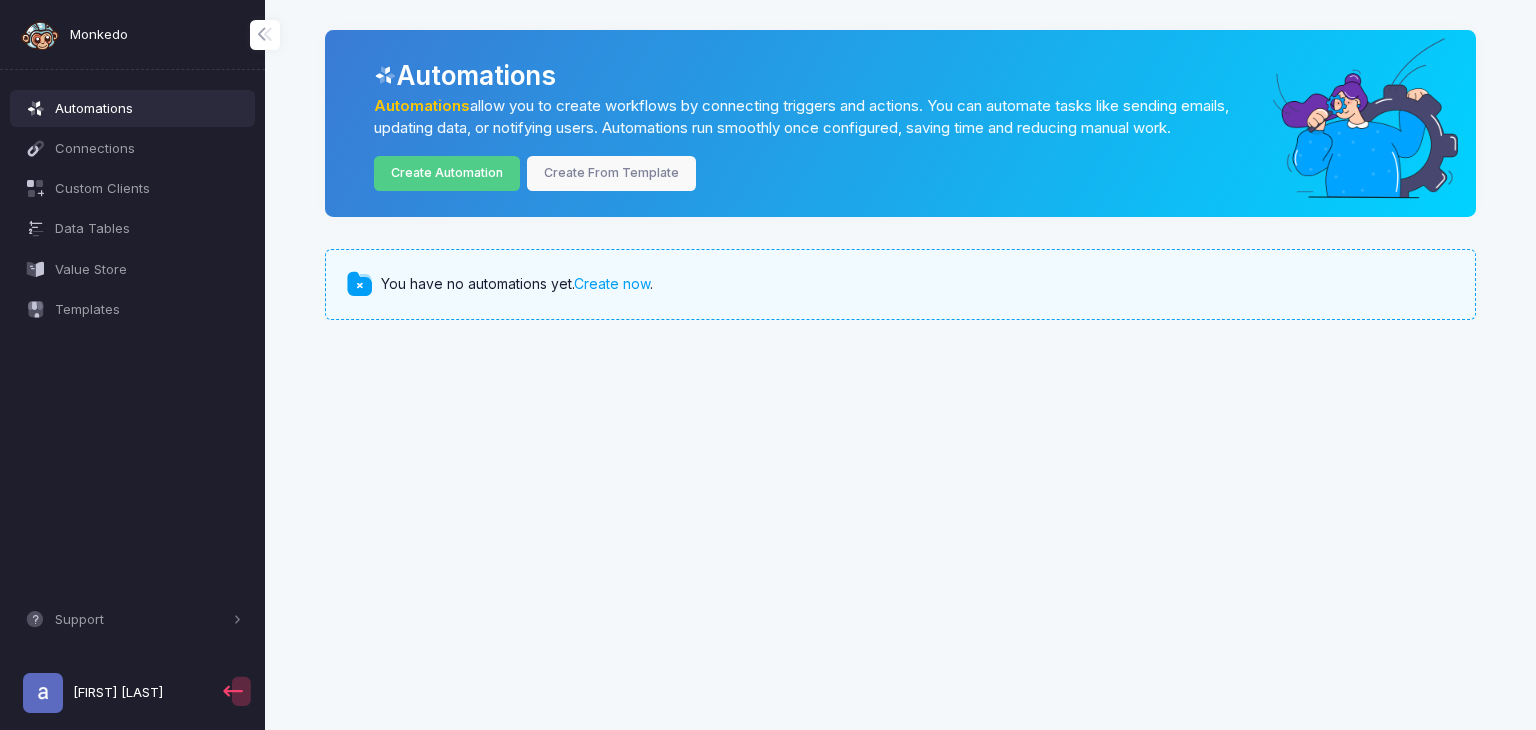 scroll, scrollTop: 0, scrollLeft: 0, axis: both 